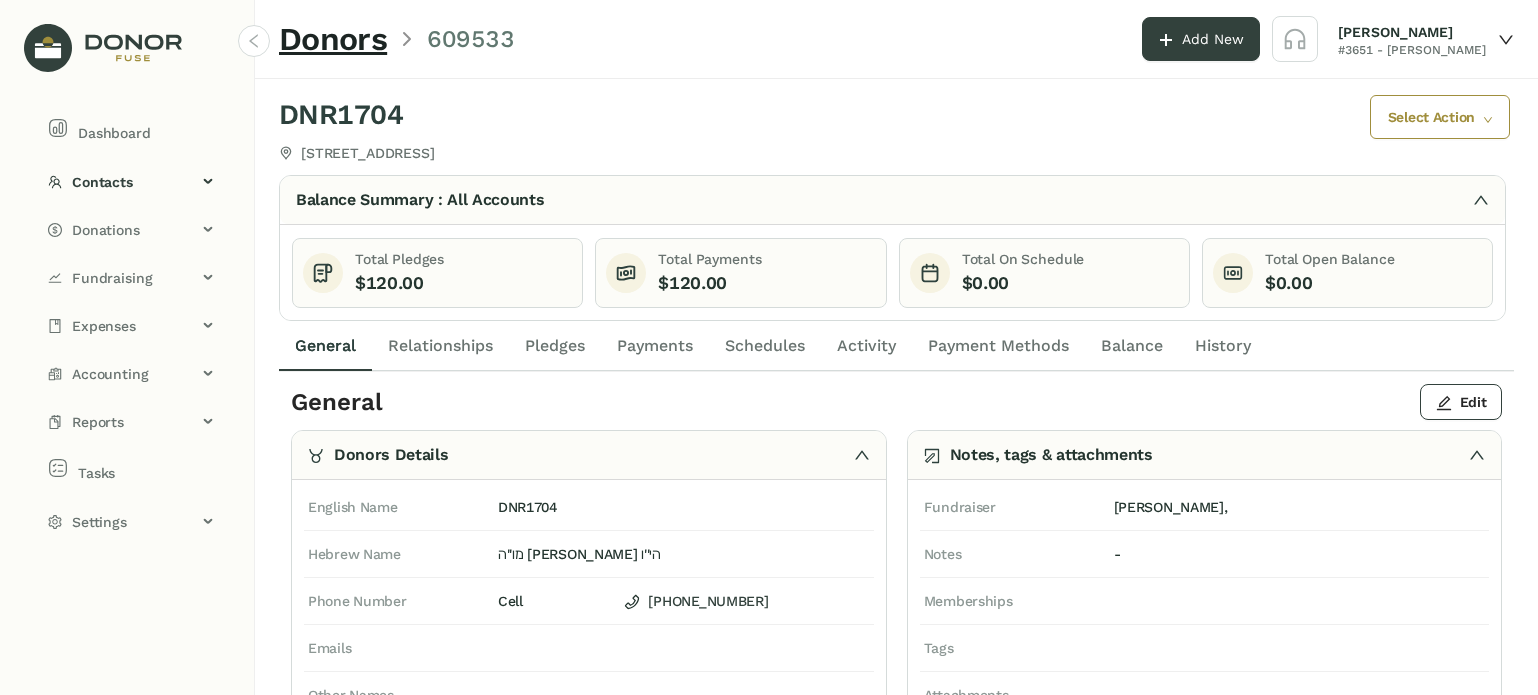 scroll, scrollTop: 0, scrollLeft: 0, axis: both 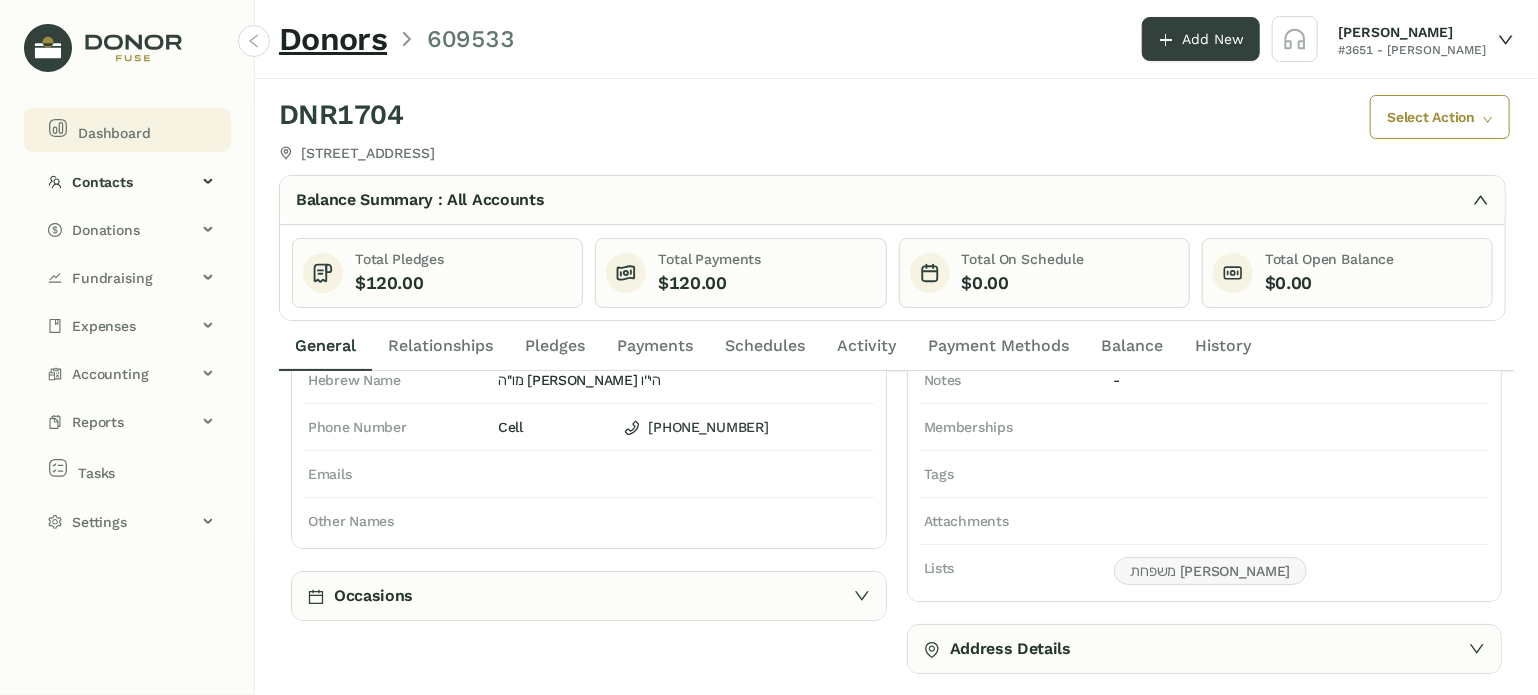 click on "Dashboard" 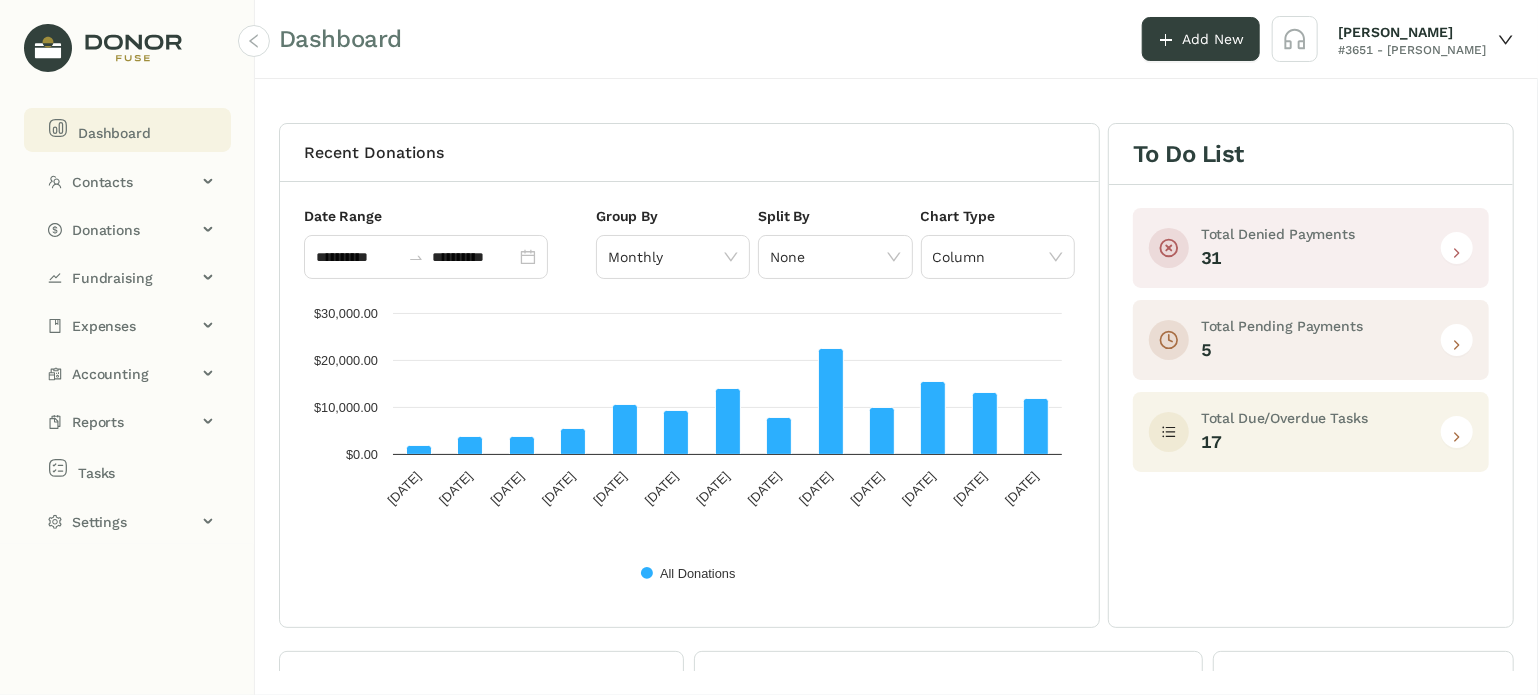 click 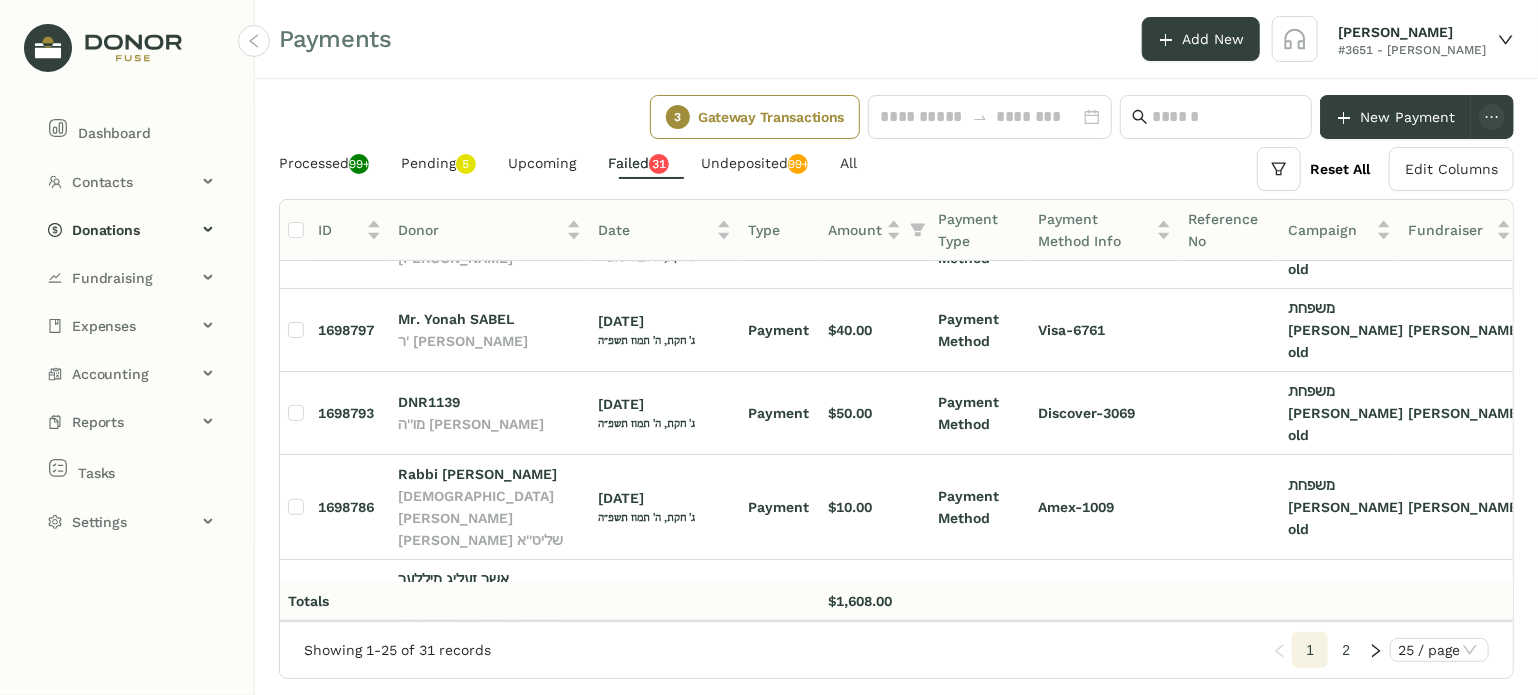 scroll, scrollTop: 800, scrollLeft: 0, axis: vertical 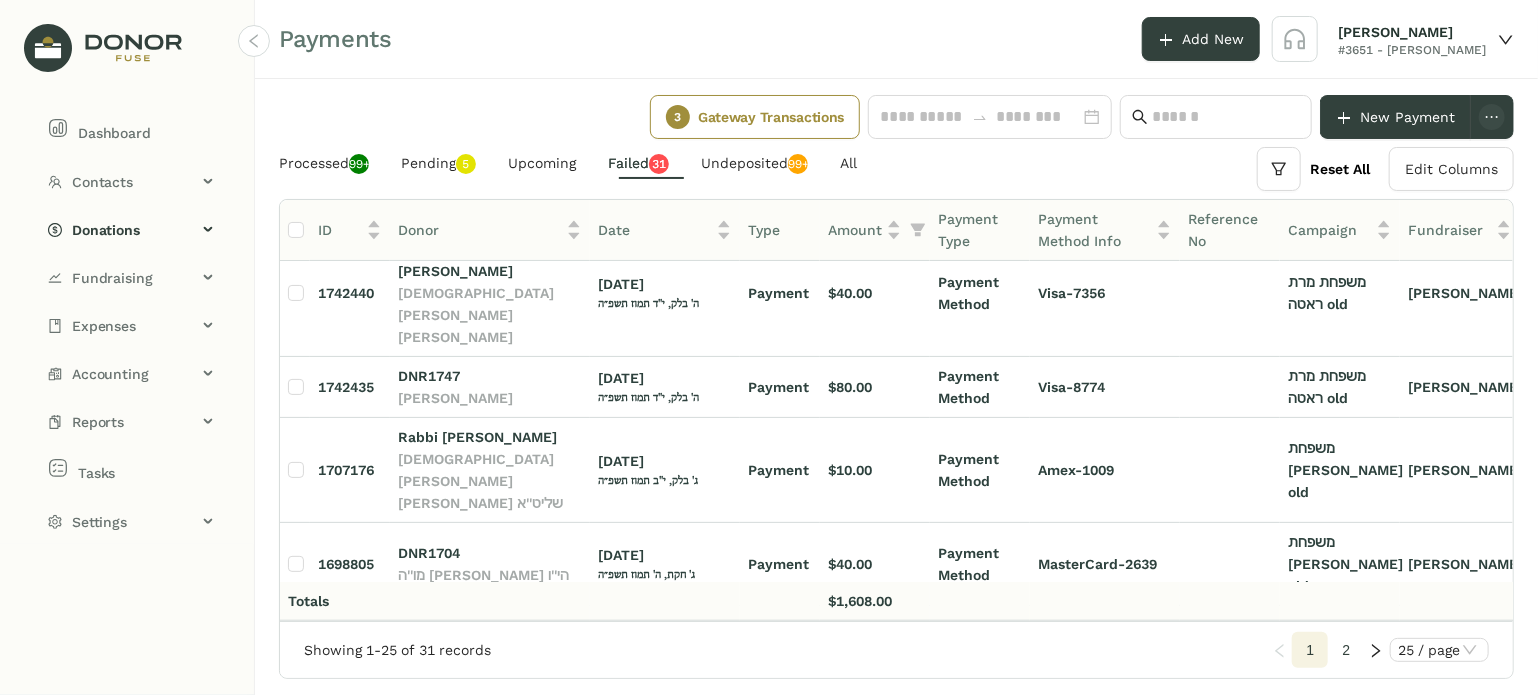 click on "[PERSON_NAME]" 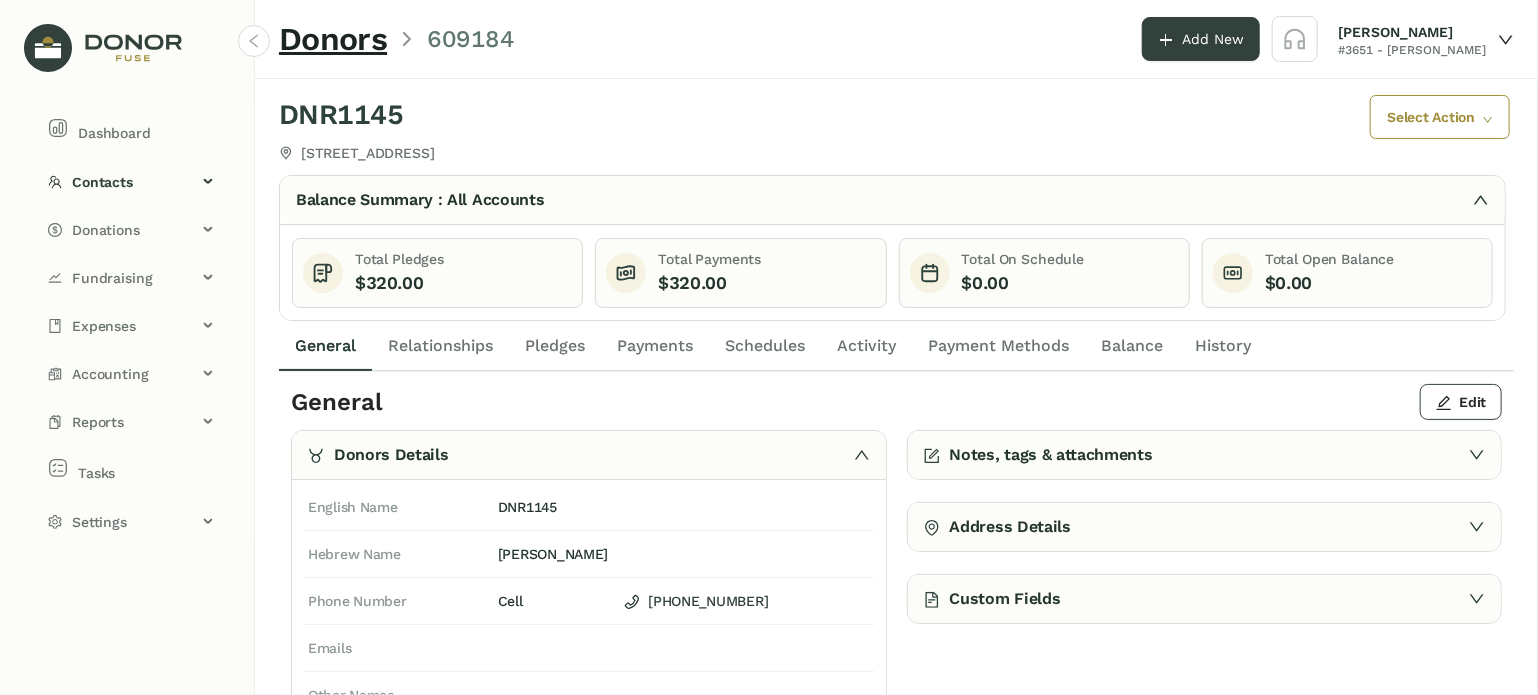 drag, startPoint x: 567, startPoint y: 352, endPoint x: 580, endPoint y: 344, distance: 15.264338 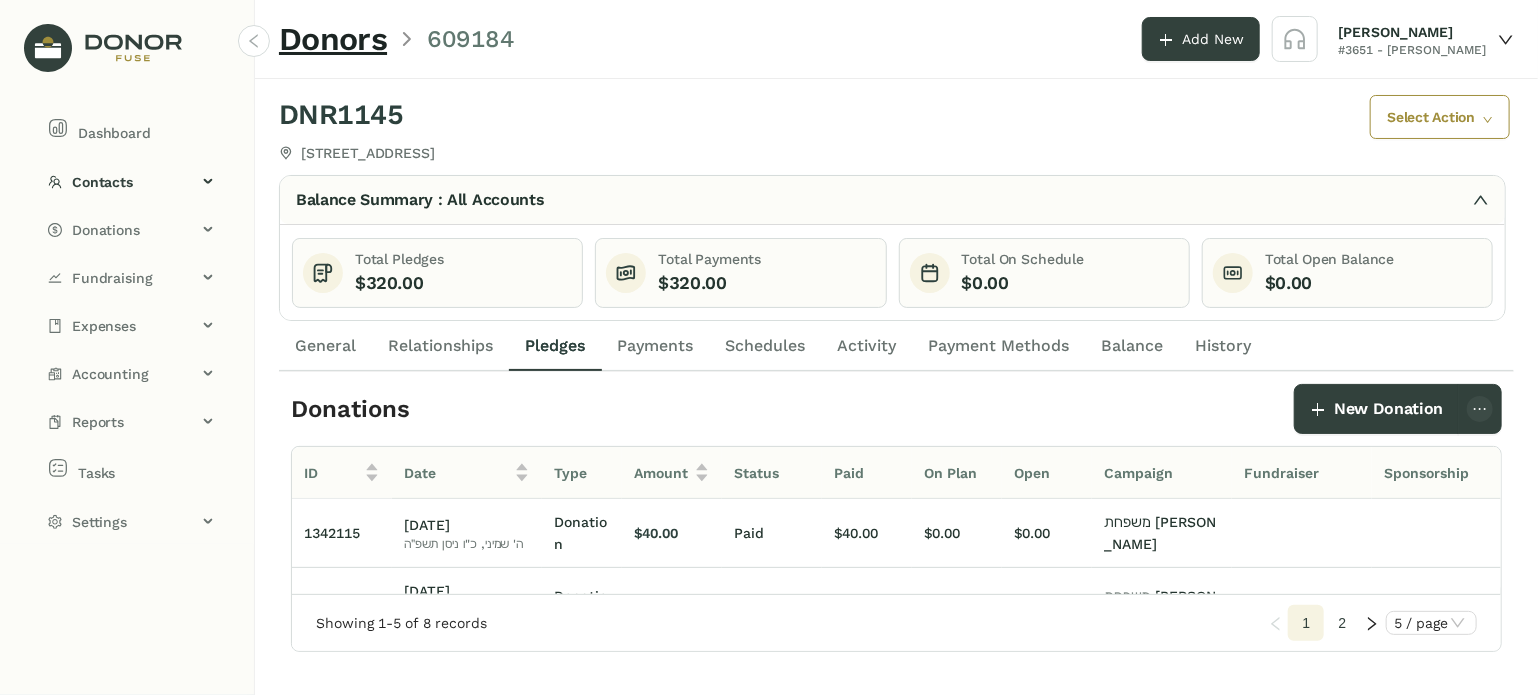 click on "General" 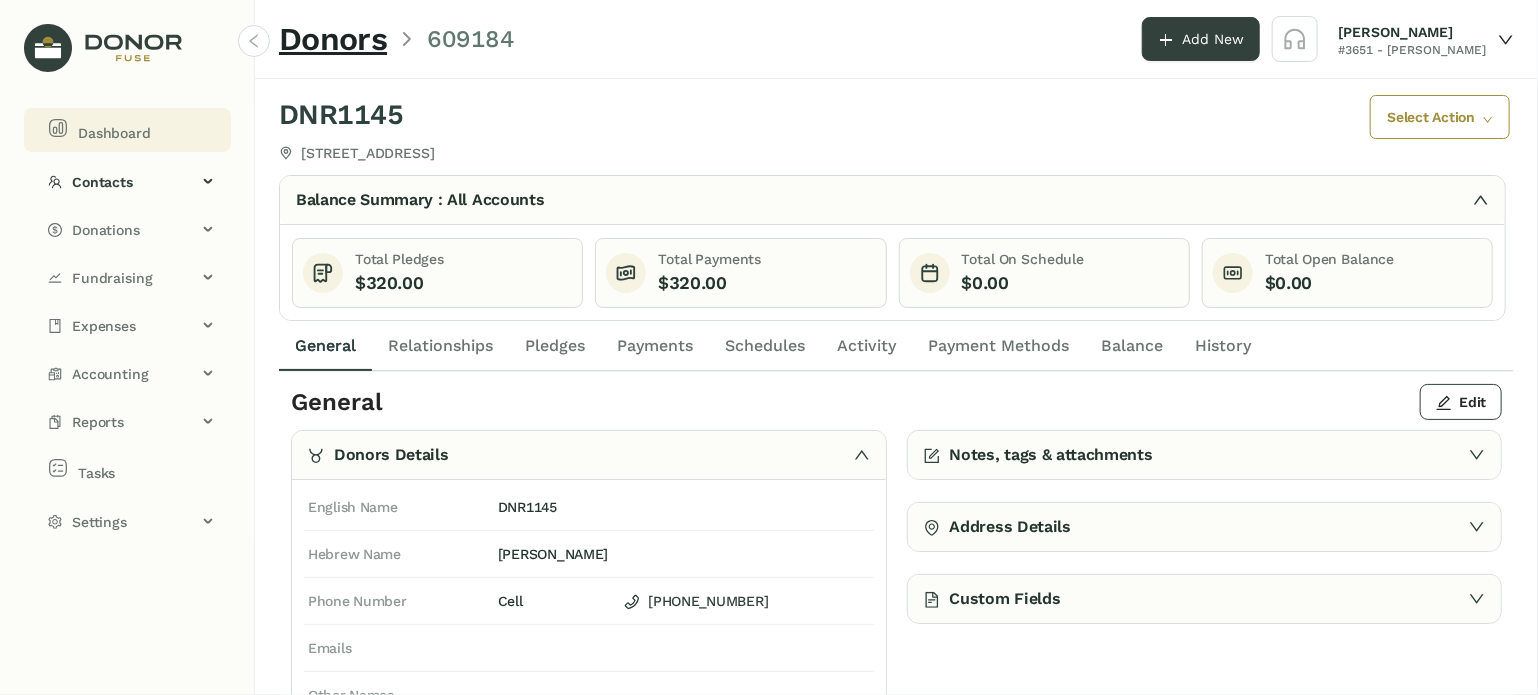 click on "Dashboard" 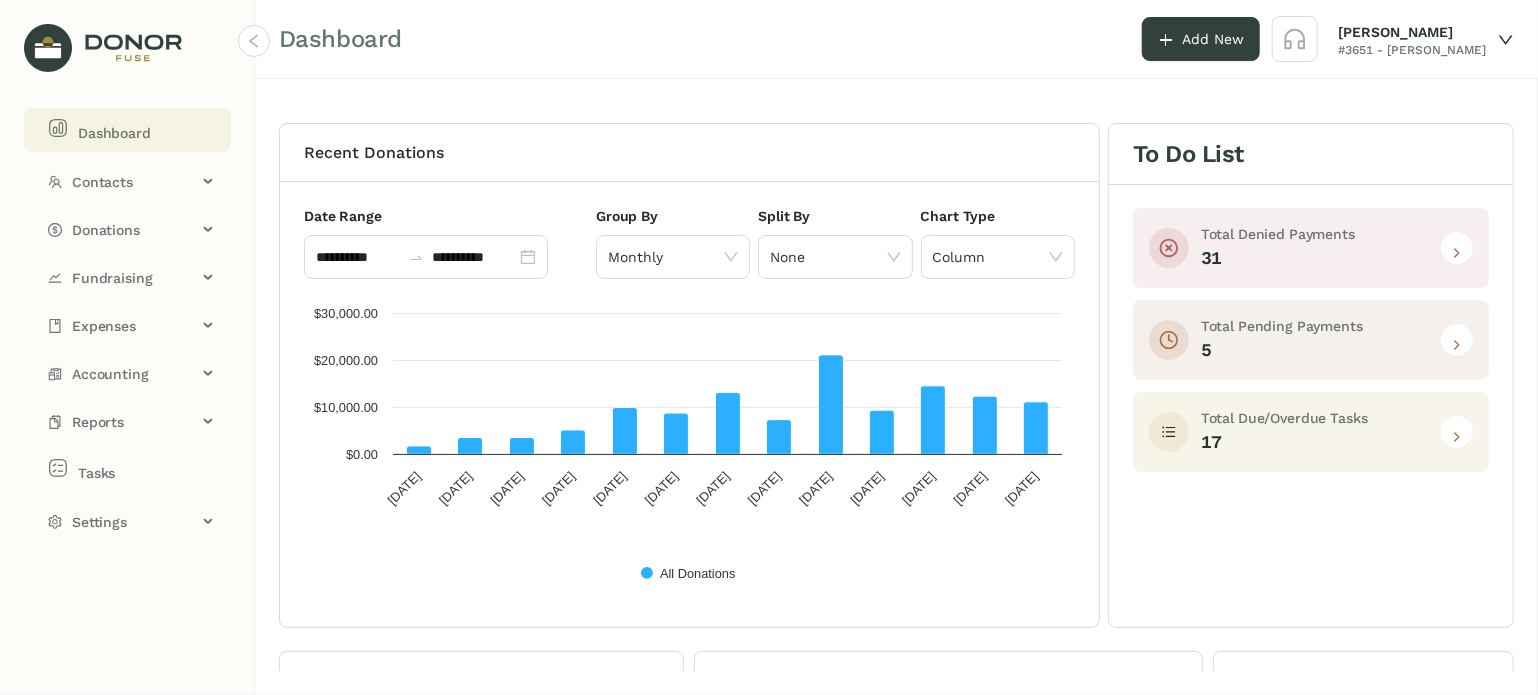 click 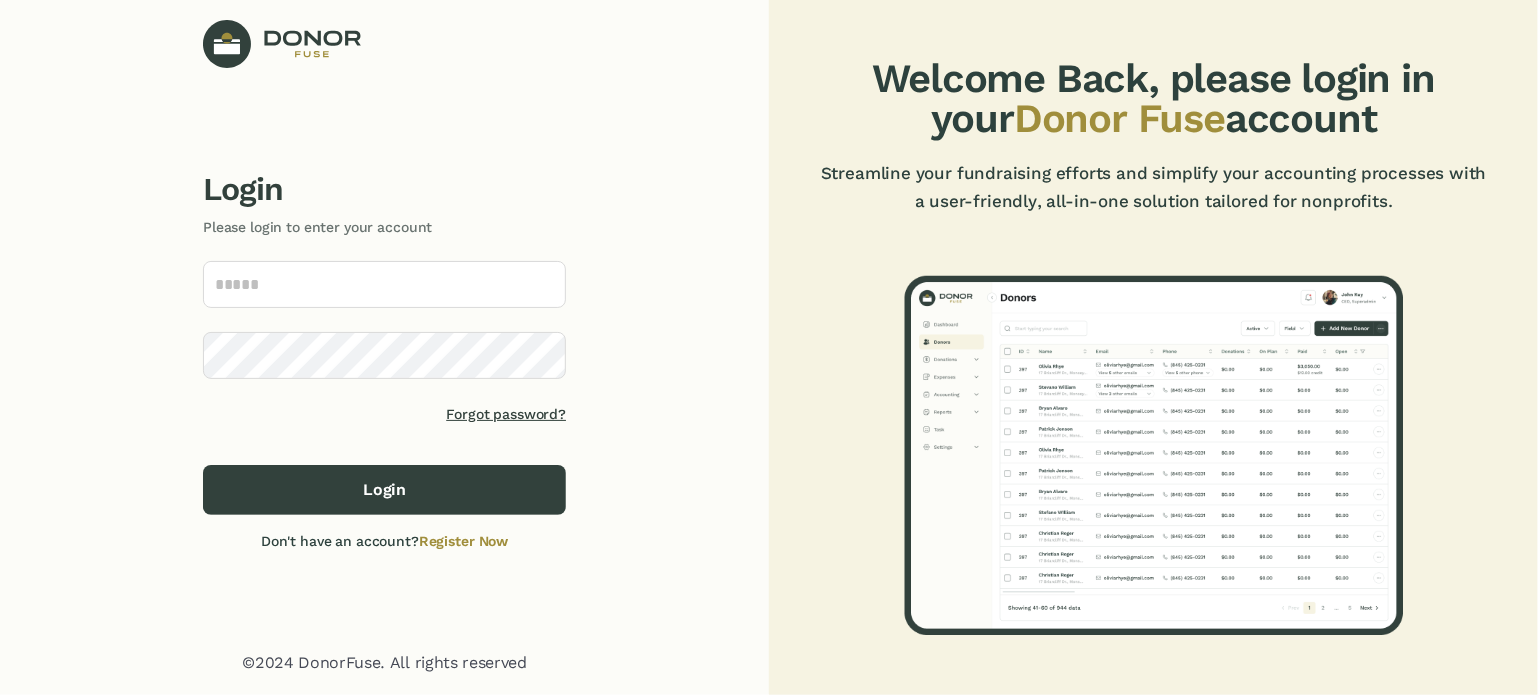 drag, startPoint x: 579, startPoint y: 274, endPoint x: 420, endPoint y: 310, distance: 163.02454 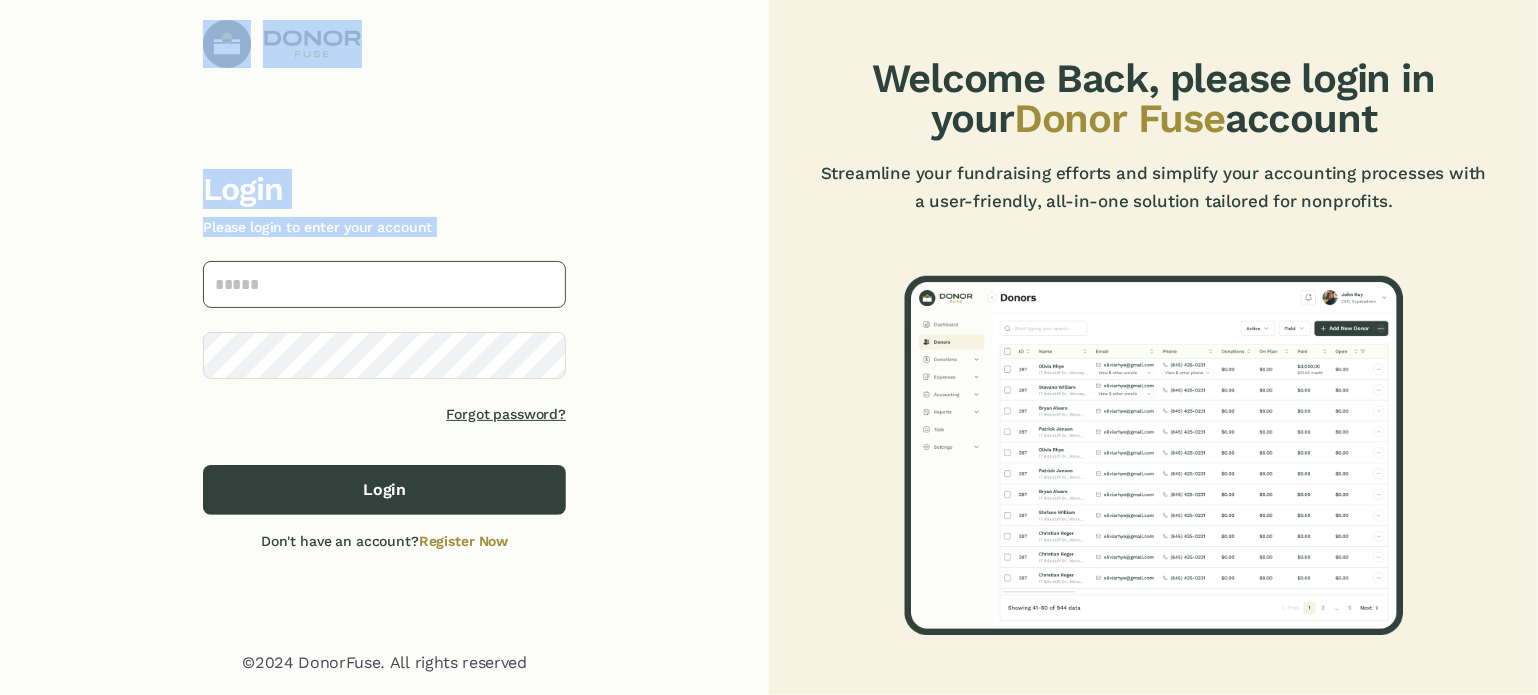 click 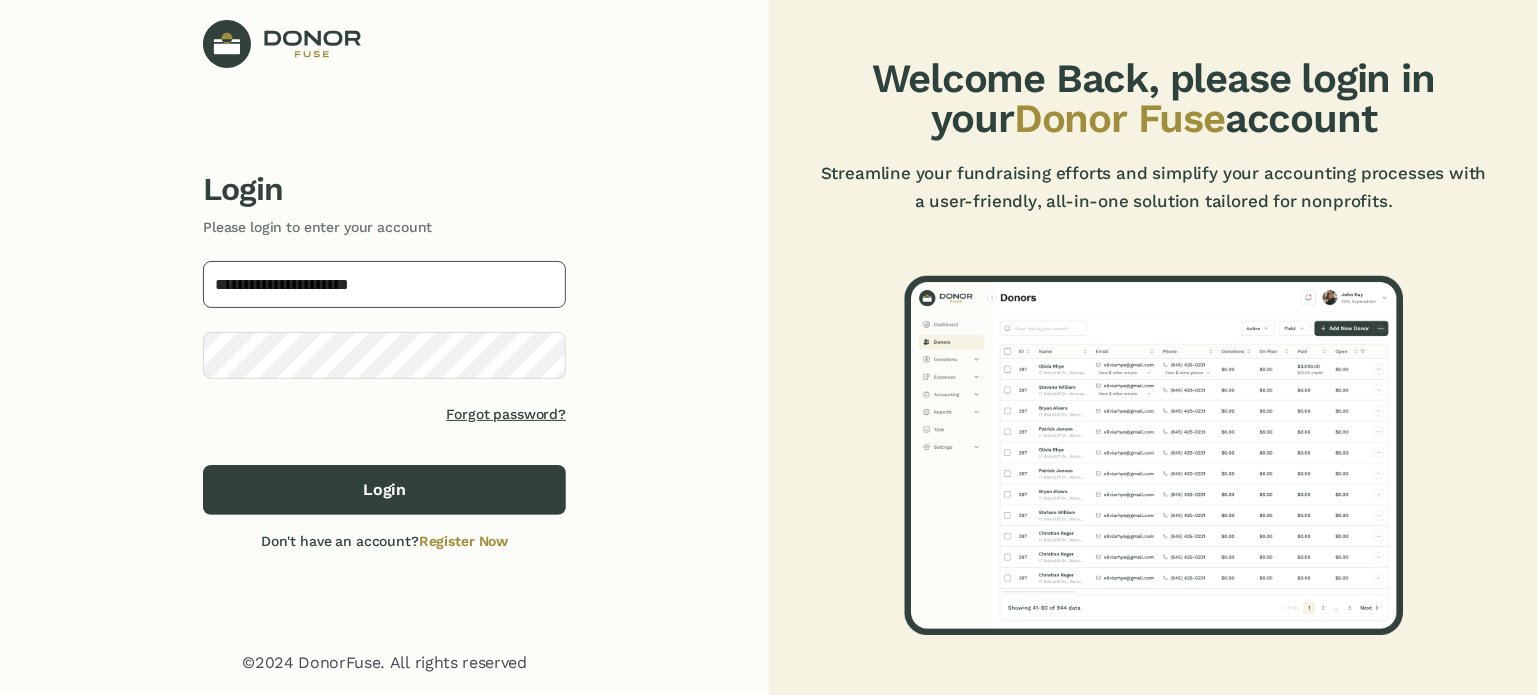 type on "**********" 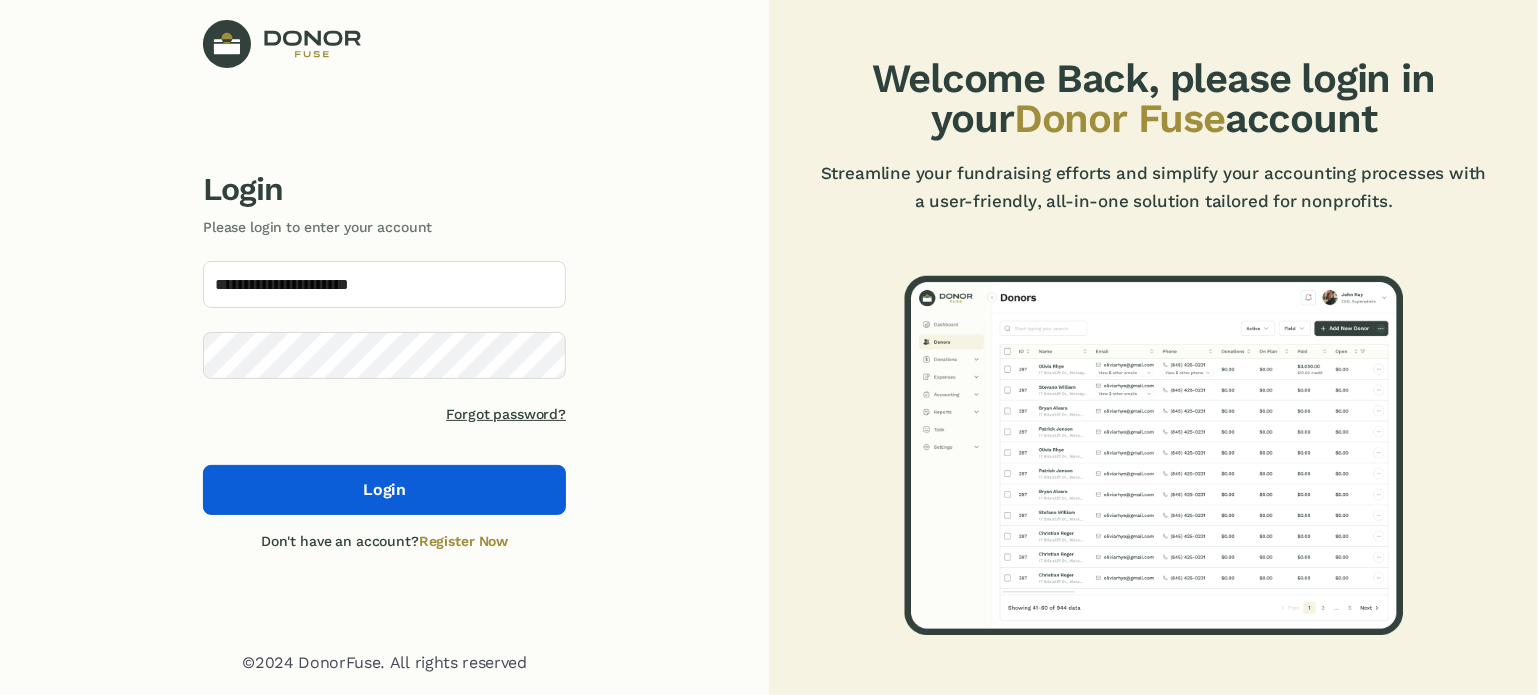click on "Login" 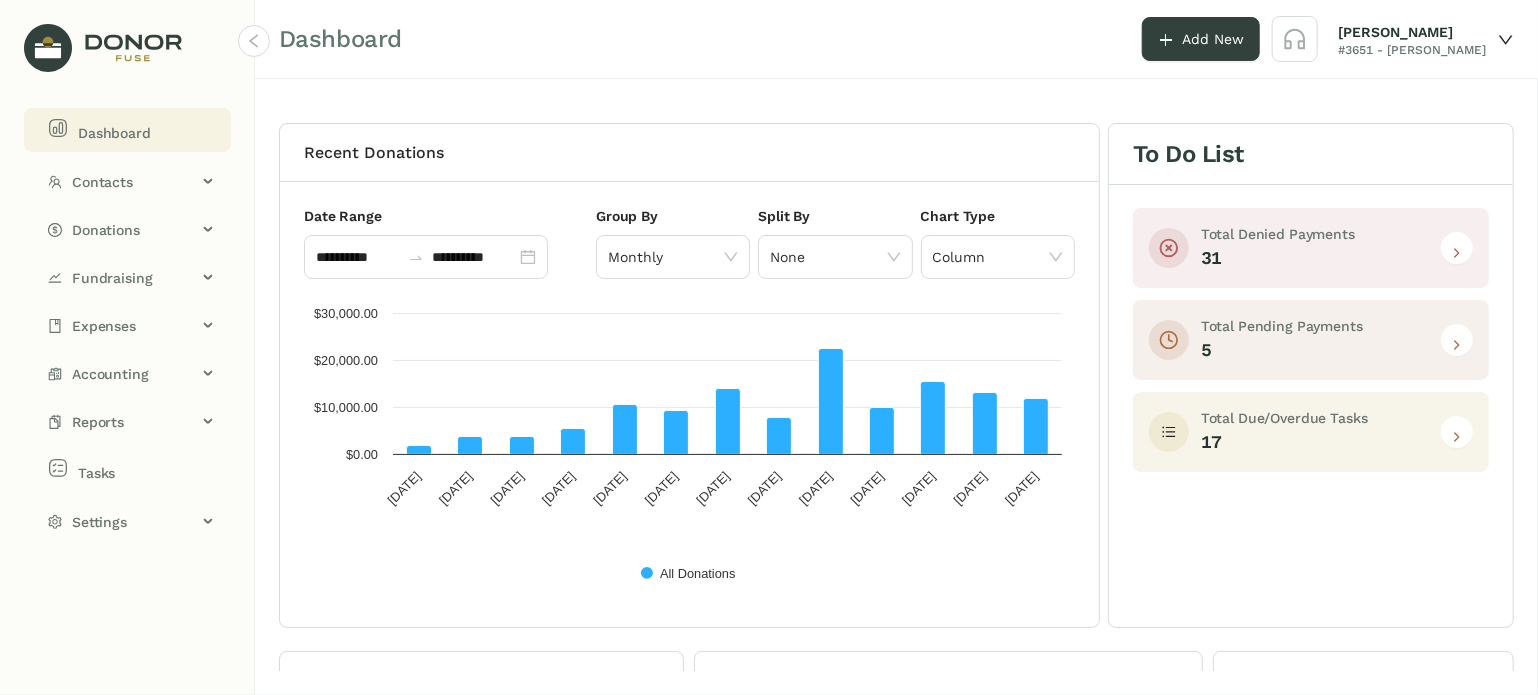 click 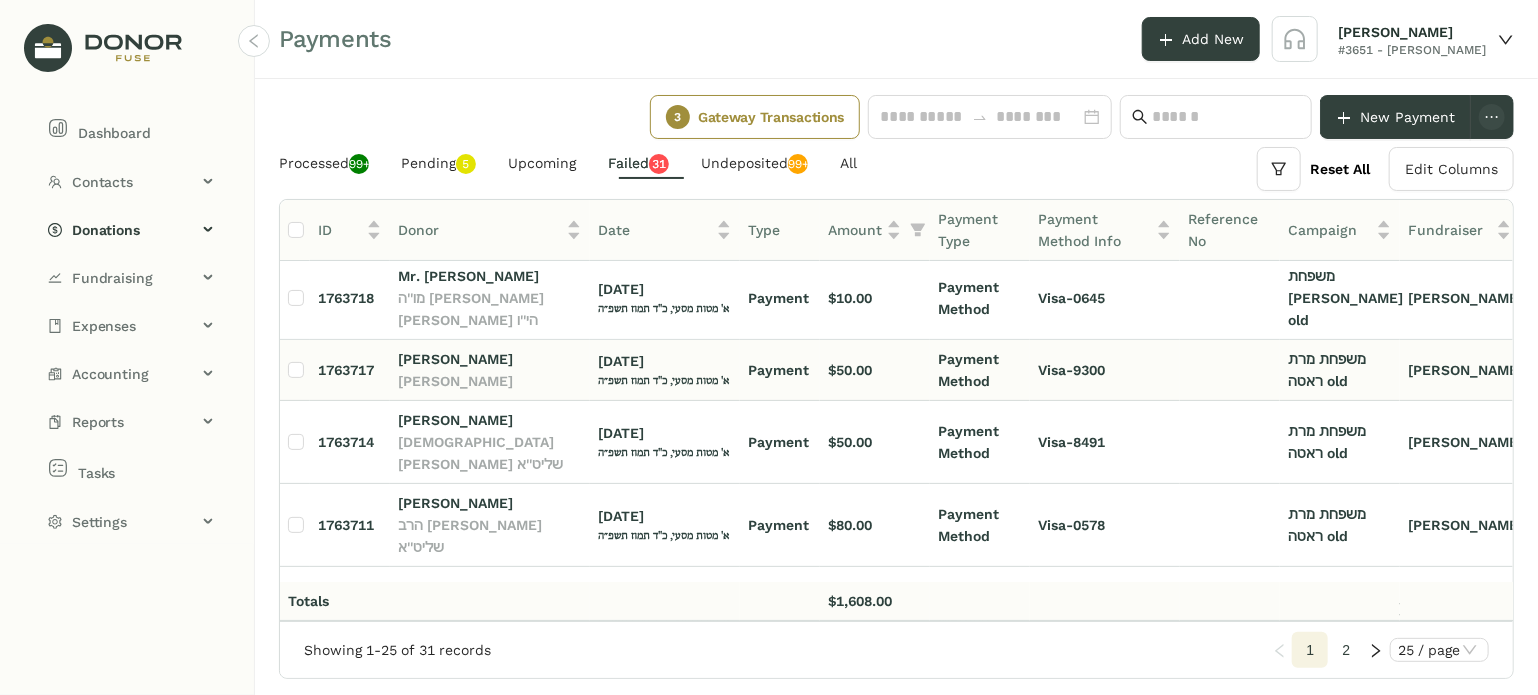 scroll, scrollTop: 0, scrollLeft: 0, axis: both 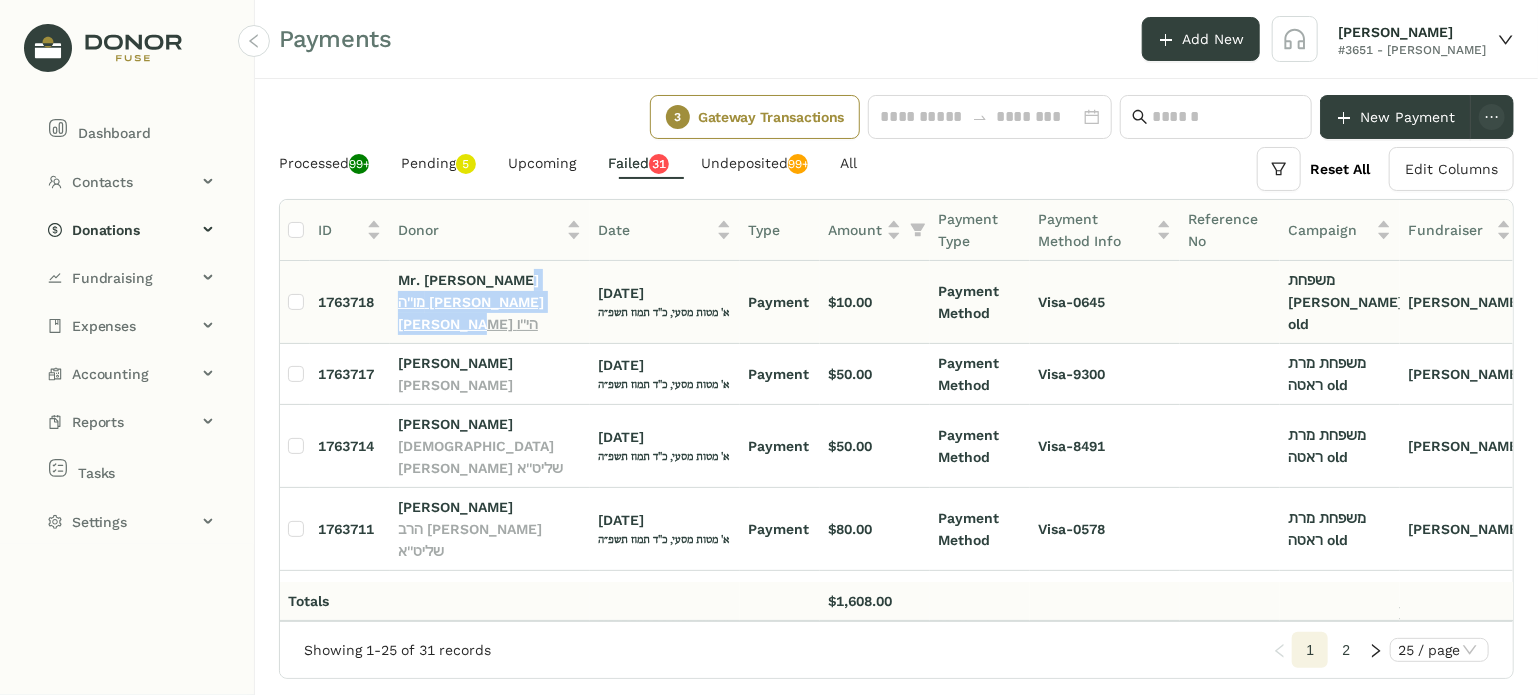 drag, startPoint x: 576, startPoint y: 271, endPoint x: 421, endPoint y: 299, distance: 157.50873 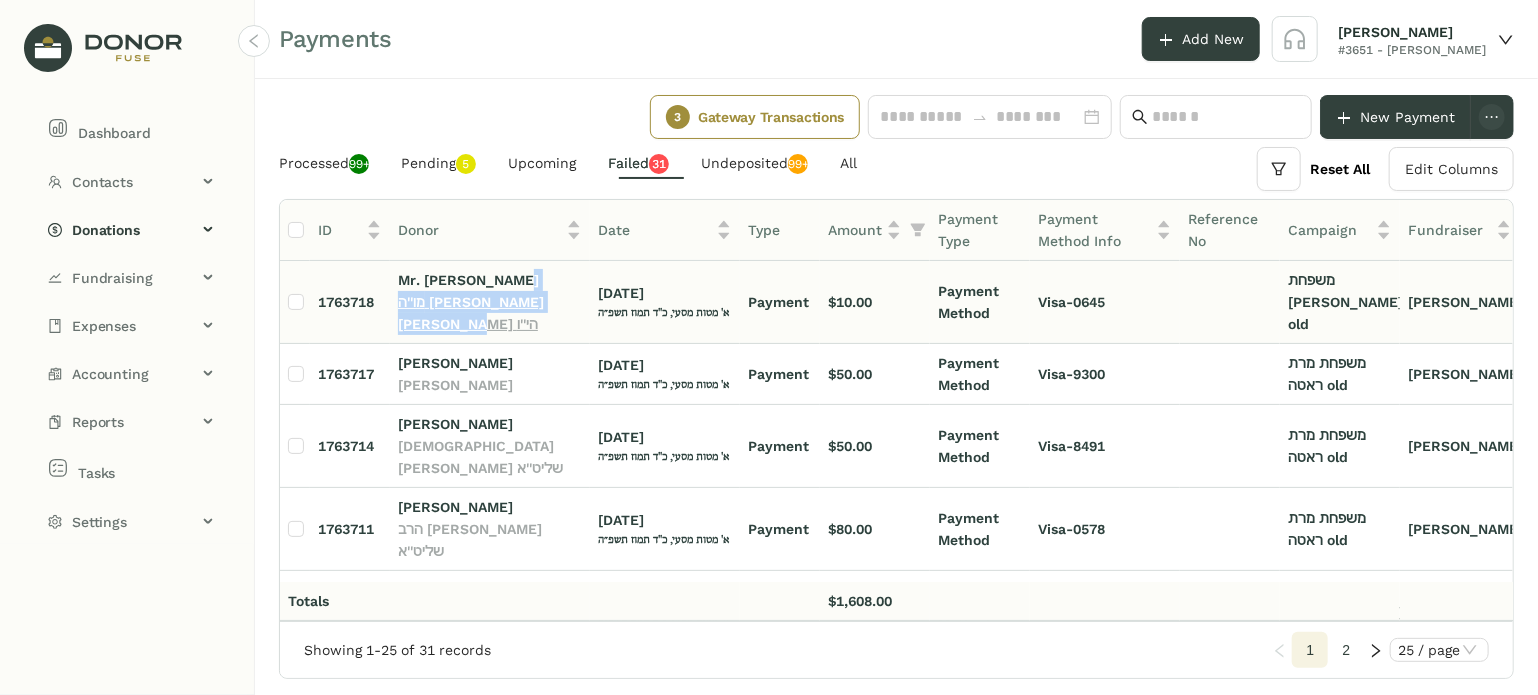 click on "Mr. [PERSON_NAME] מו''ה [PERSON_NAME] [PERSON_NAME] הי''ו" 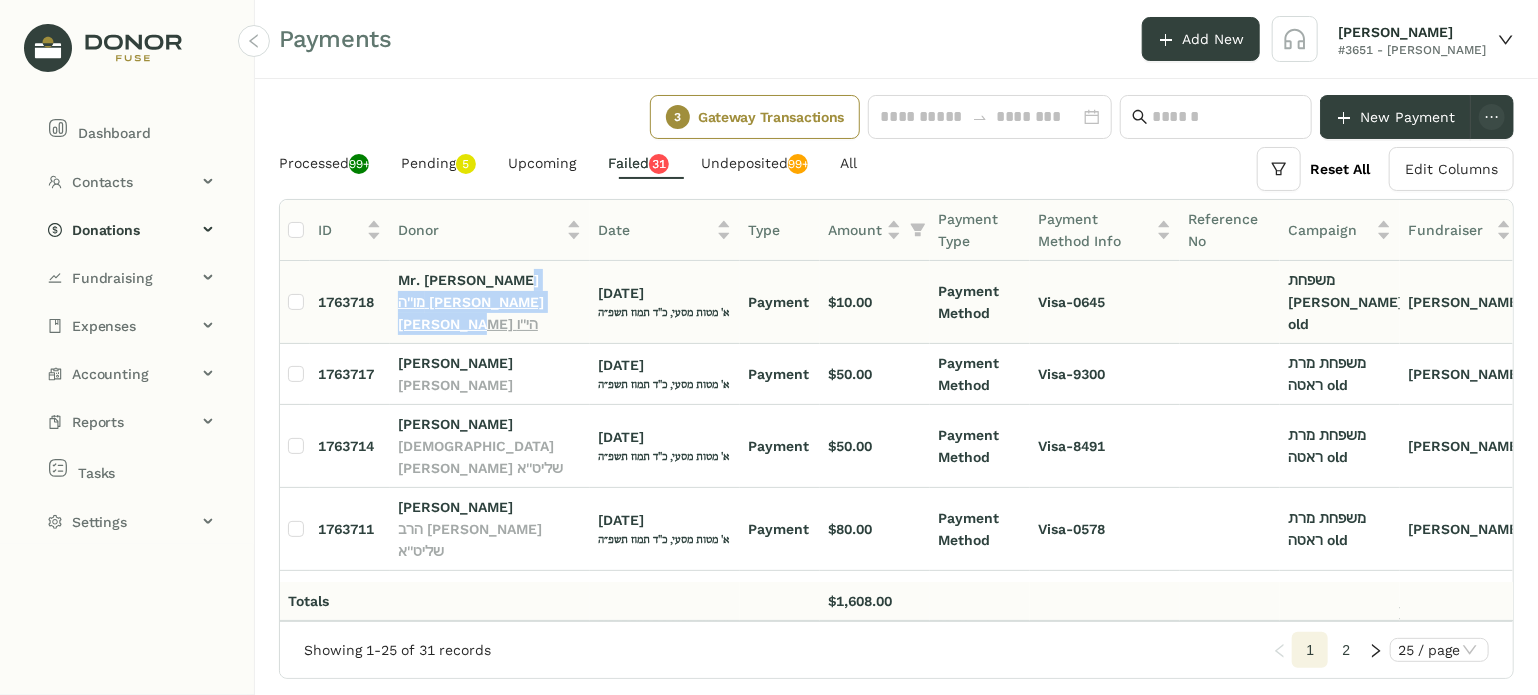 copy on "מו''ה [PERSON_NAME] [PERSON_NAME]" 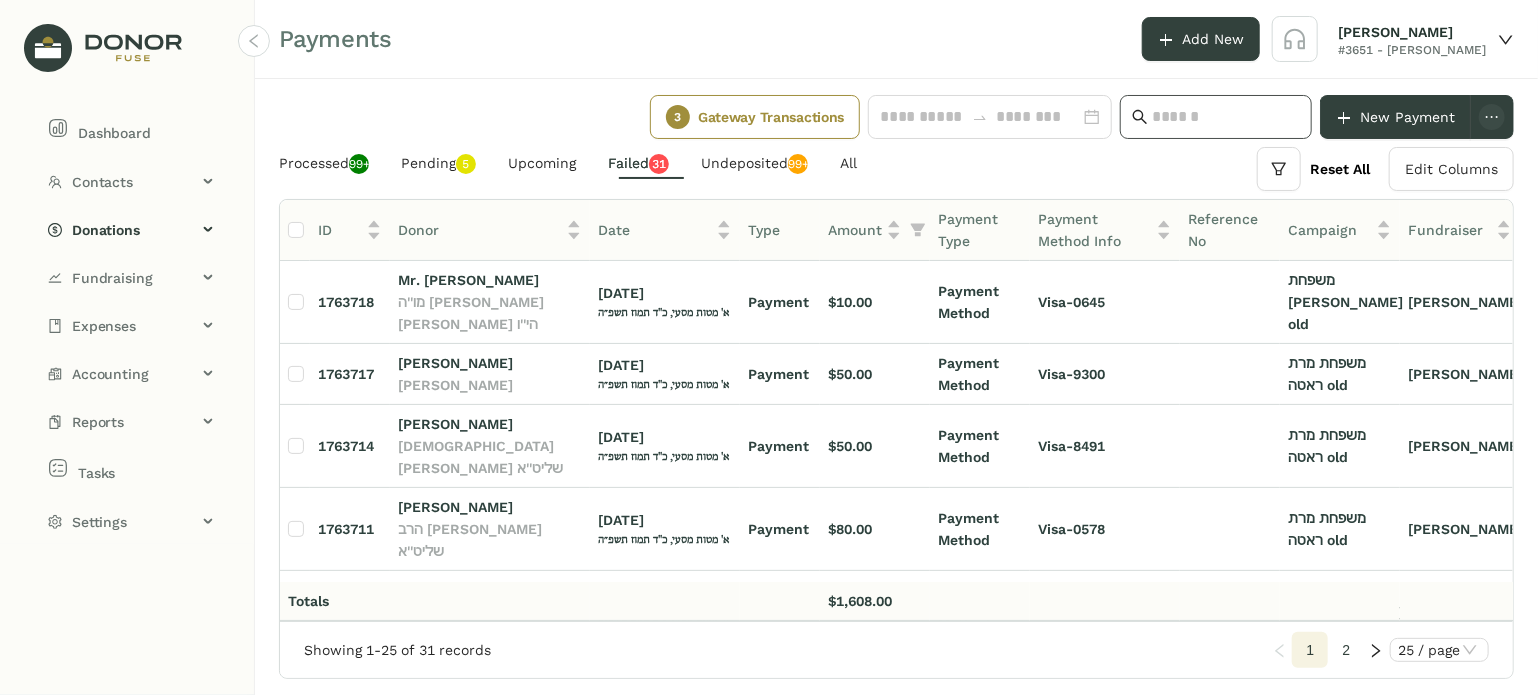 click 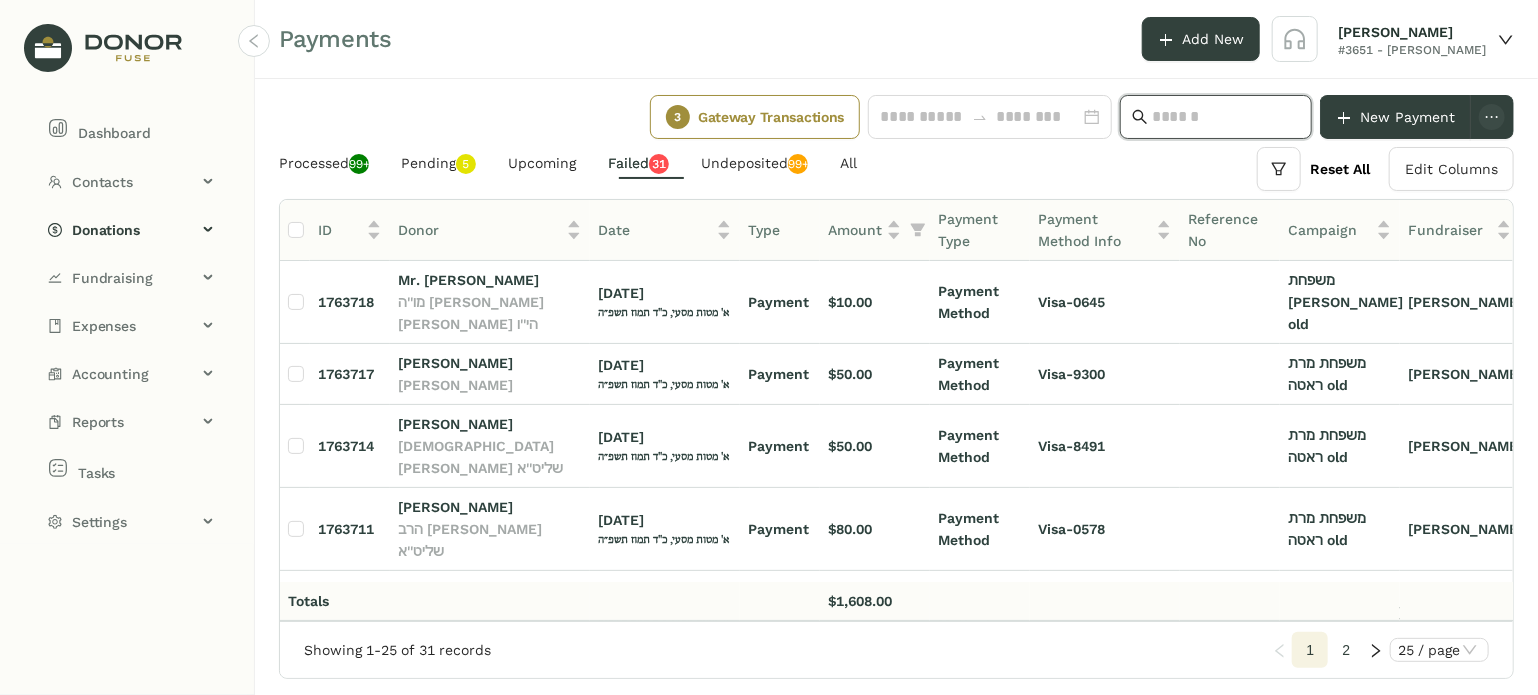 paste on "**********" 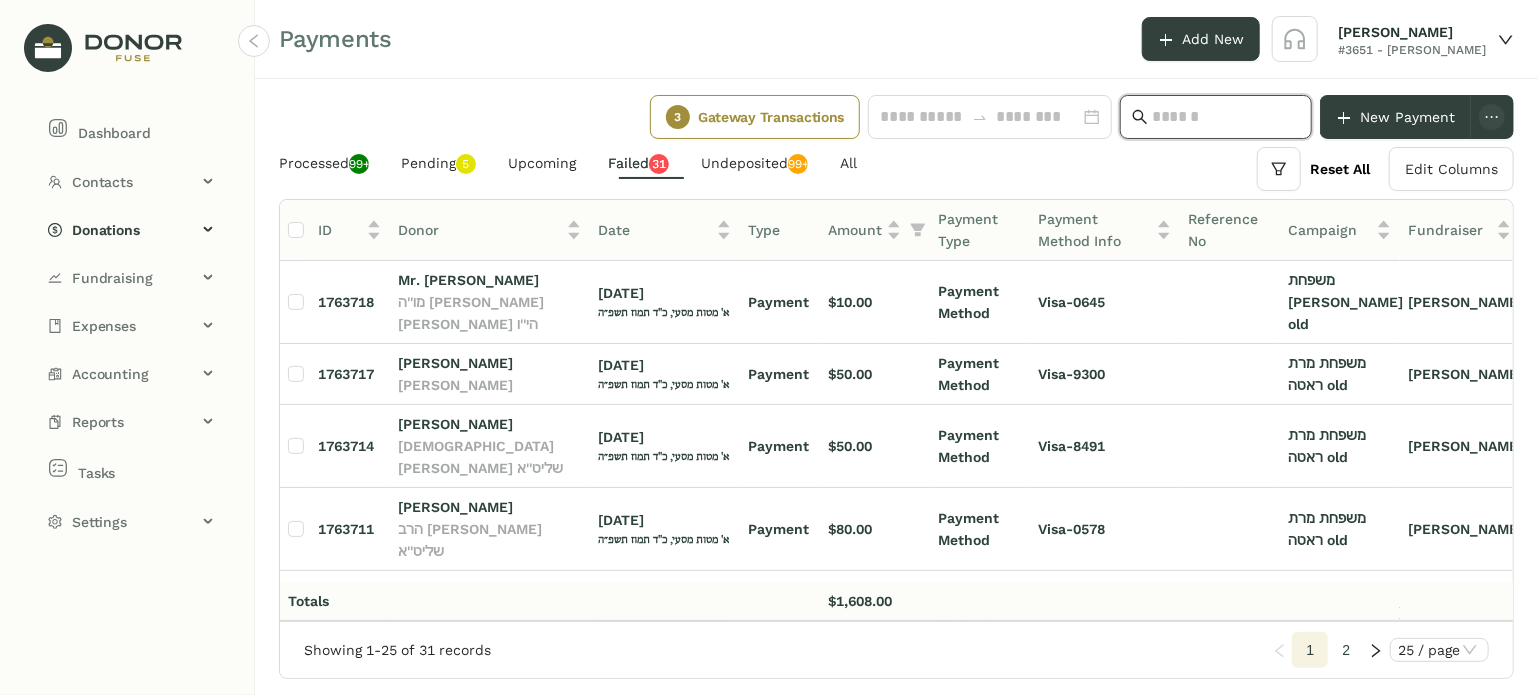 type on "**********" 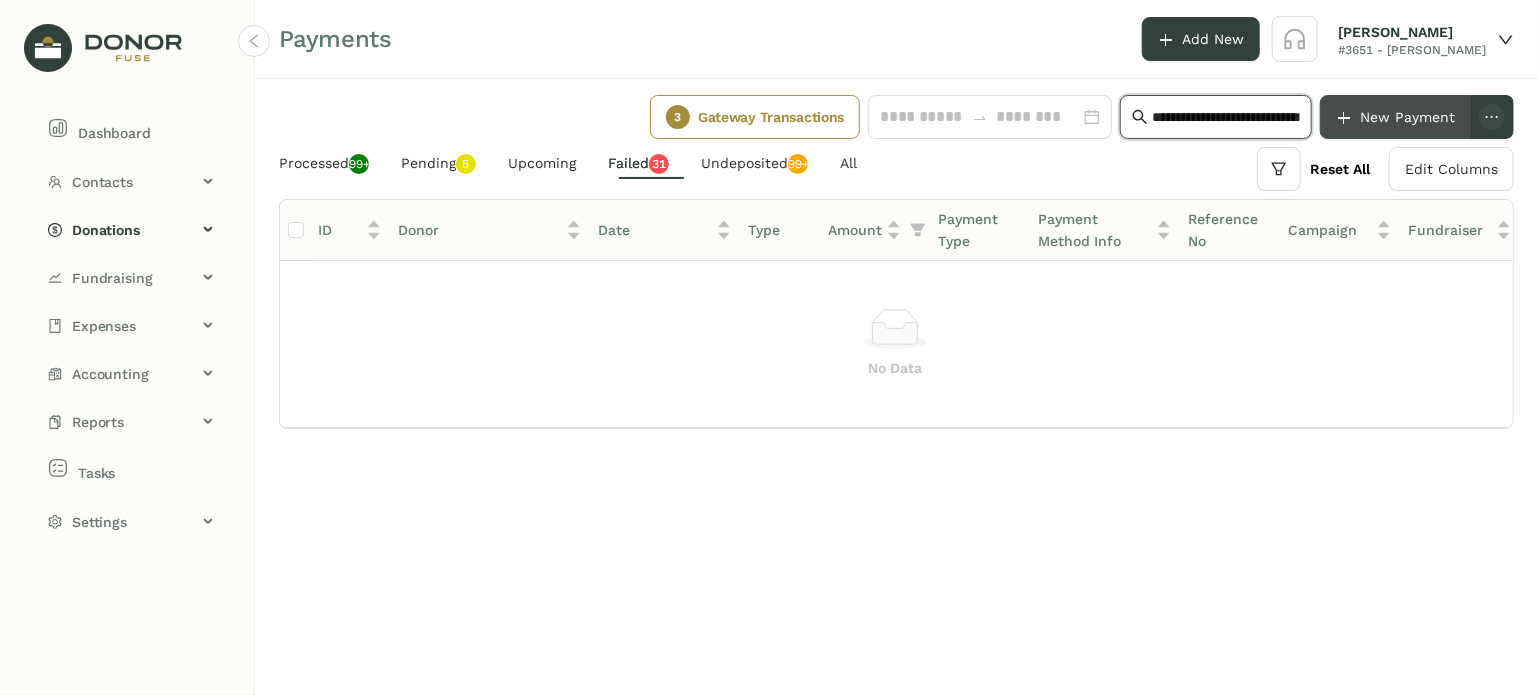 drag, startPoint x: 1142, startPoint y: 119, endPoint x: 1447, endPoint y: 127, distance: 305.1049 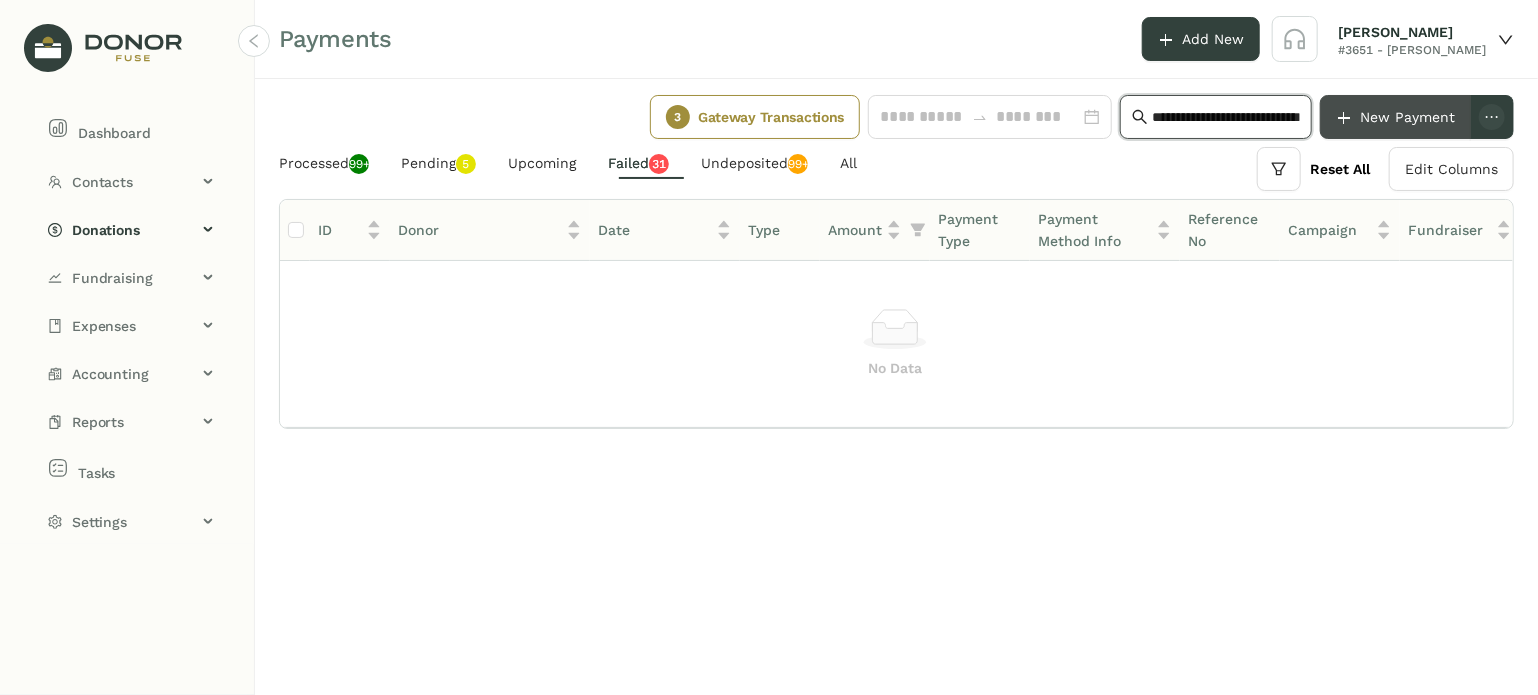 click on "**********" 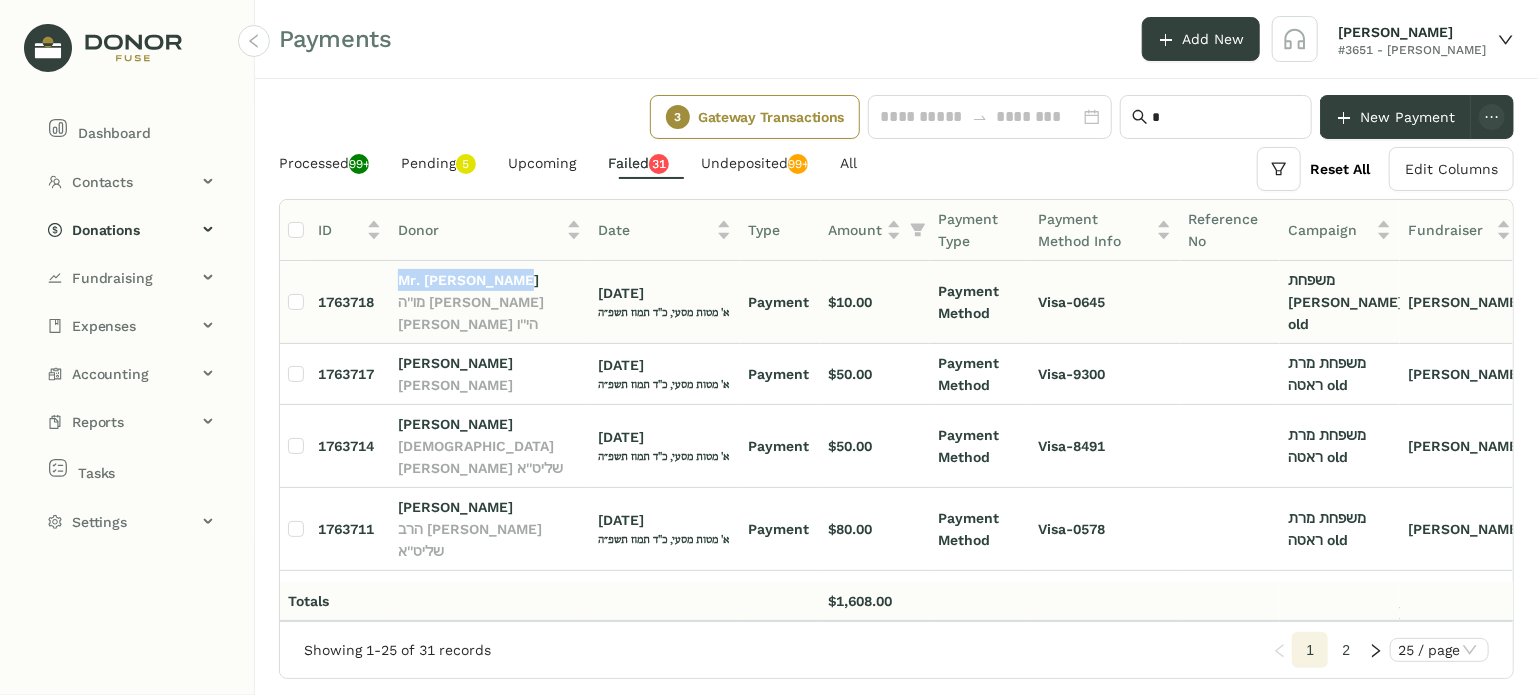 drag, startPoint x: 386, startPoint y: 279, endPoint x: 580, endPoint y: 279, distance: 194 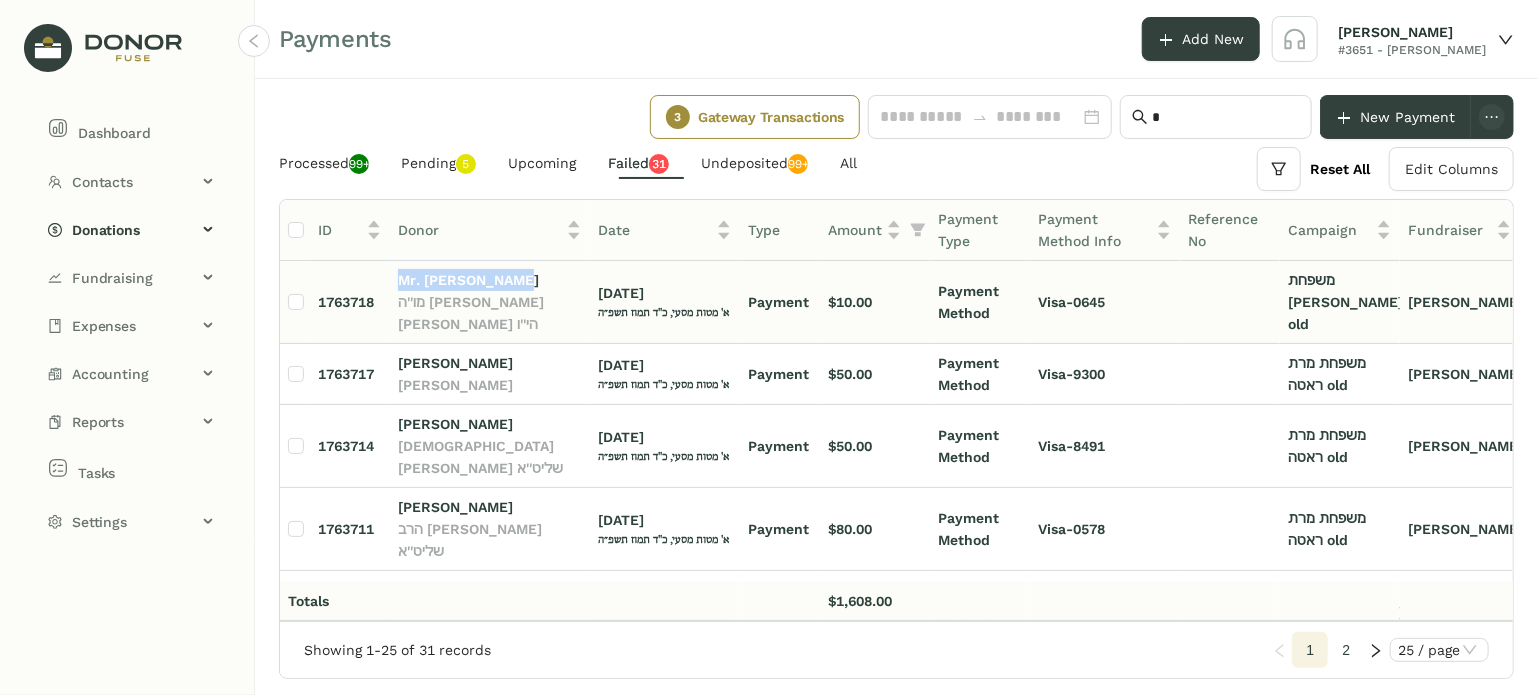 click on "1763718 Mr. [PERSON_NAME] מו''ה [PERSON_NAME] [PERSON_NAME] הי''ו [DATE] א' מטות מסעי, כ"ד [PERSON_NAME] תשפ״ה Payment $10.00 Payment Method Visa-0645 משפחת [PERSON_NAME] old [PERSON_NAME] 2 Undeposited משפחת [PERSON_NAME] old" 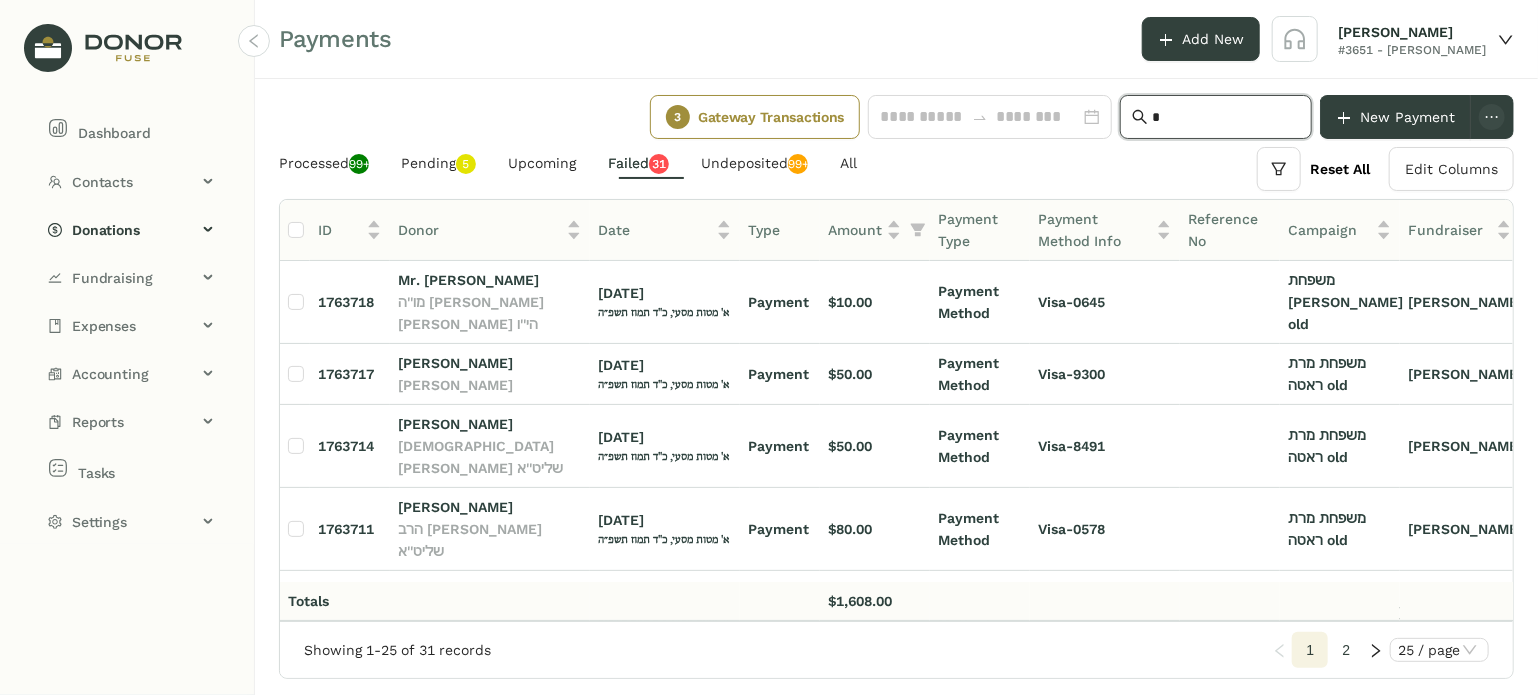 click 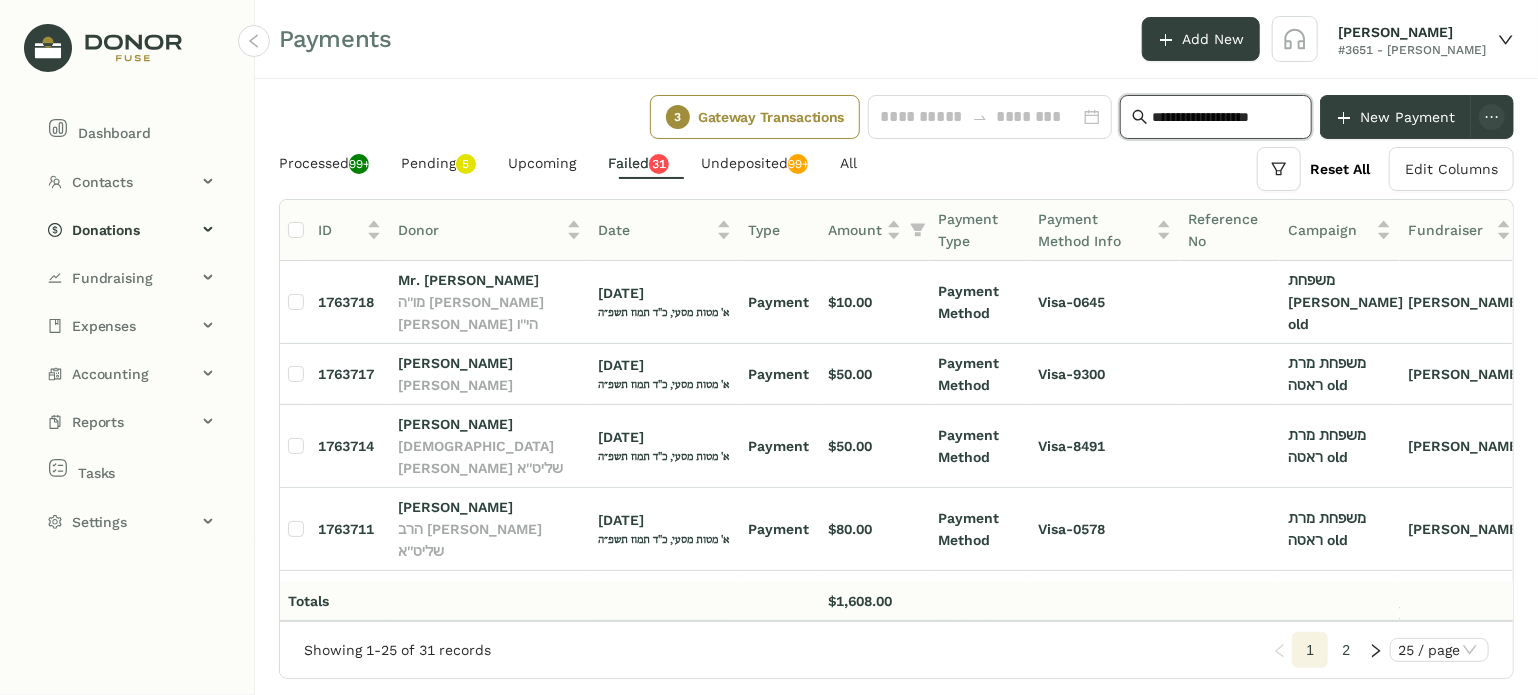 scroll, scrollTop: 0, scrollLeft: 5, axis: horizontal 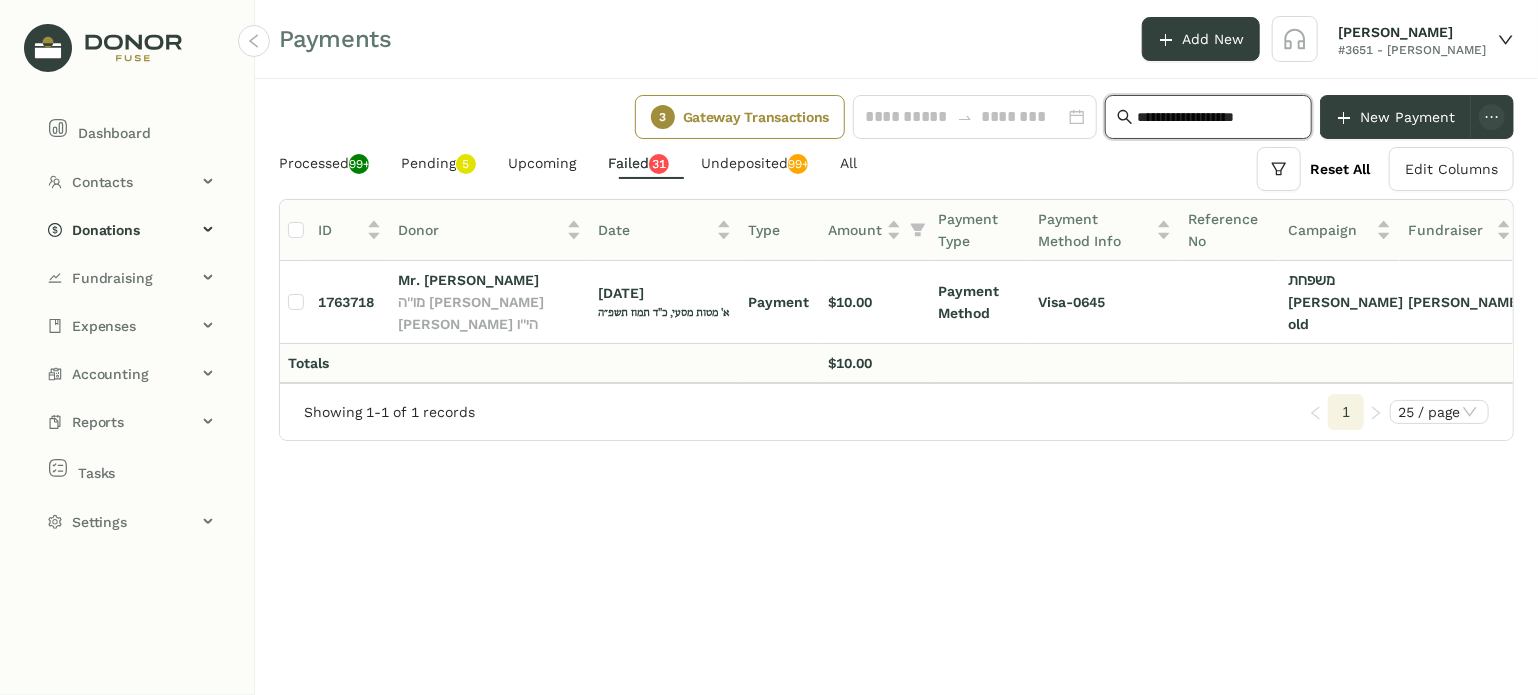 click on "**********" 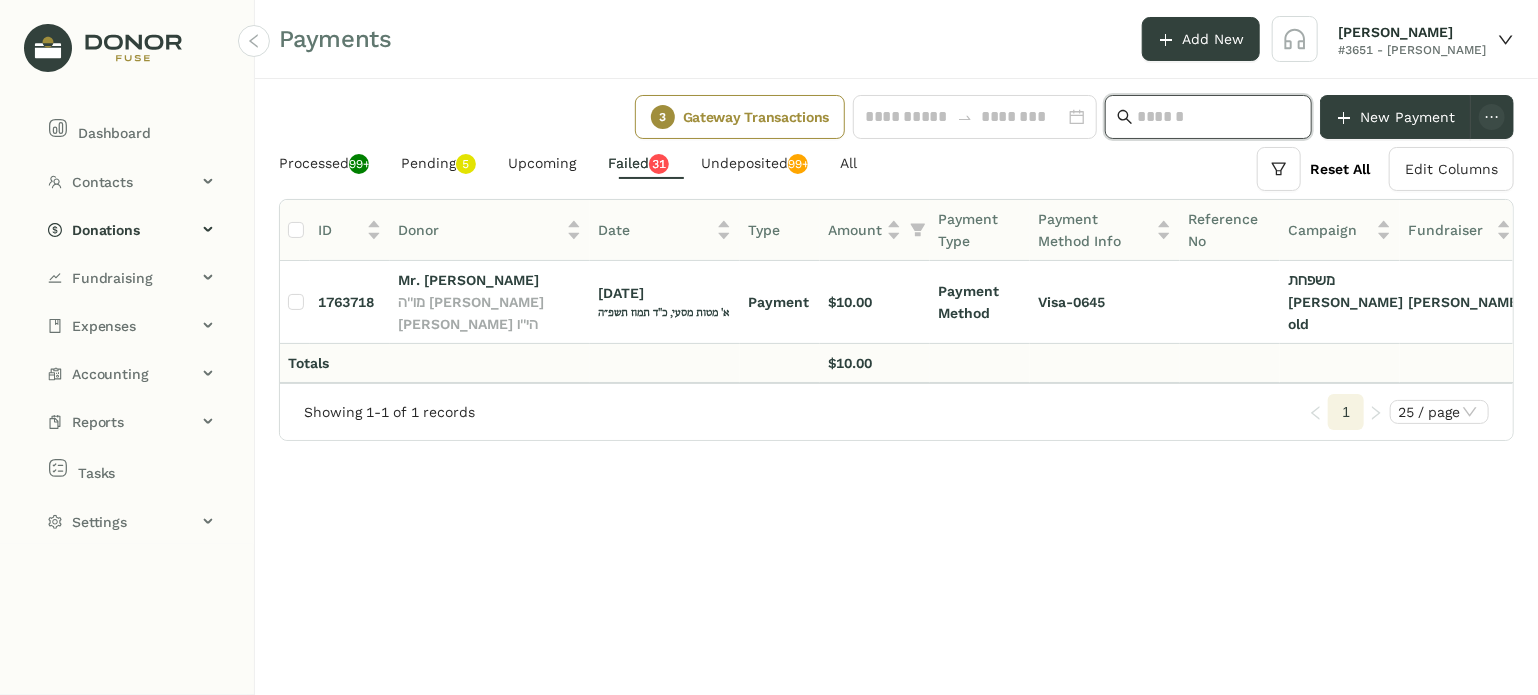 scroll, scrollTop: 0, scrollLeft: 0, axis: both 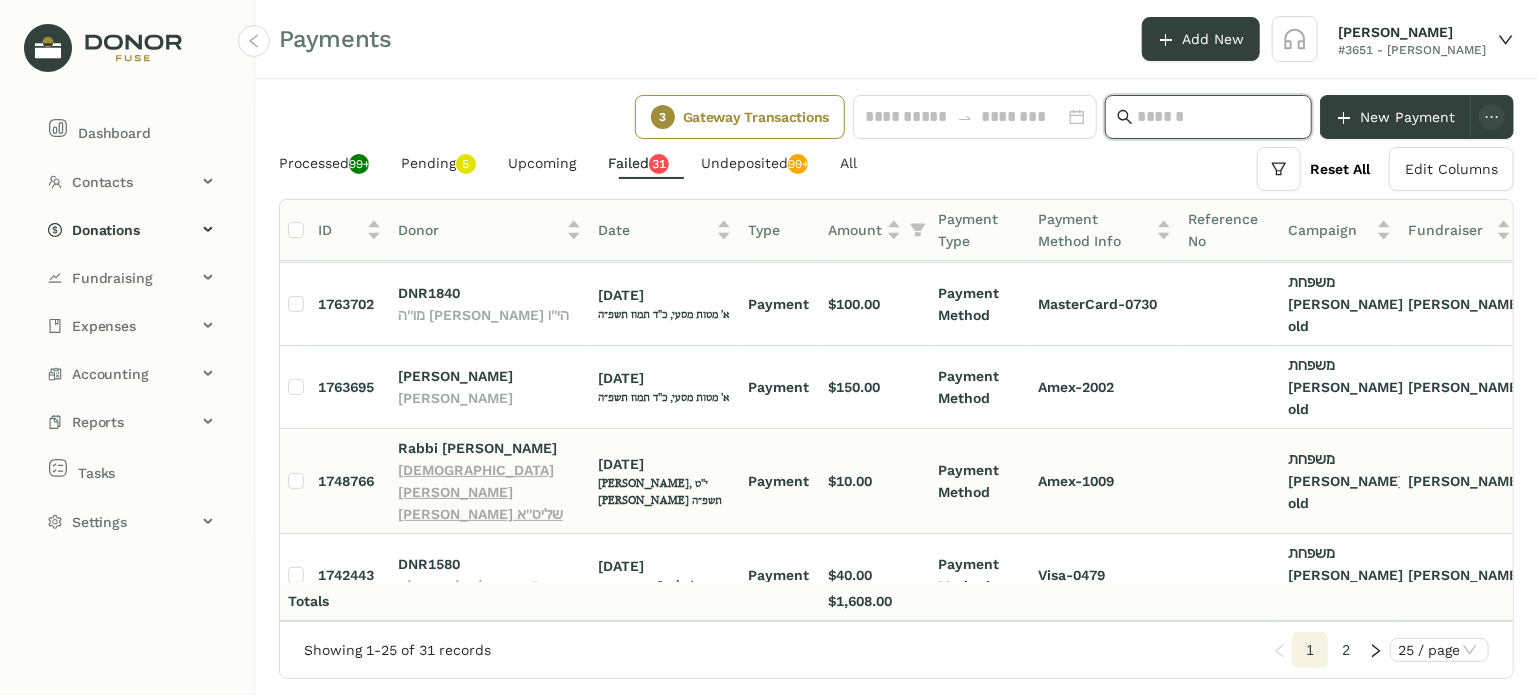 type 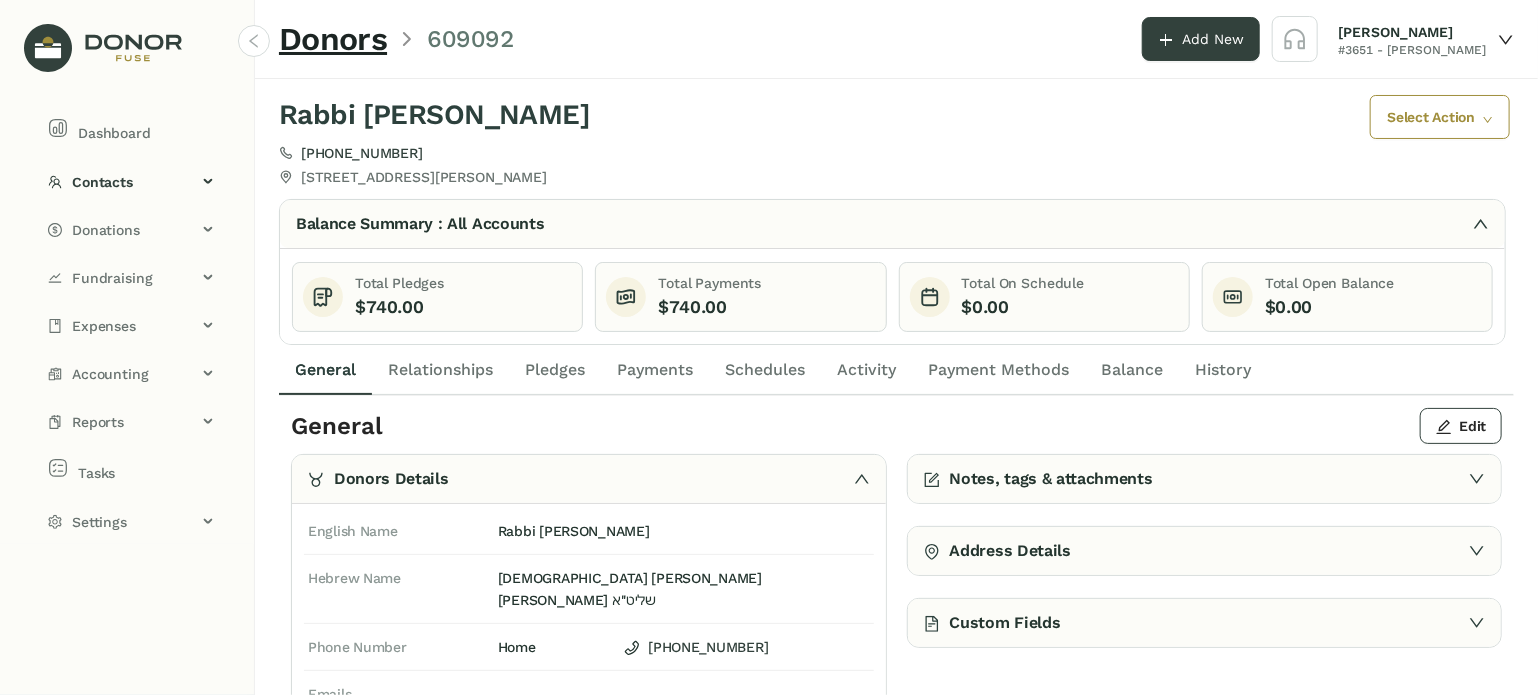 drag, startPoint x: 482, startPoint y: 511, endPoint x: 790, endPoint y: 539, distance: 309.2701 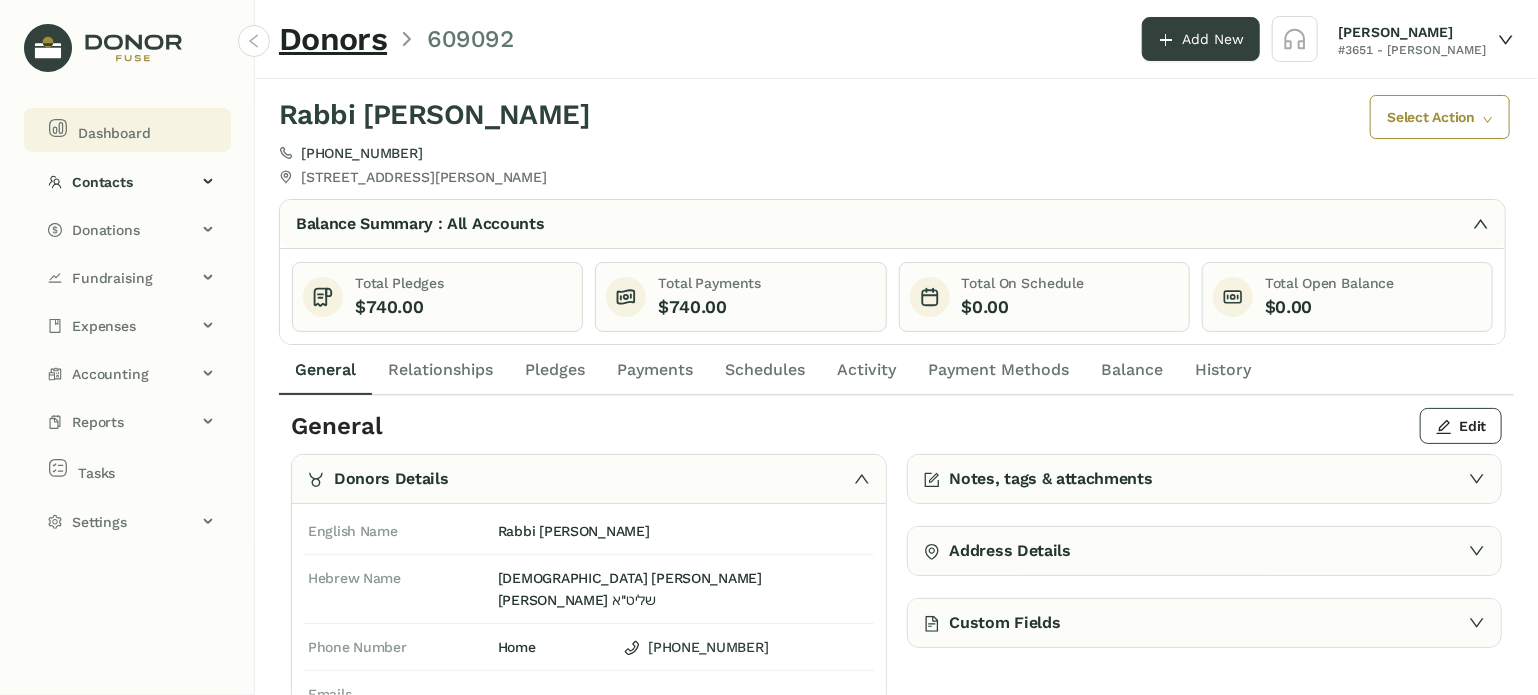click on "Dashboard" 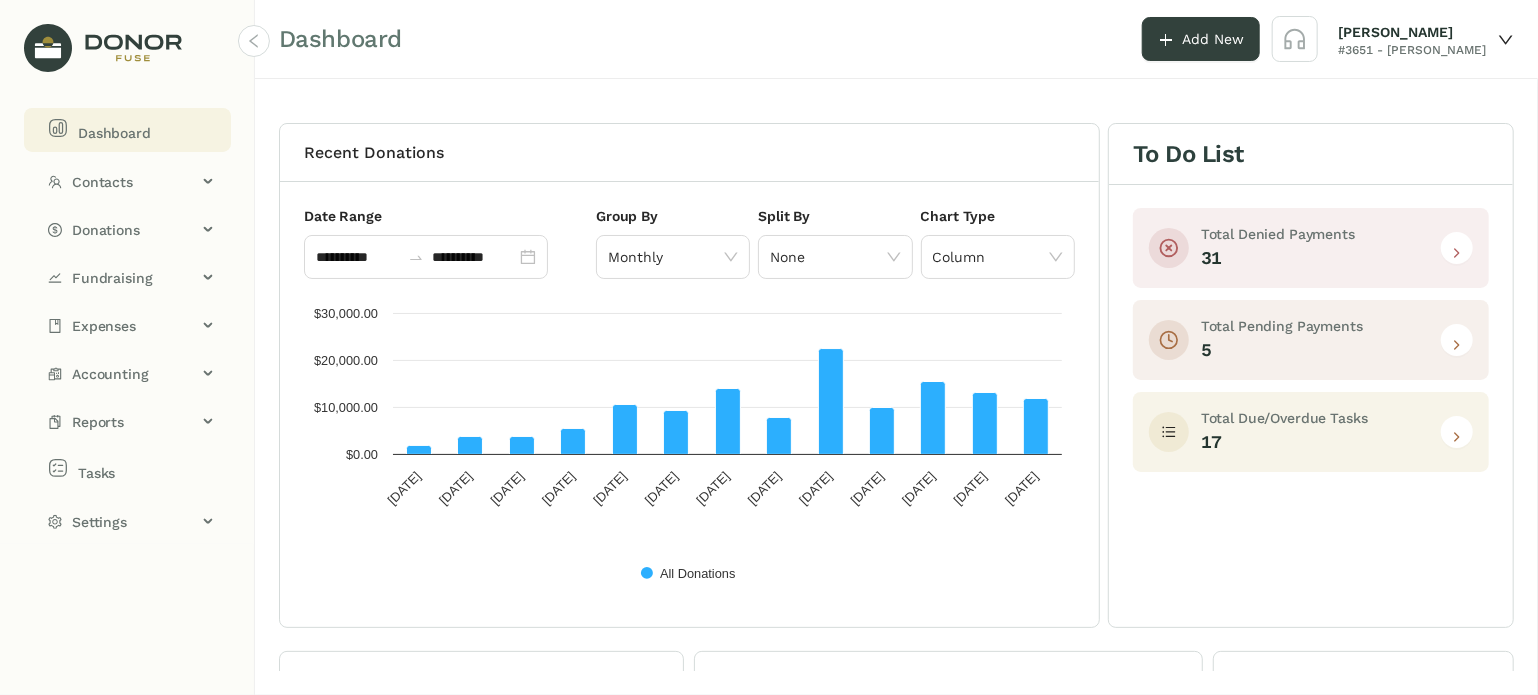 click 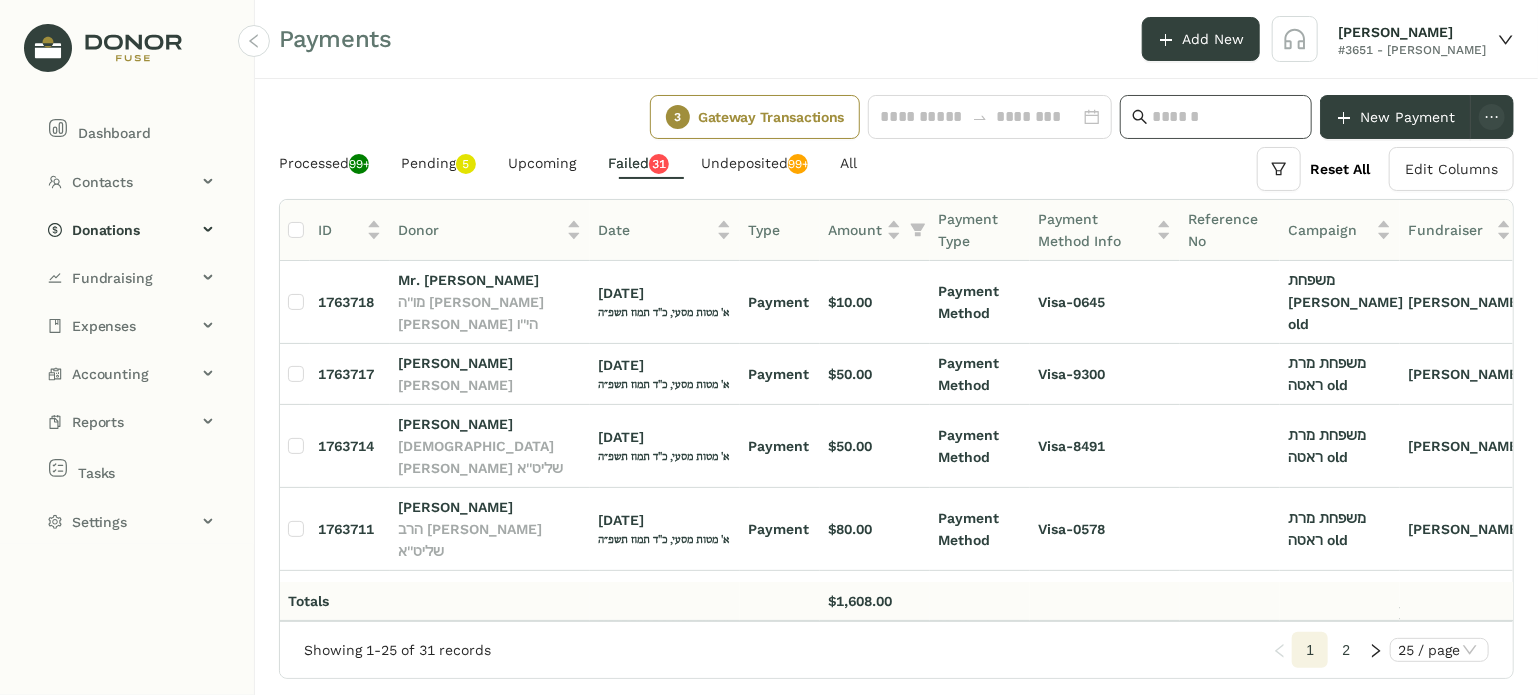 click 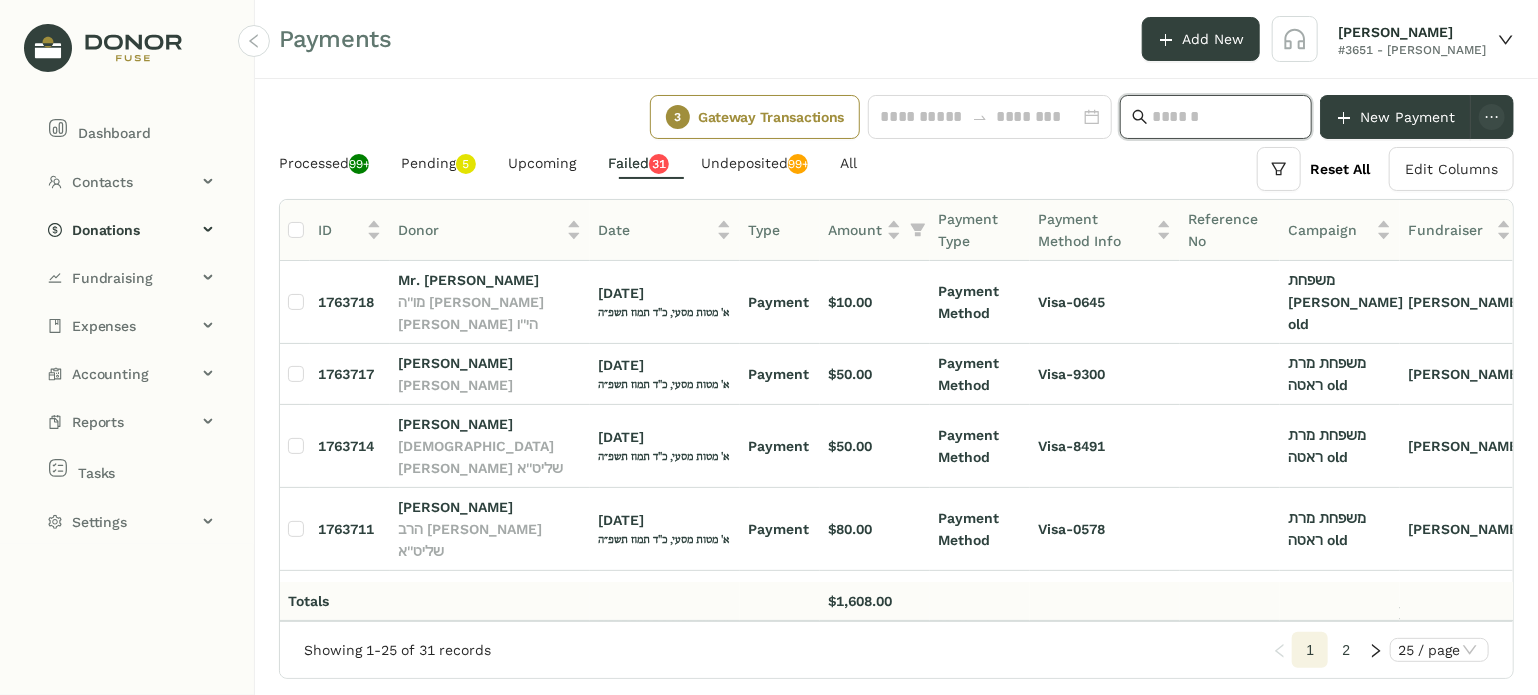 paste on "**********" 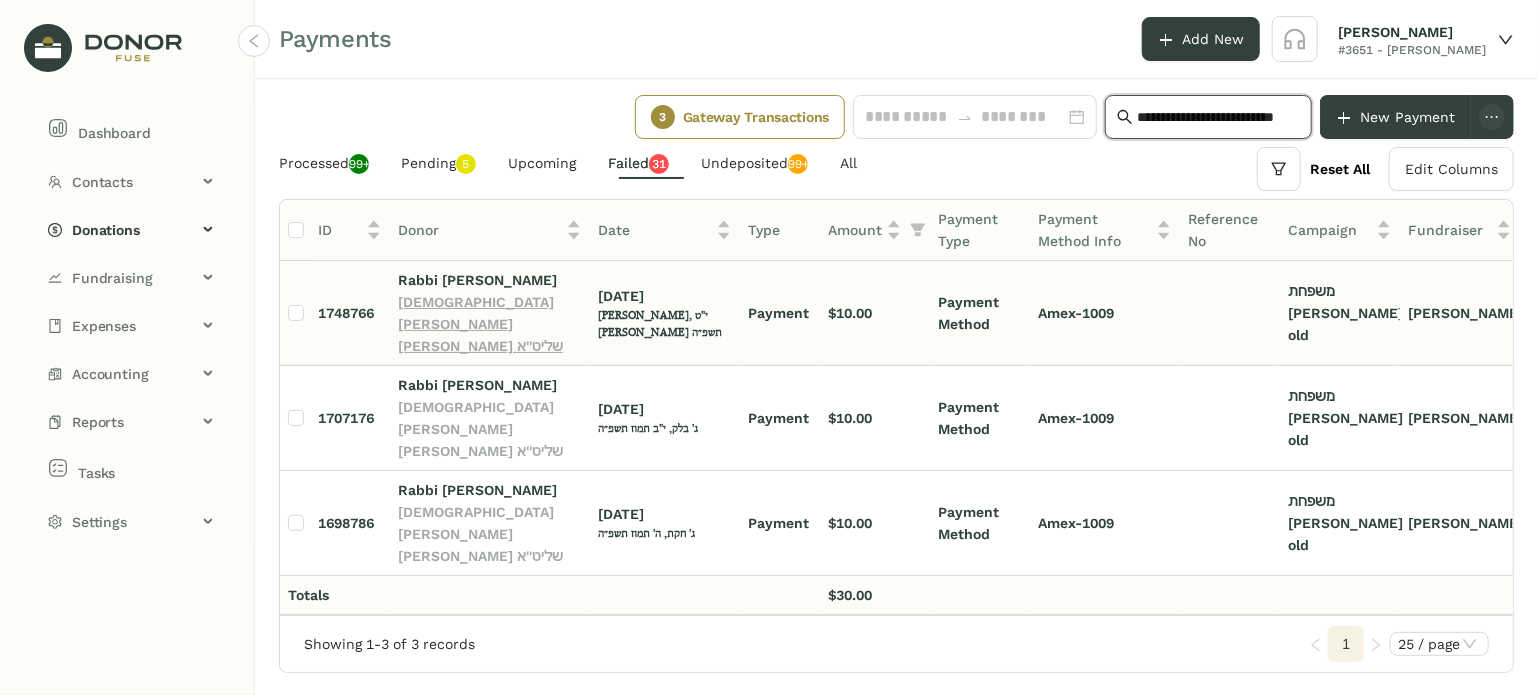 type on "**********" 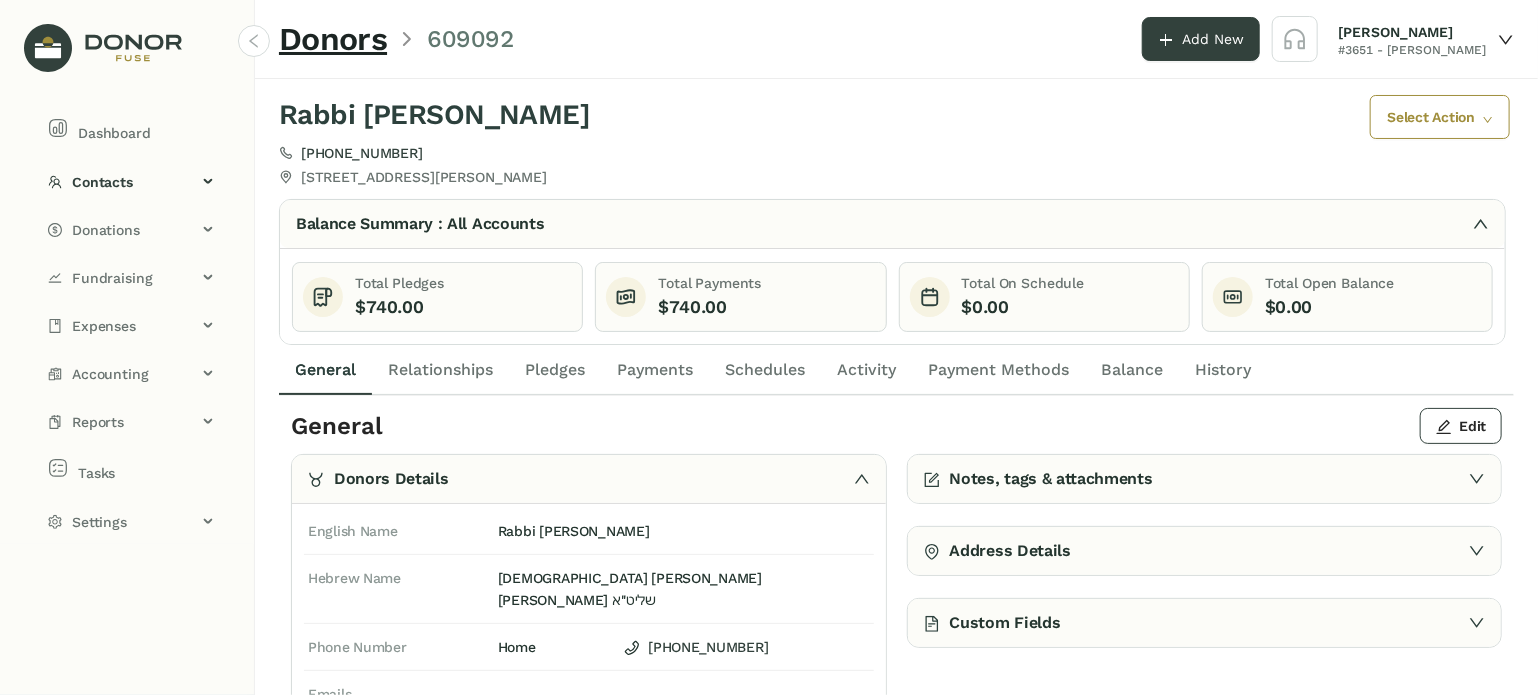 click on "Relationships" 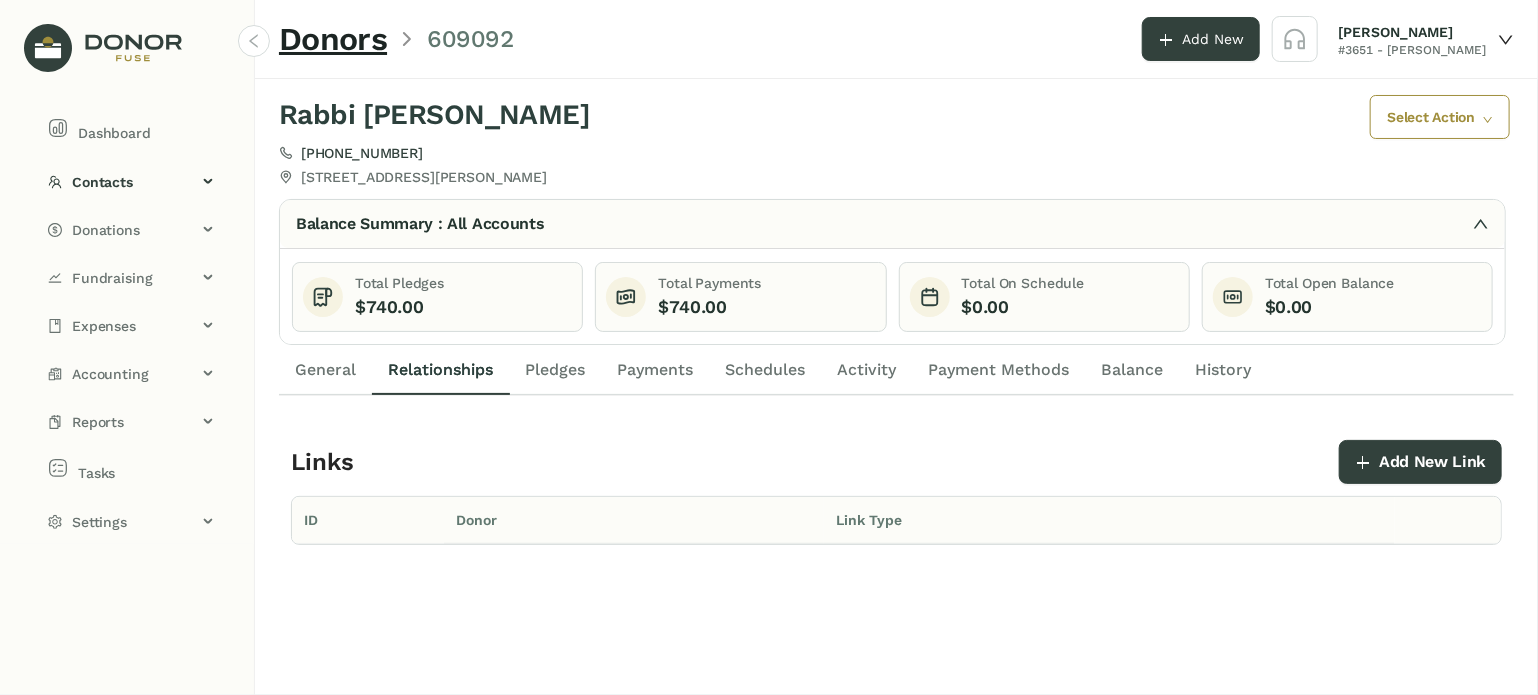 click on "General" 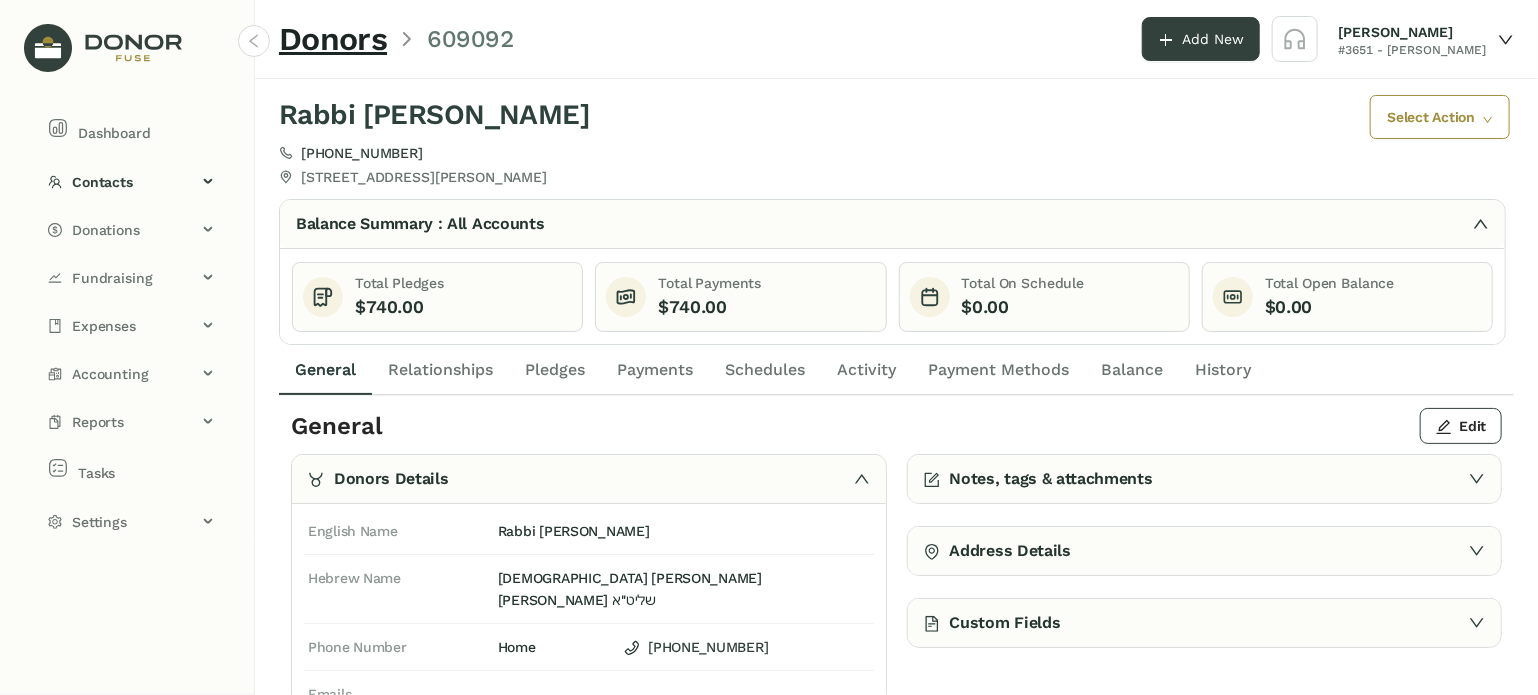 click on "Activity" 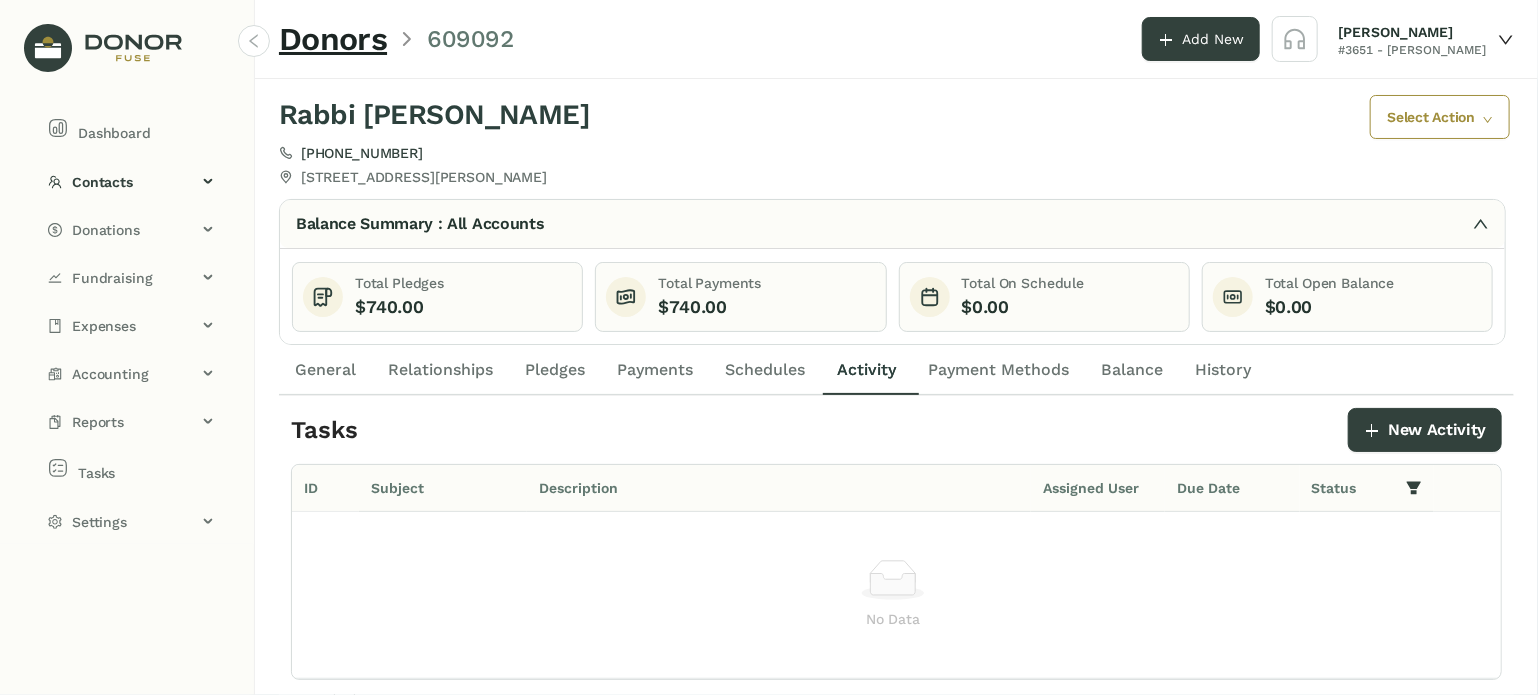 click on "Payment Methods" 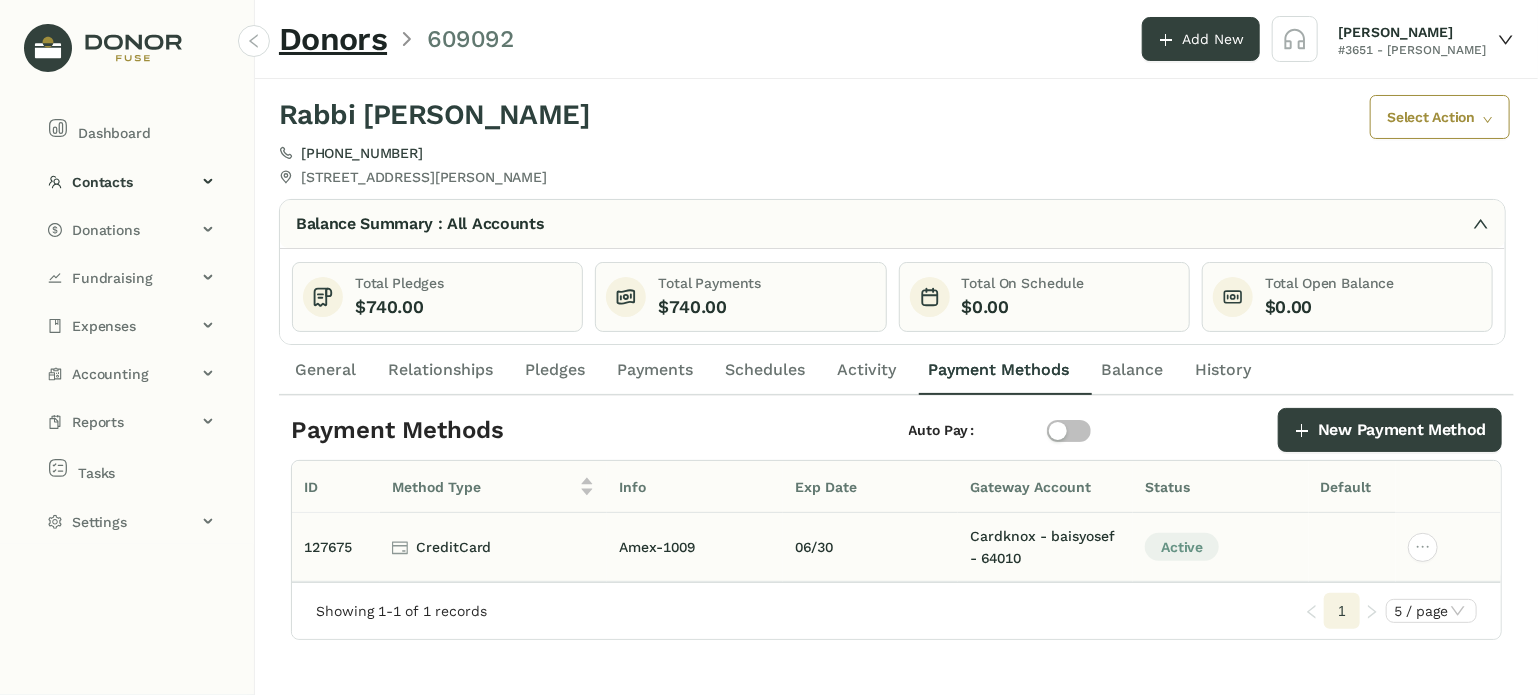 click on "Cardknox - baisyosef - 64010" 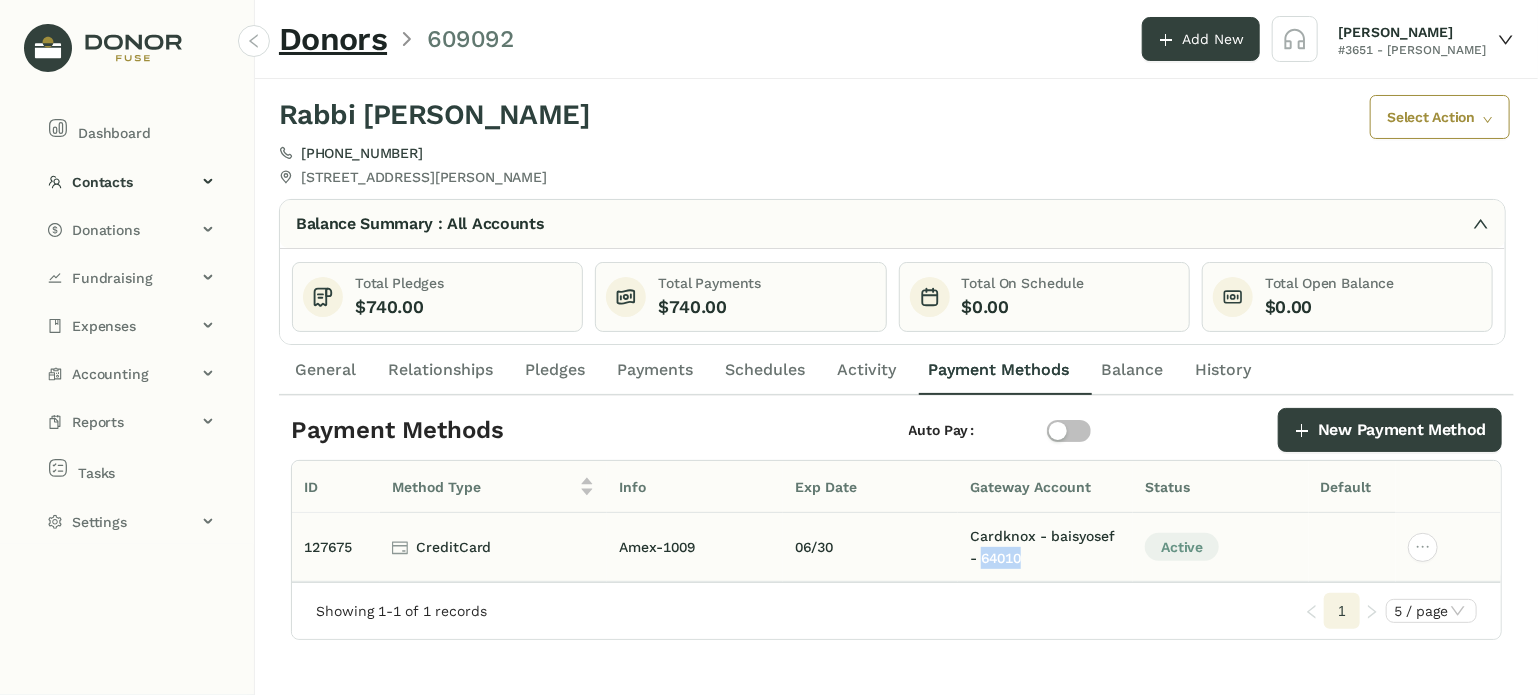 click on "Cardknox - baisyosef - 64010" 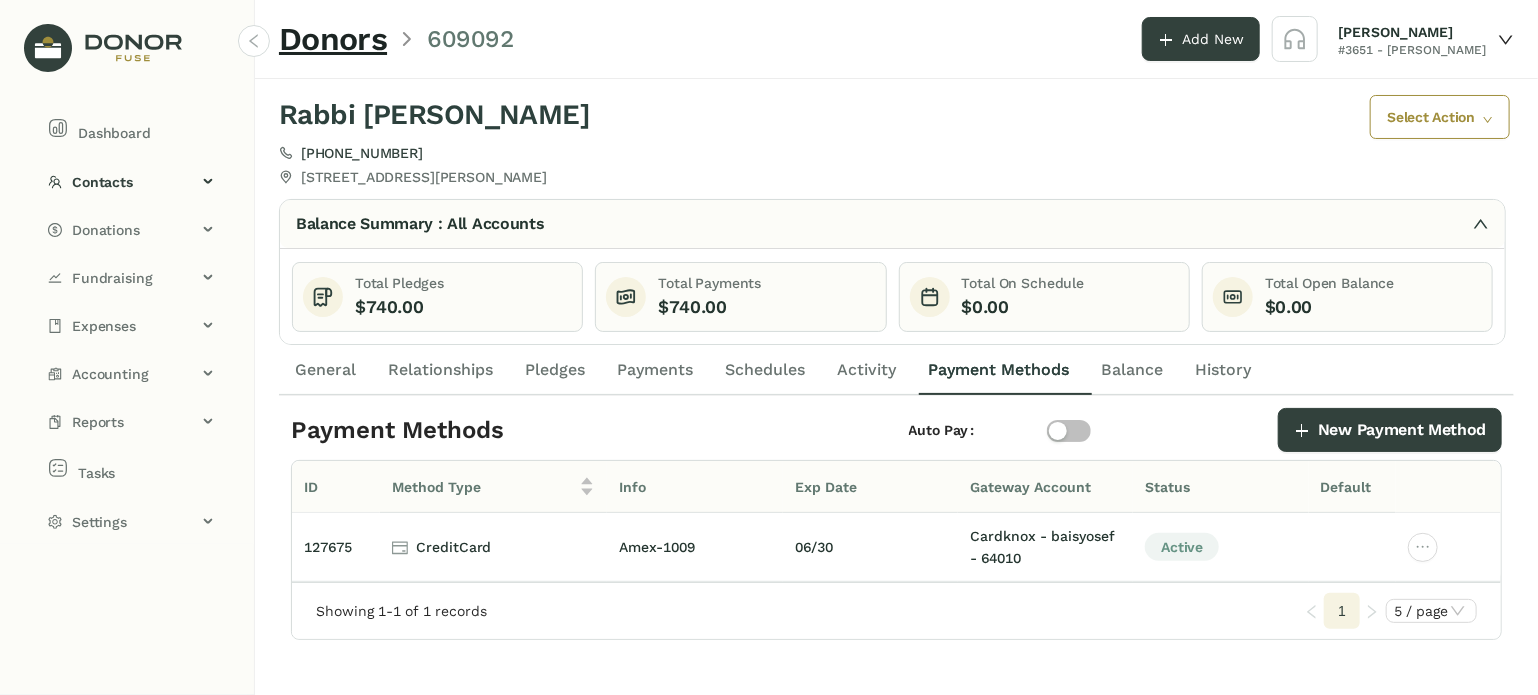 click on "General" 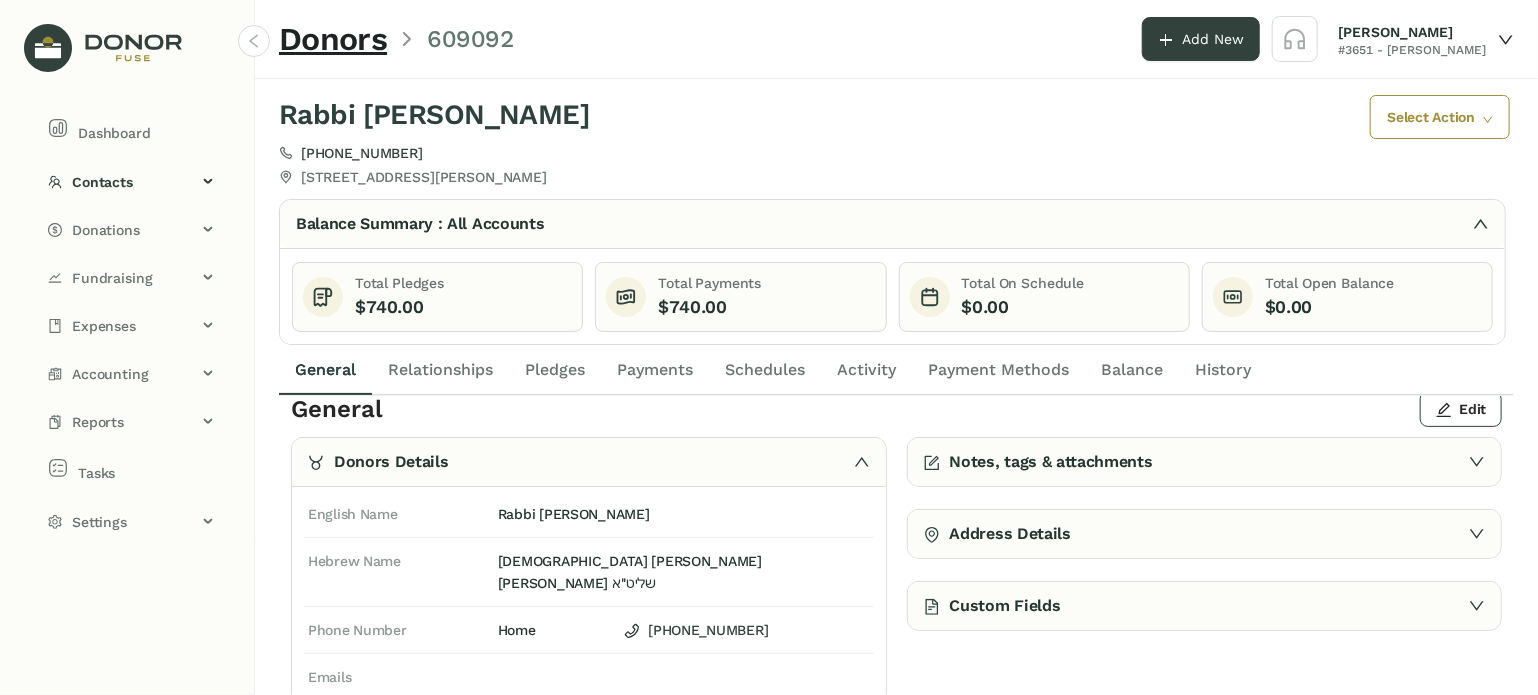 scroll, scrollTop: 0, scrollLeft: 0, axis: both 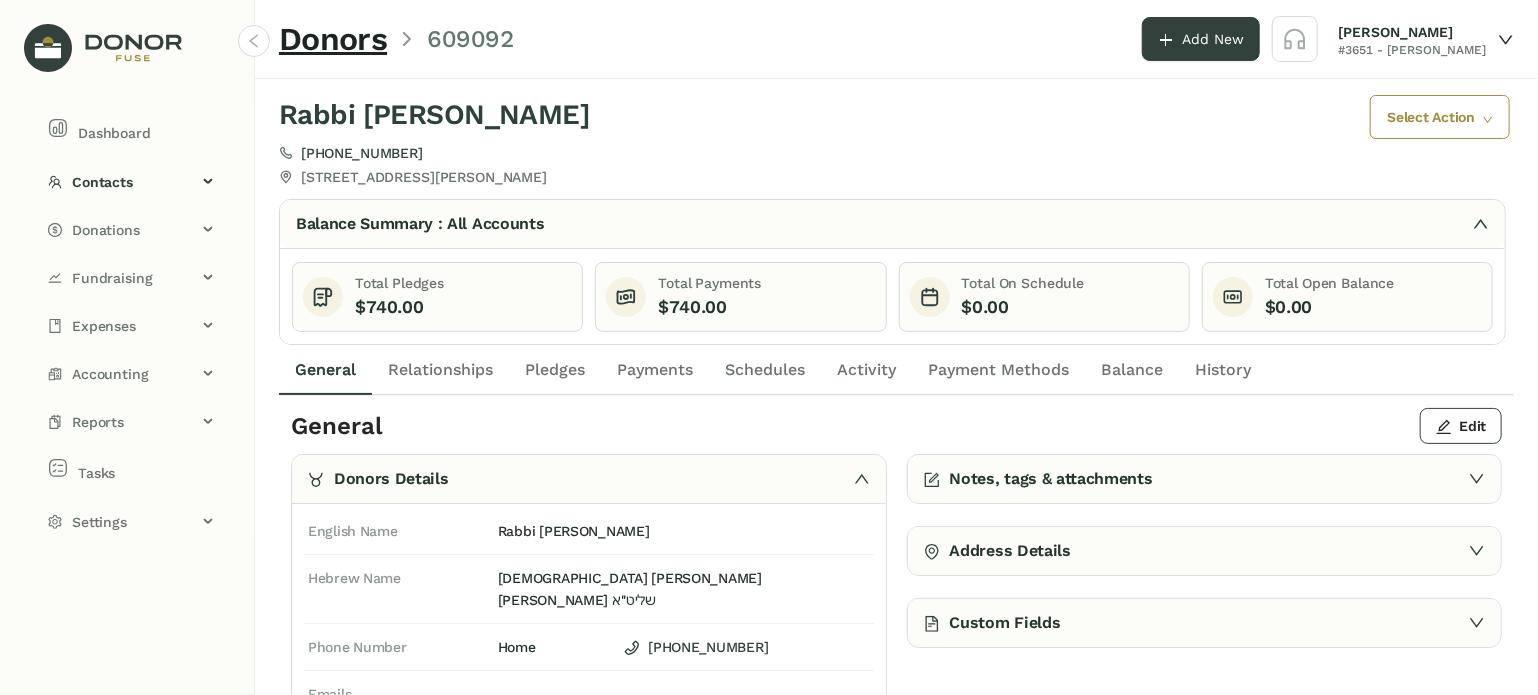 click on "Pledges" 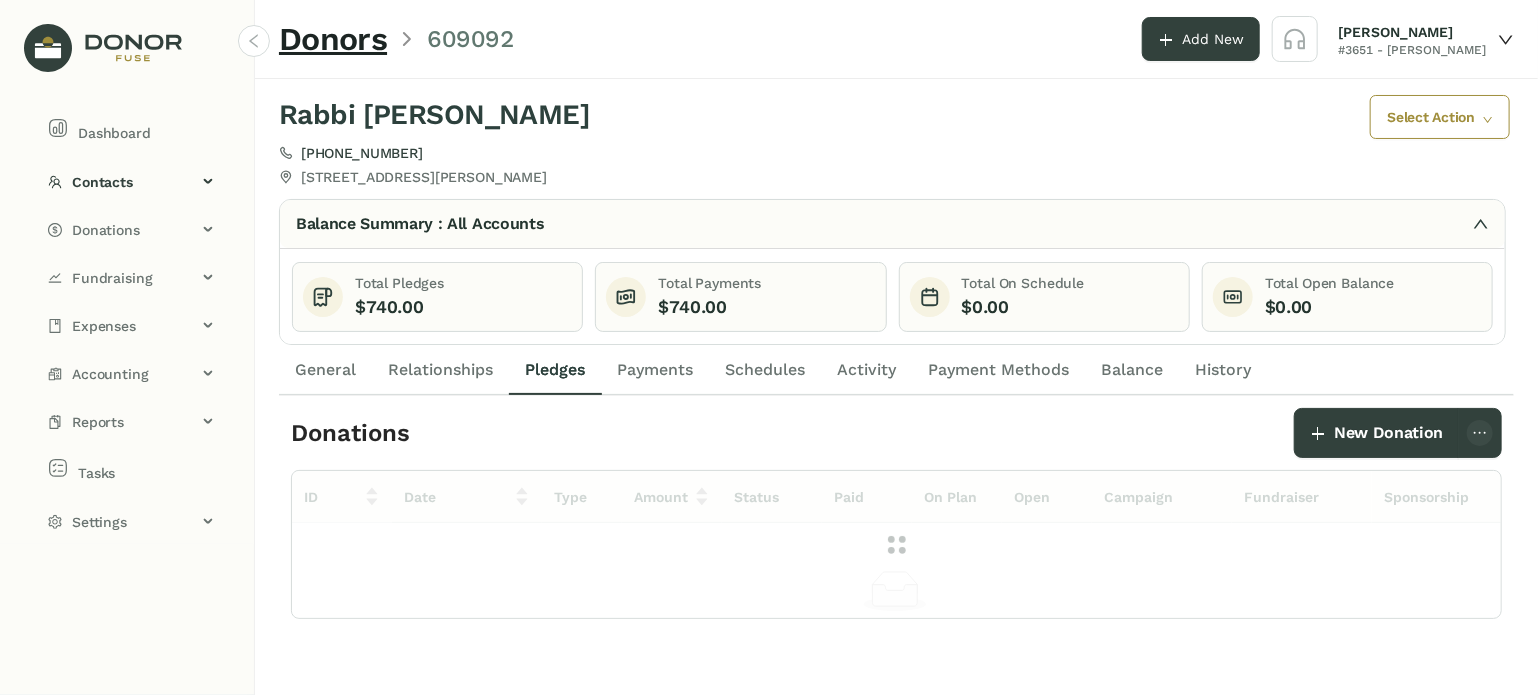 click on "Payments" 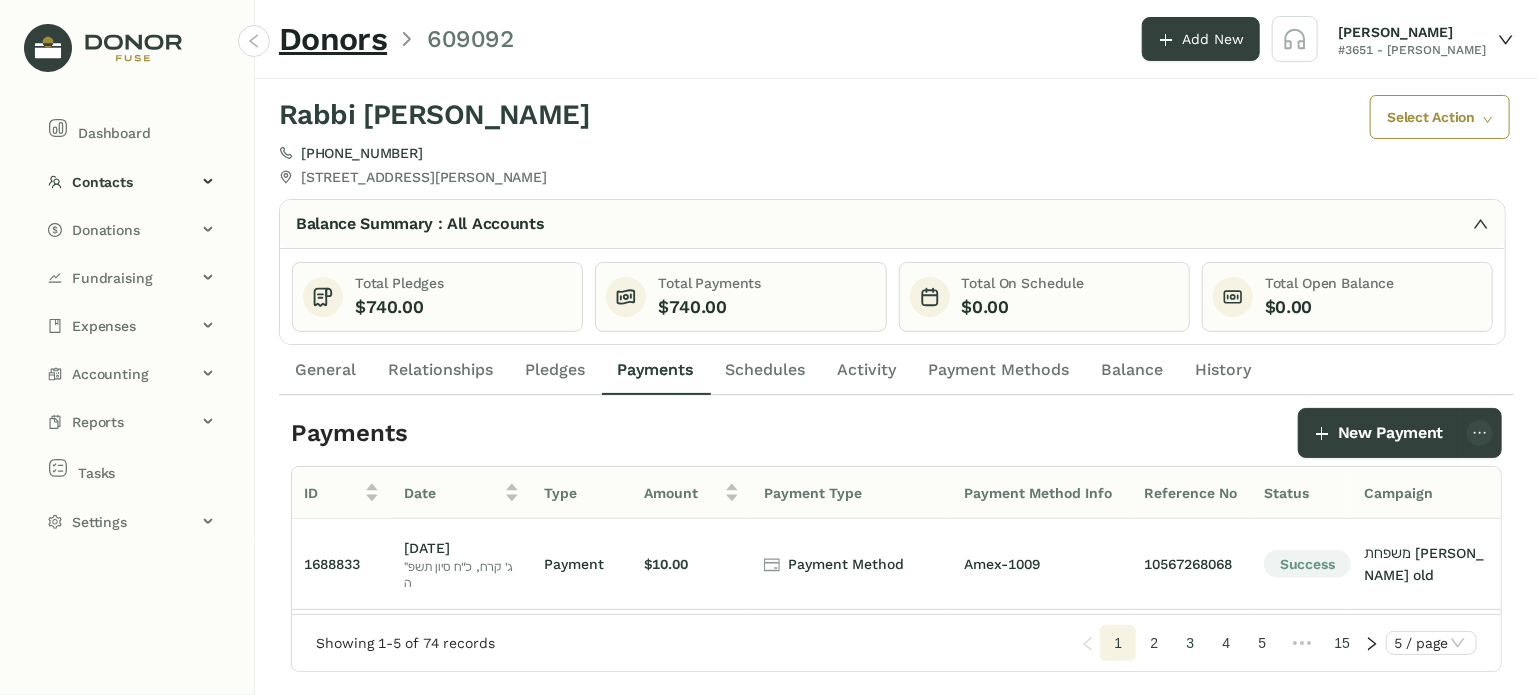 click on "Relationships" 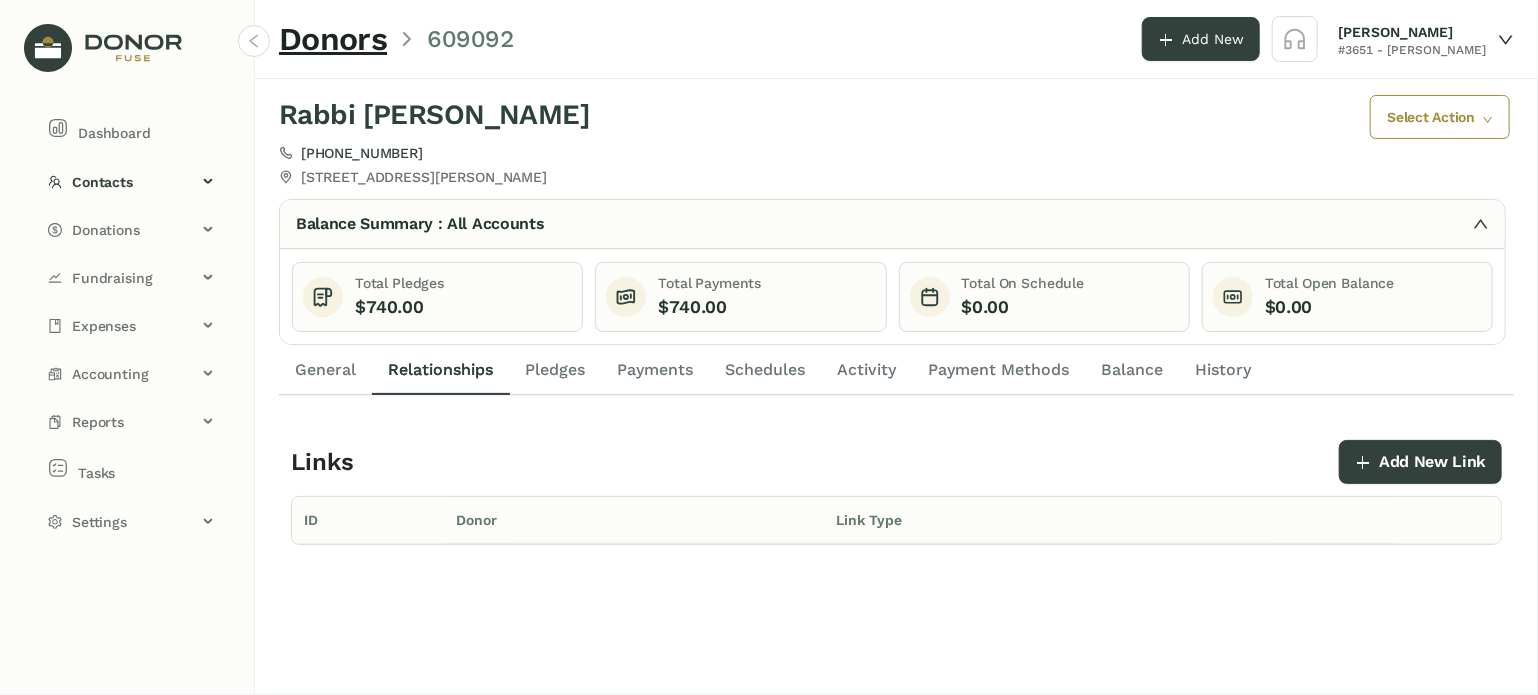 click on "General" 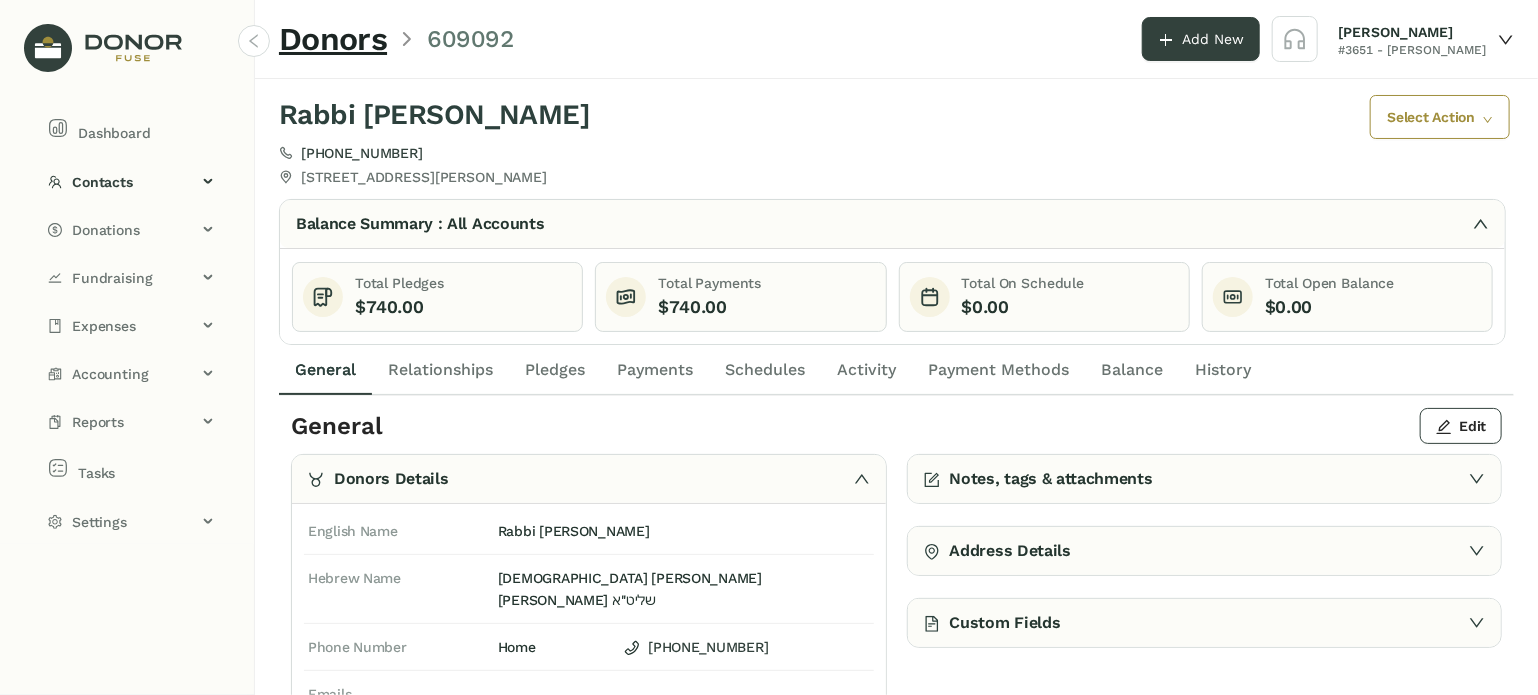 click on "Pledges" 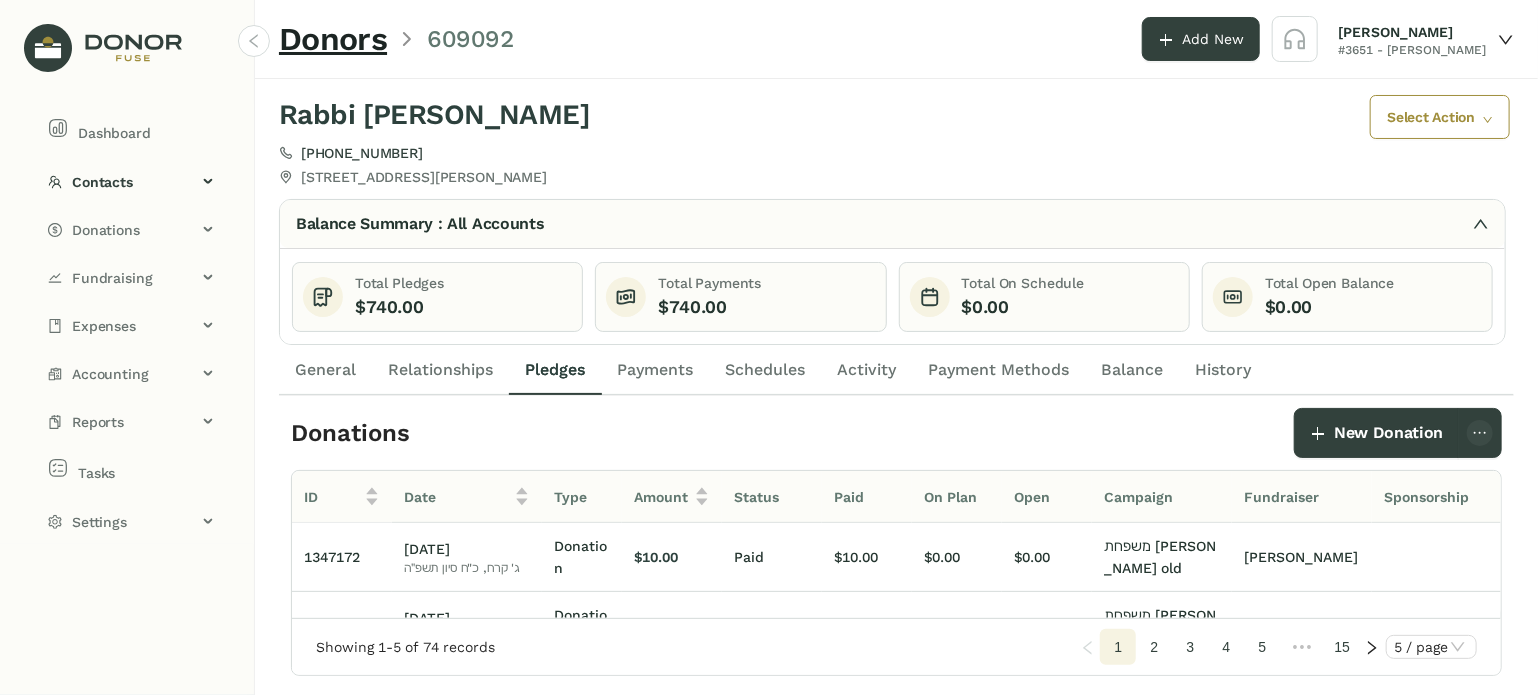 click on "Payments" 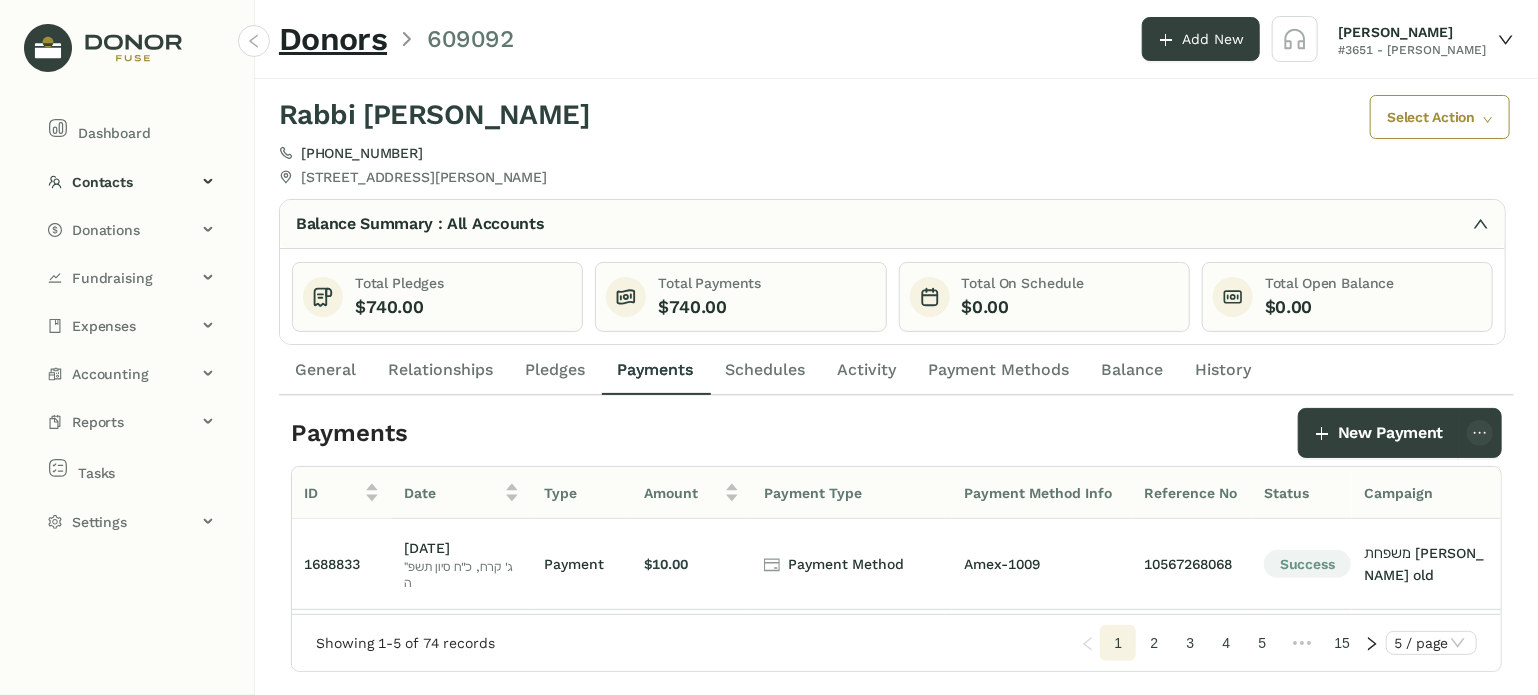 click on "General" 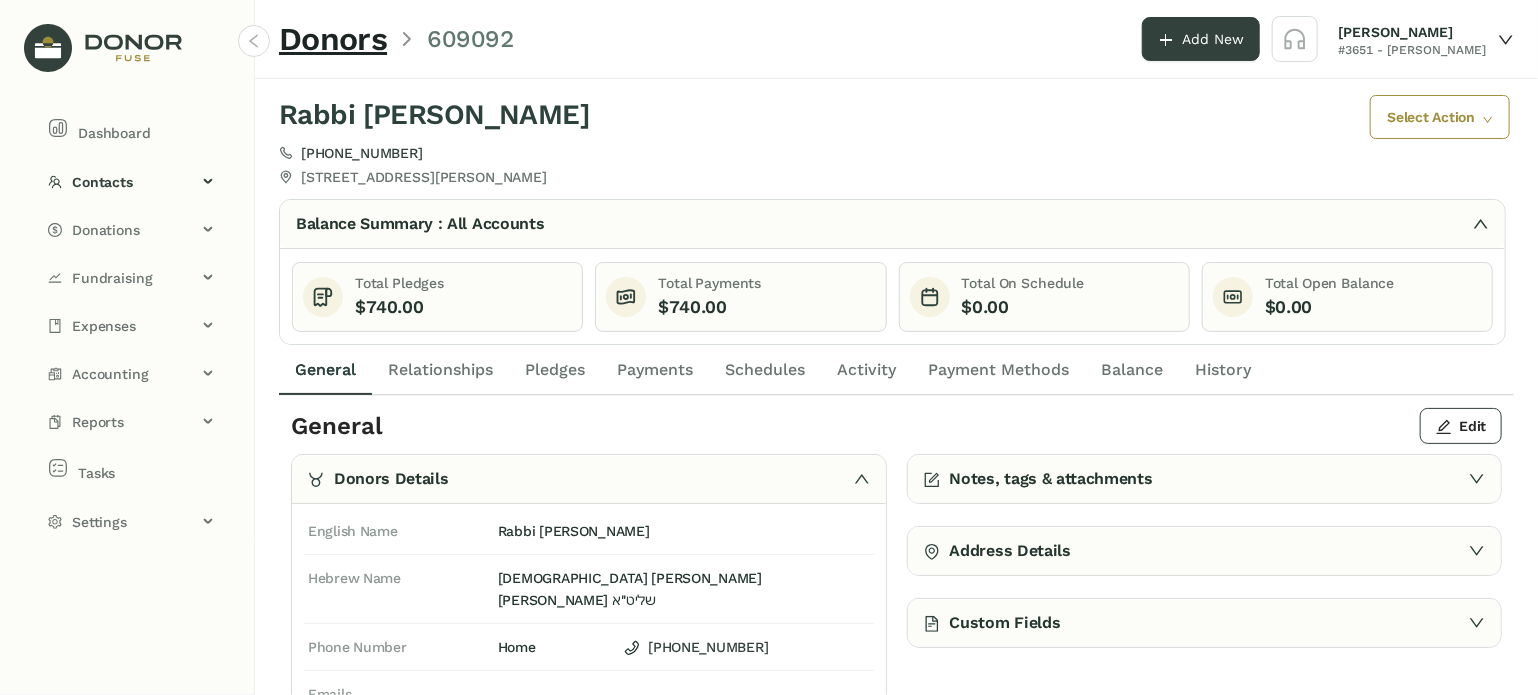 click on "Schedules" 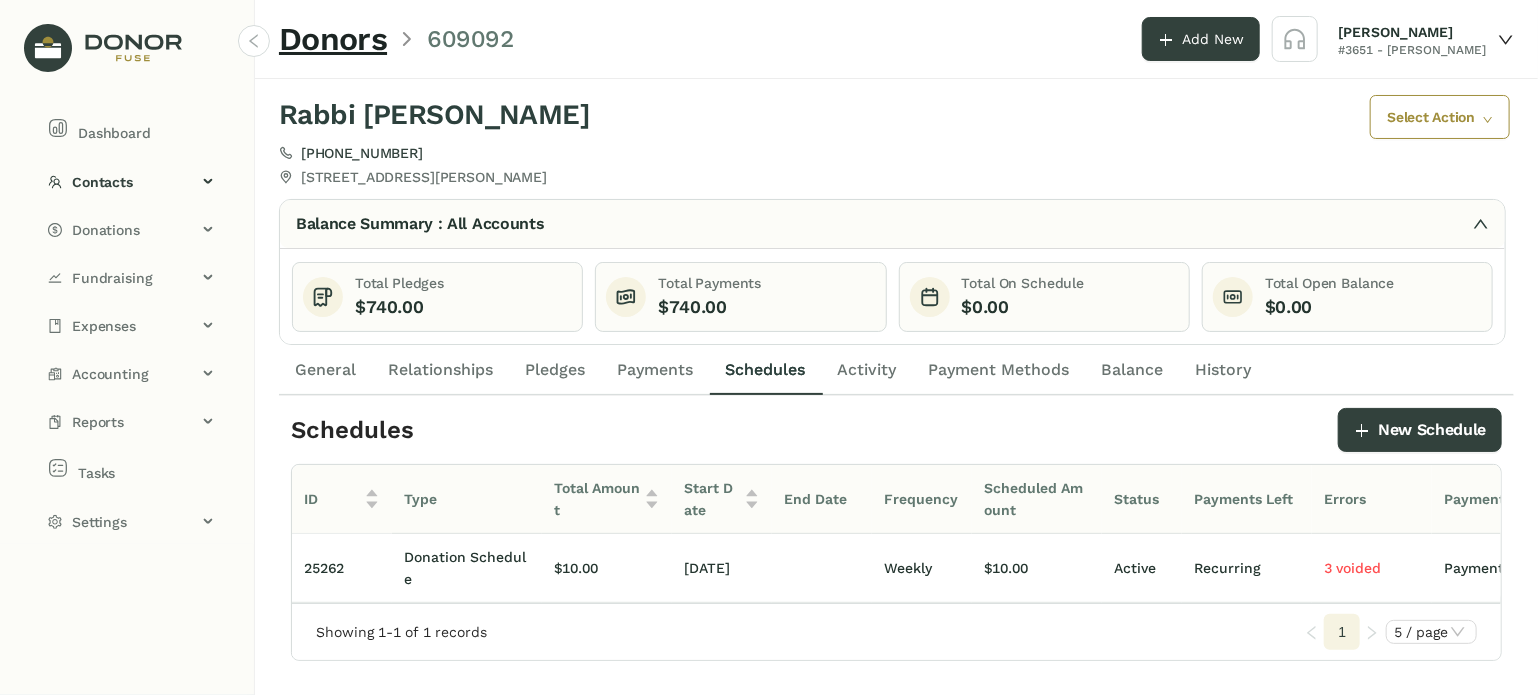 click on "Payments" 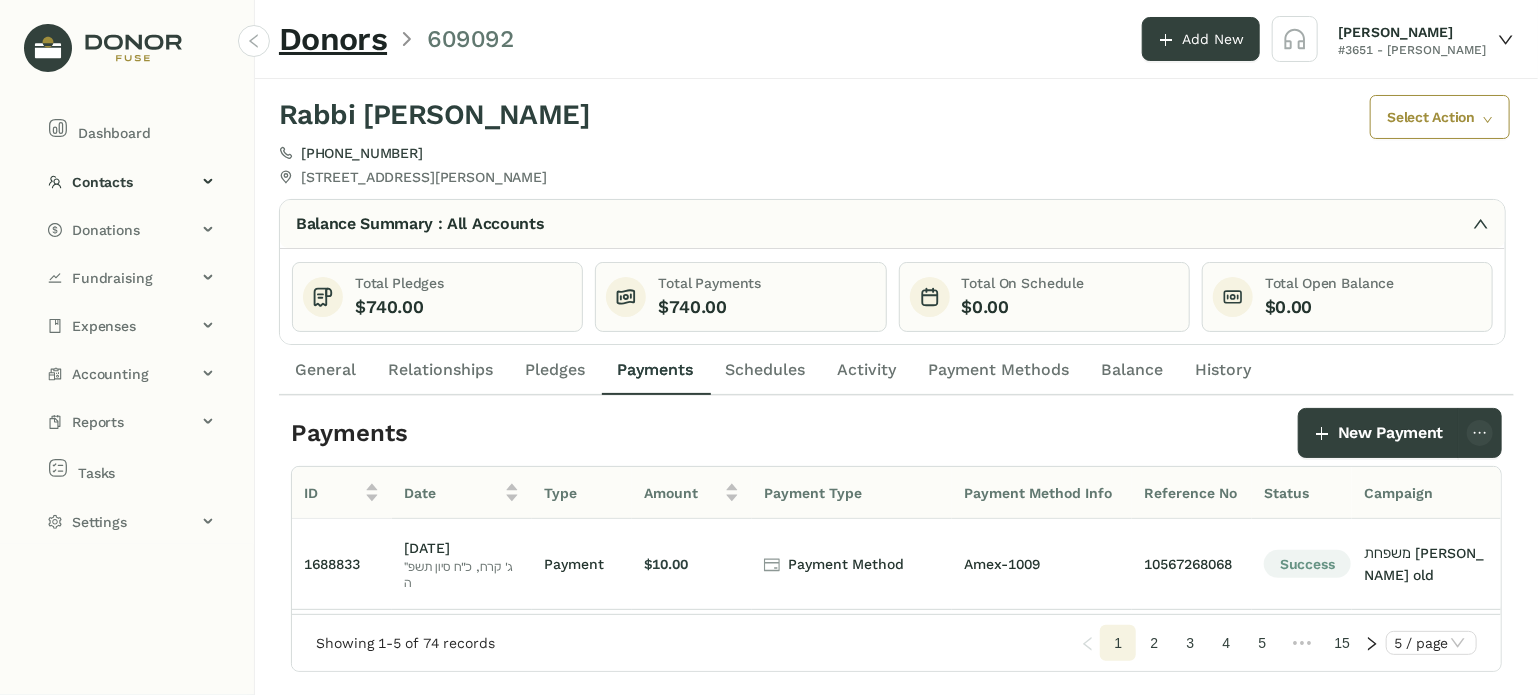 click on "Relationships" 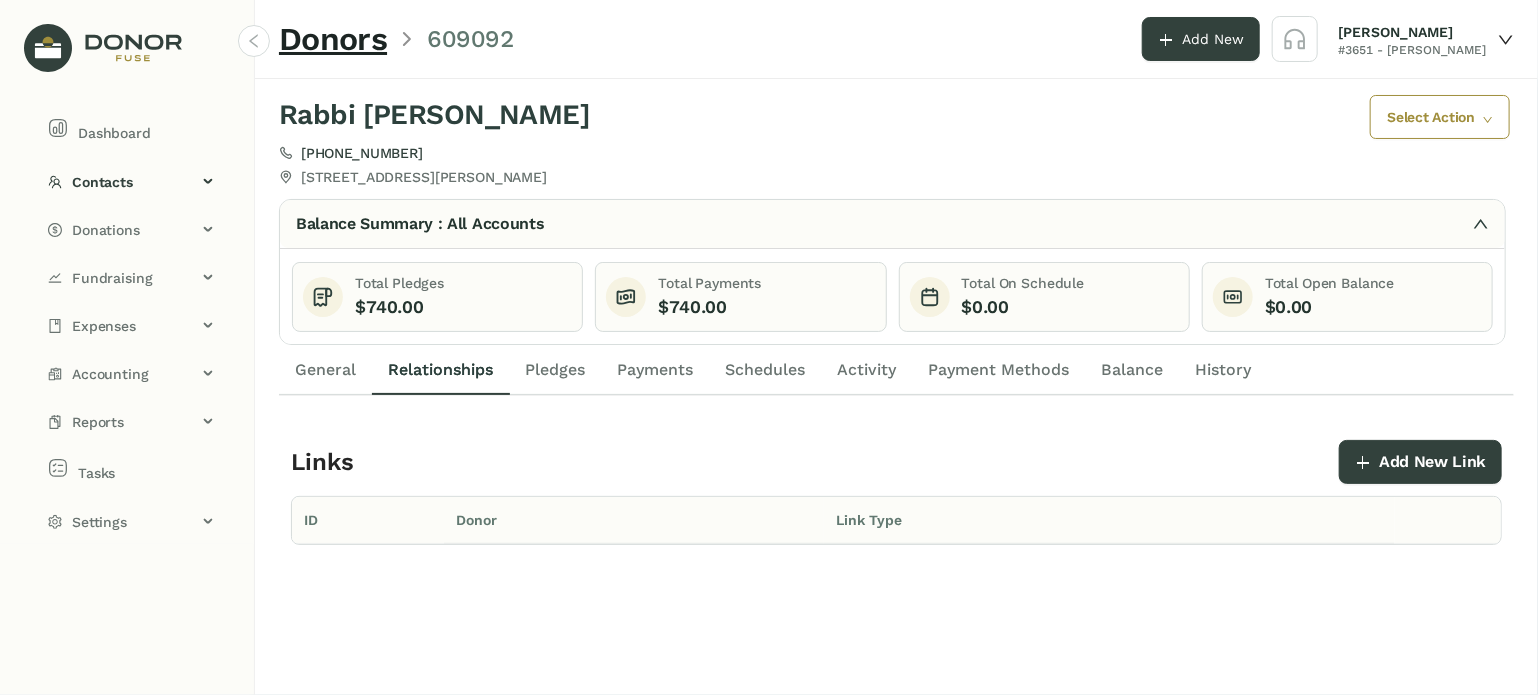 click on "General" 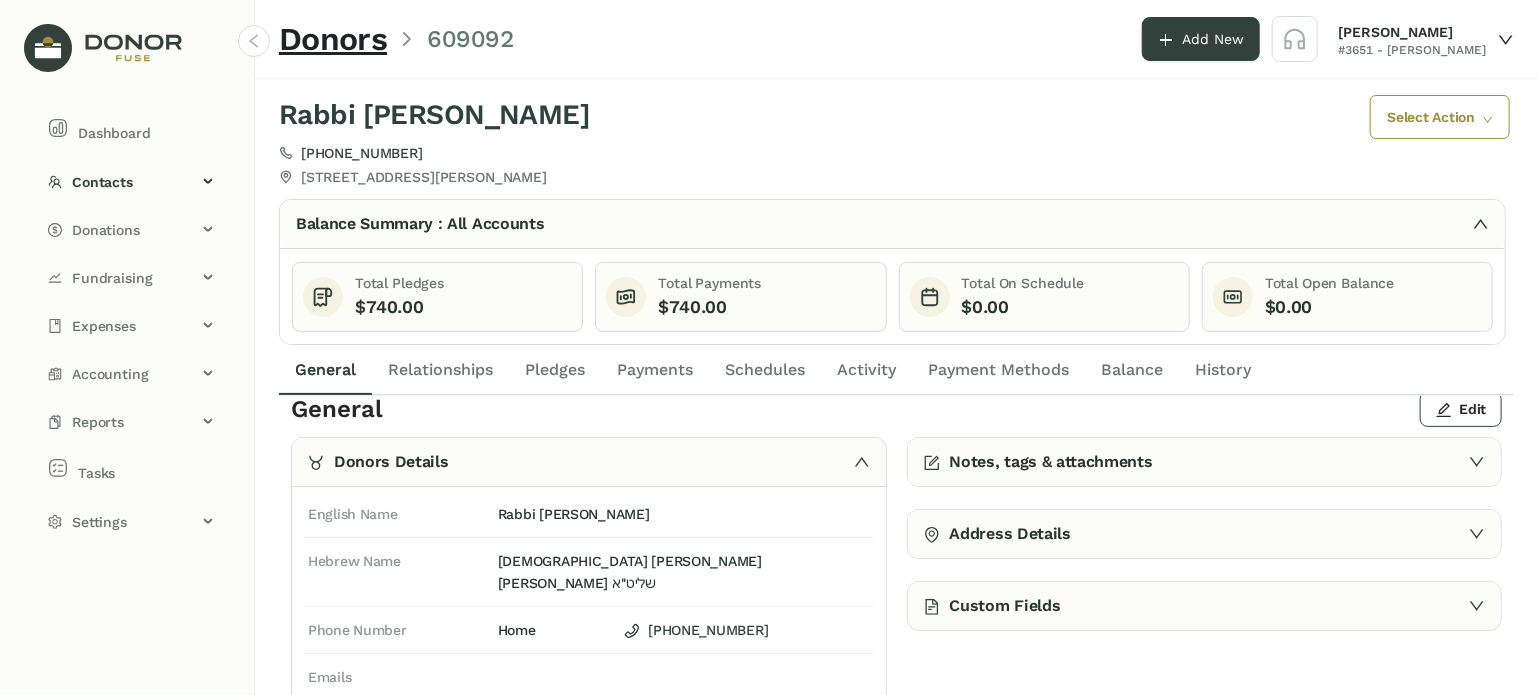 scroll, scrollTop: 0, scrollLeft: 0, axis: both 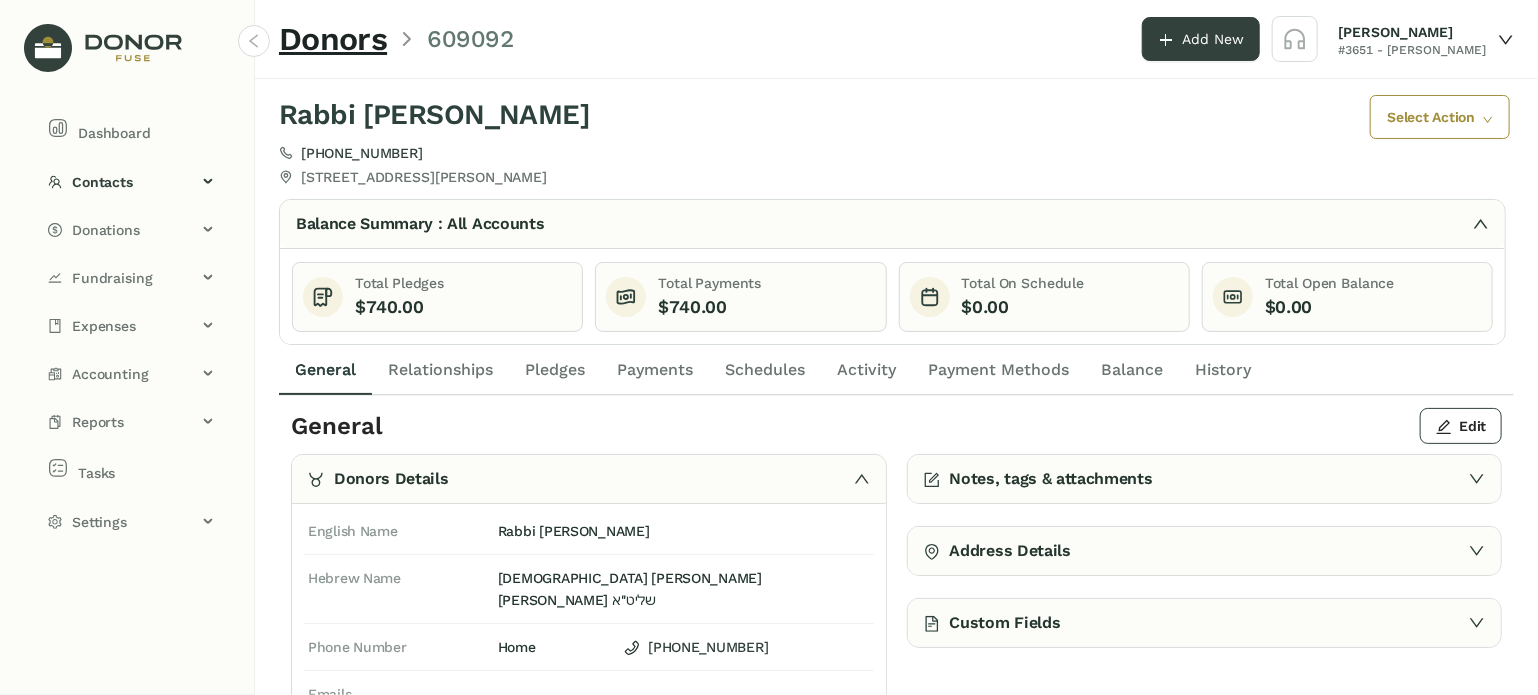 click on "Activity" 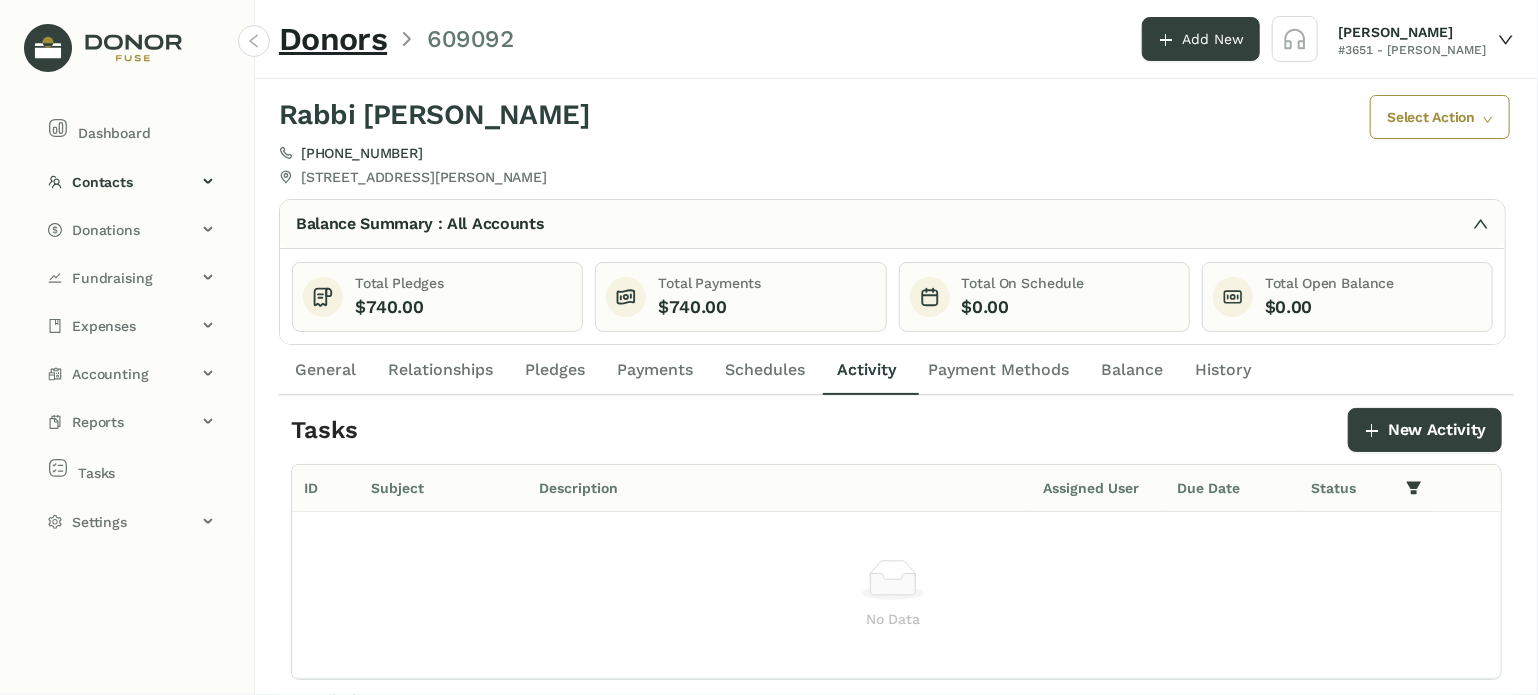 click on "General" 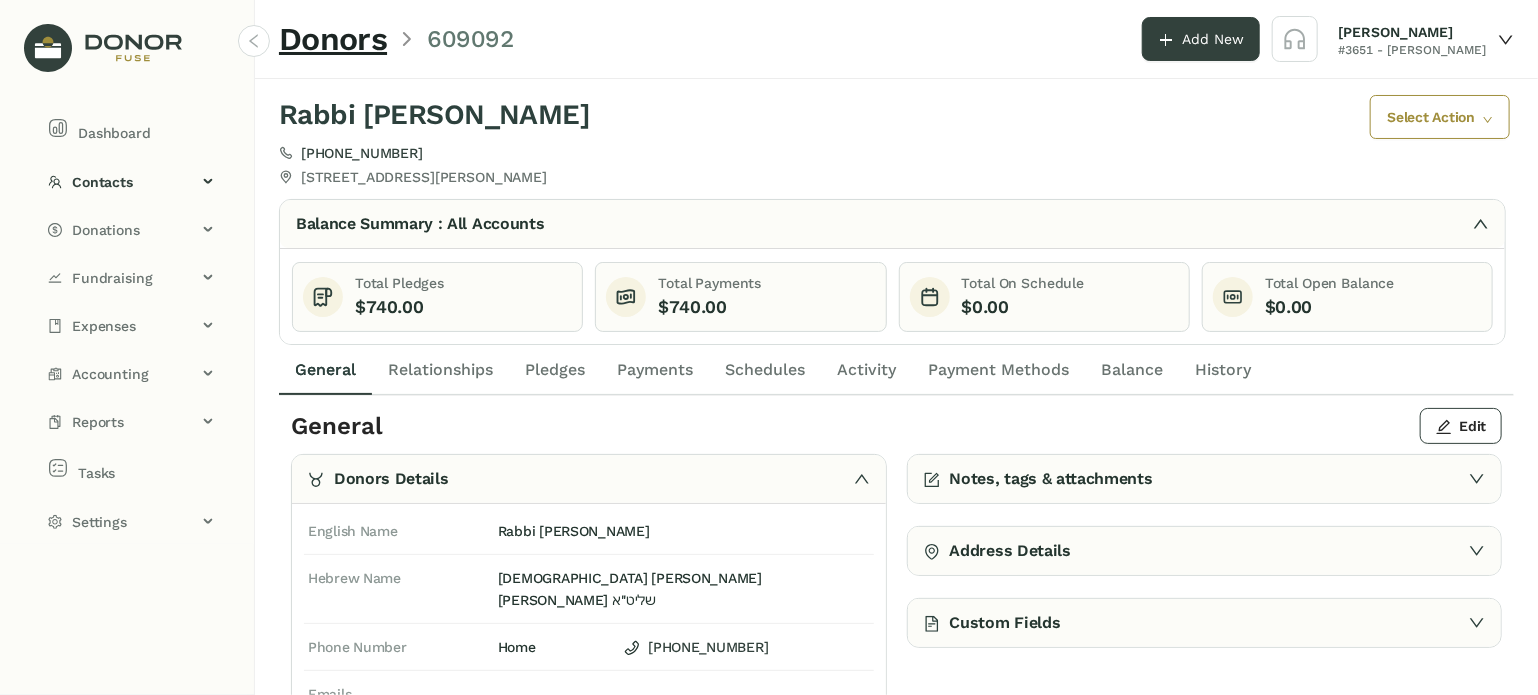 click on "Activity" 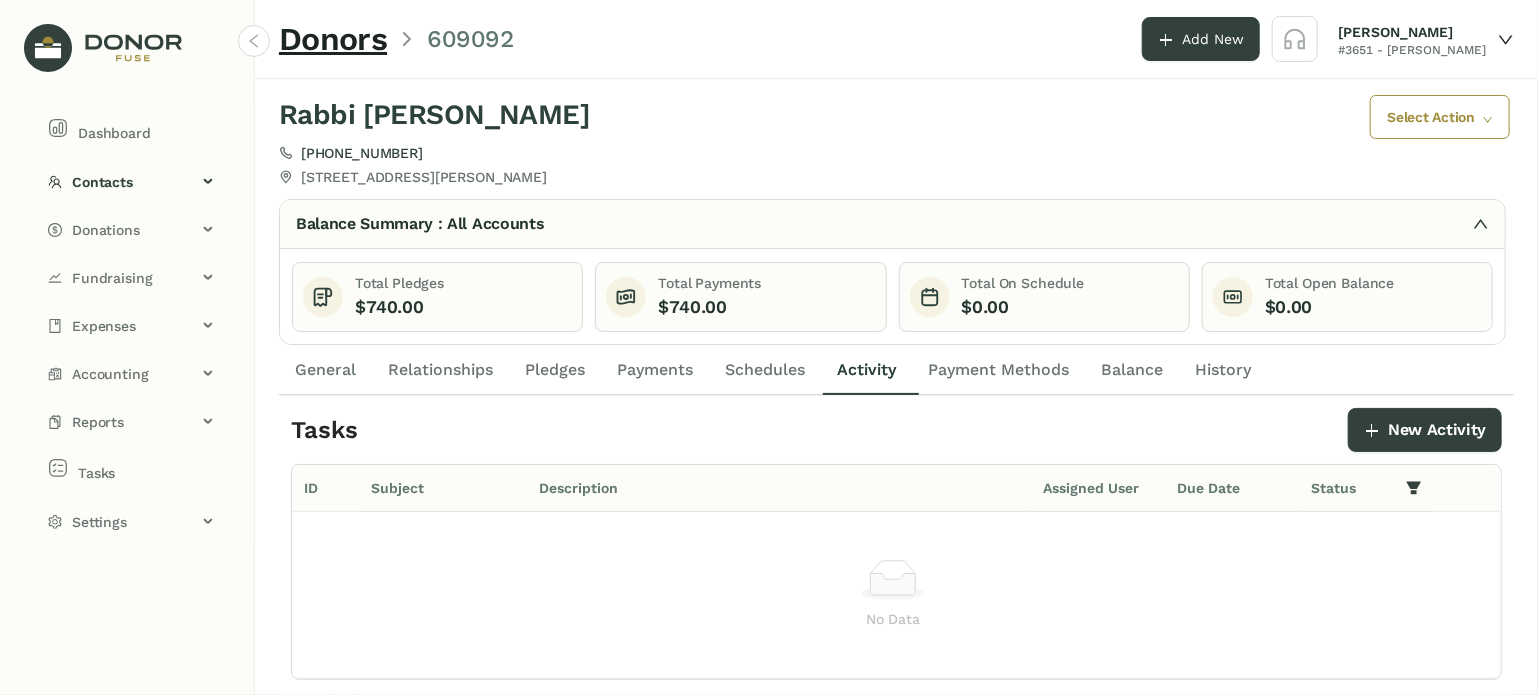 click on "Schedules" 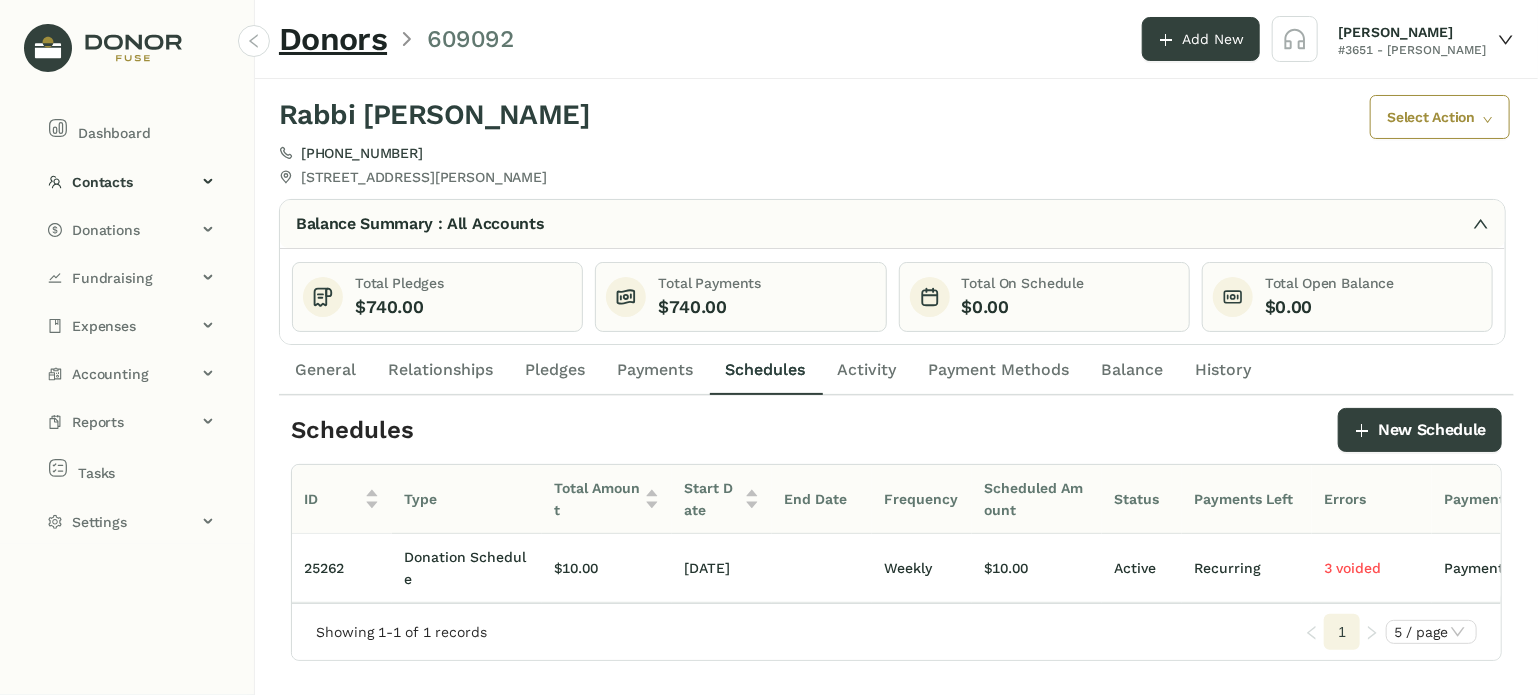 click on "Pledges" 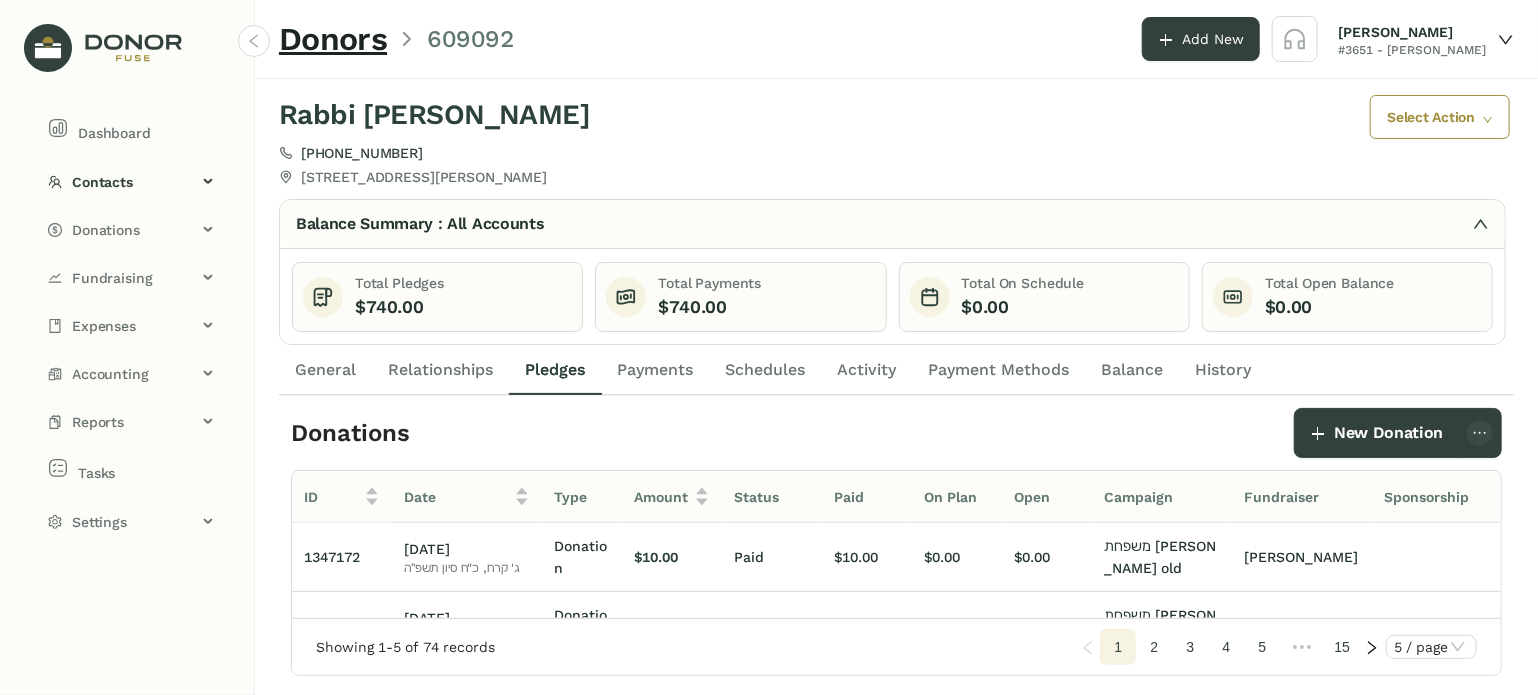 click on "Relationships" 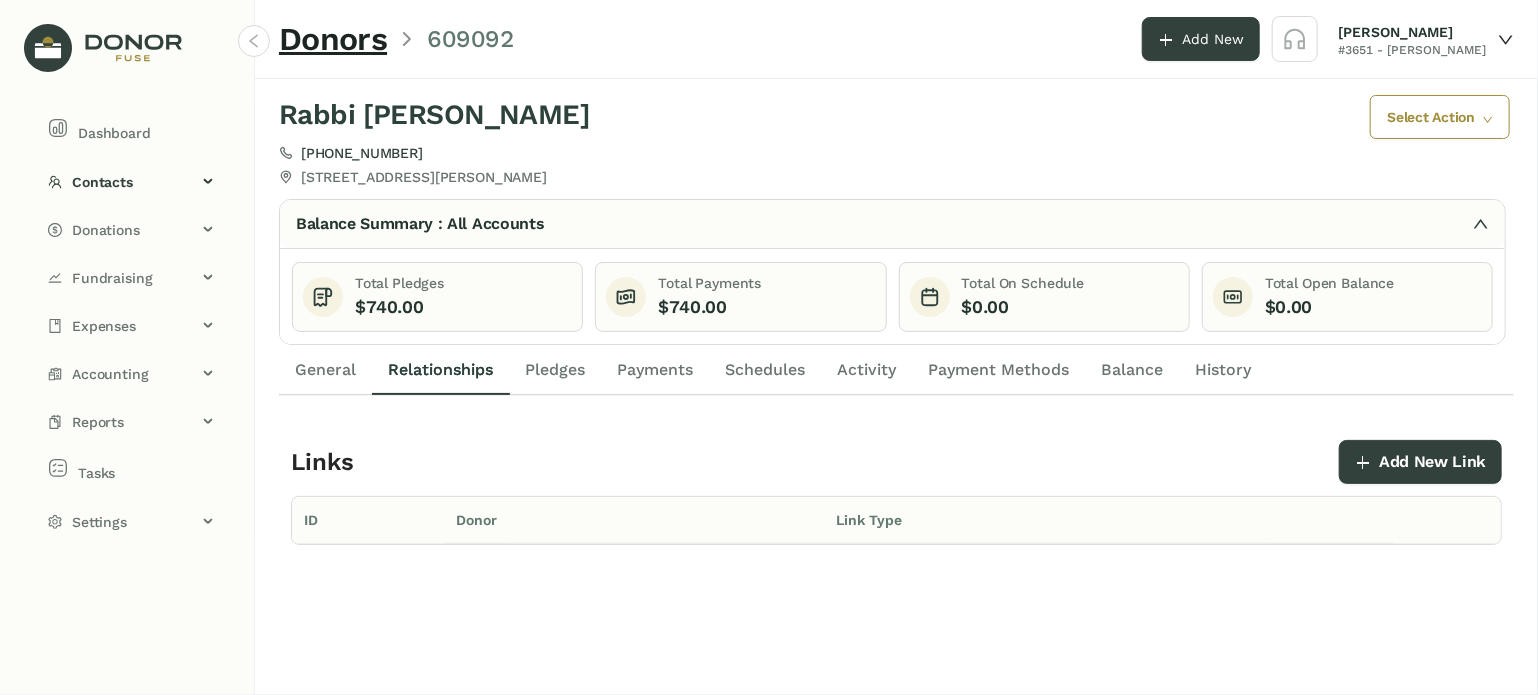 click on "General" 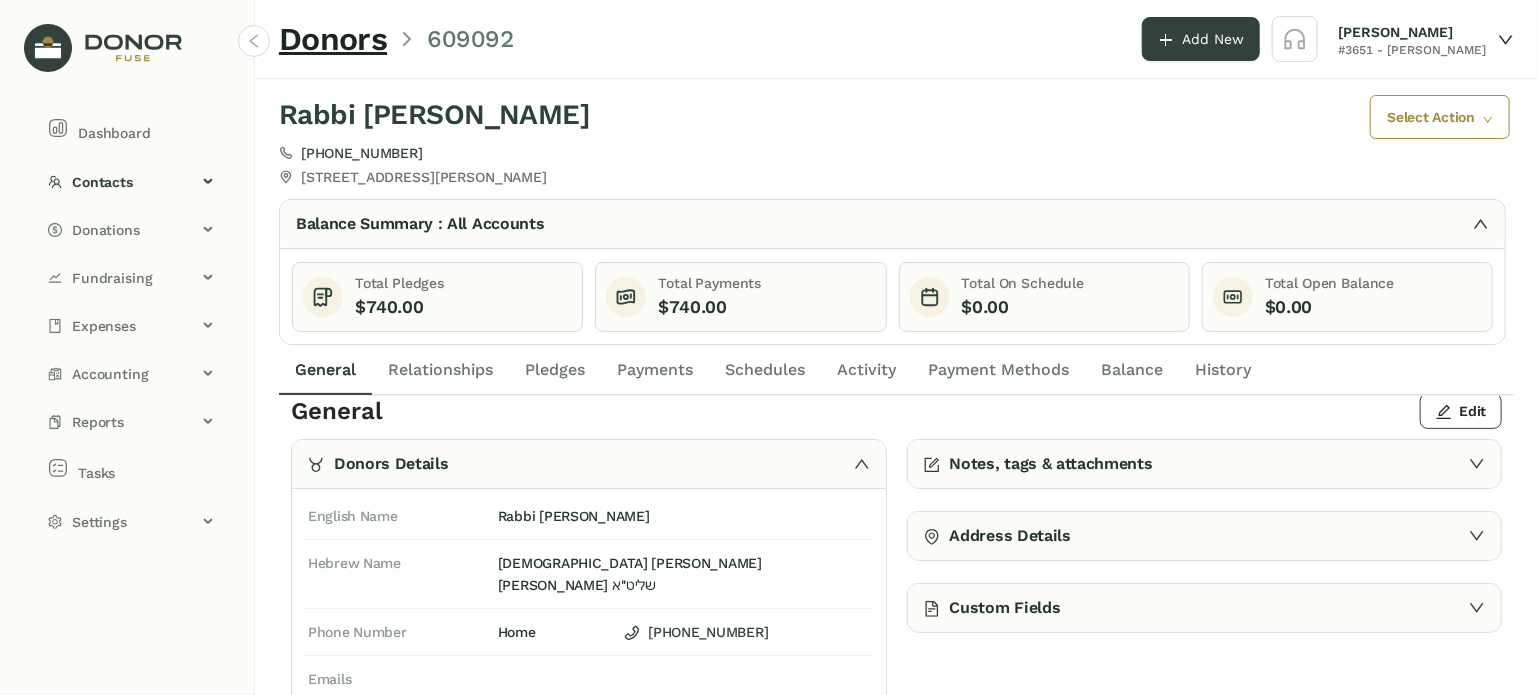 scroll, scrollTop: 0, scrollLeft: 0, axis: both 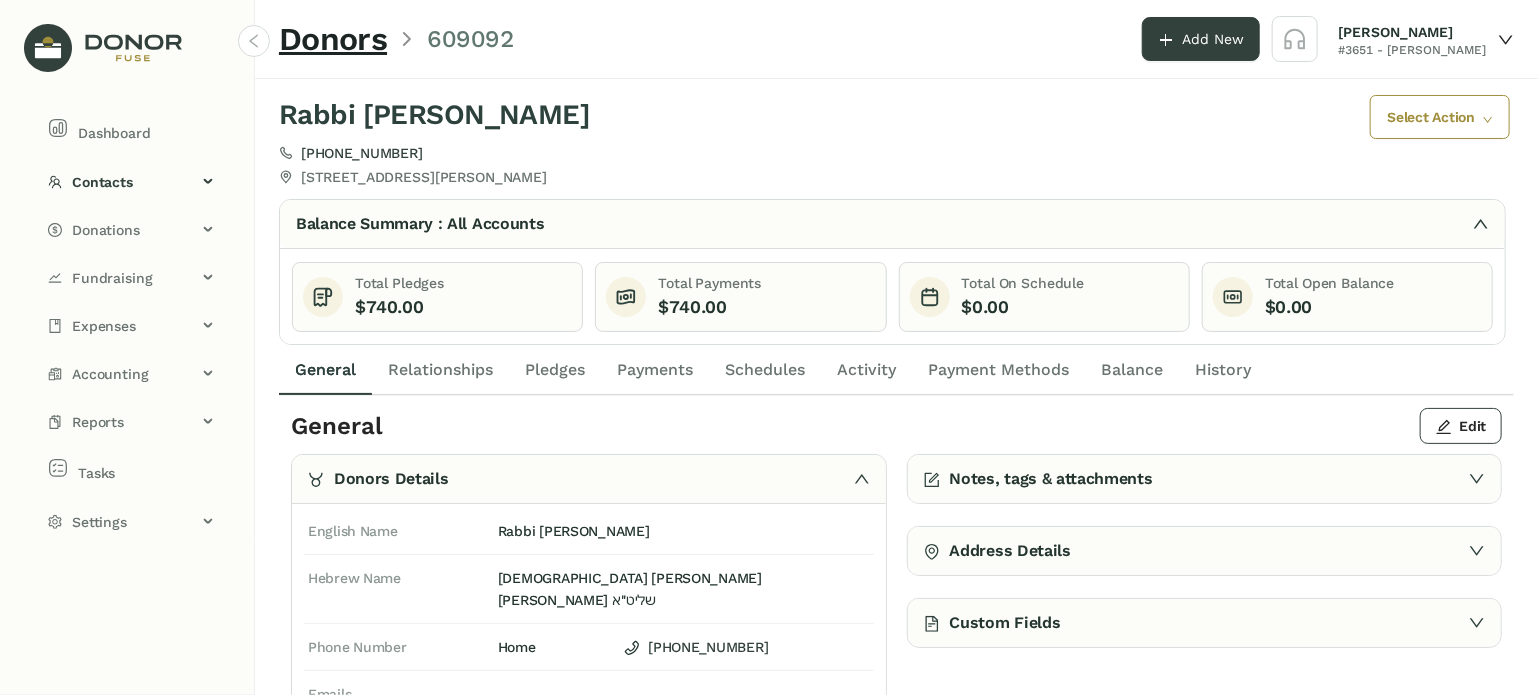 drag, startPoint x: 448, startPoint y: 354, endPoint x: 461, endPoint y: 359, distance: 13.928389 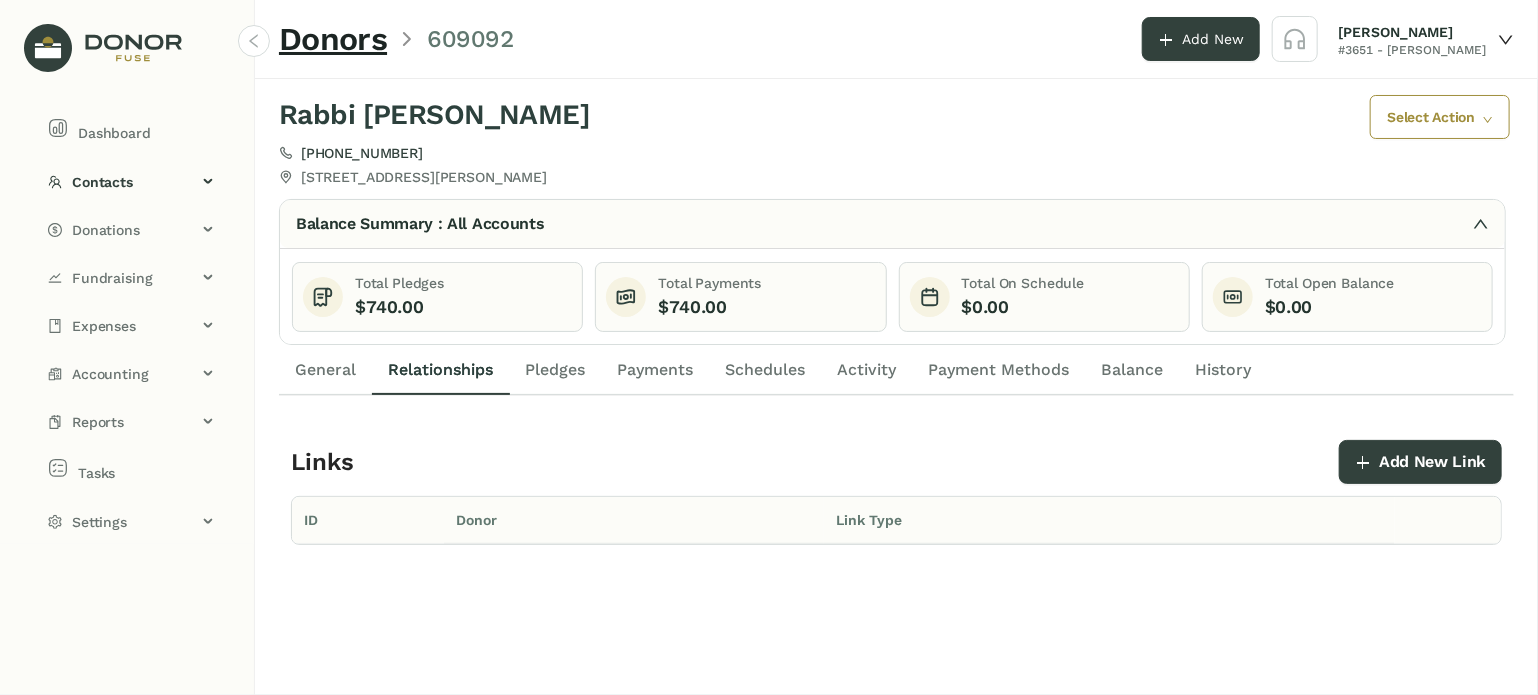 click on "Pledges" 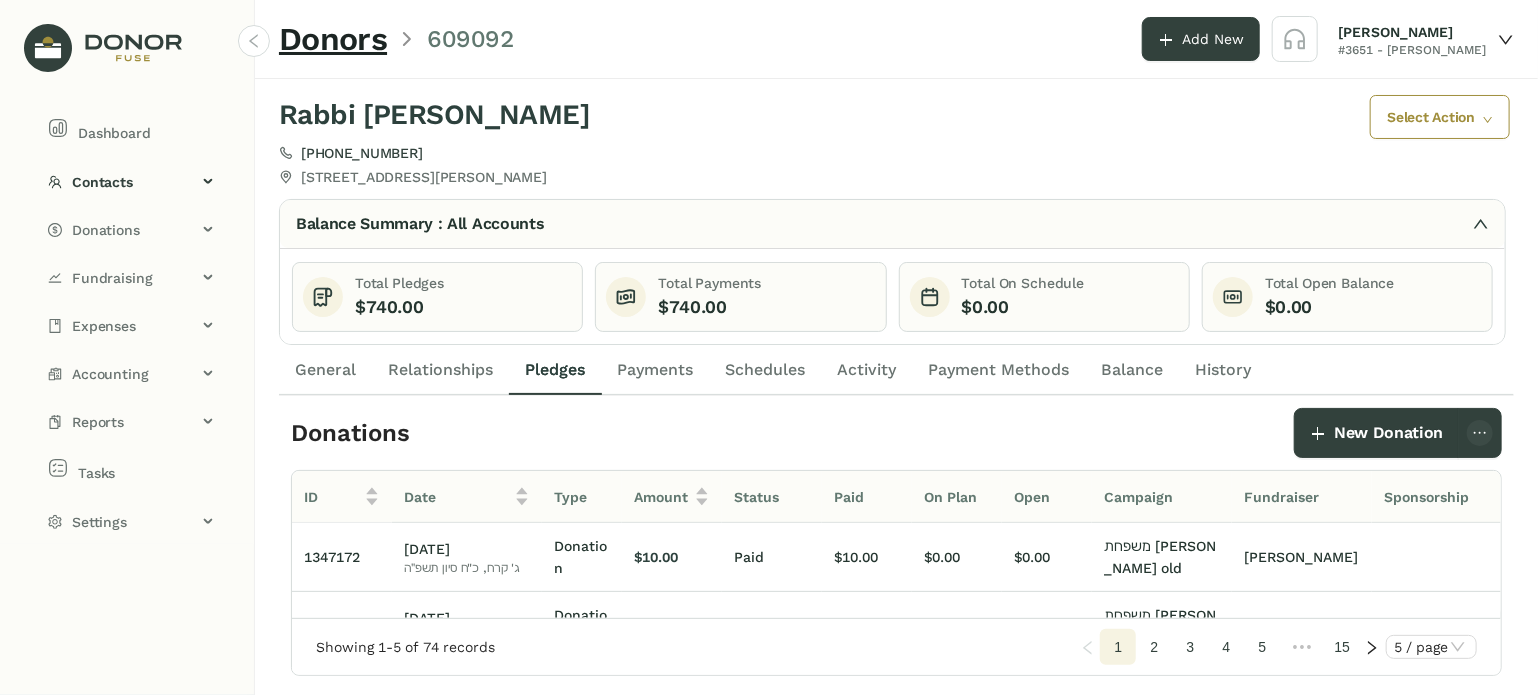click on "Schedules" 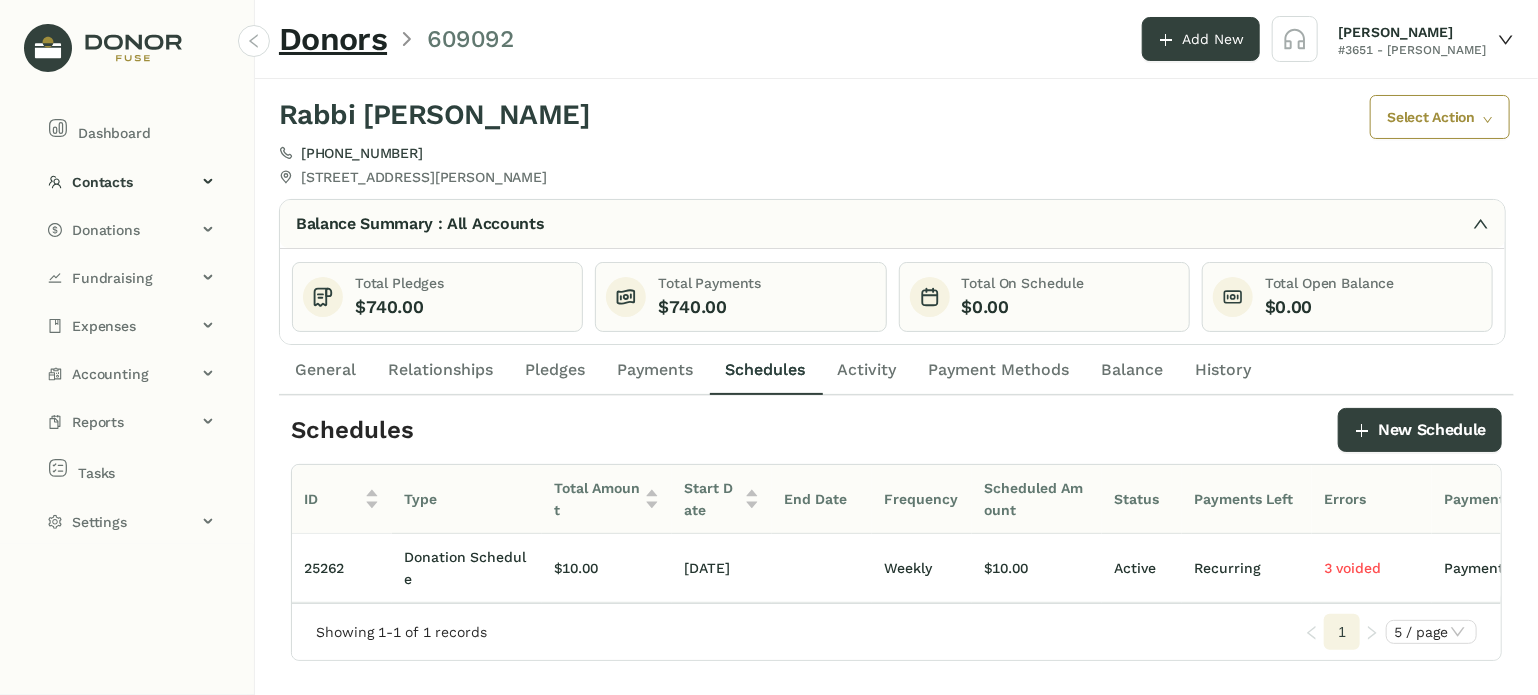 click on "General" 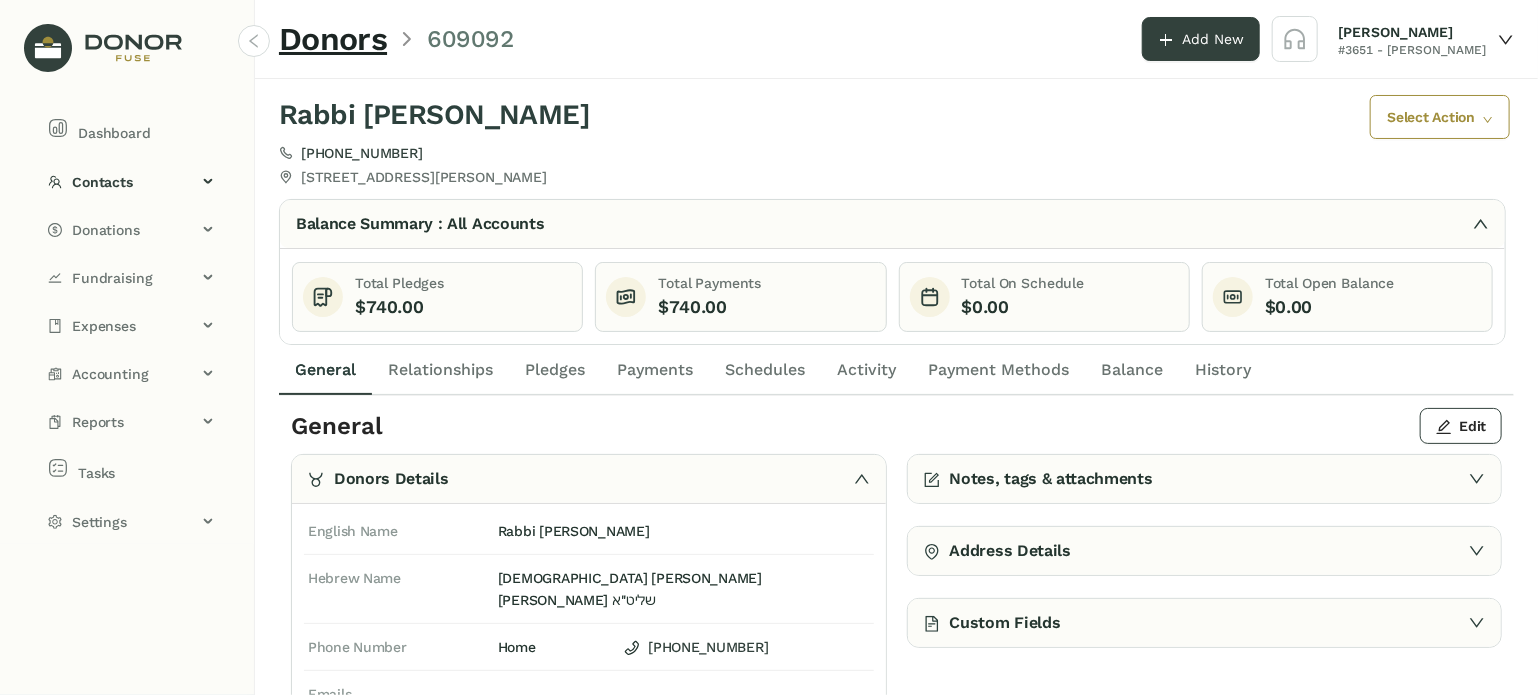 click on "Payments" 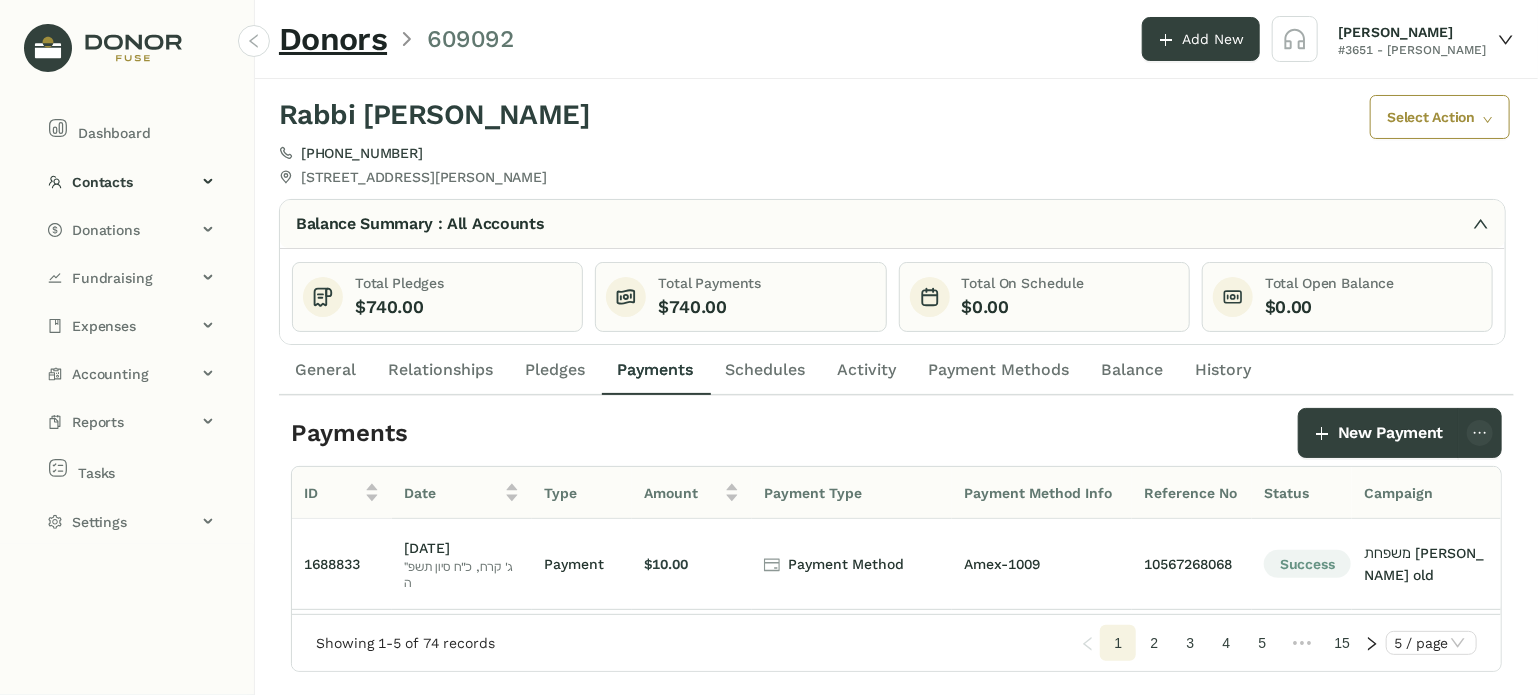 click on "Pledges" 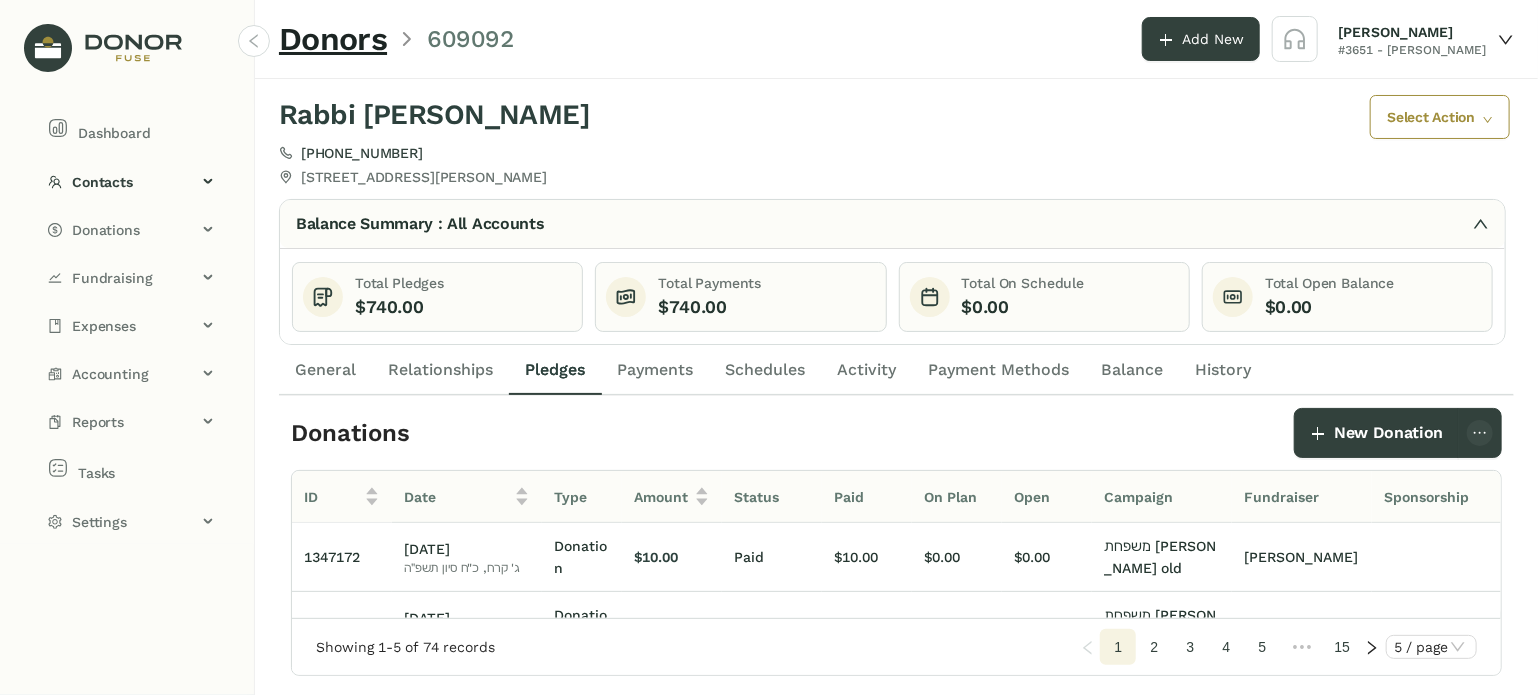 click on "General" 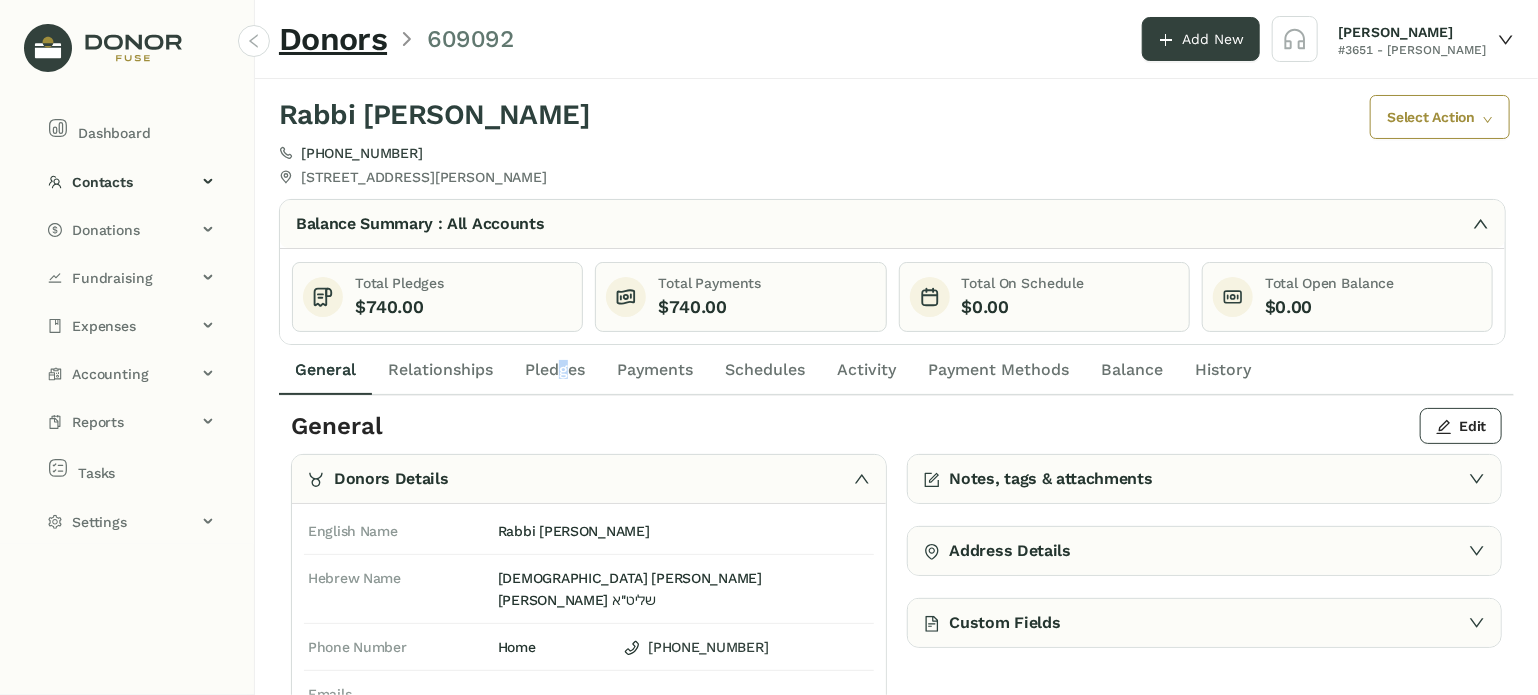 drag, startPoint x: 562, startPoint y: 367, endPoint x: 580, endPoint y: 378, distance: 21.095022 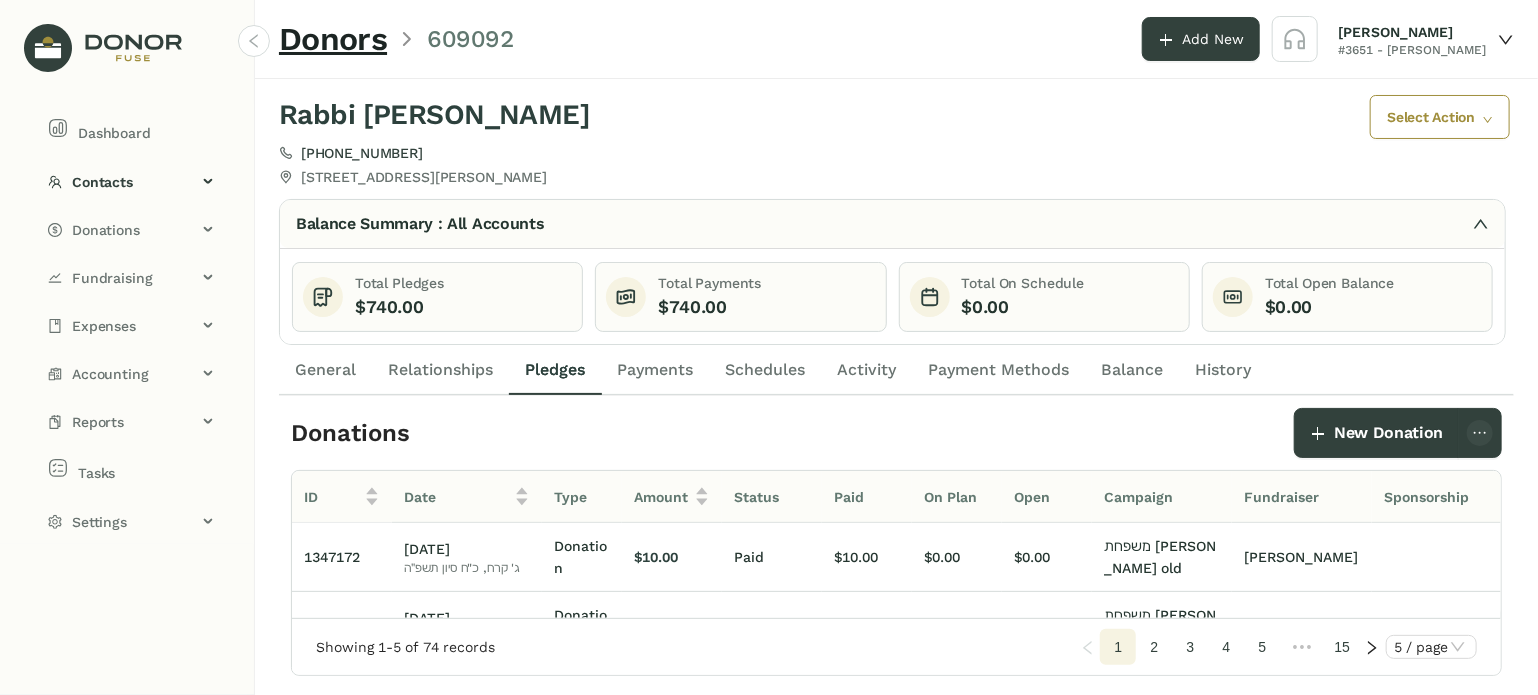 click on "Schedules" 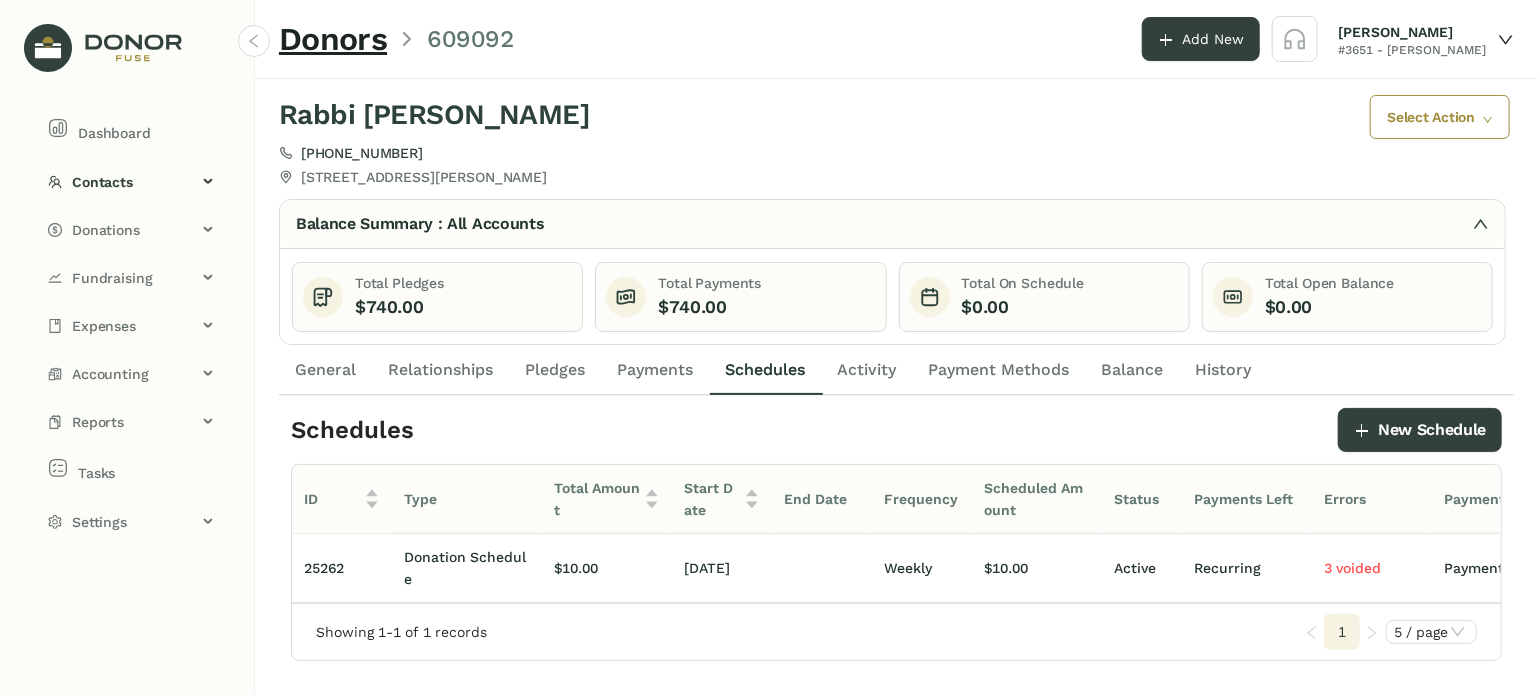 click on "Relationships" 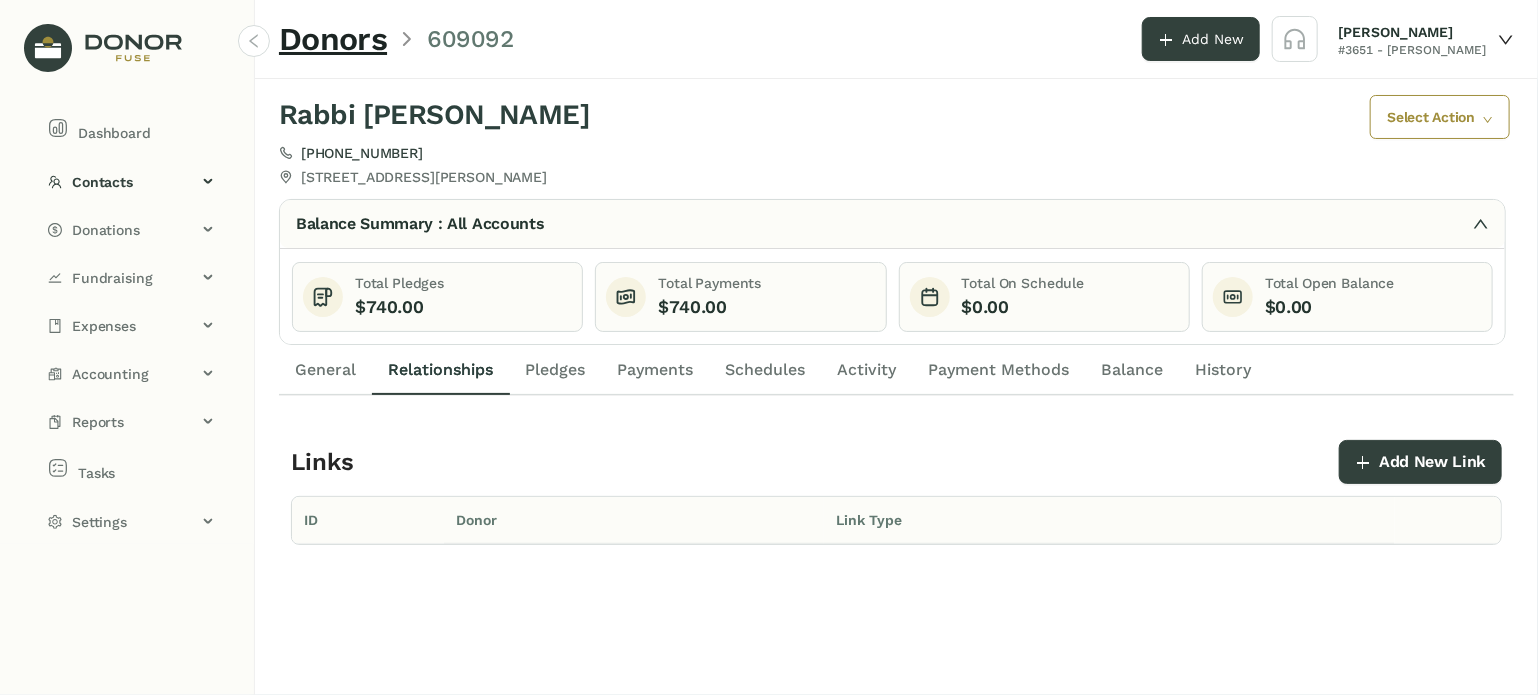 click on "General" 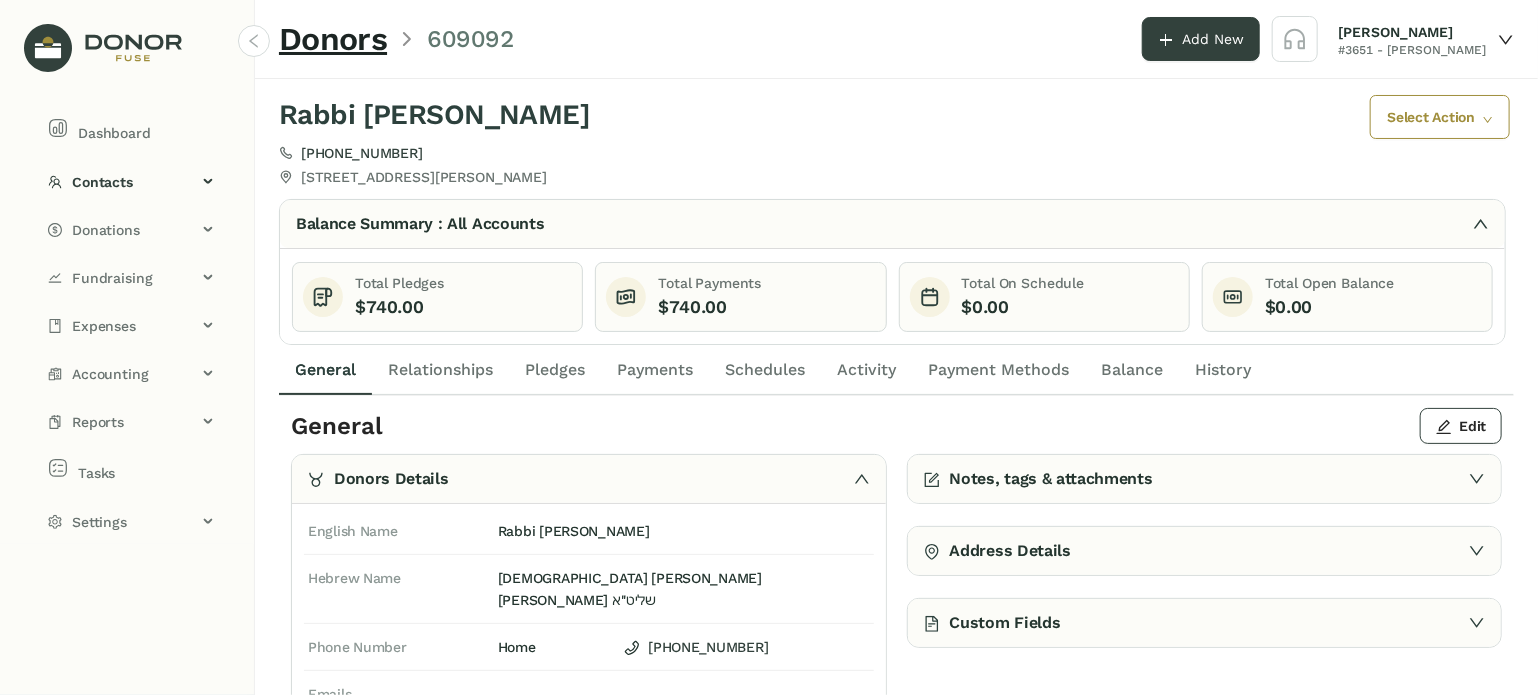 click on "Schedules" 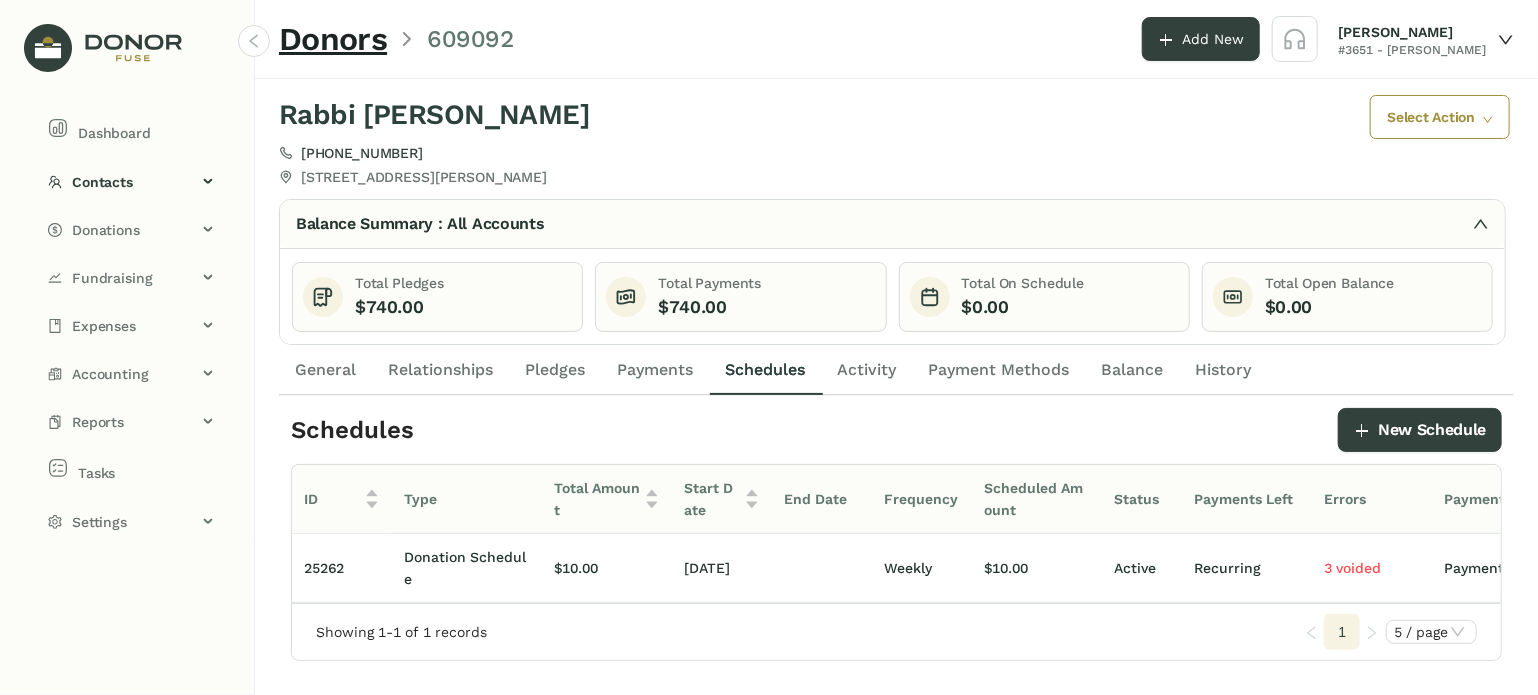 scroll, scrollTop: 0, scrollLeft: 4, axis: horizontal 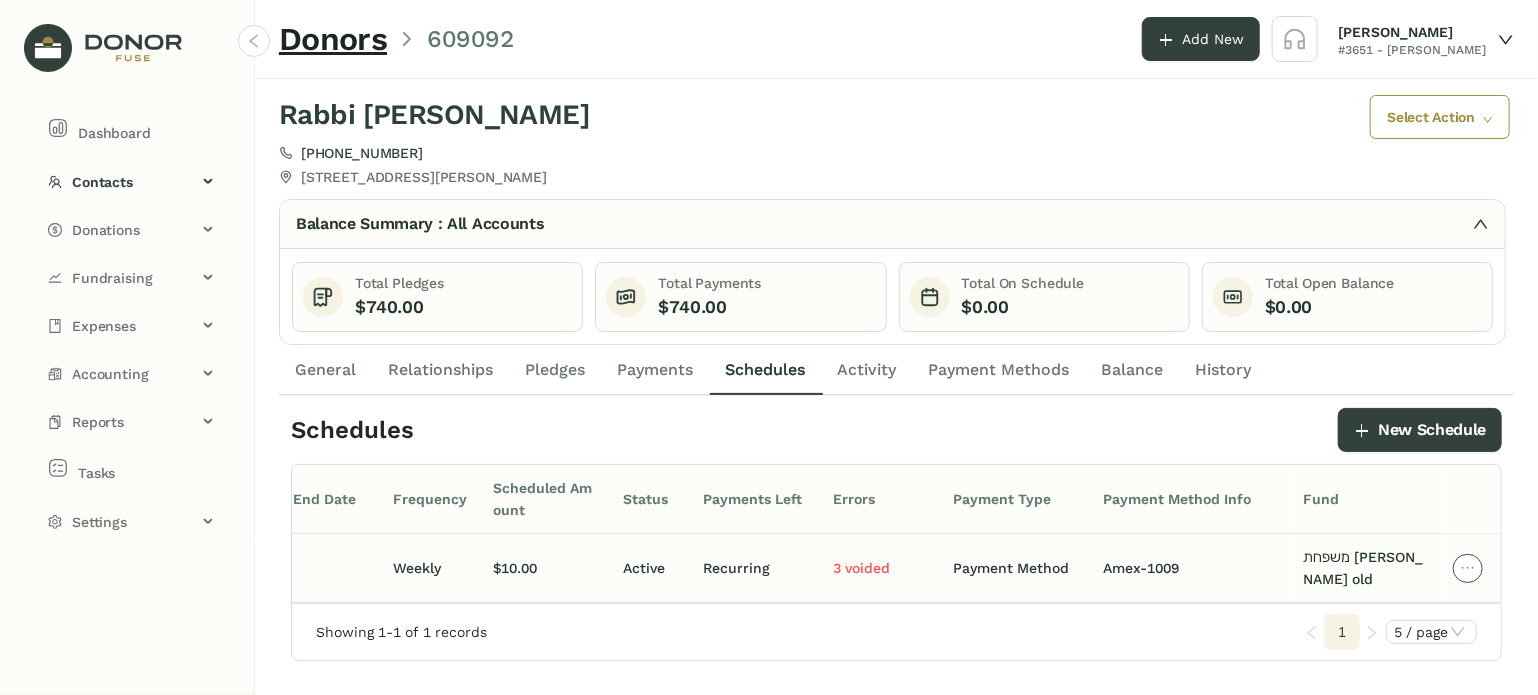 click 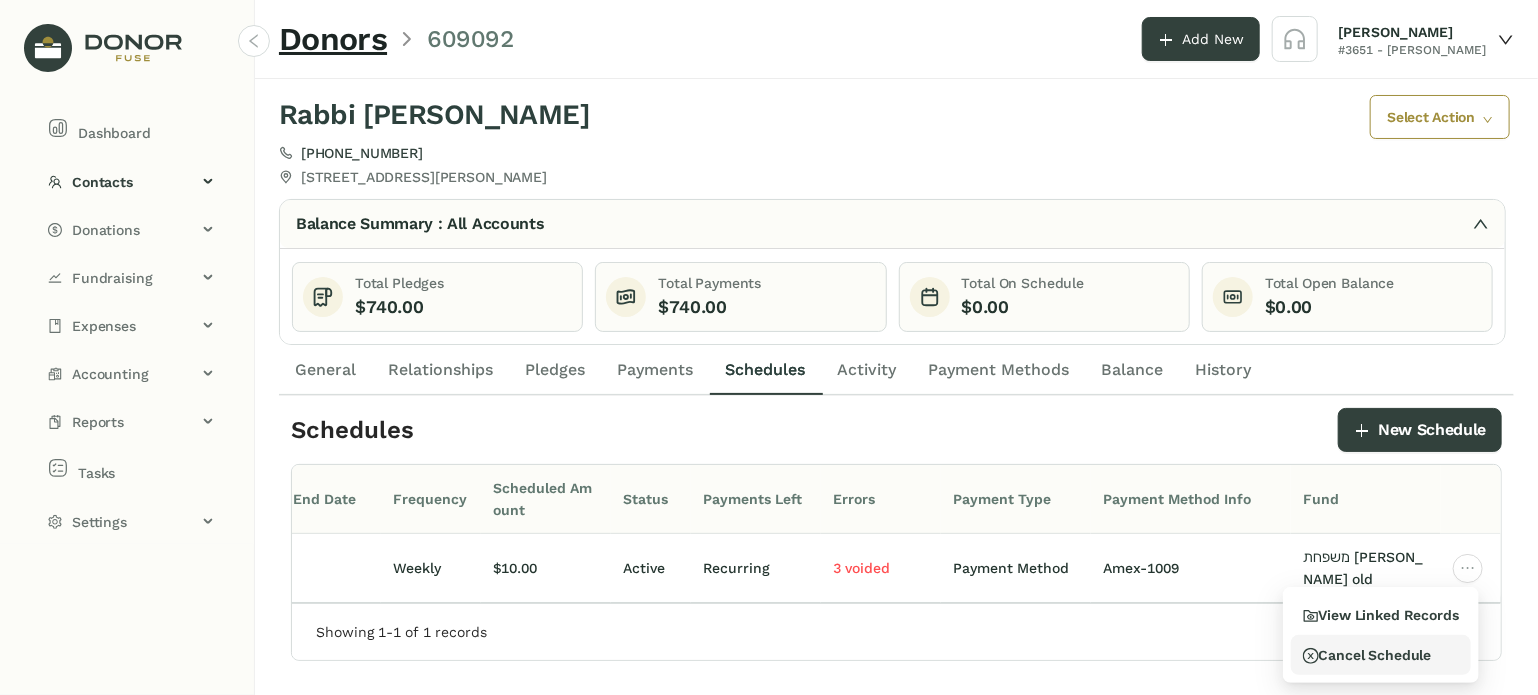 click on "Cancel Schedule" at bounding box center (1367, 655) 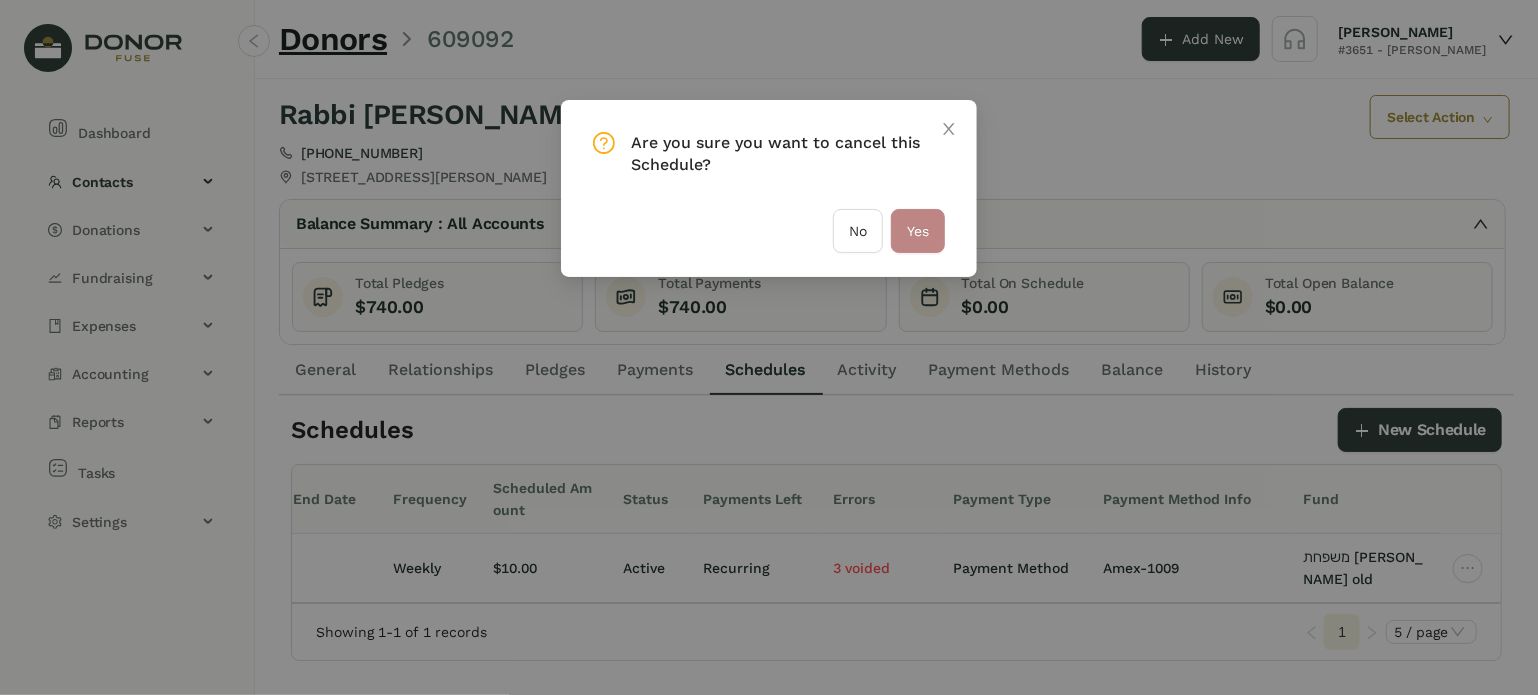 click on "Yes" at bounding box center (918, 231) 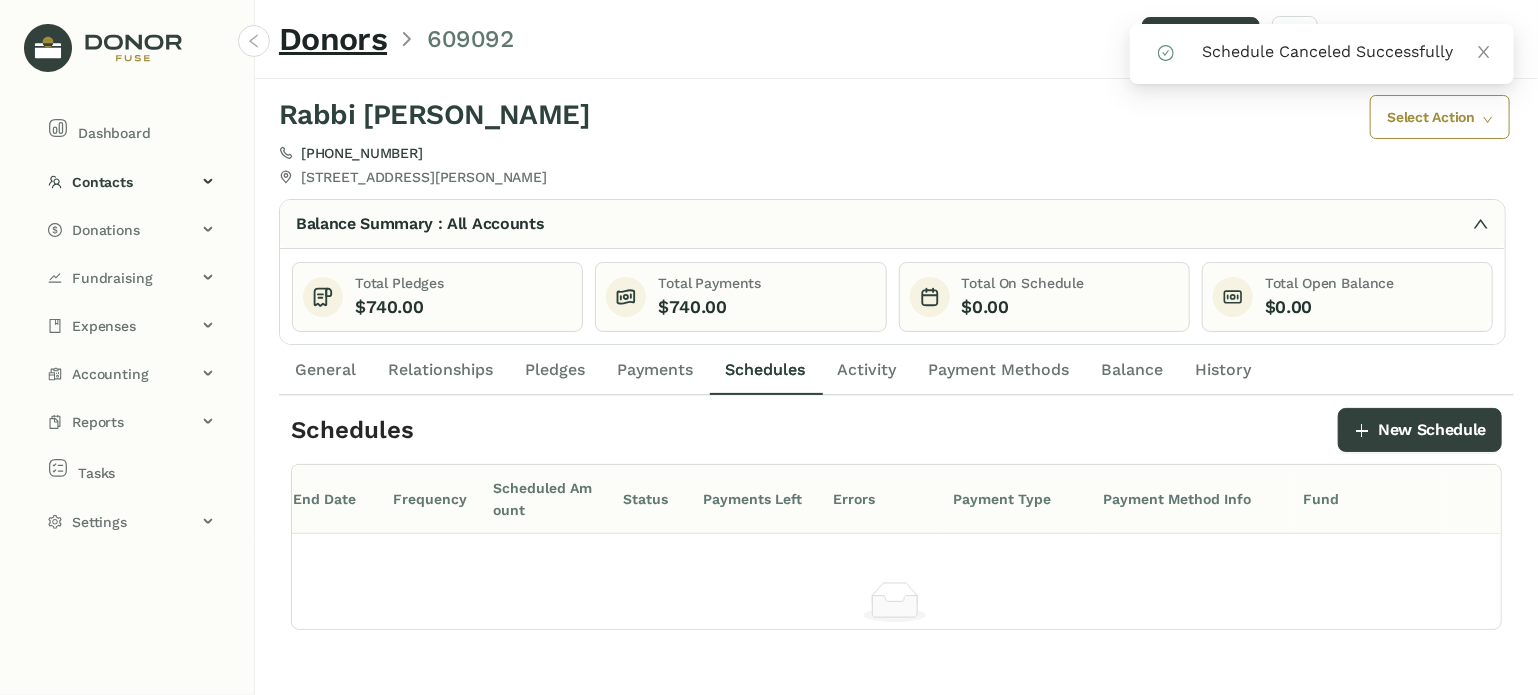 click on "General" 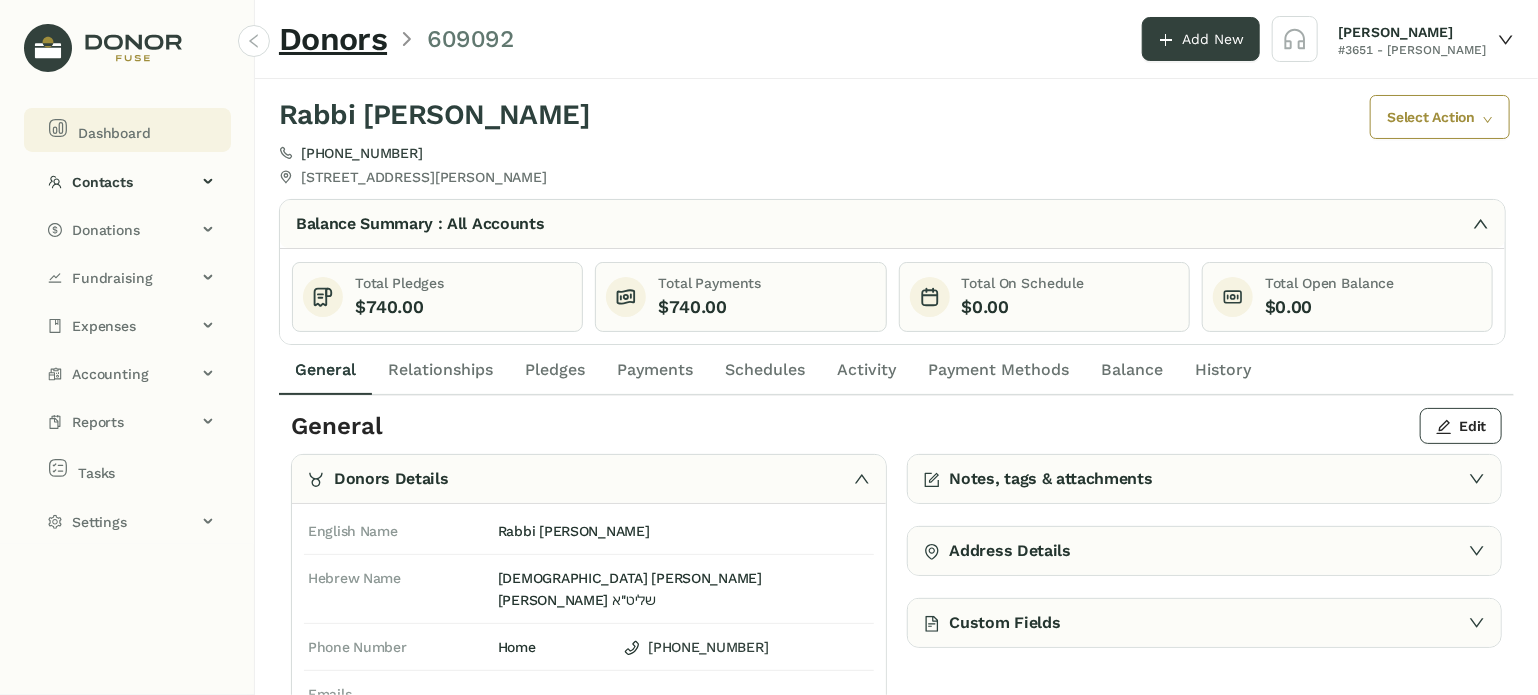 click on "Dashboard" 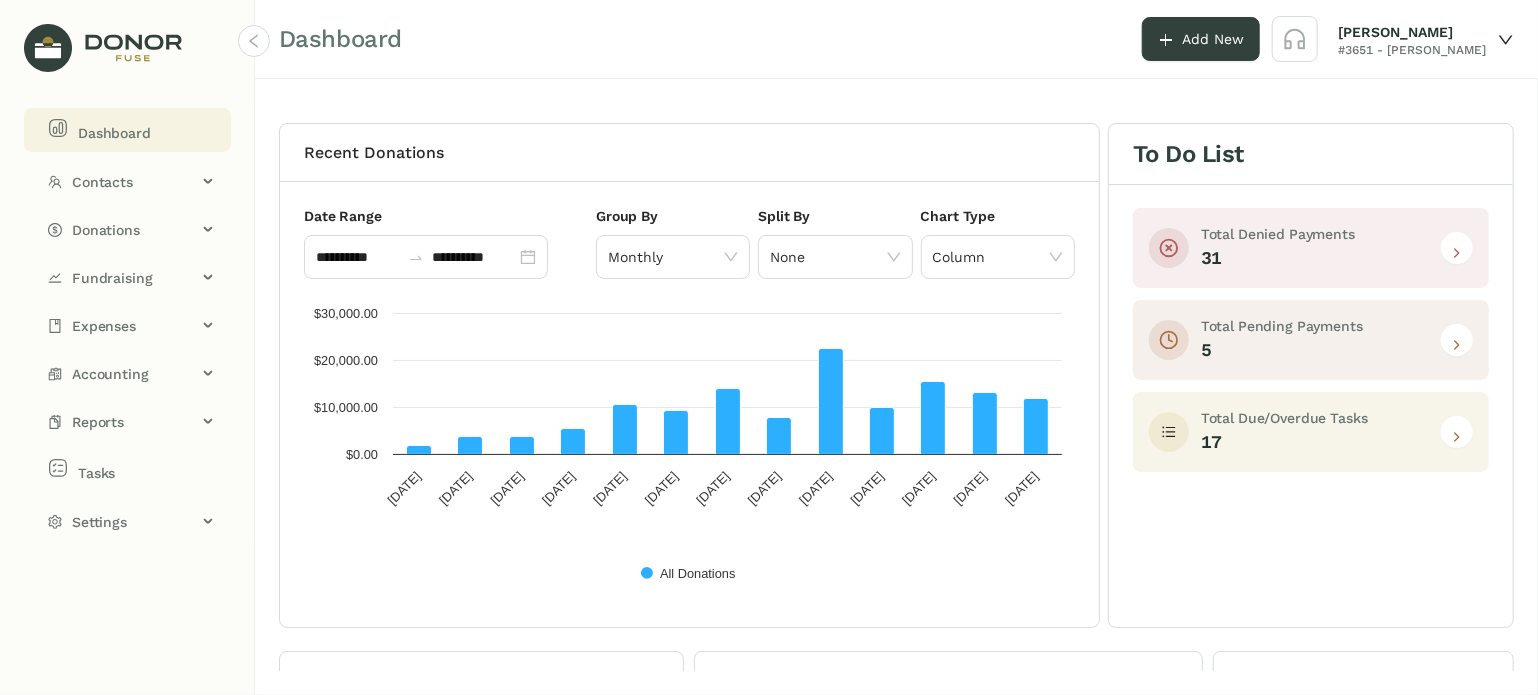 click 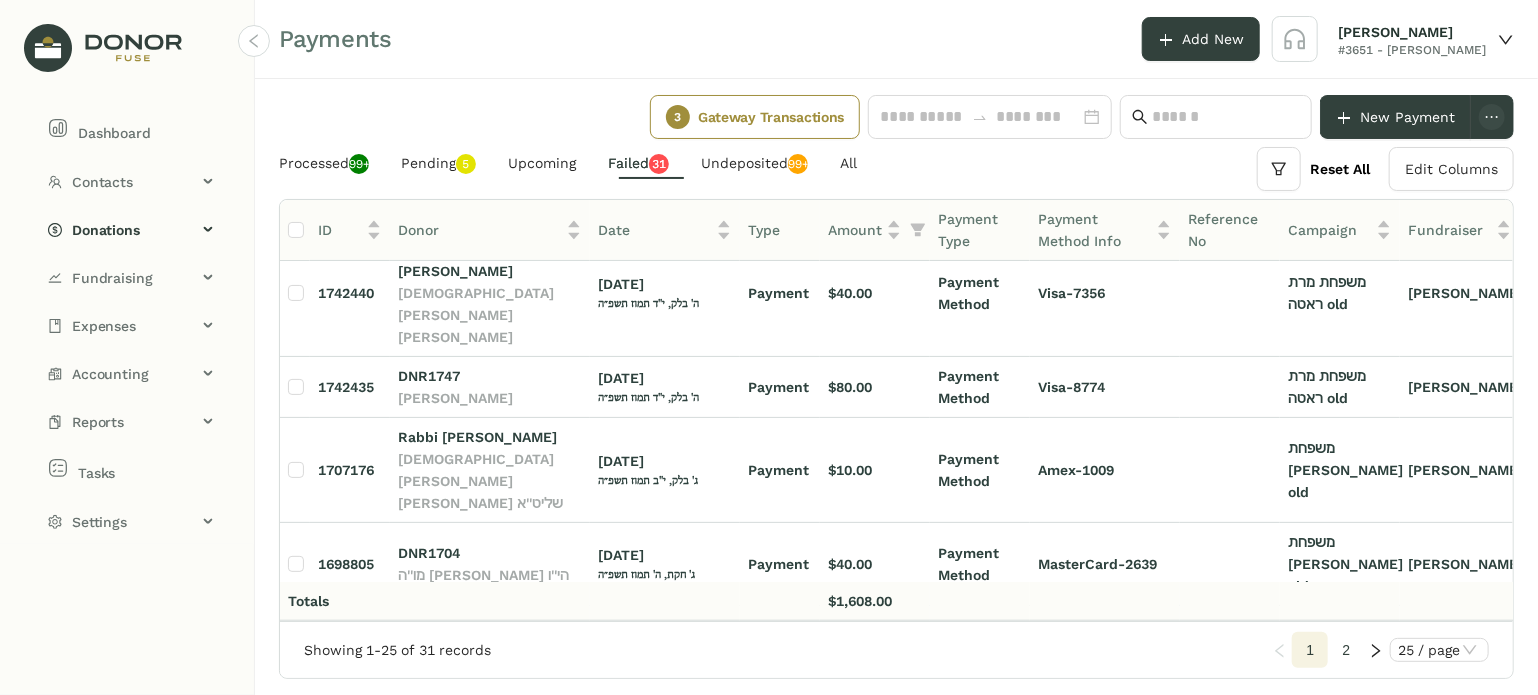 scroll, scrollTop: 1200, scrollLeft: 0, axis: vertical 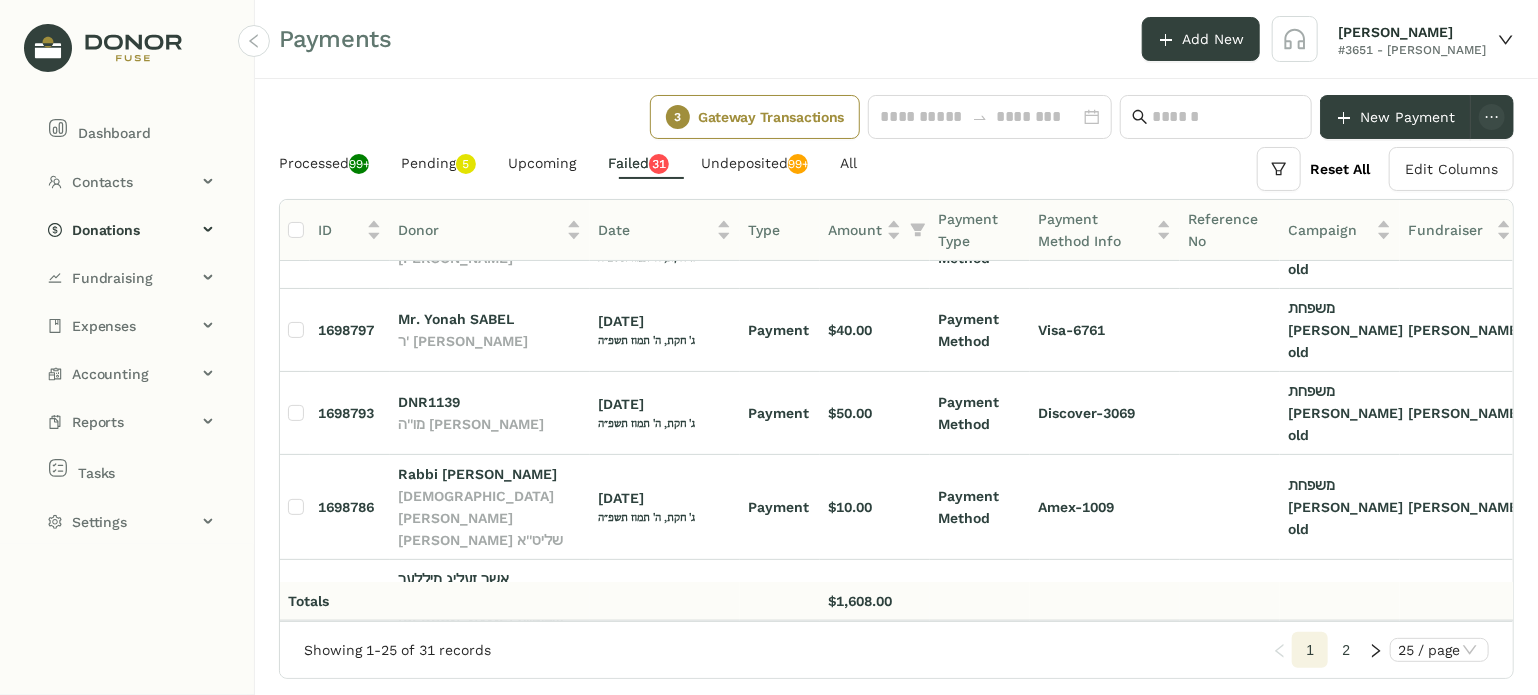 click on "[DEMOGRAPHIC_DATA] [PERSON_NAME]" 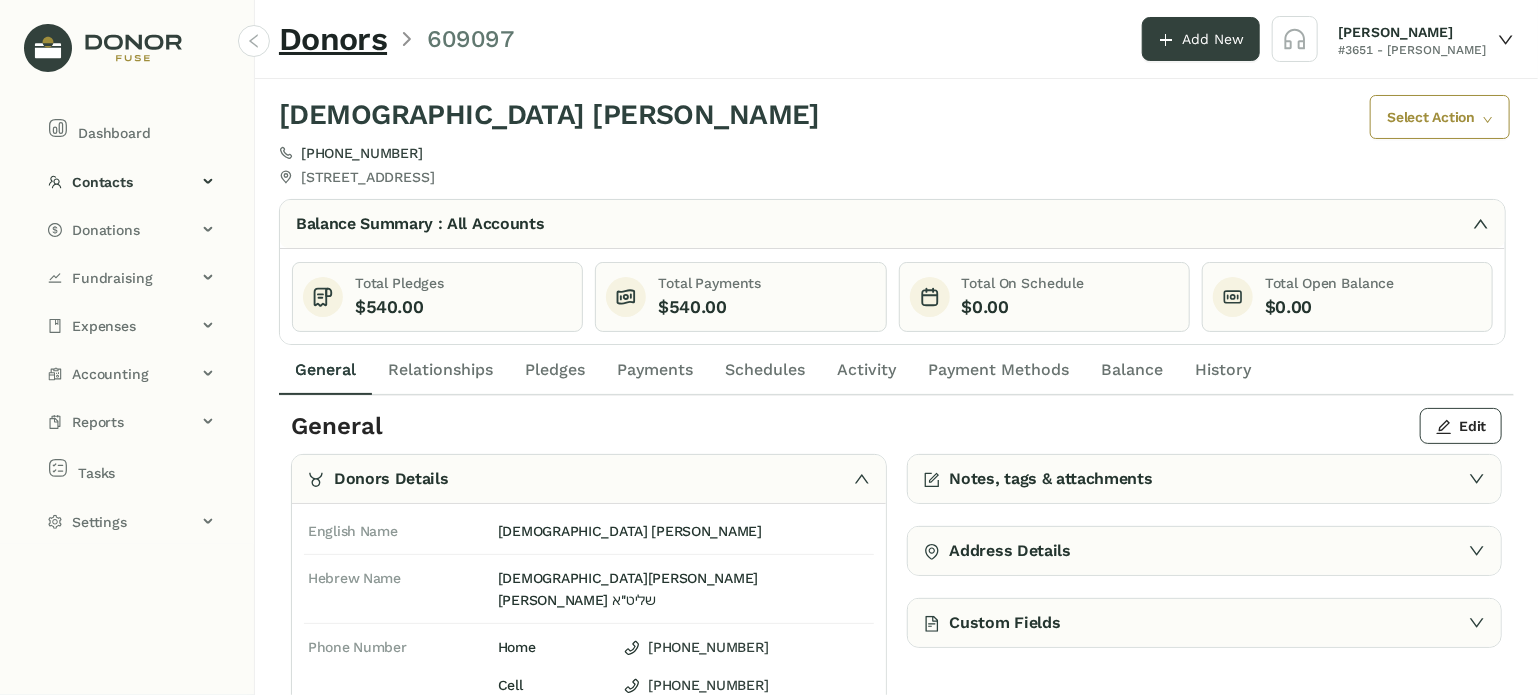 click on "Activity" 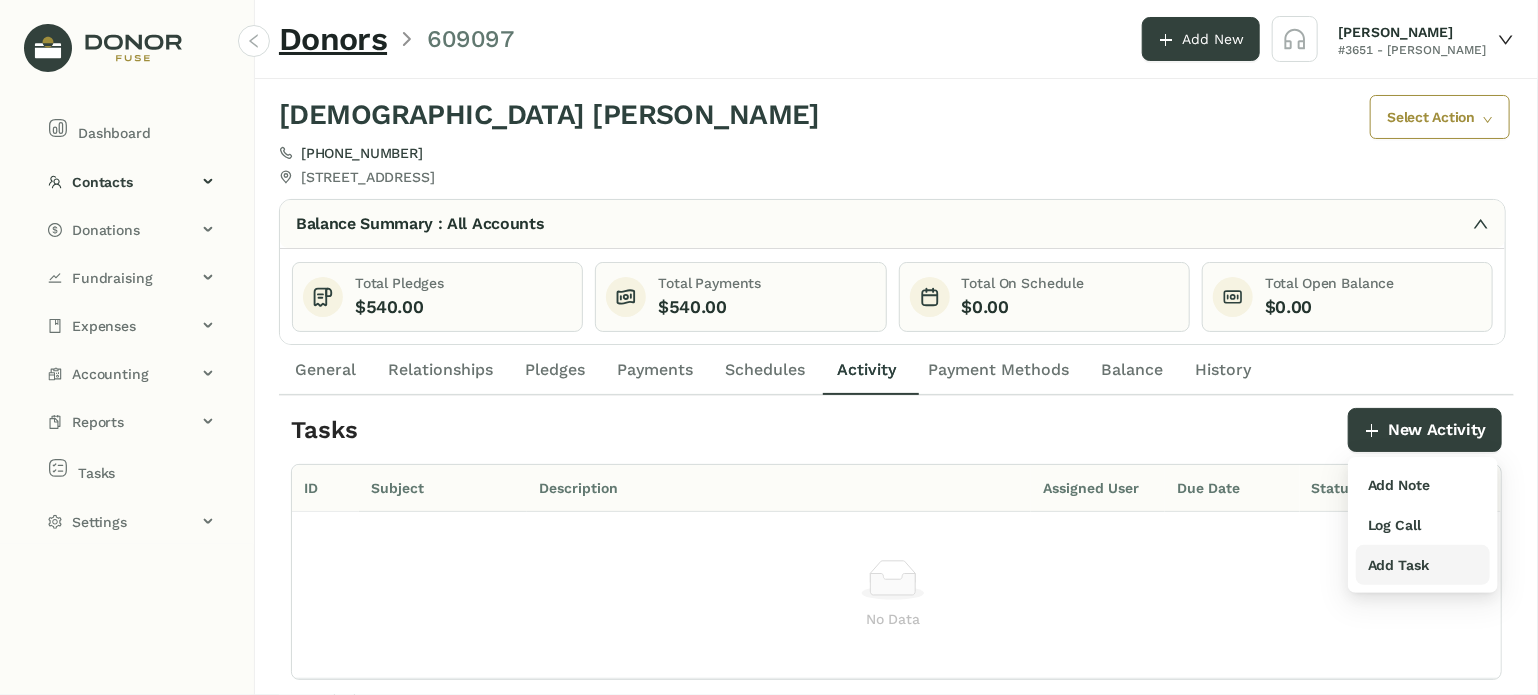 click on "Add Task" at bounding box center (1398, 565) 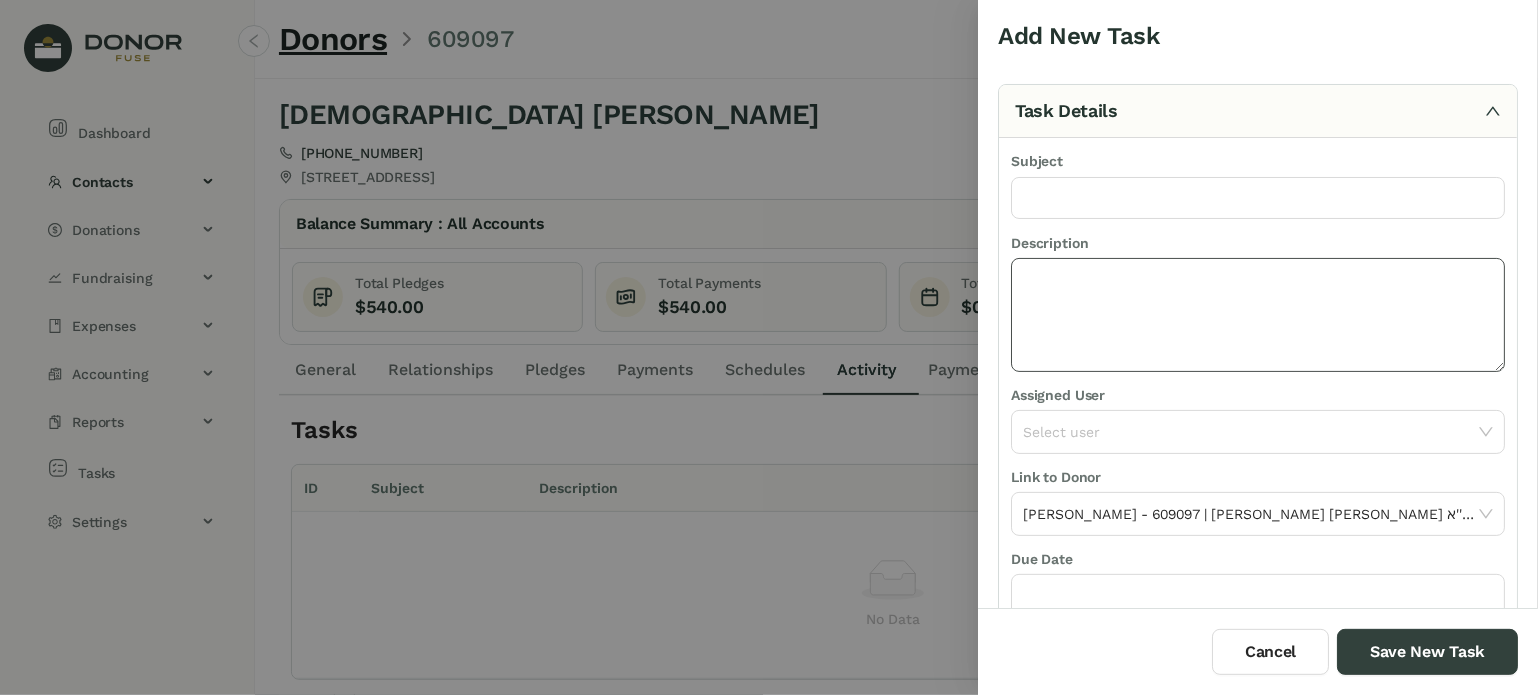click 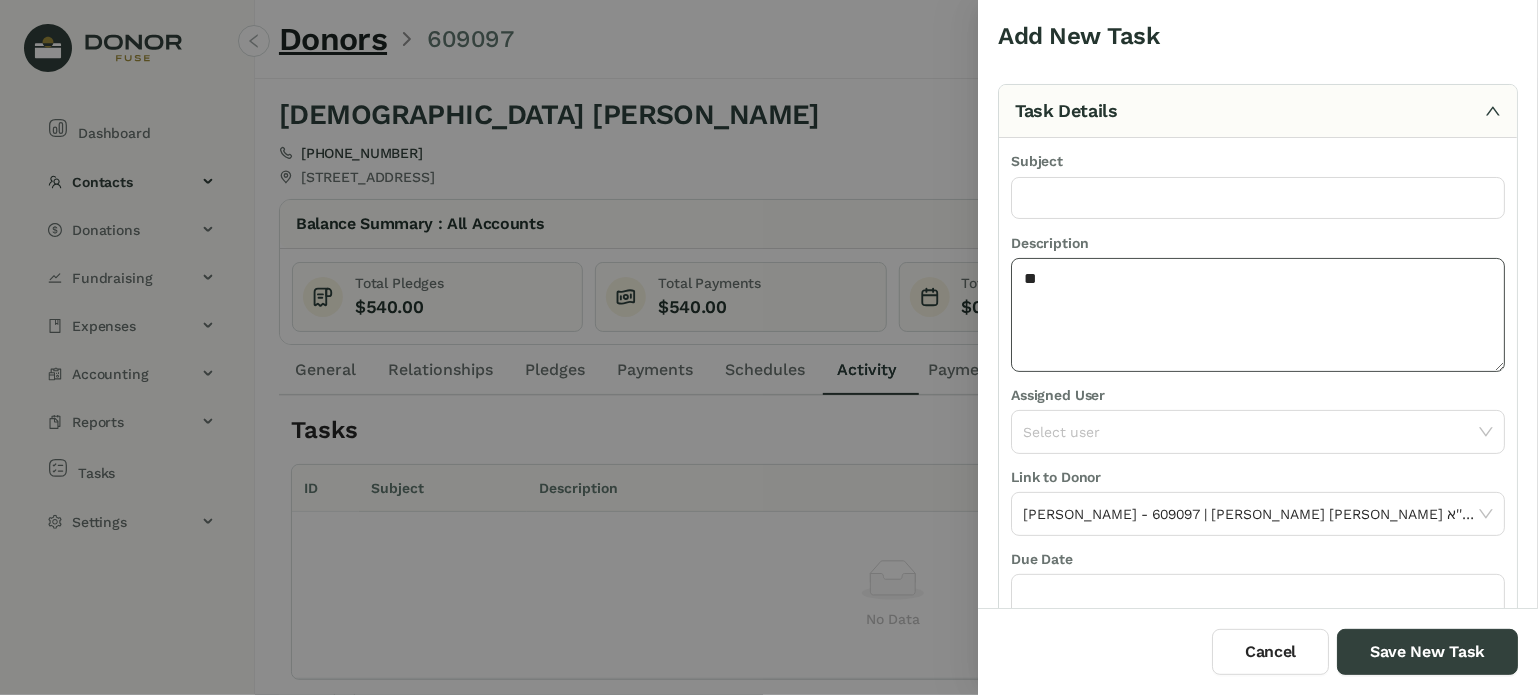 type on "*" 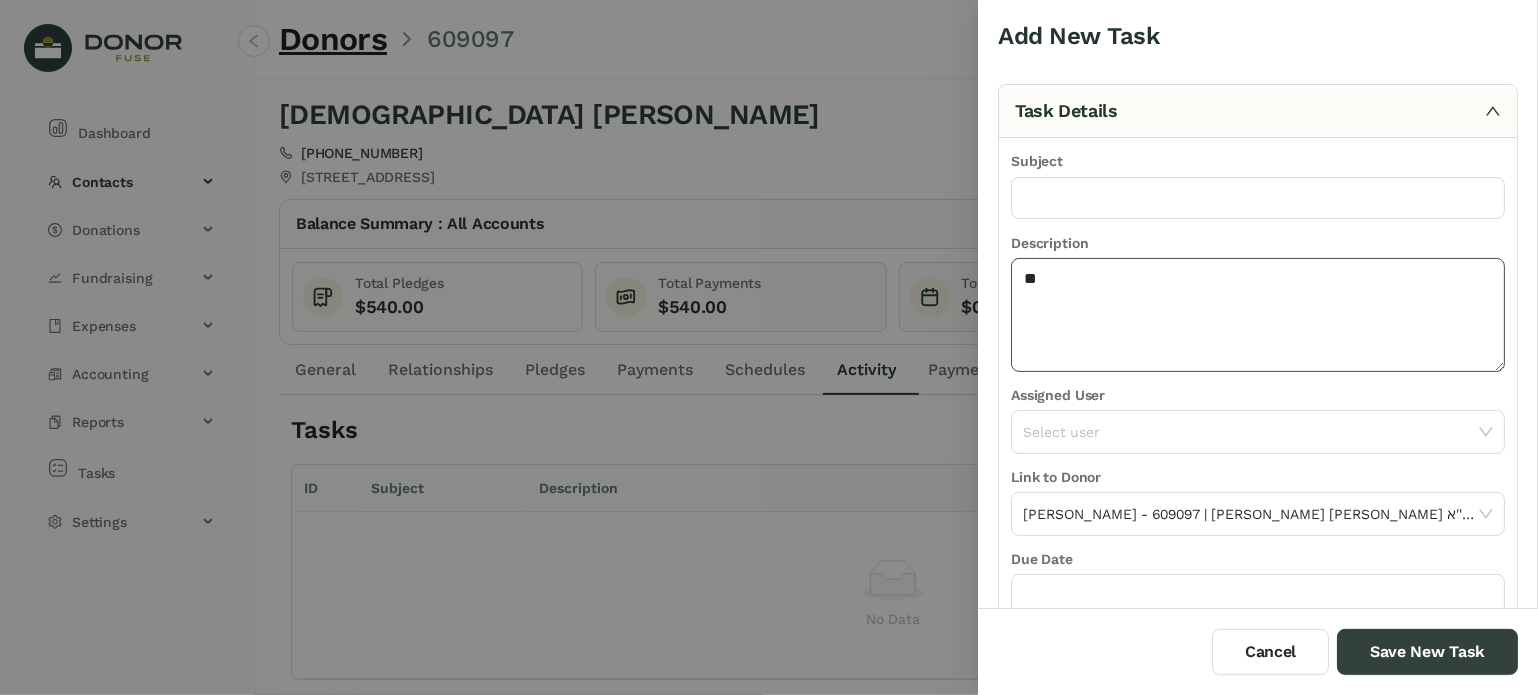 type on "*" 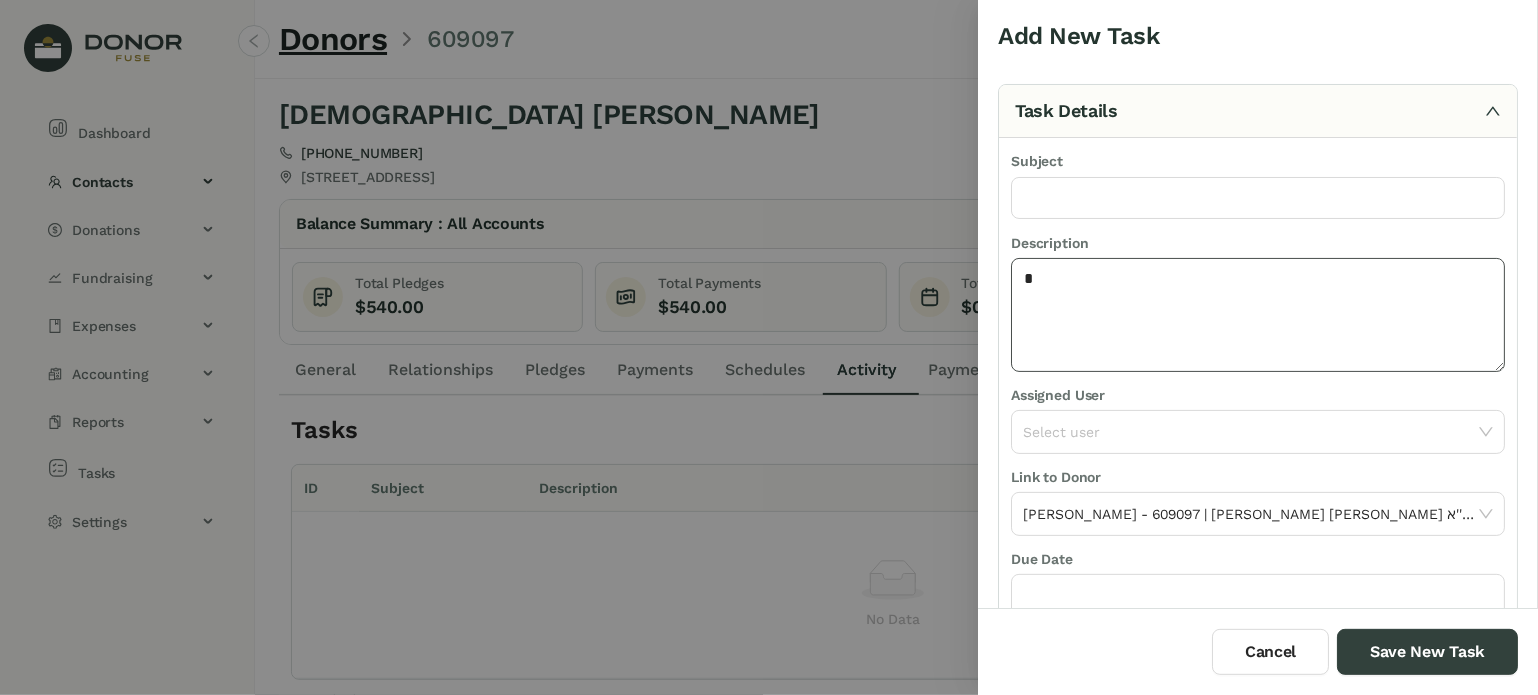 type 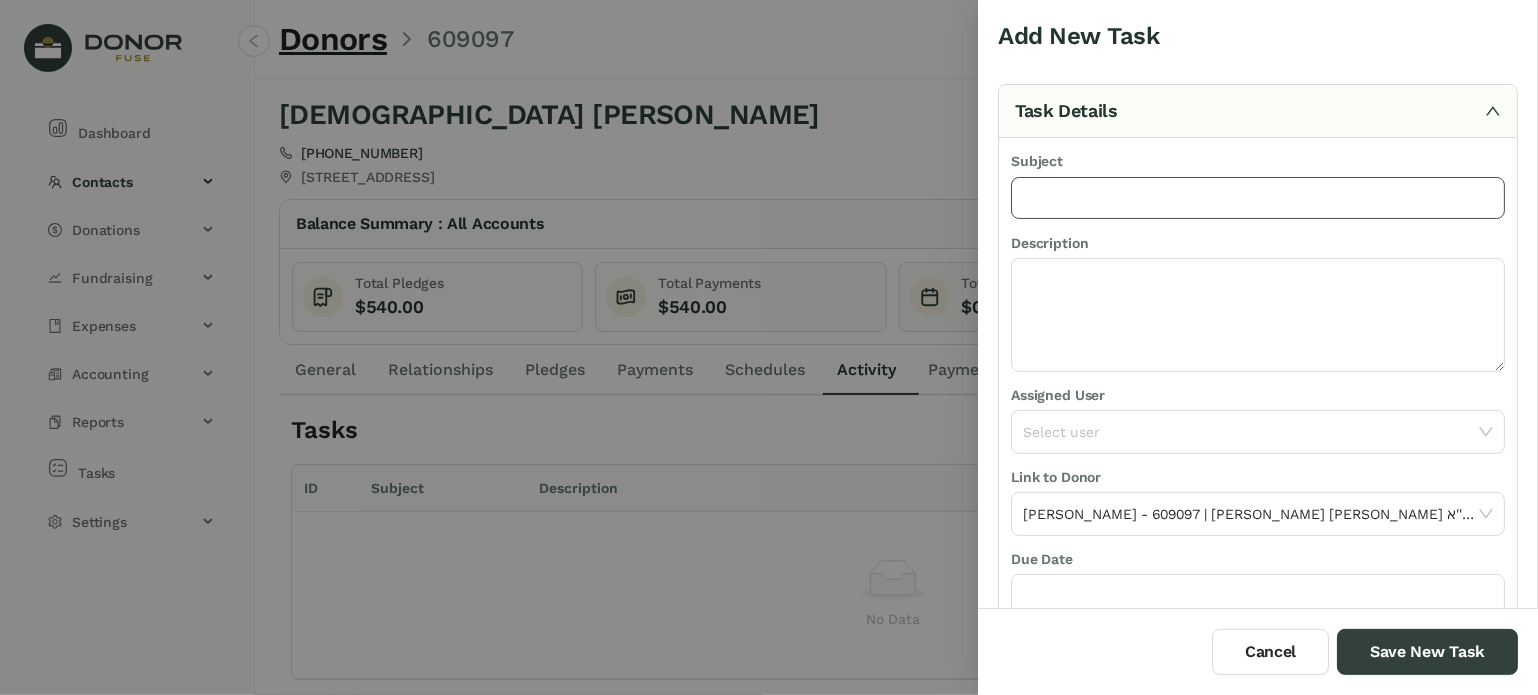 click 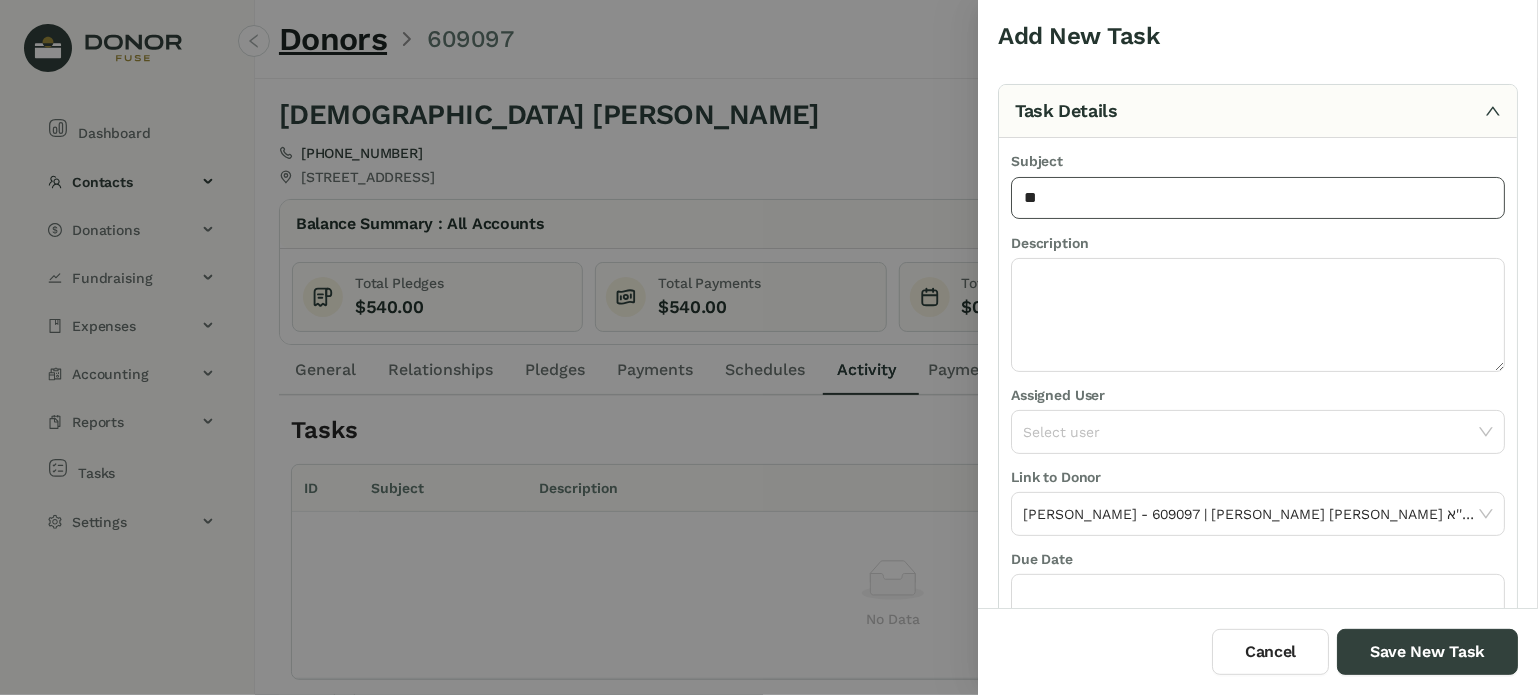 type on "*" 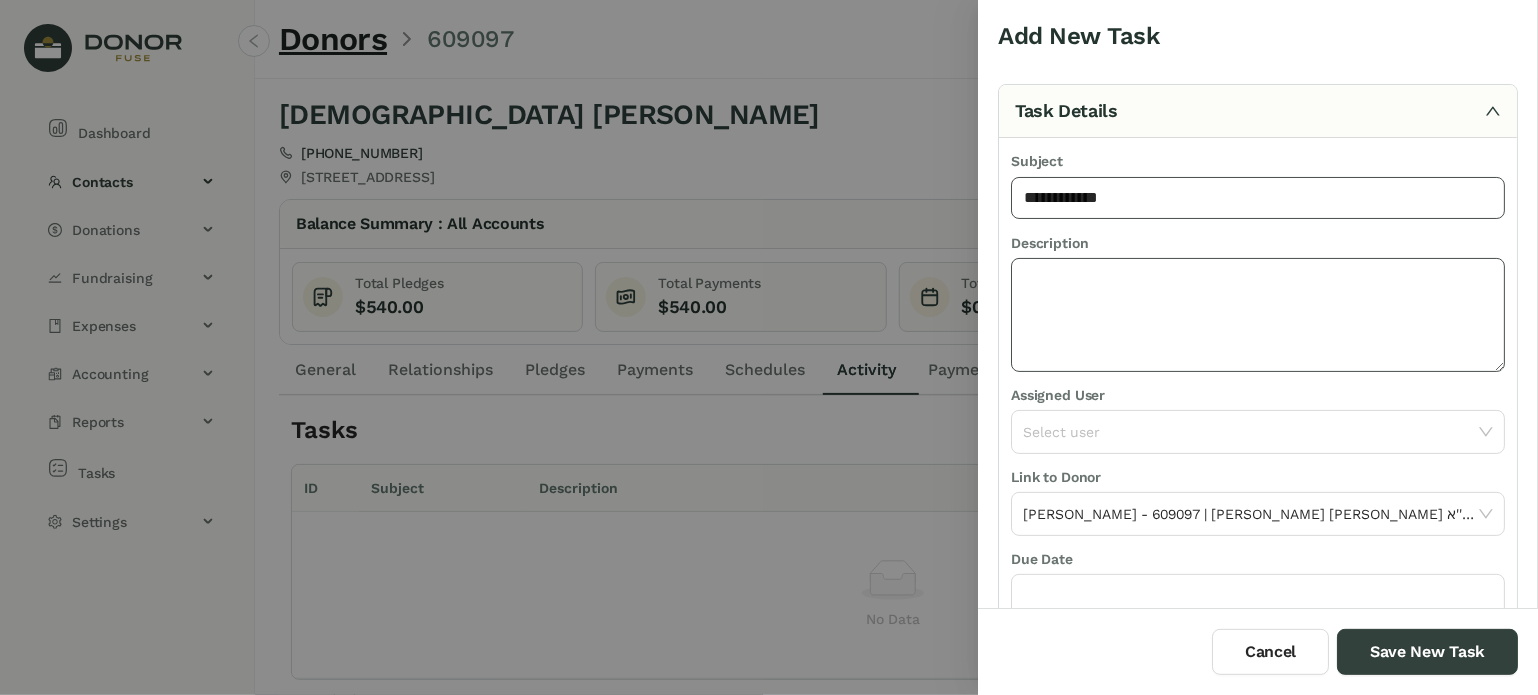 type on "**********" 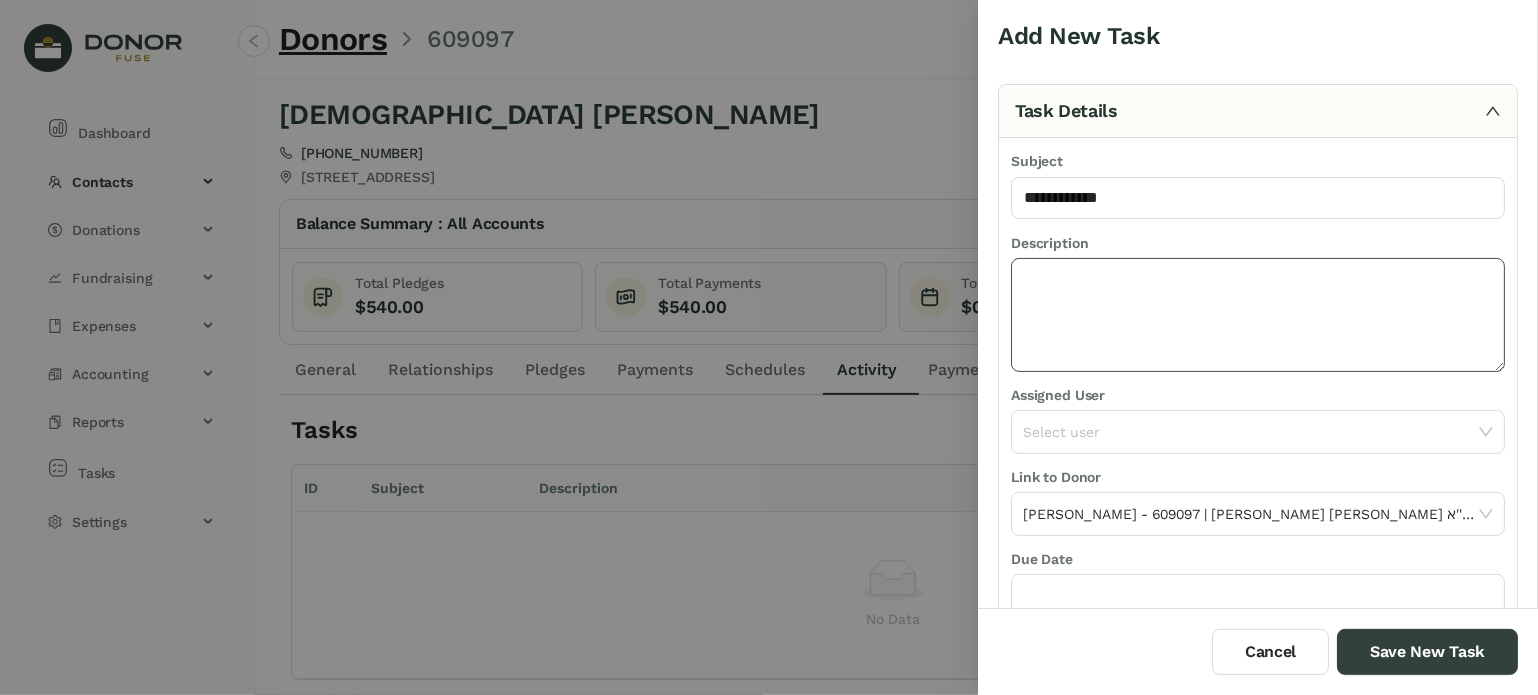 click 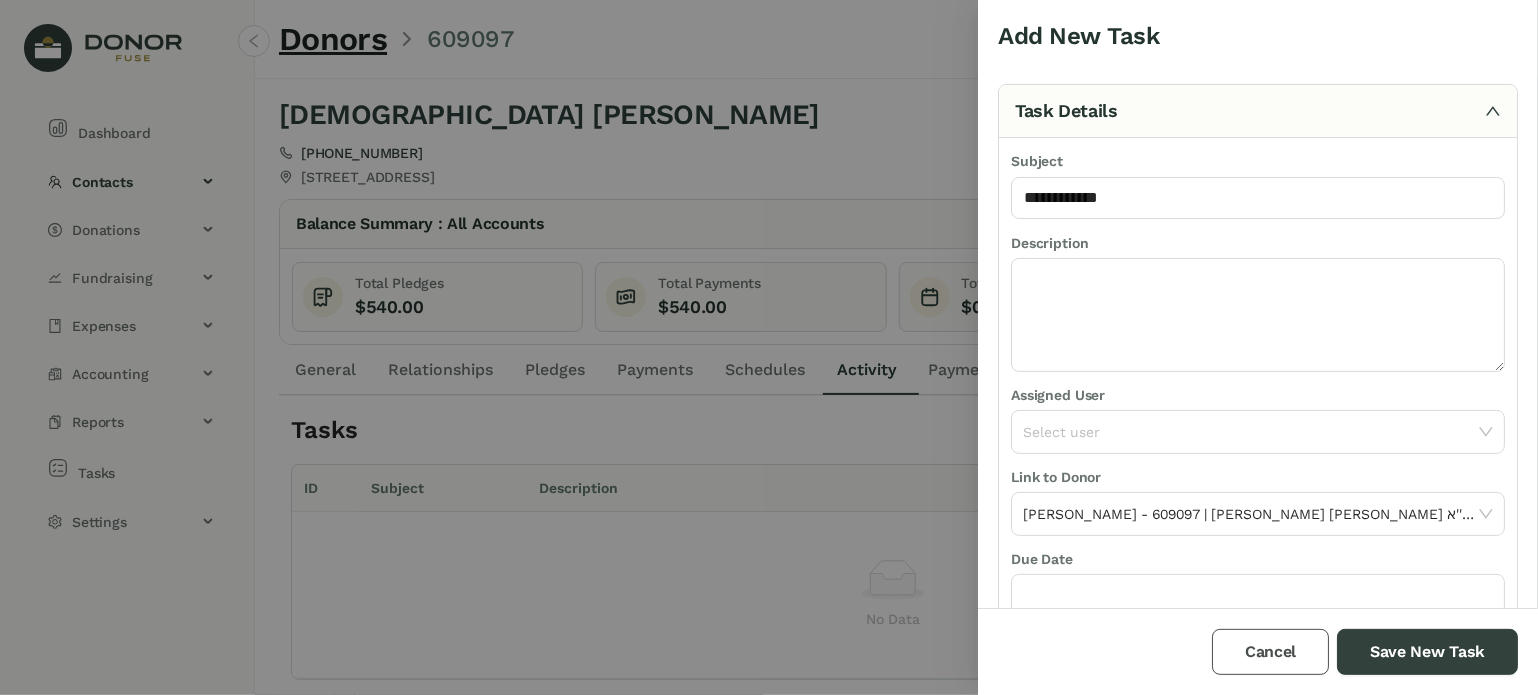 click on "Cancel" at bounding box center (1270, 652) 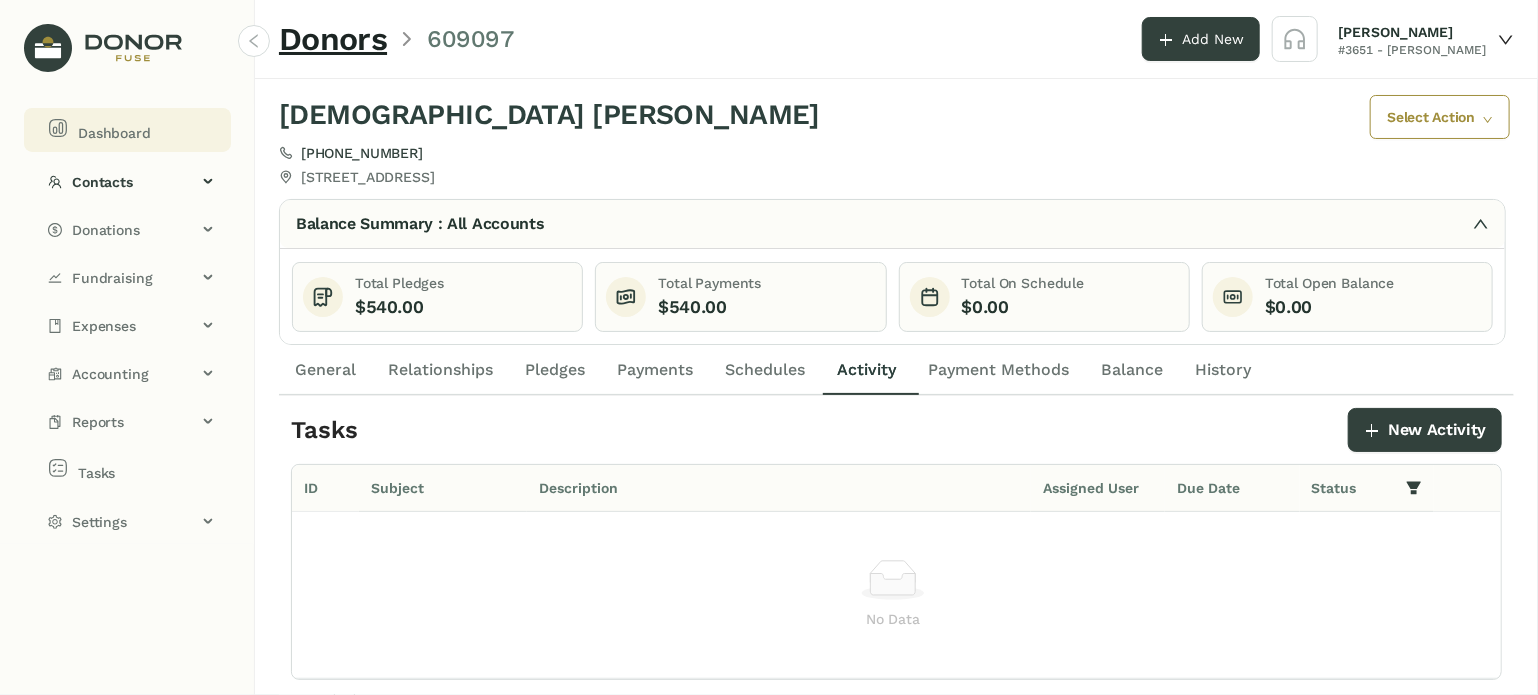click on "Dashboard" 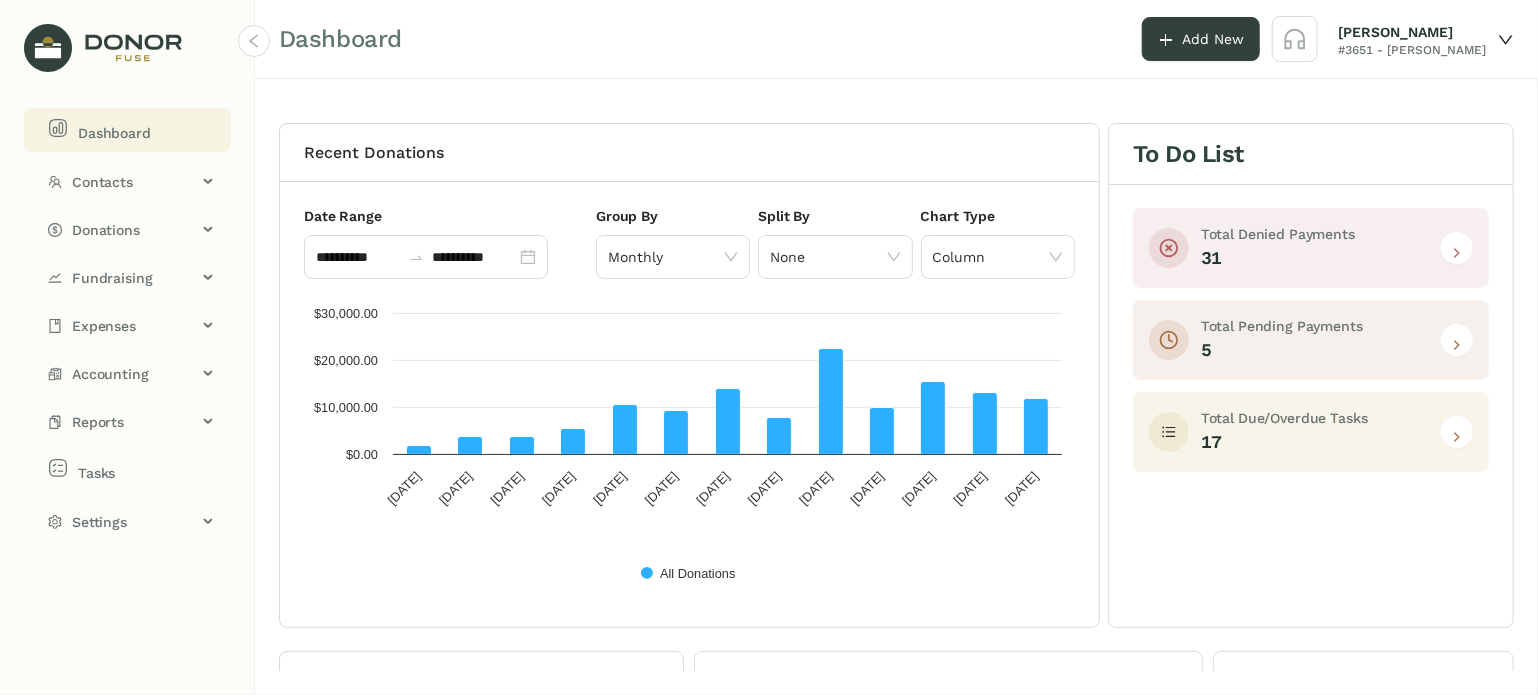click 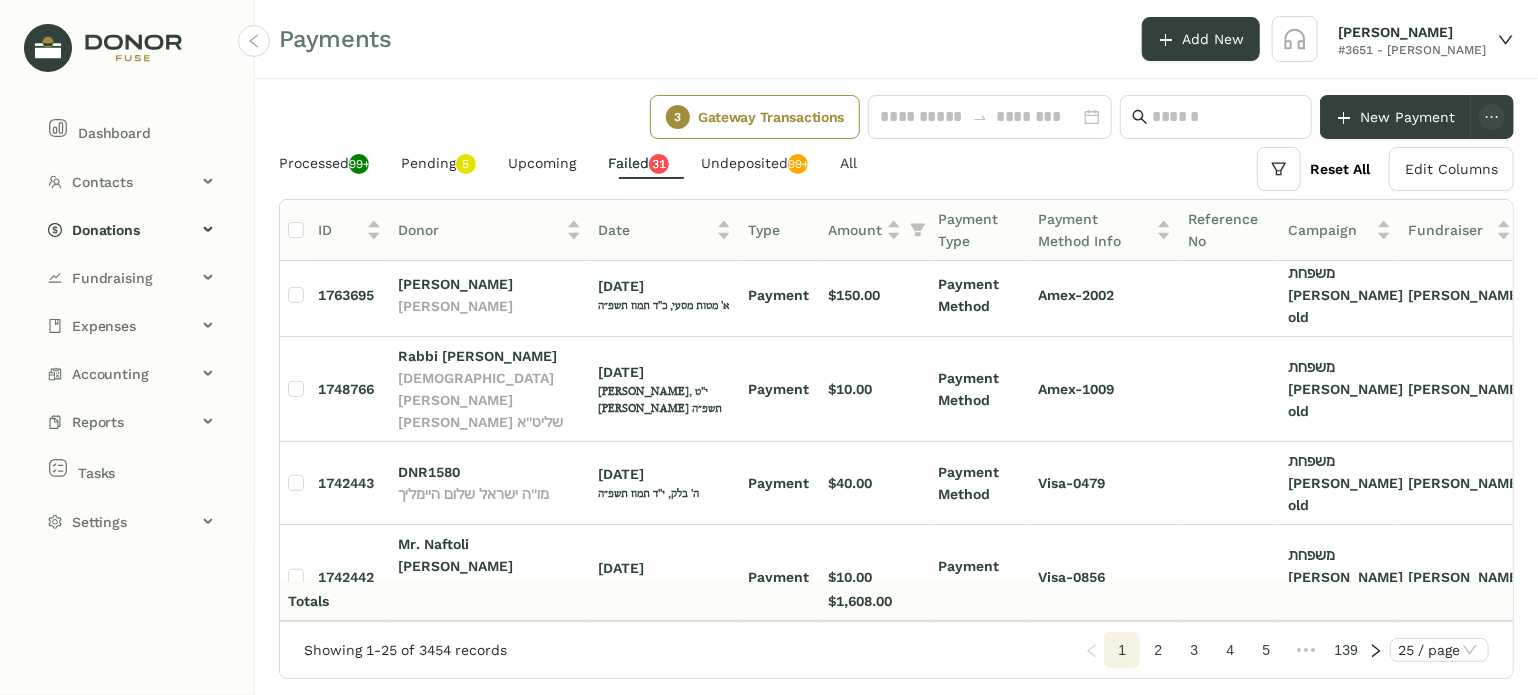 scroll, scrollTop: 800, scrollLeft: 0, axis: vertical 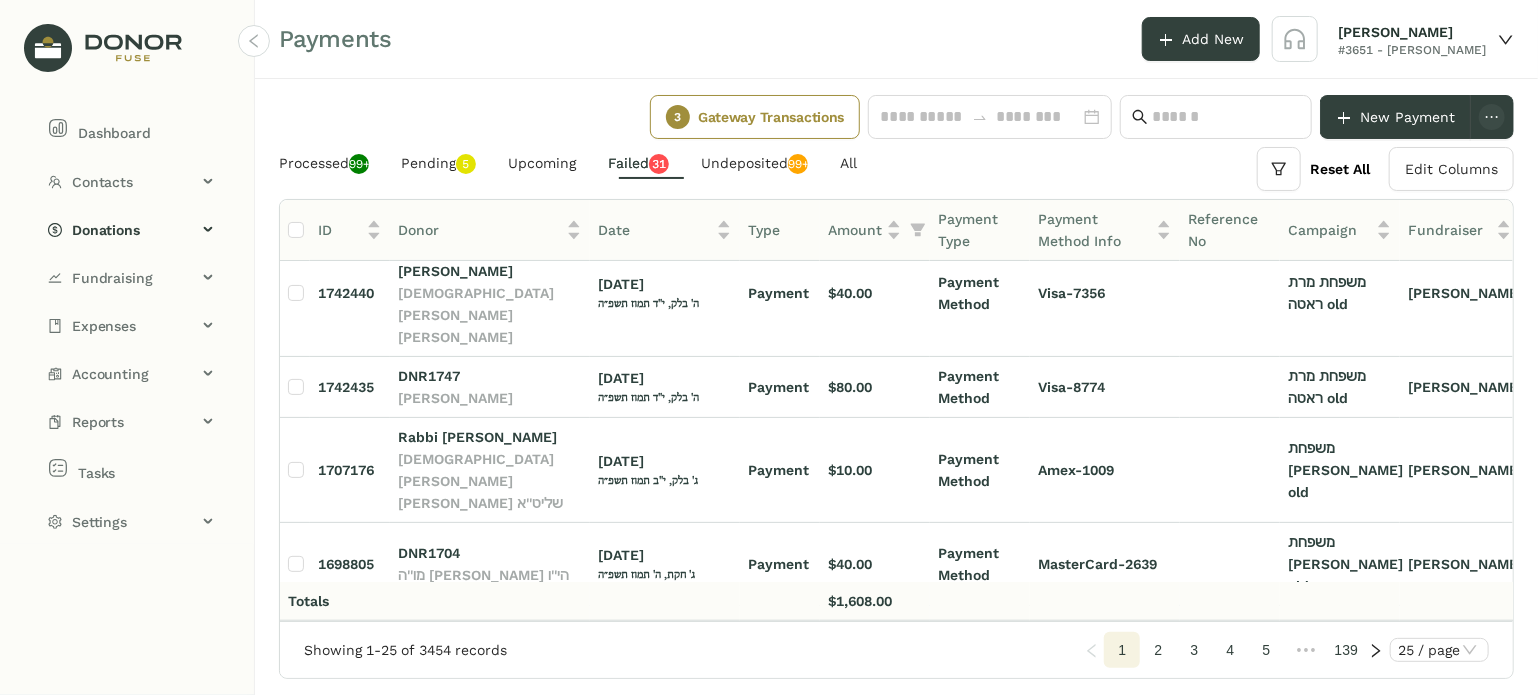 click on "Rabbi [PERSON_NAME]" 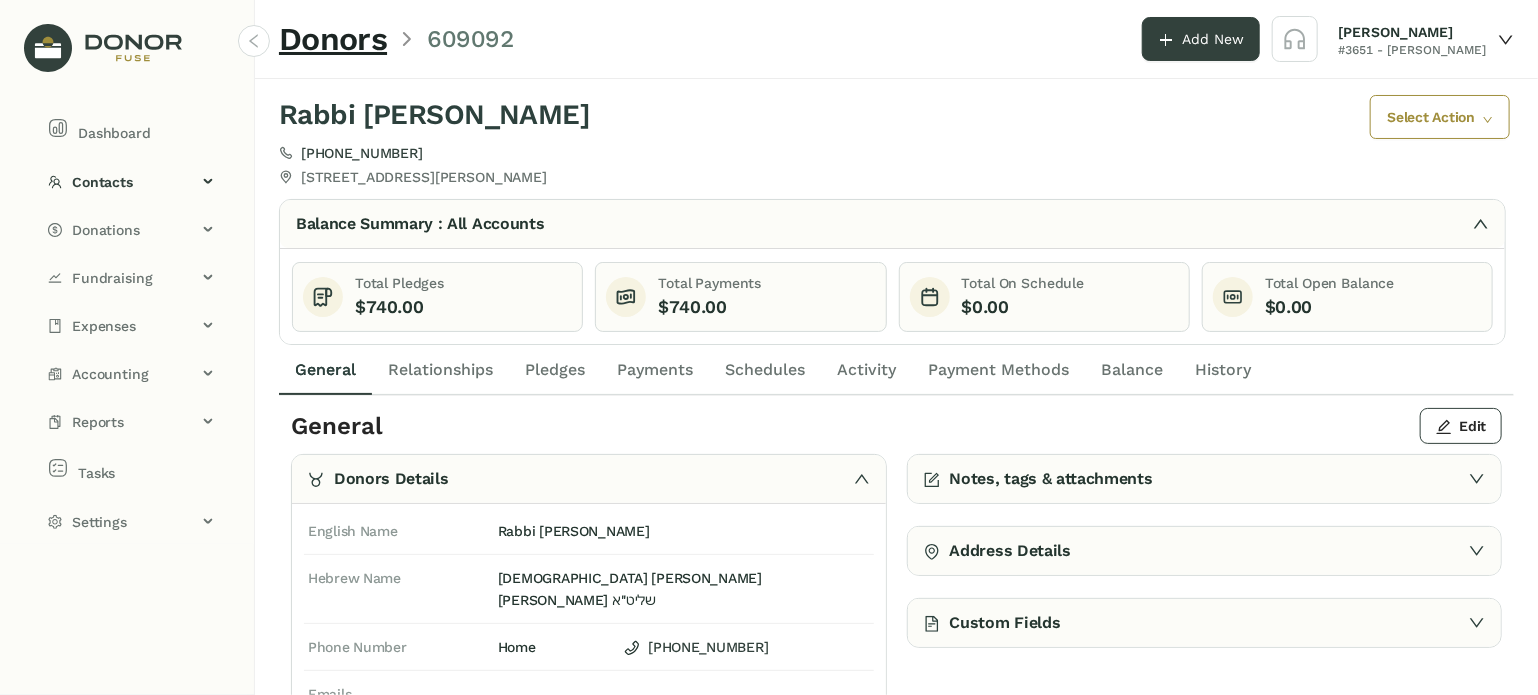click on "Schedules" 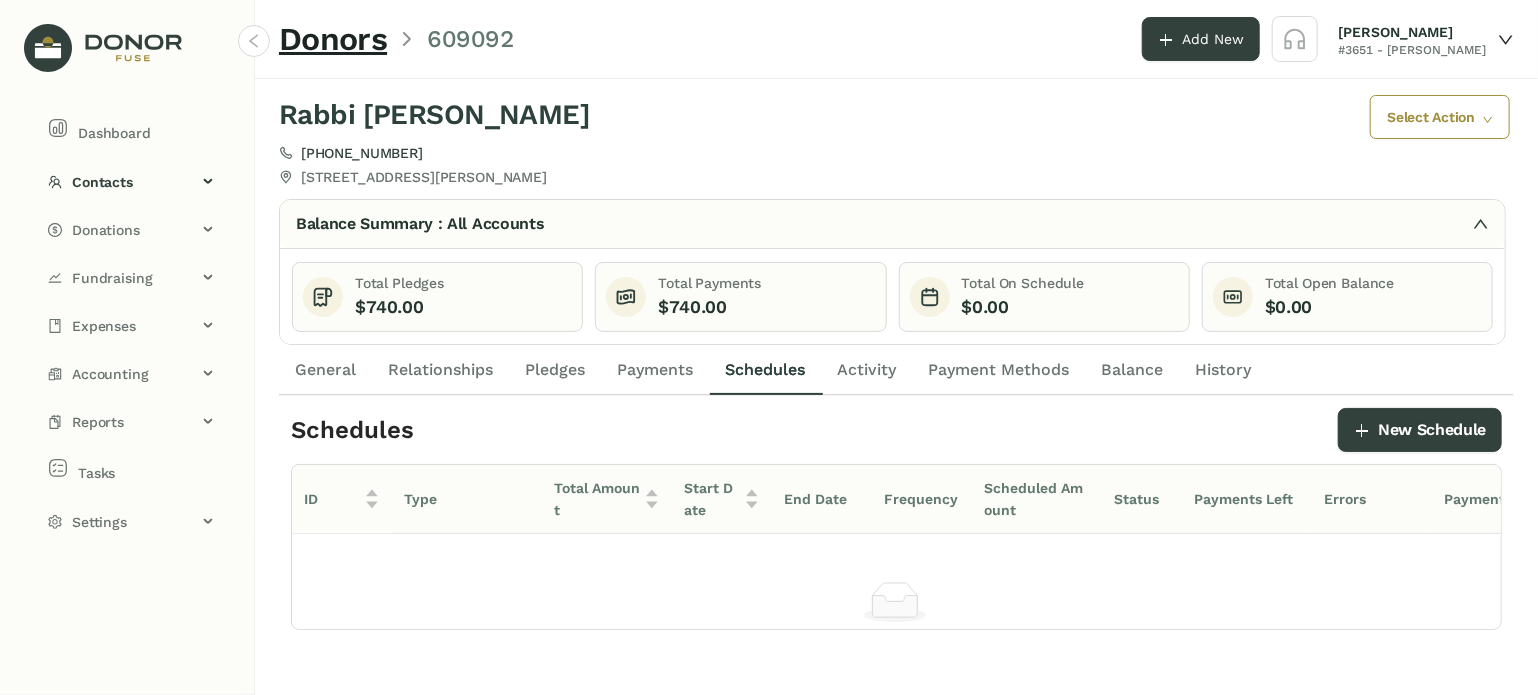 click on "Activity" 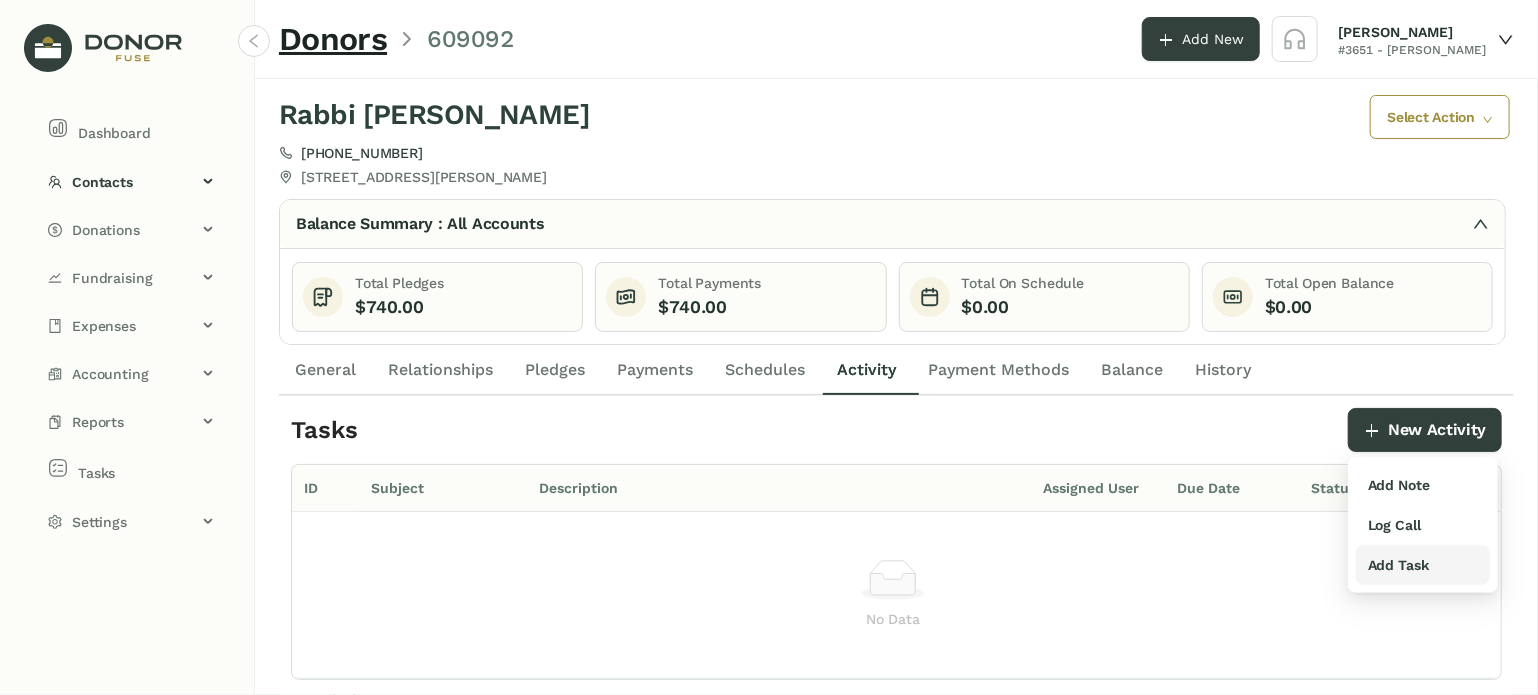 click on "Add Task" at bounding box center [1398, 565] 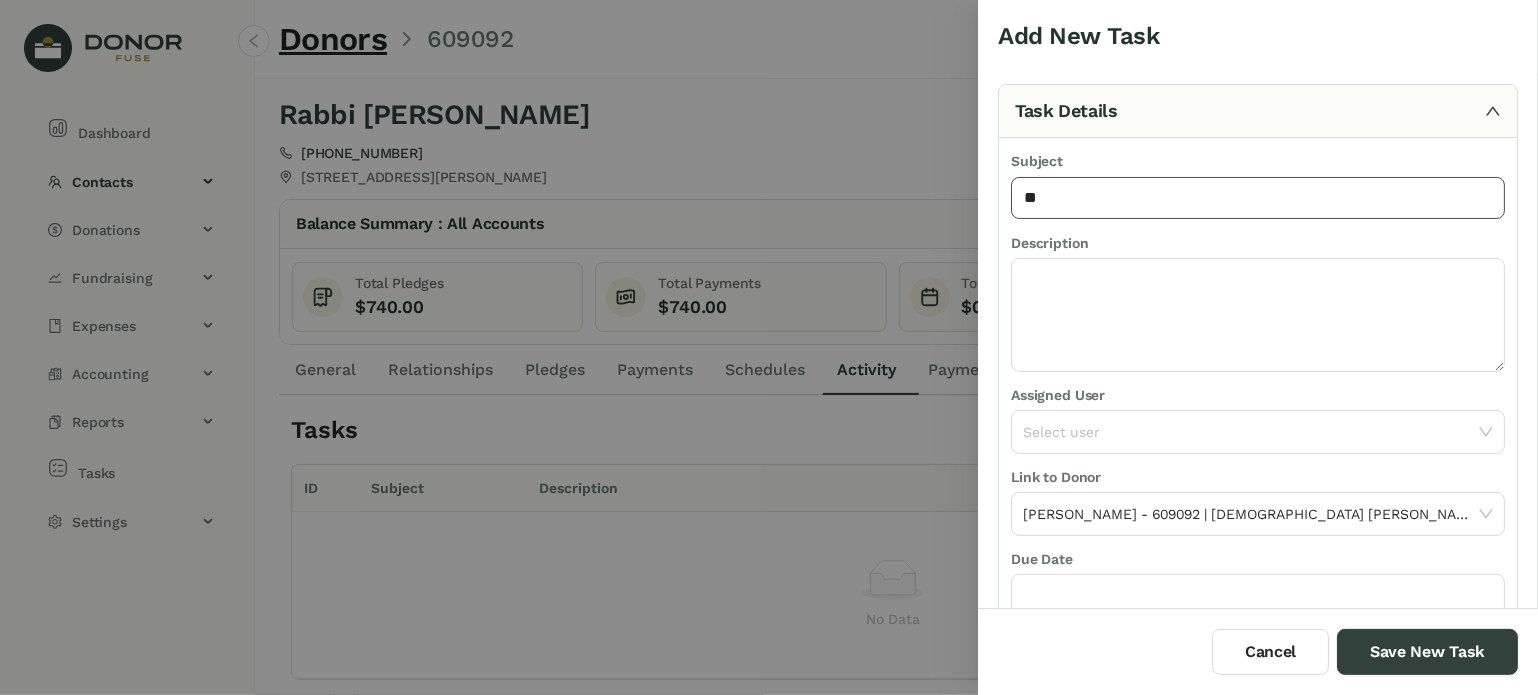 type on "**********" 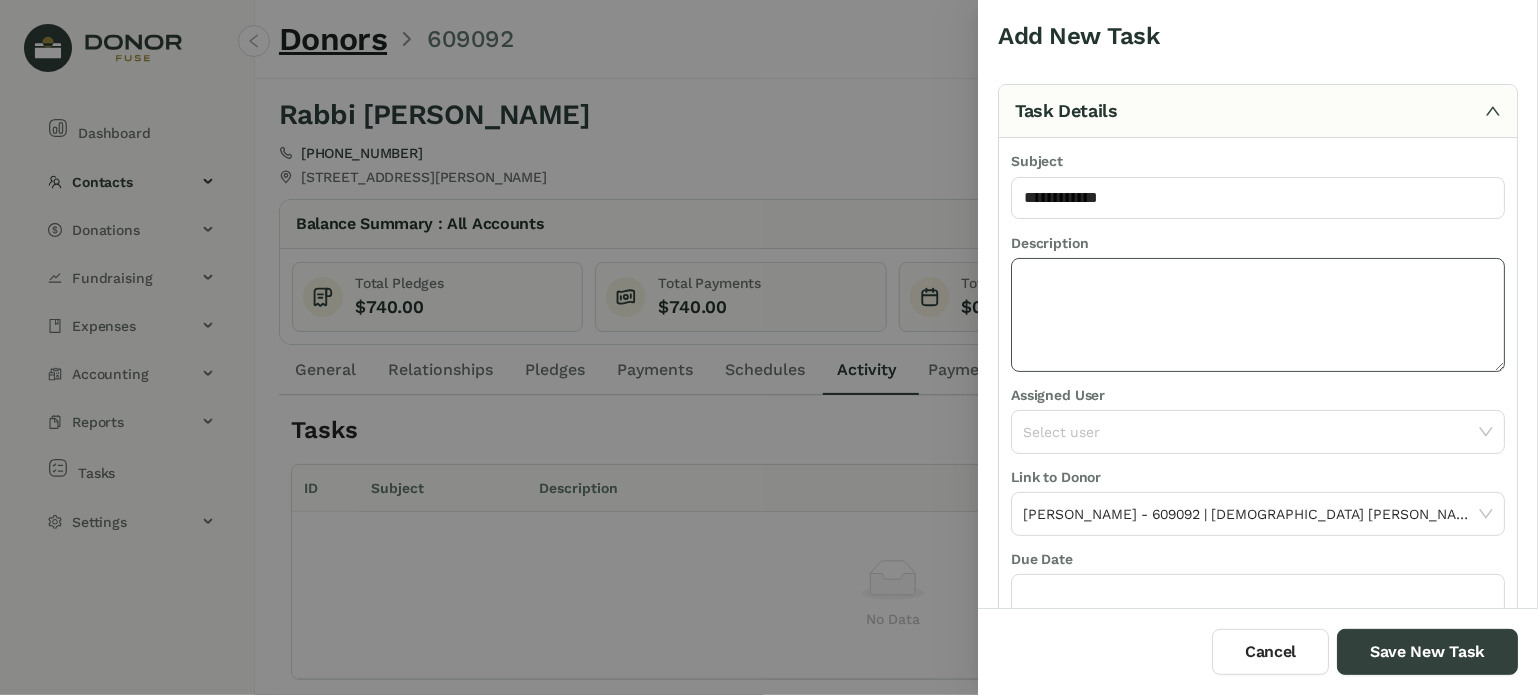 click 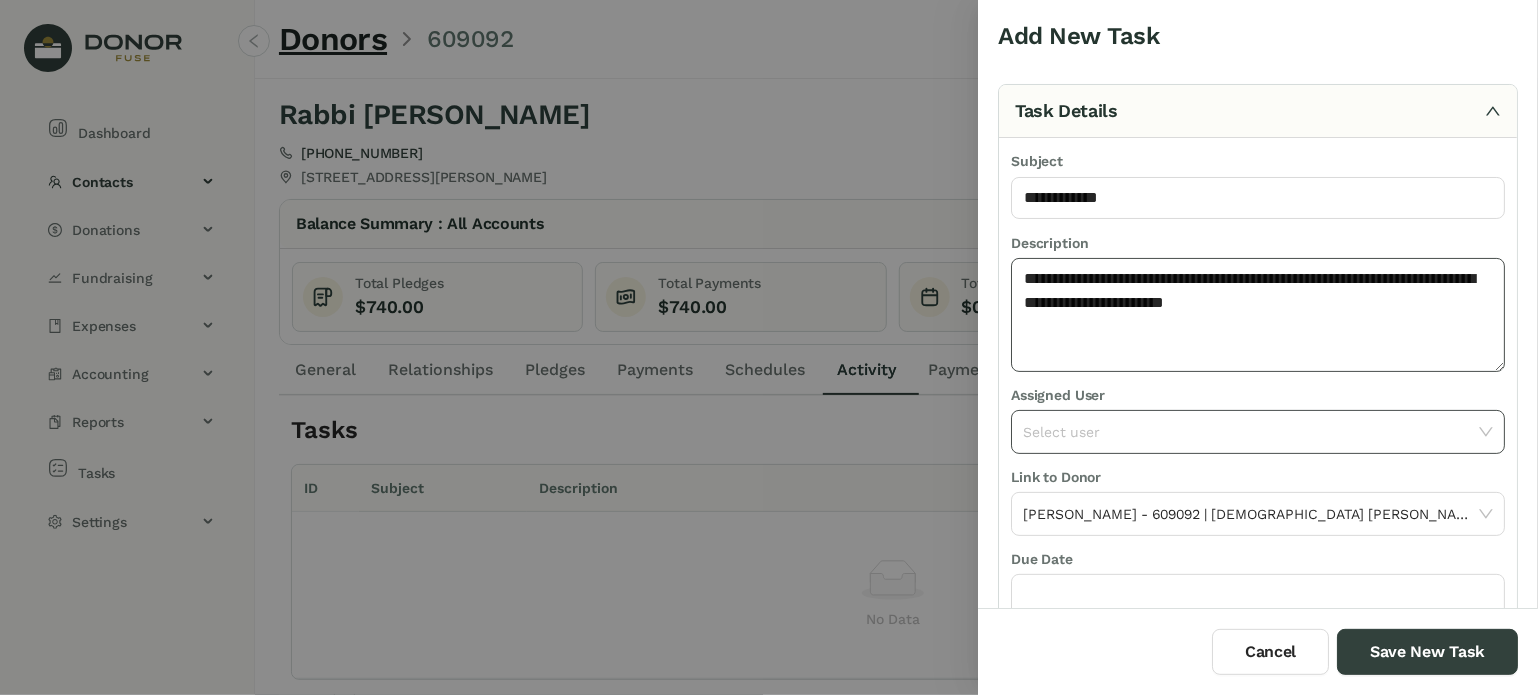 type on "**********" 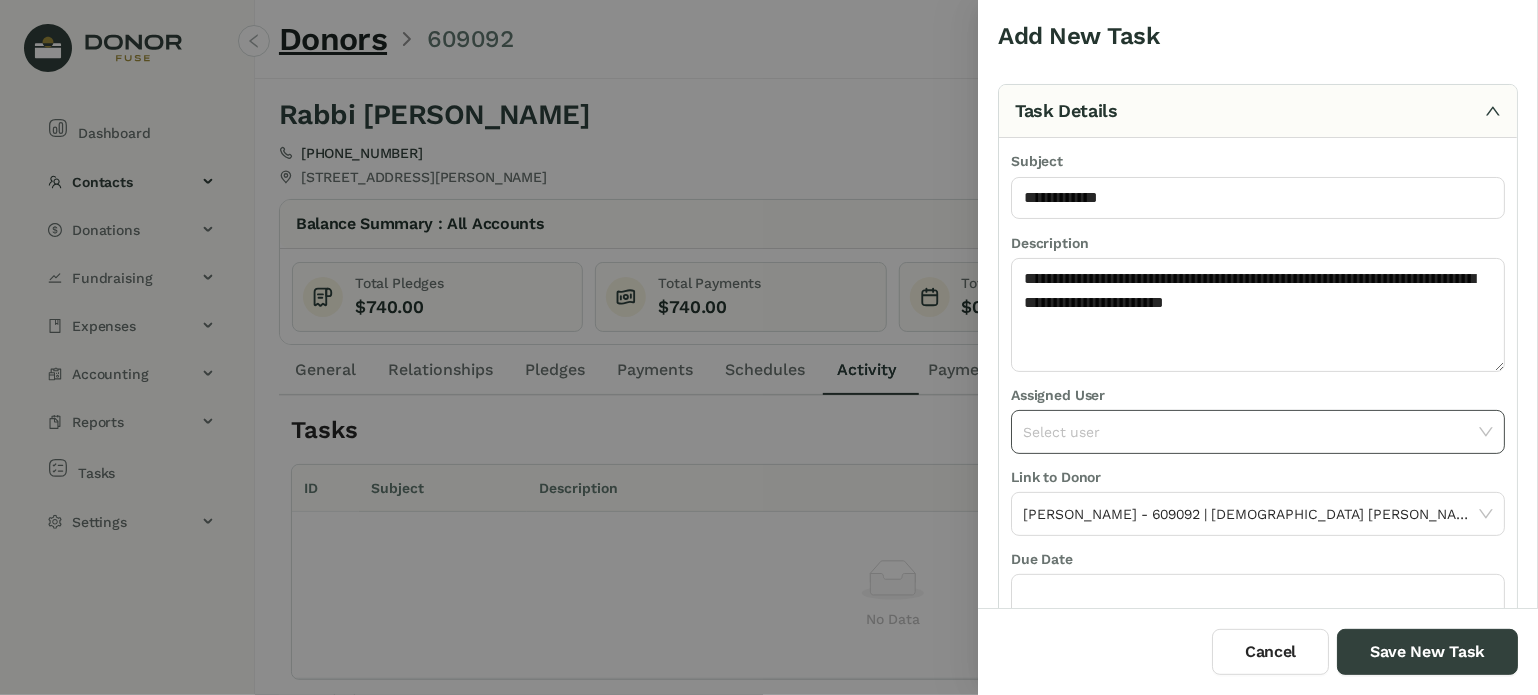 click 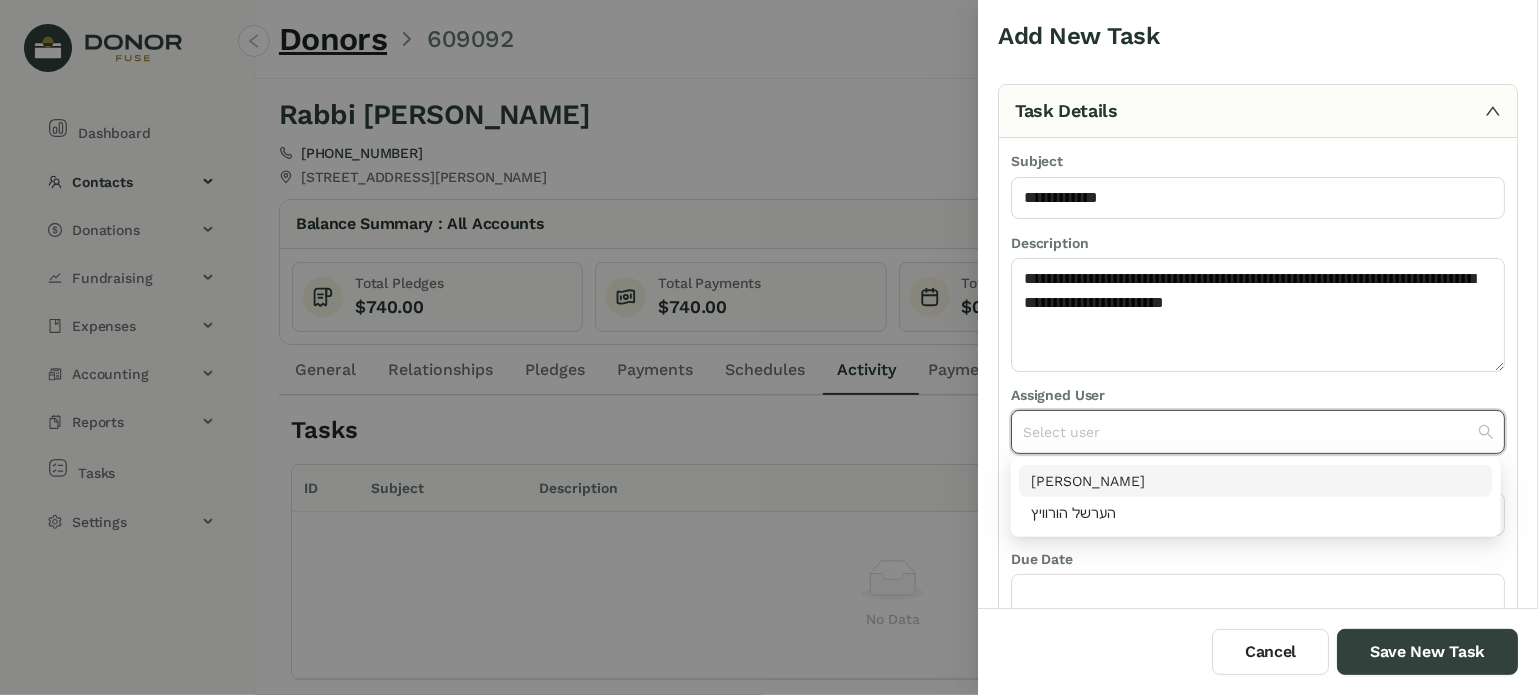 click on "[PERSON_NAME]" at bounding box center (1256, 481) 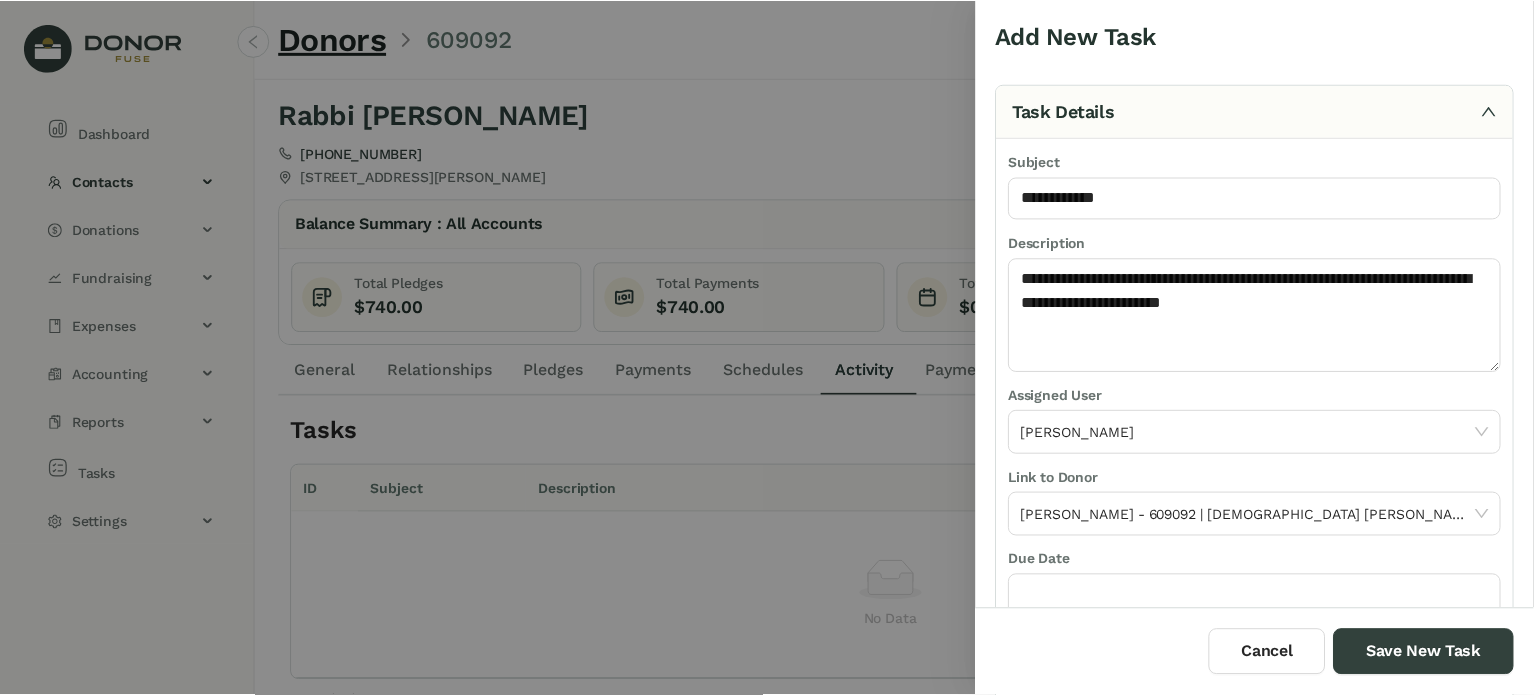scroll, scrollTop: 211, scrollLeft: 0, axis: vertical 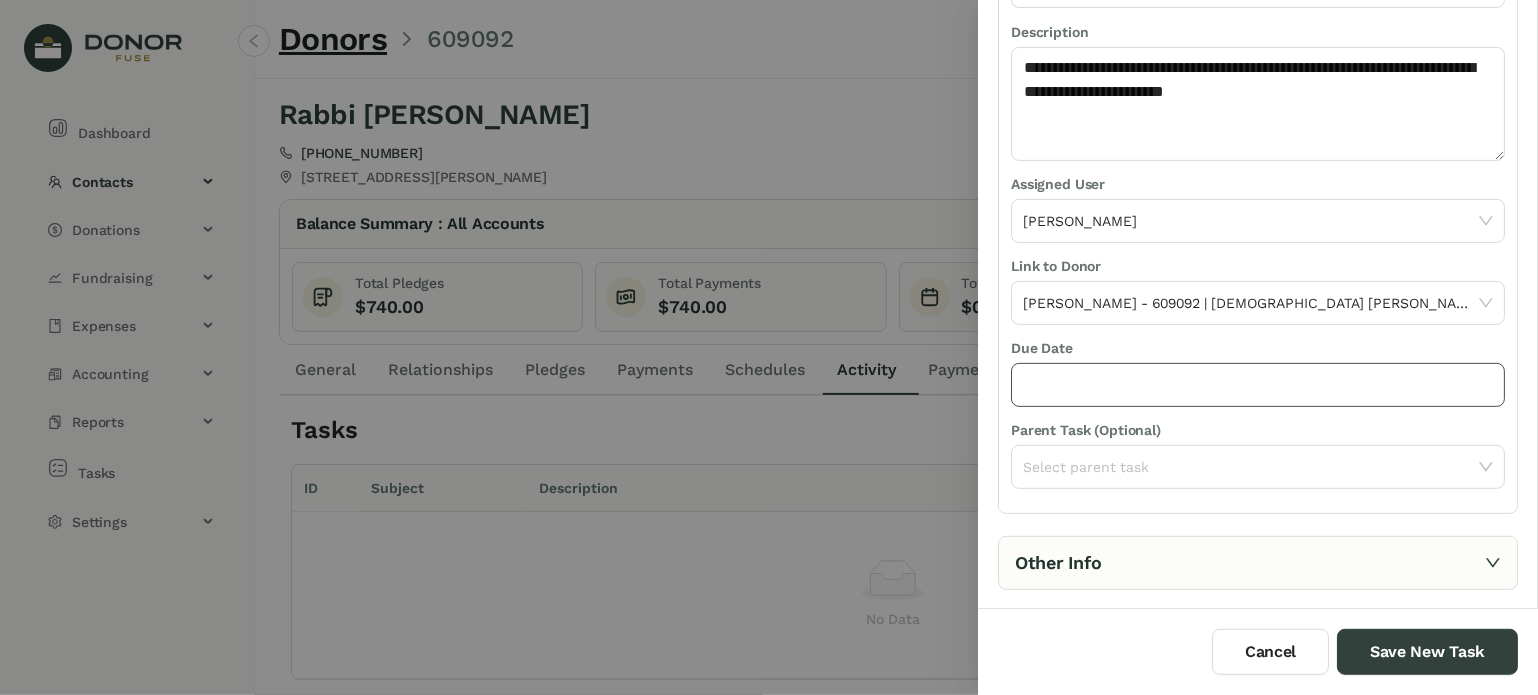 click 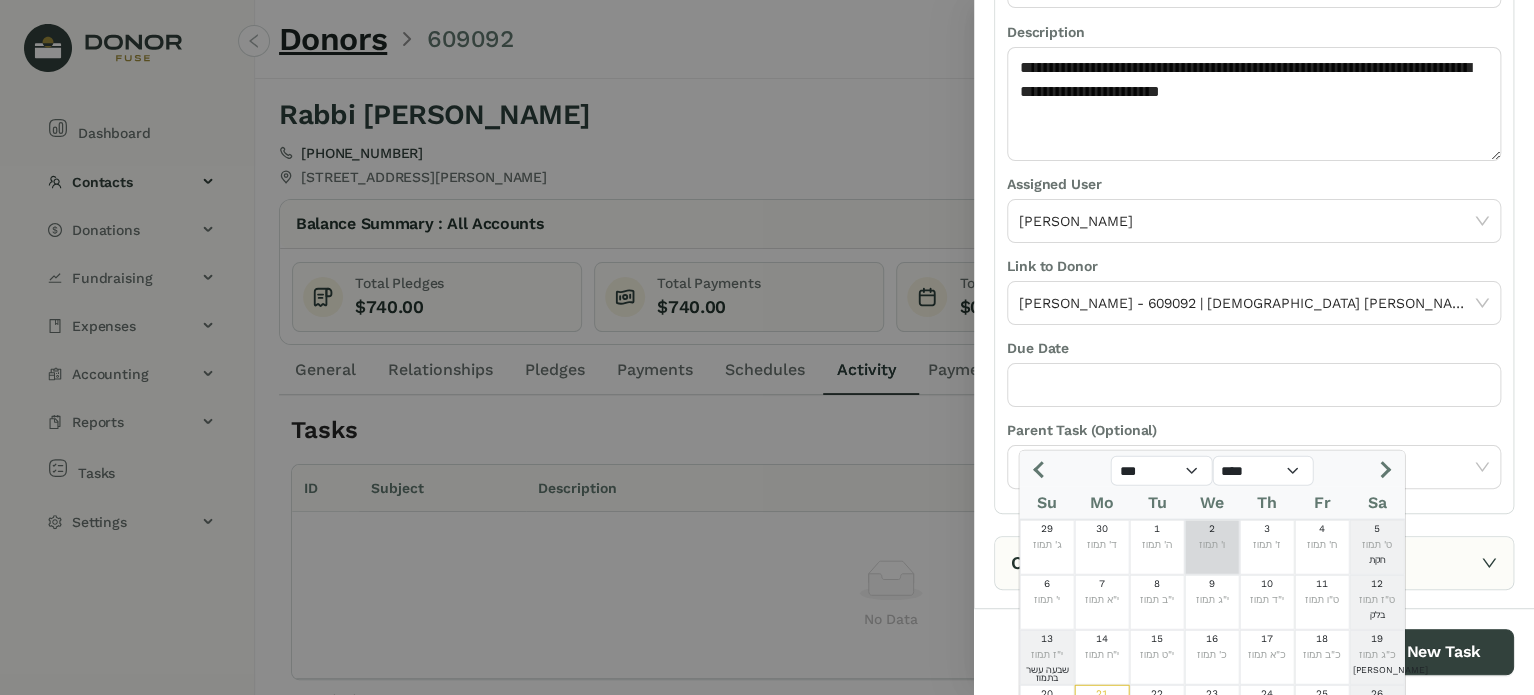 scroll, scrollTop: 102, scrollLeft: 0, axis: vertical 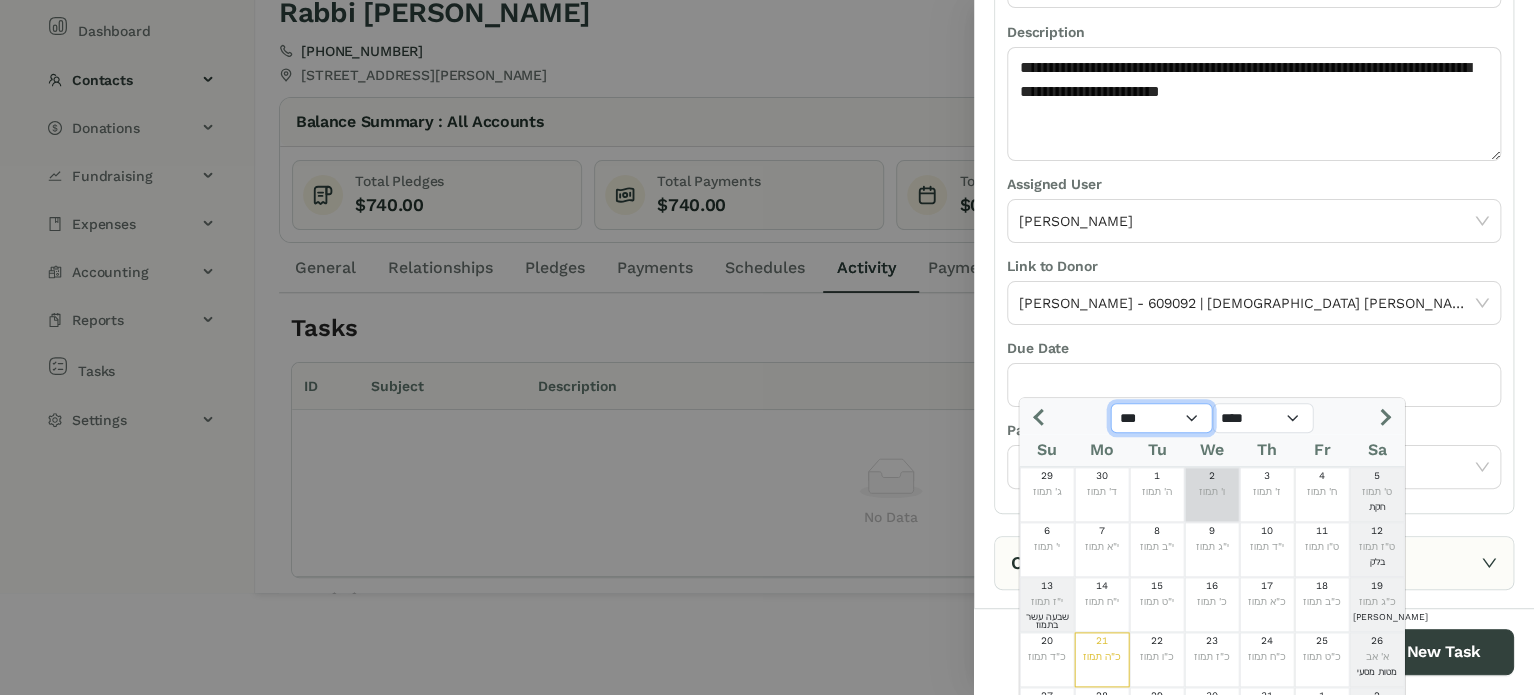 click on "*** *** *** *** *** *** *** *** *** *** *** ***" 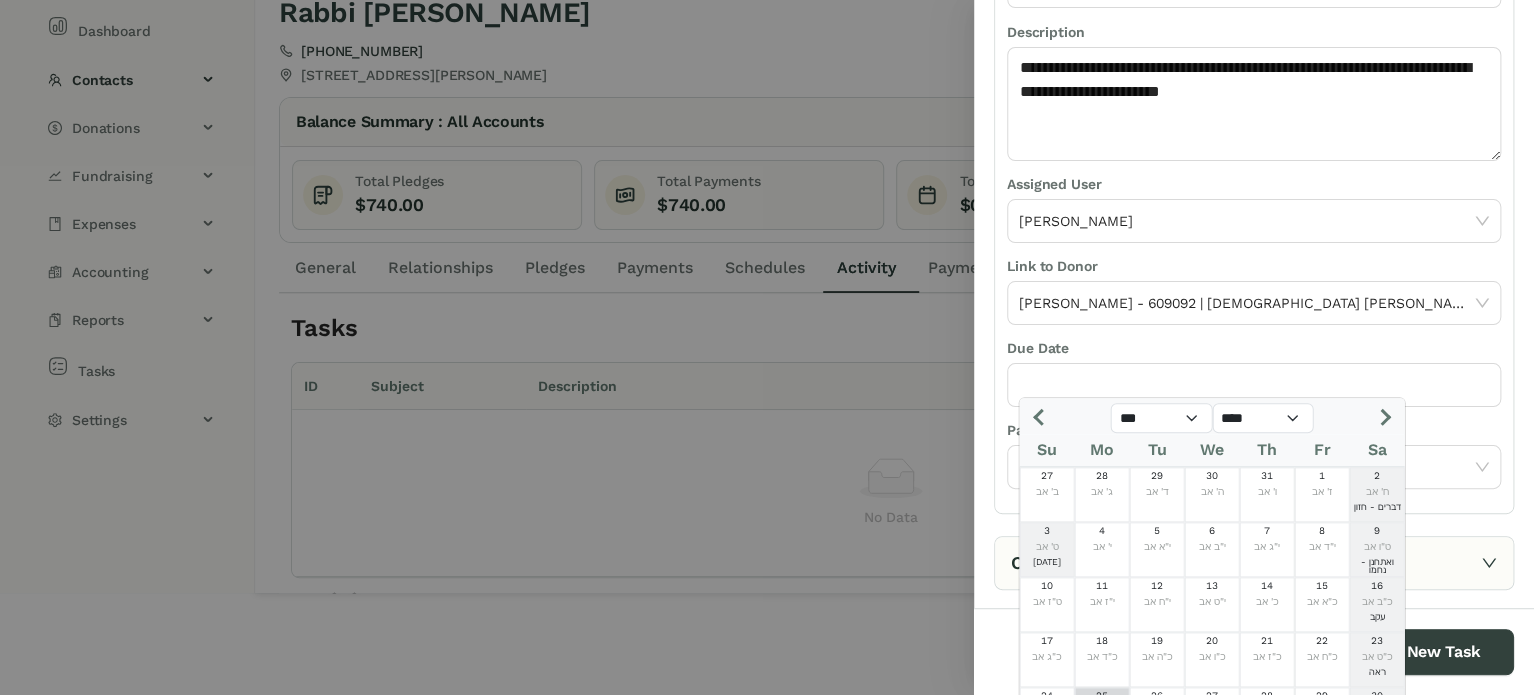 click on "25" 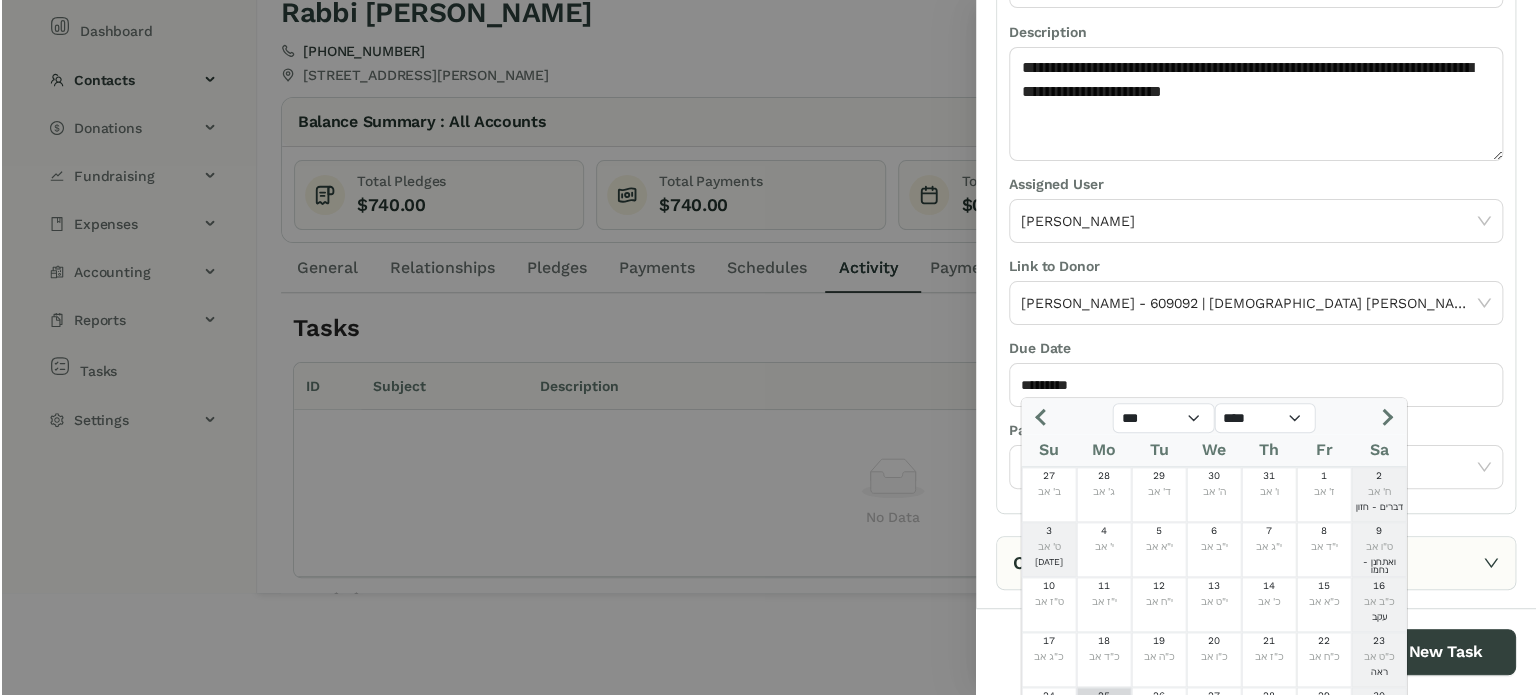 scroll, scrollTop: 0, scrollLeft: 0, axis: both 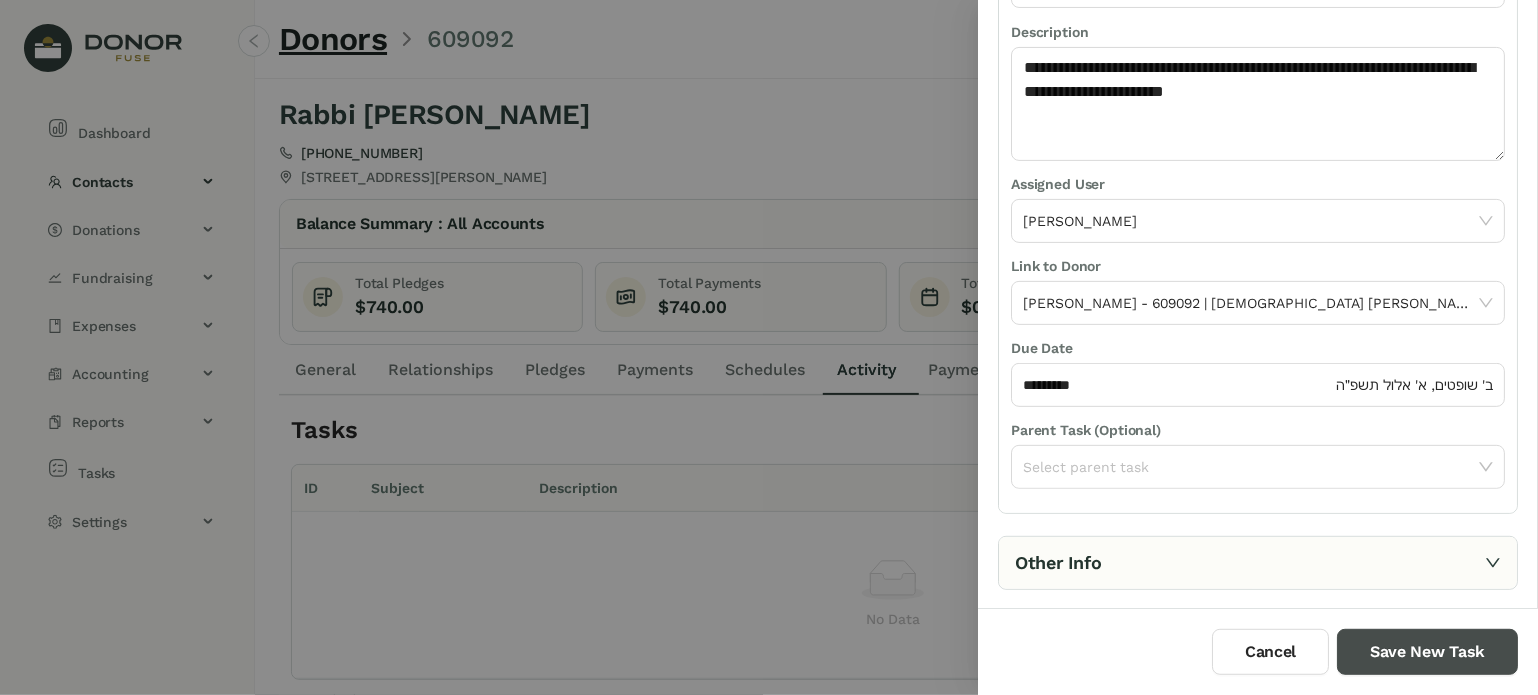 click on "Save New Task" at bounding box center [1427, 652] 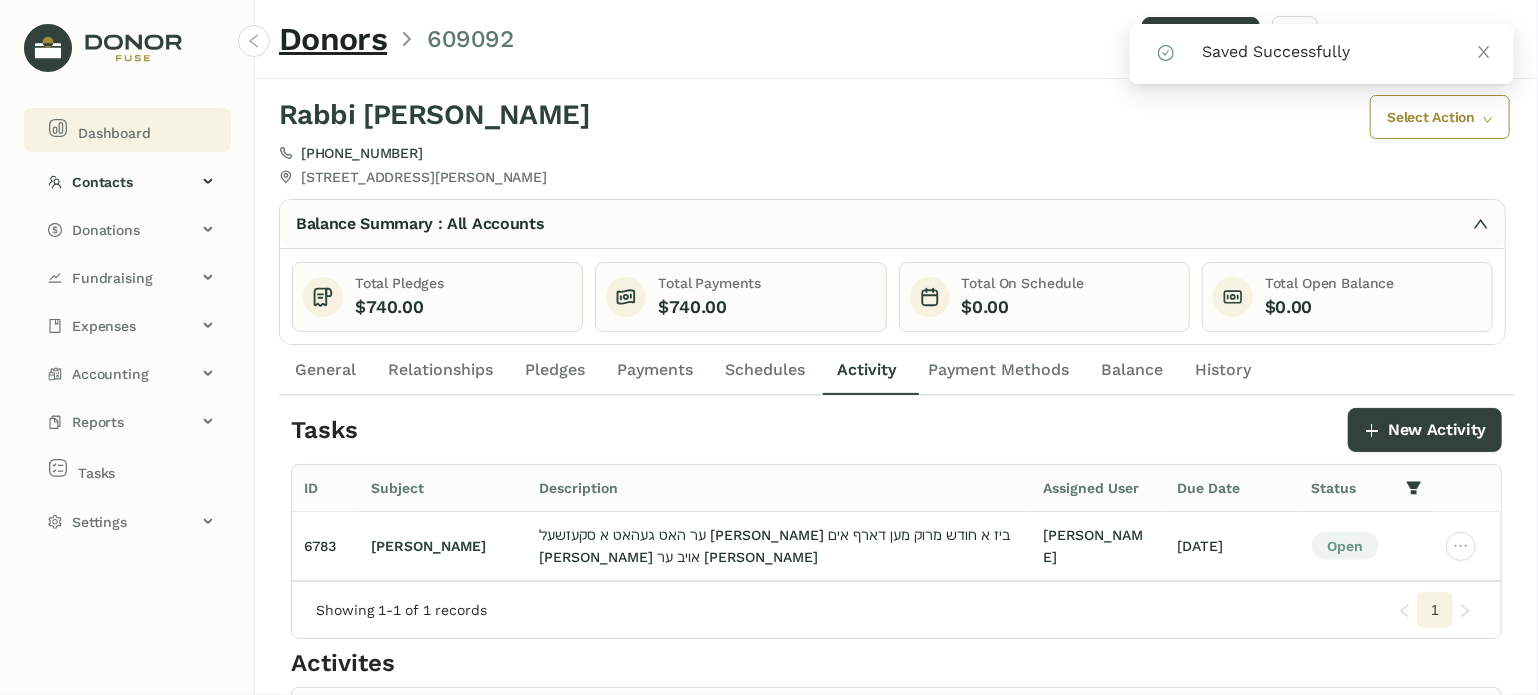 click on "Dashboard" 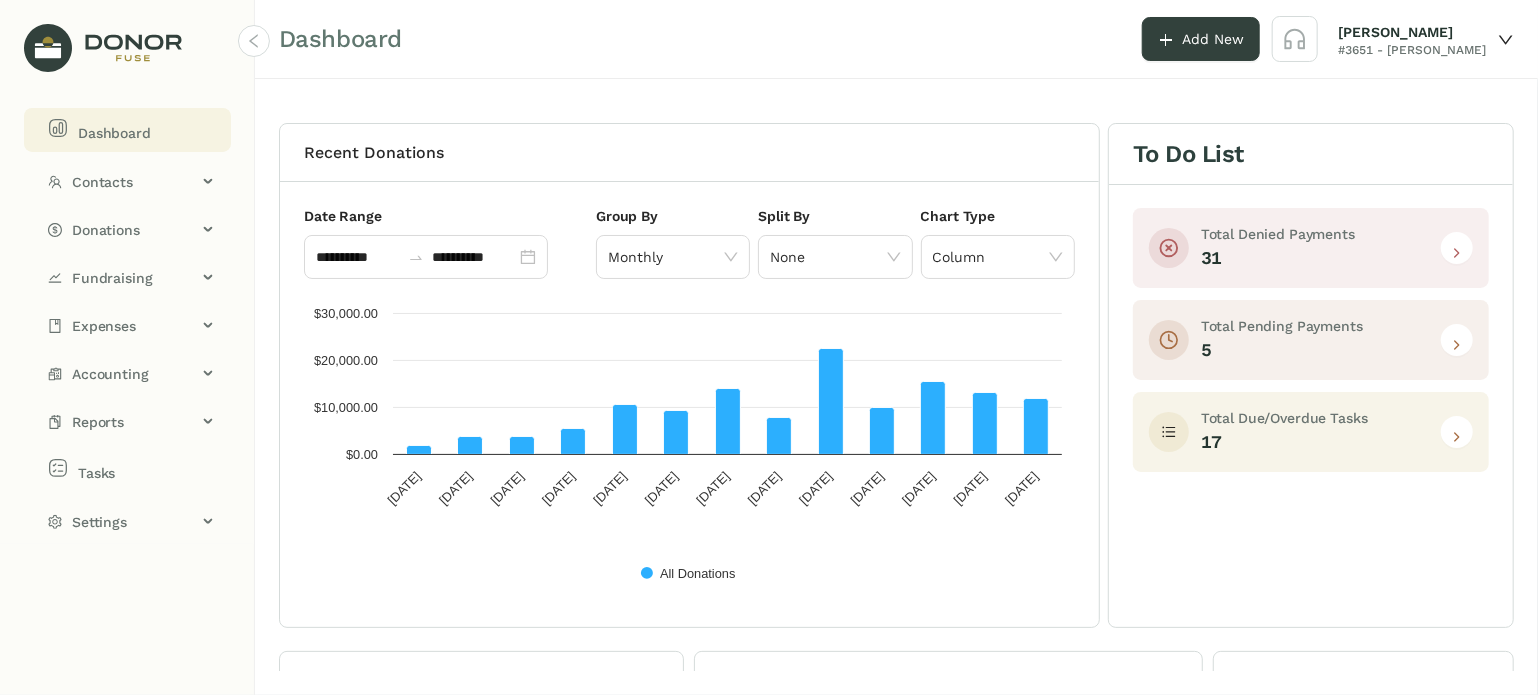 click 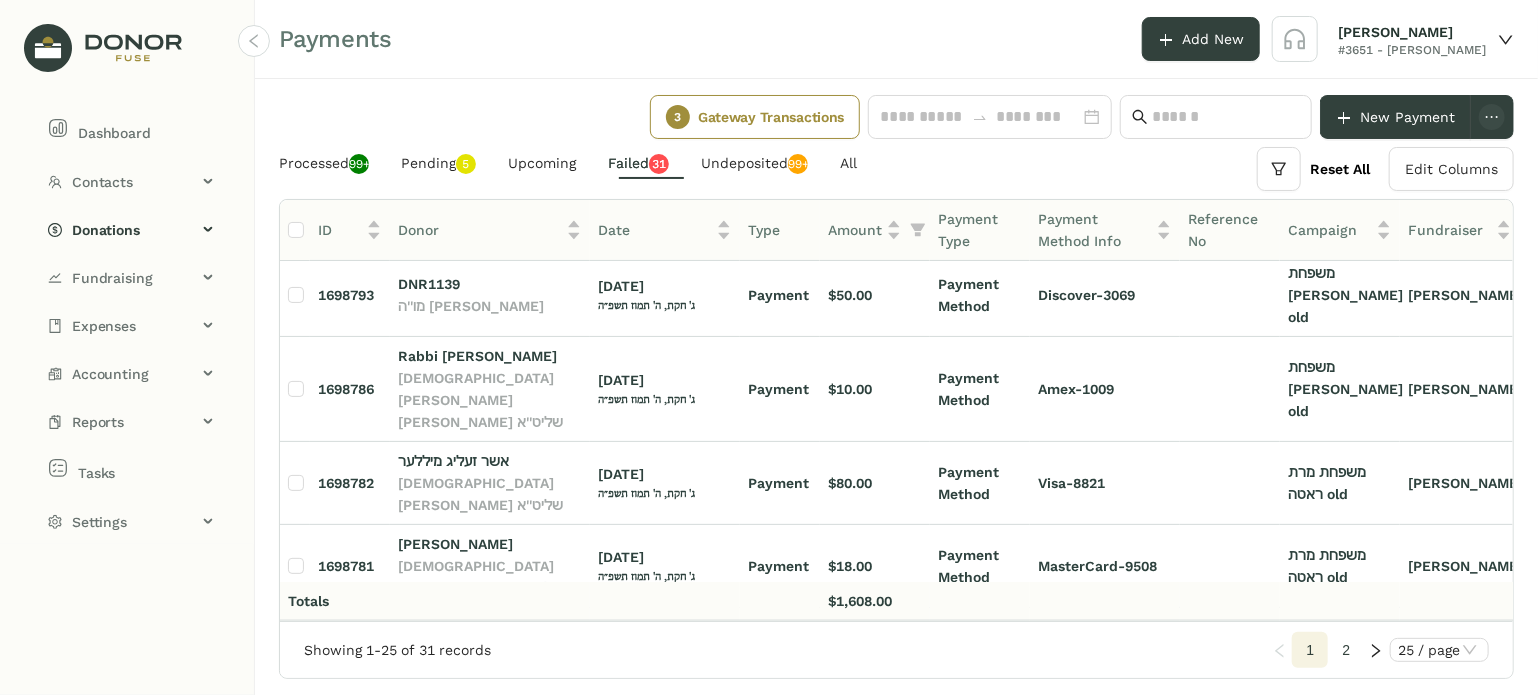 scroll, scrollTop: 1340, scrollLeft: 0, axis: vertical 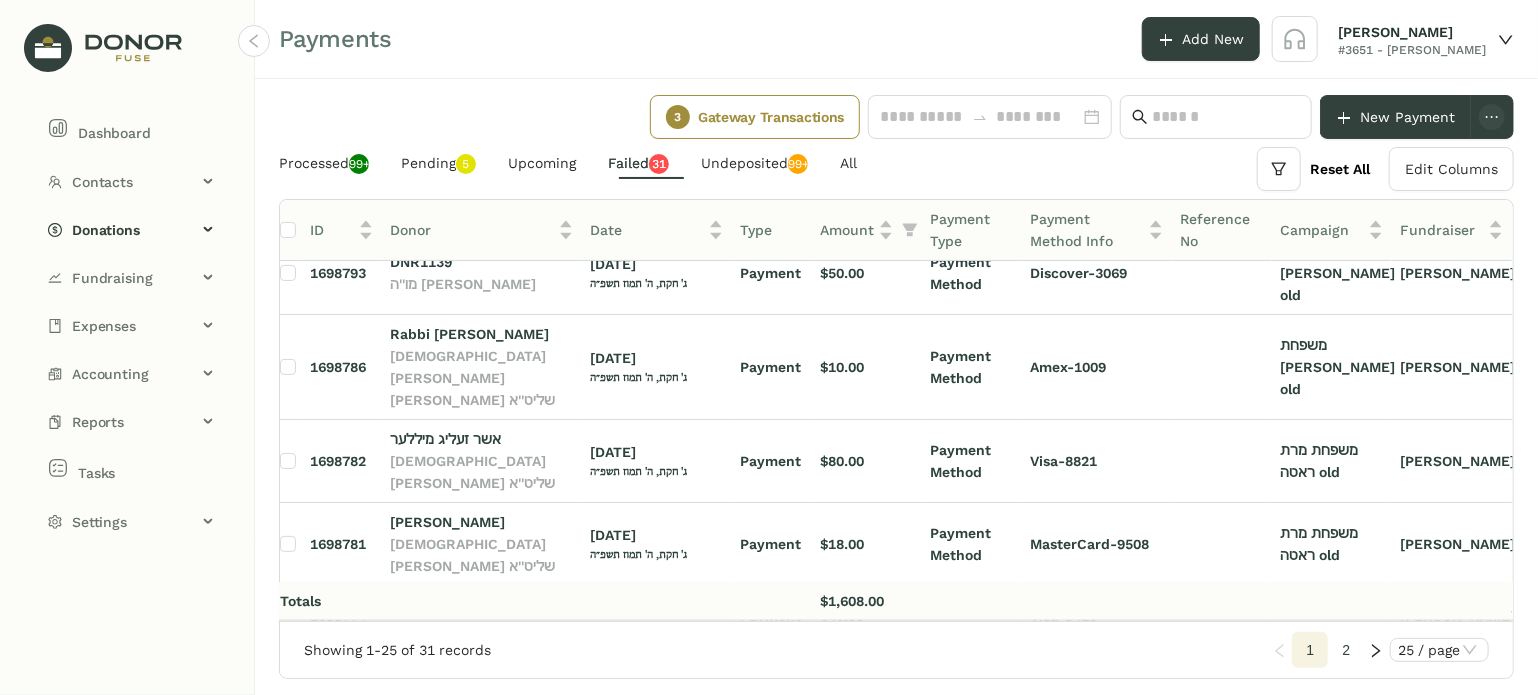 drag, startPoint x: 382, startPoint y: 377, endPoint x: 485, endPoint y: 411, distance: 108.46658 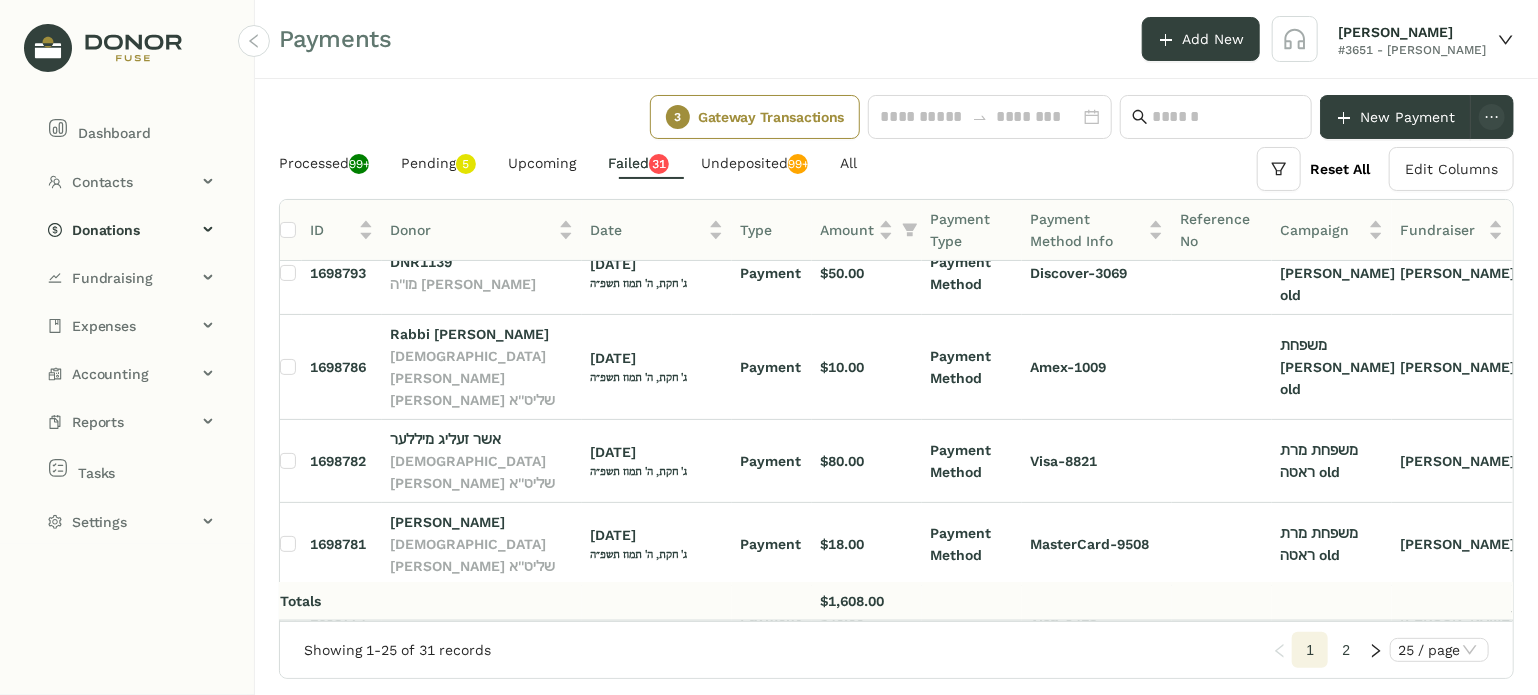 click on "[PERSON_NAME] [DEMOGRAPHIC_DATA][PERSON_NAME] [PERSON_NAME] שליט''א" 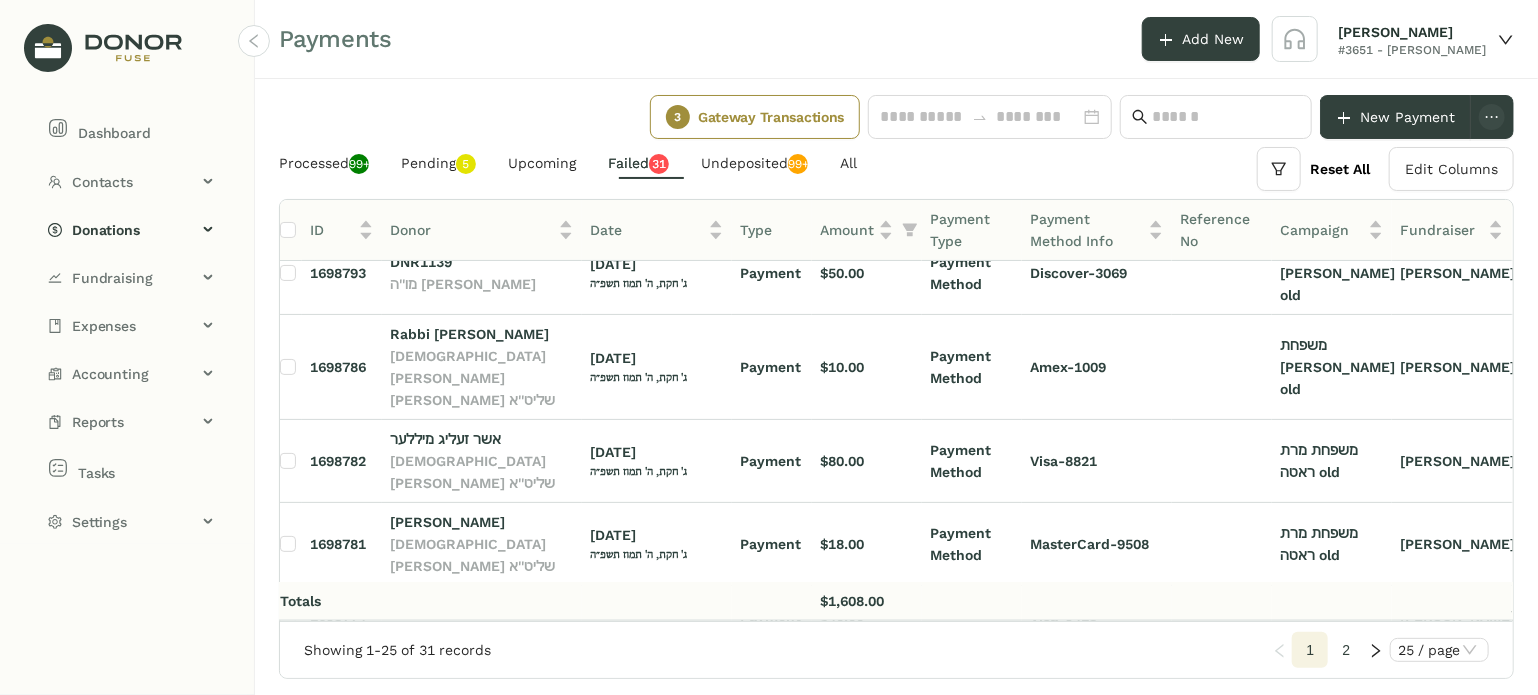 copy on "[DEMOGRAPHIC_DATA] [PERSON_NAME]" 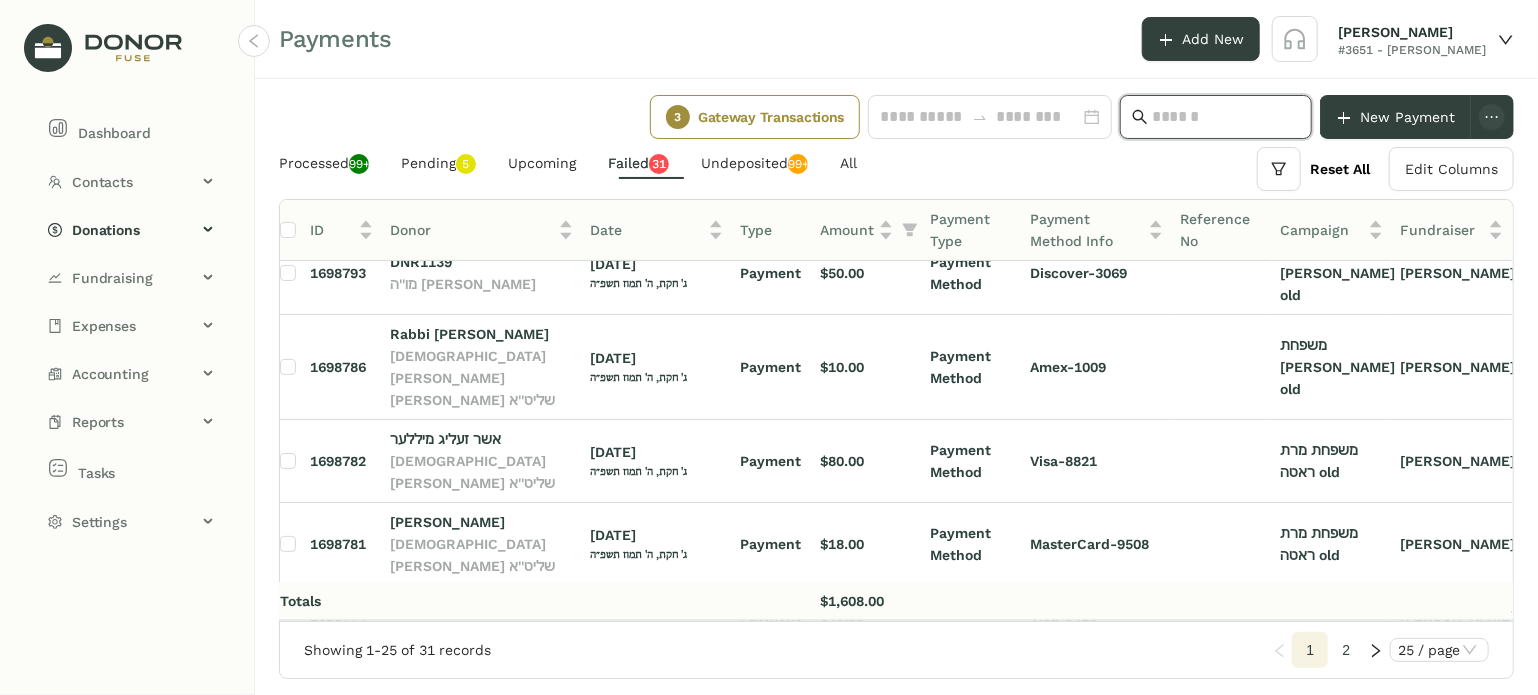 click 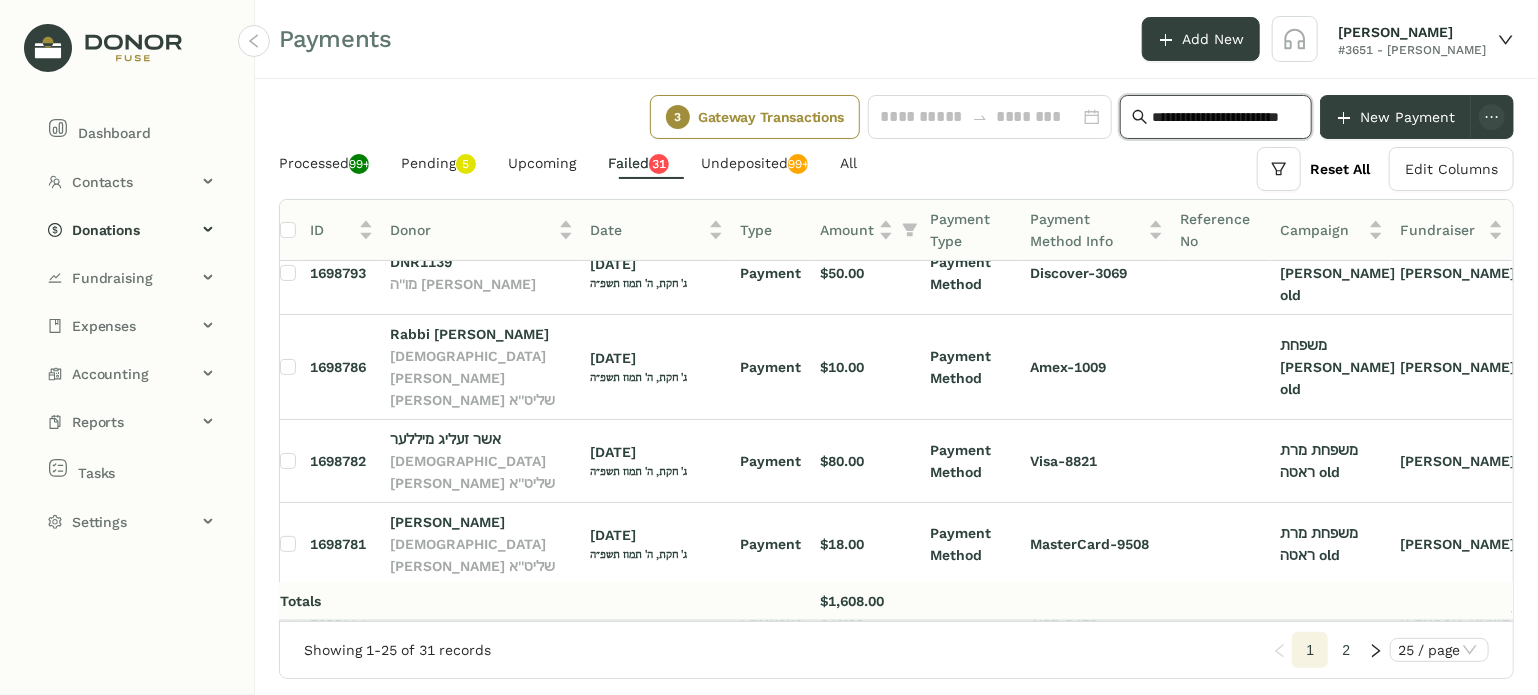scroll, scrollTop: 0, scrollLeft: 20, axis: horizontal 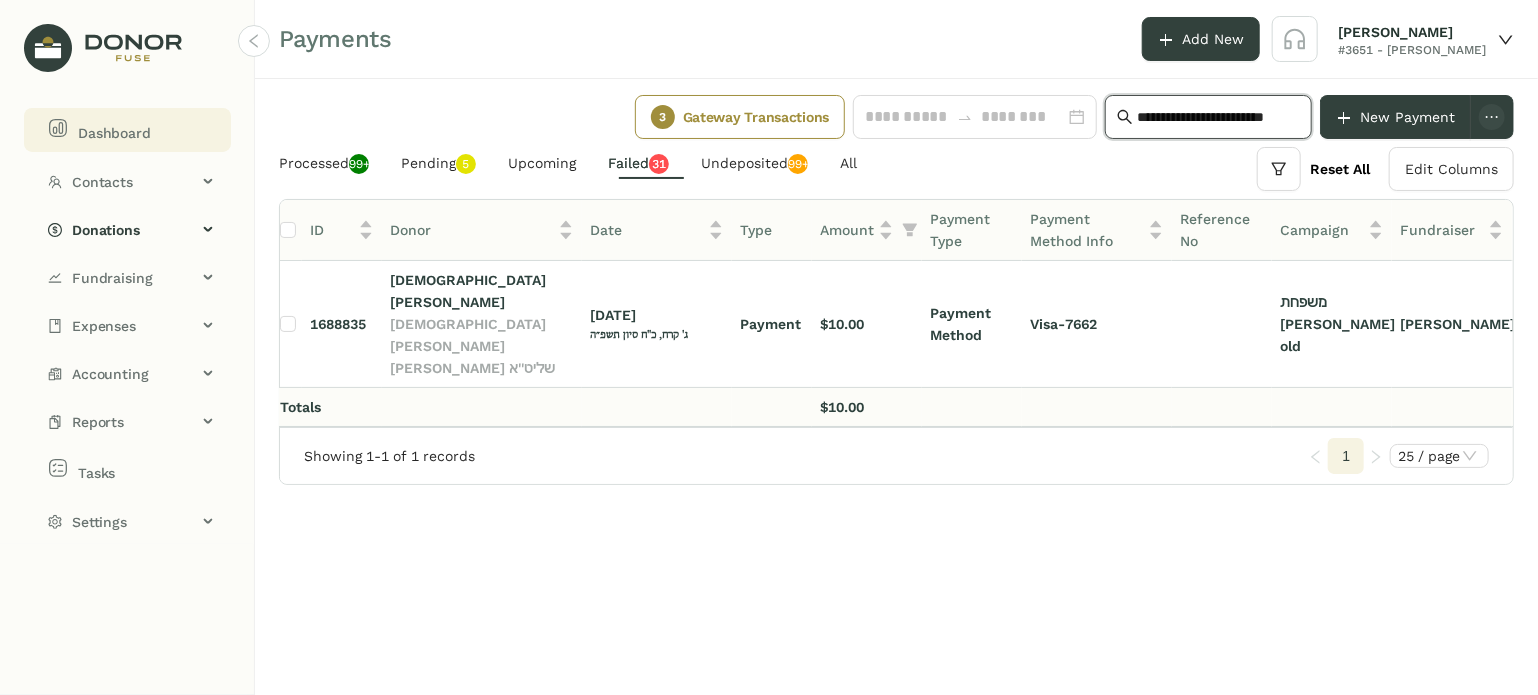 type on "**********" 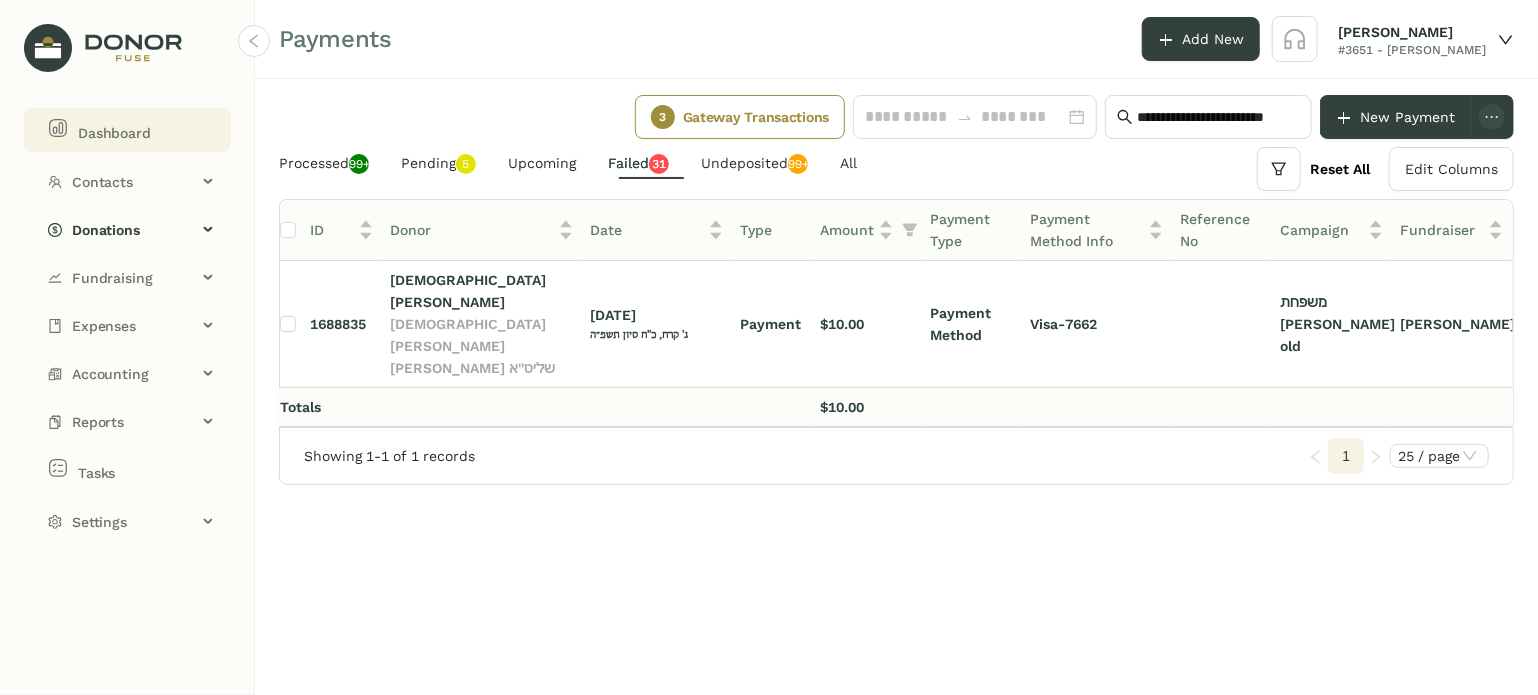 click on "Dashboard" 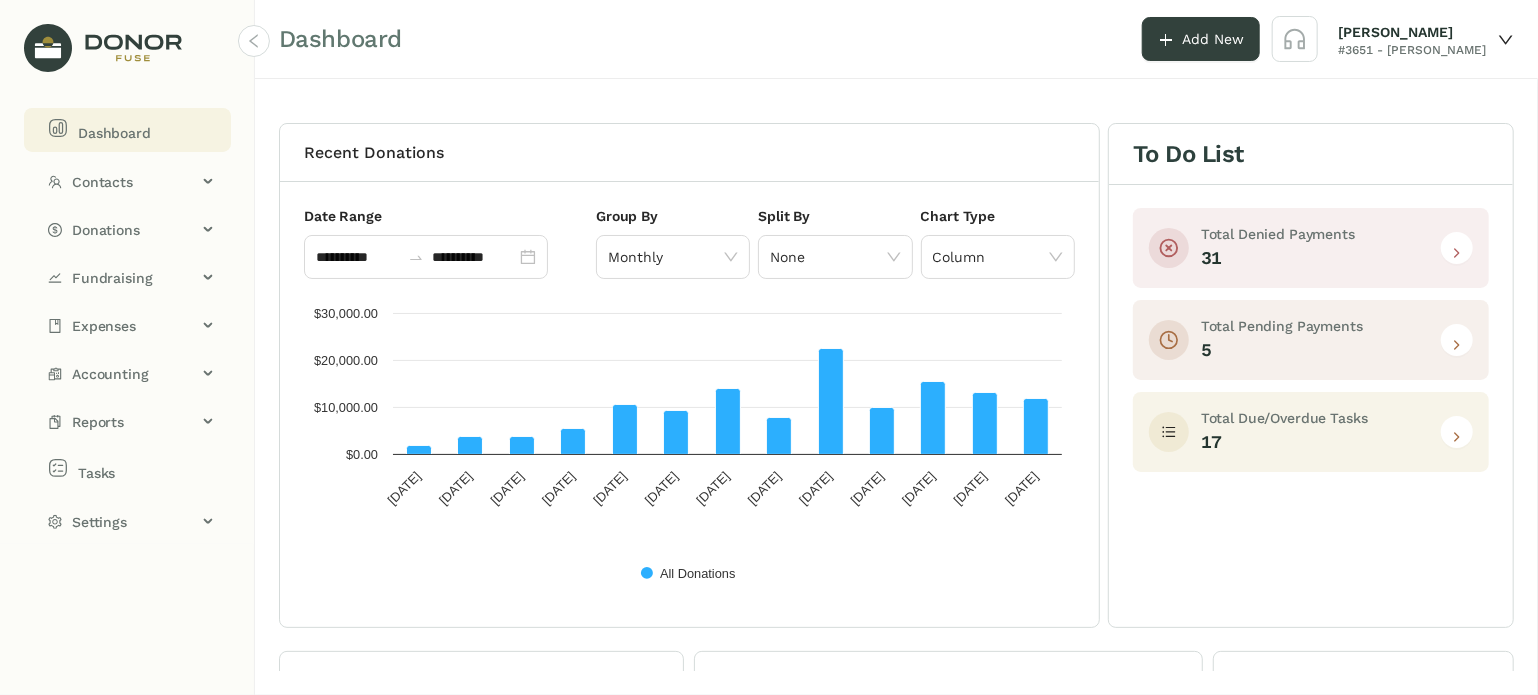 click 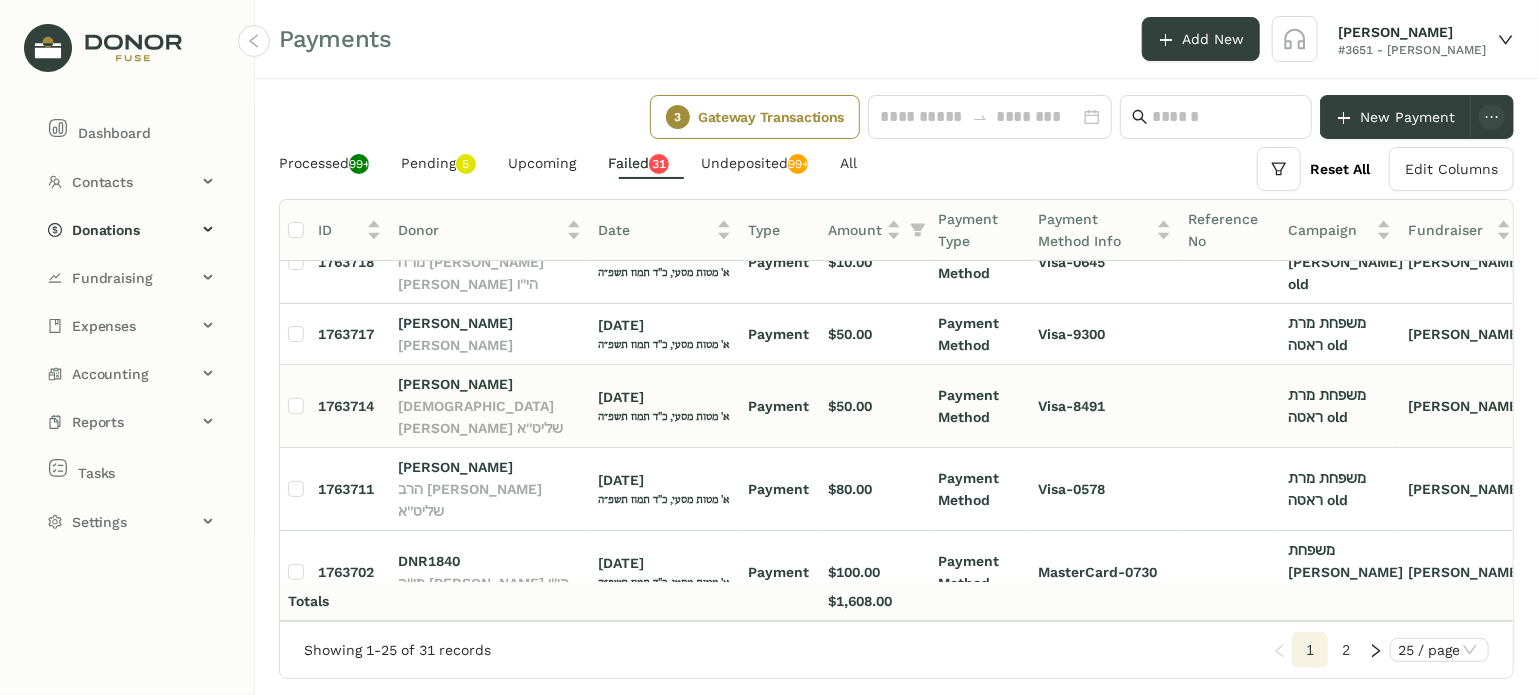 scroll, scrollTop: 0, scrollLeft: 0, axis: both 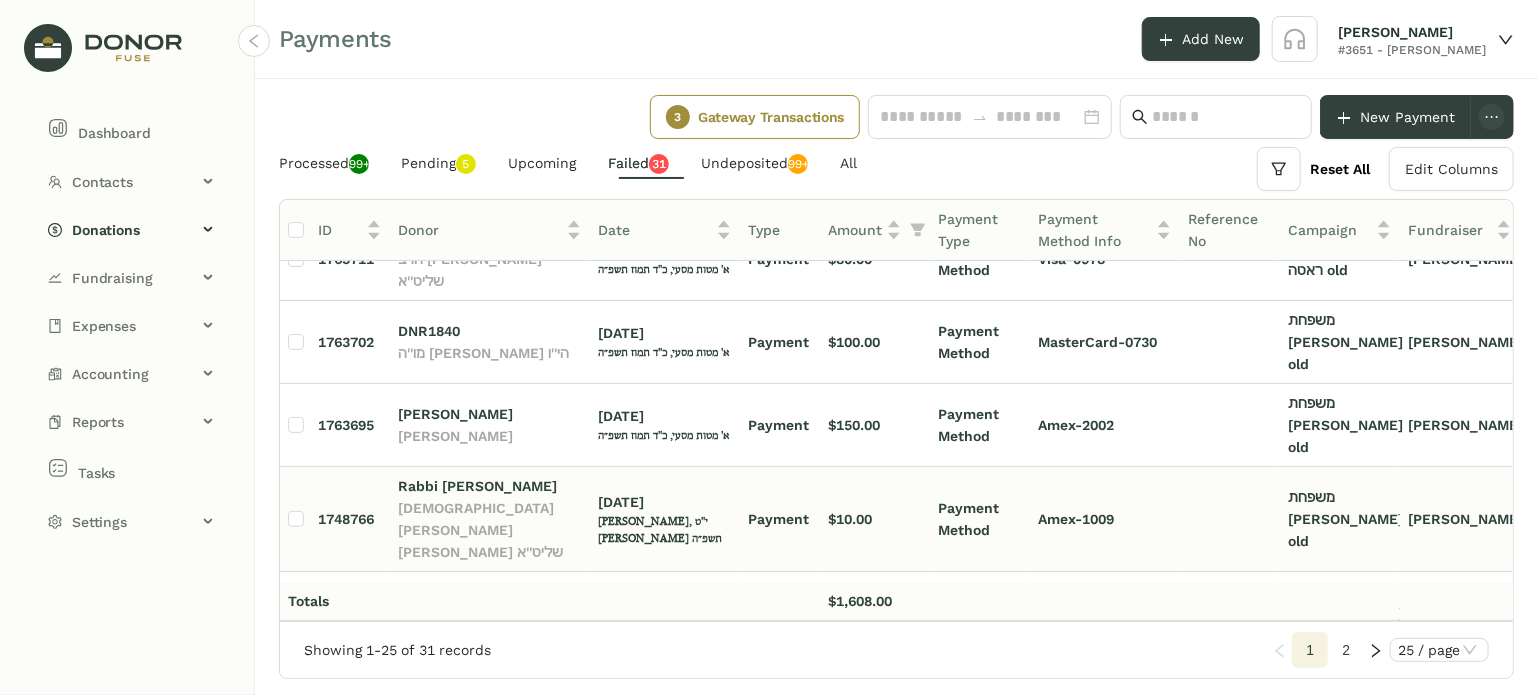 drag, startPoint x: 372, startPoint y: 408, endPoint x: 505, endPoint y: 438, distance: 136.34148 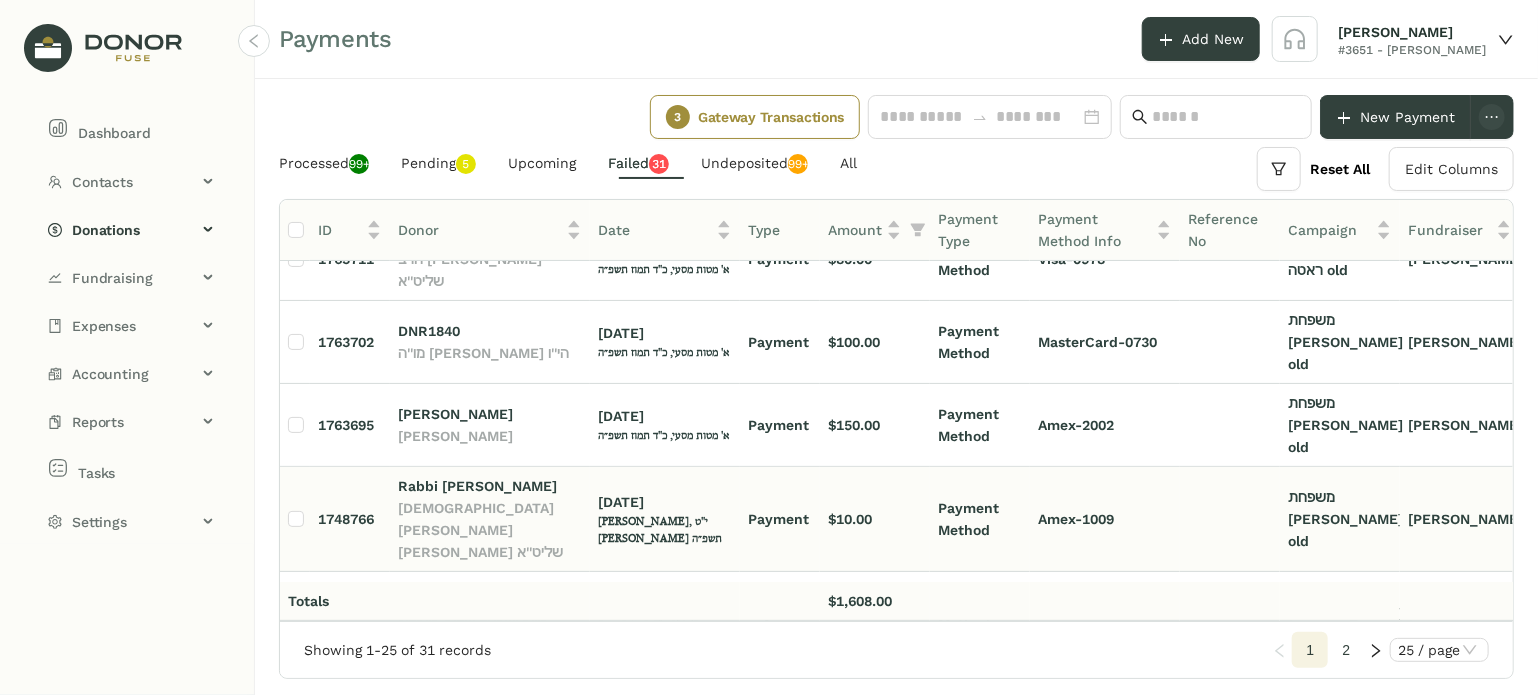 click on "1748766 Rabbi [PERSON_NAME] [PERSON_NAME] [PERSON_NAME] [PERSON_NAME] שליט''א [DATE] [PERSON_NAME], י"ט [PERSON_NAME] תשפ״ה Payment $10.00 Payment Method Amex-1009 משפחת [PERSON_NAME] old [PERSON_NAME] 5 Undeposited משפחת [PERSON_NAME] old" 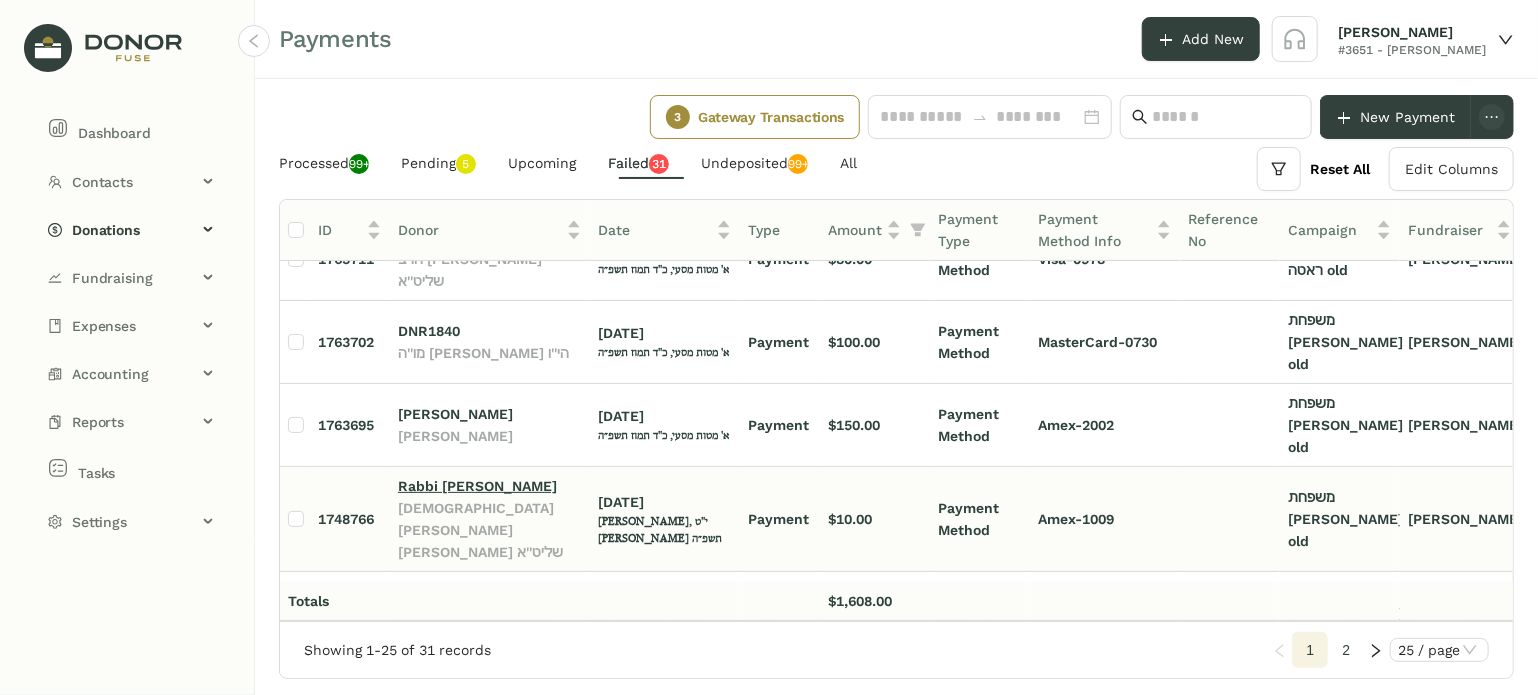 copy on "Rabbi [PERSON_NAME]" 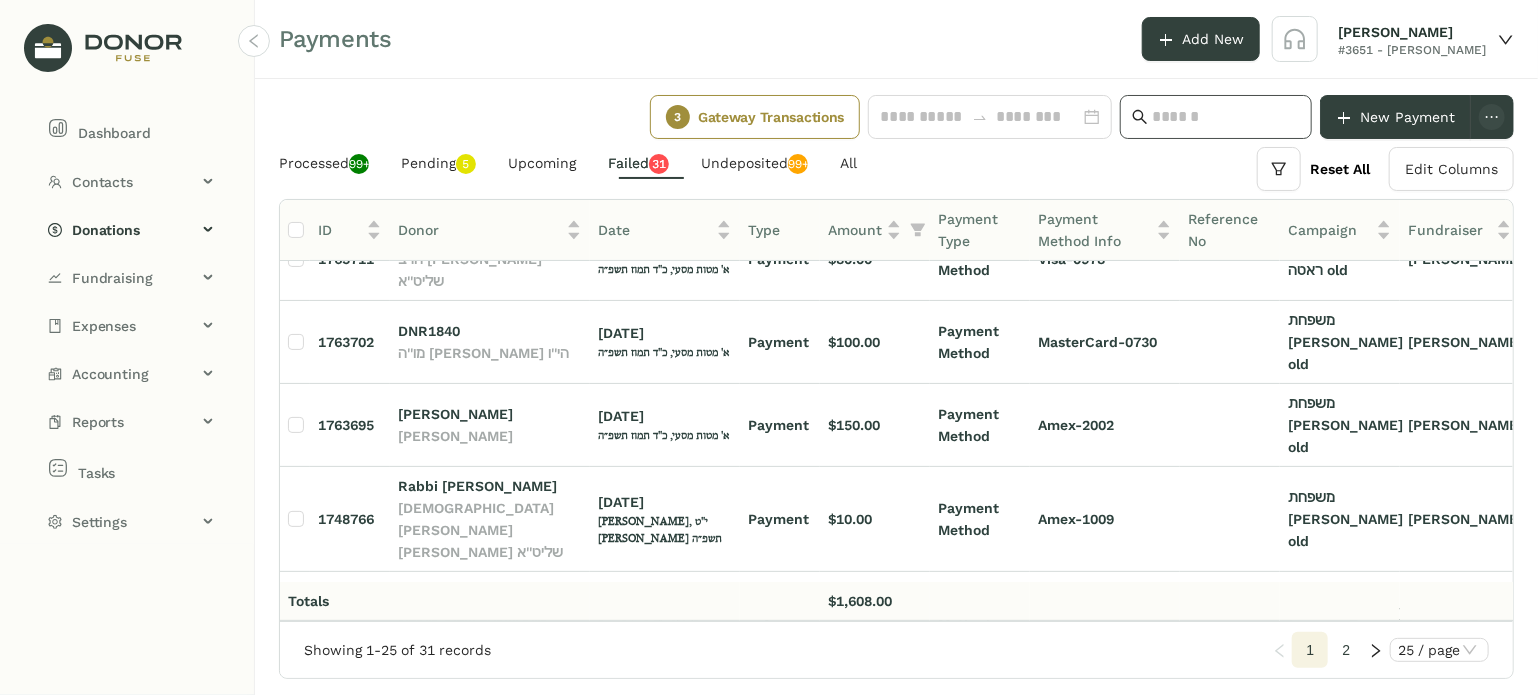 click 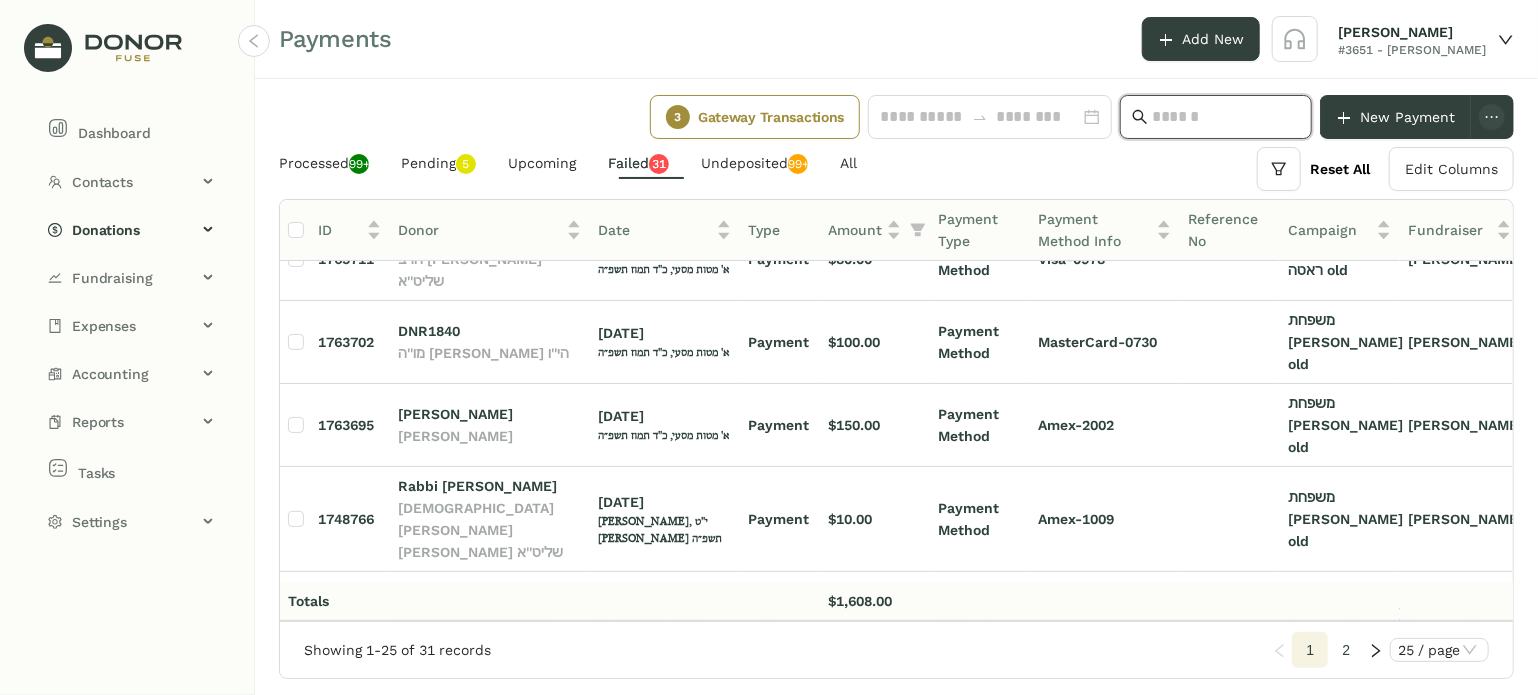 paste on "**********" 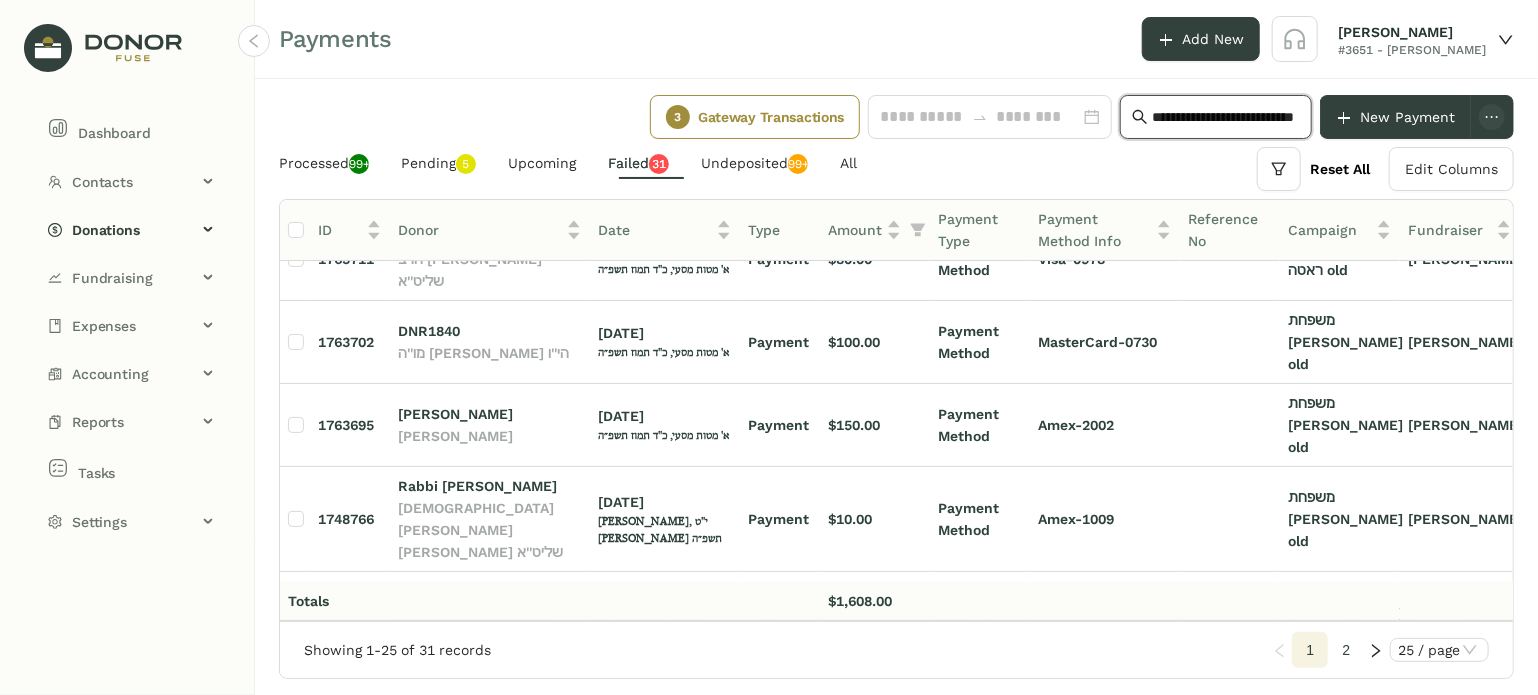 scroll, scrollTop: 0, scrollLeft: 71, axis: horizontal 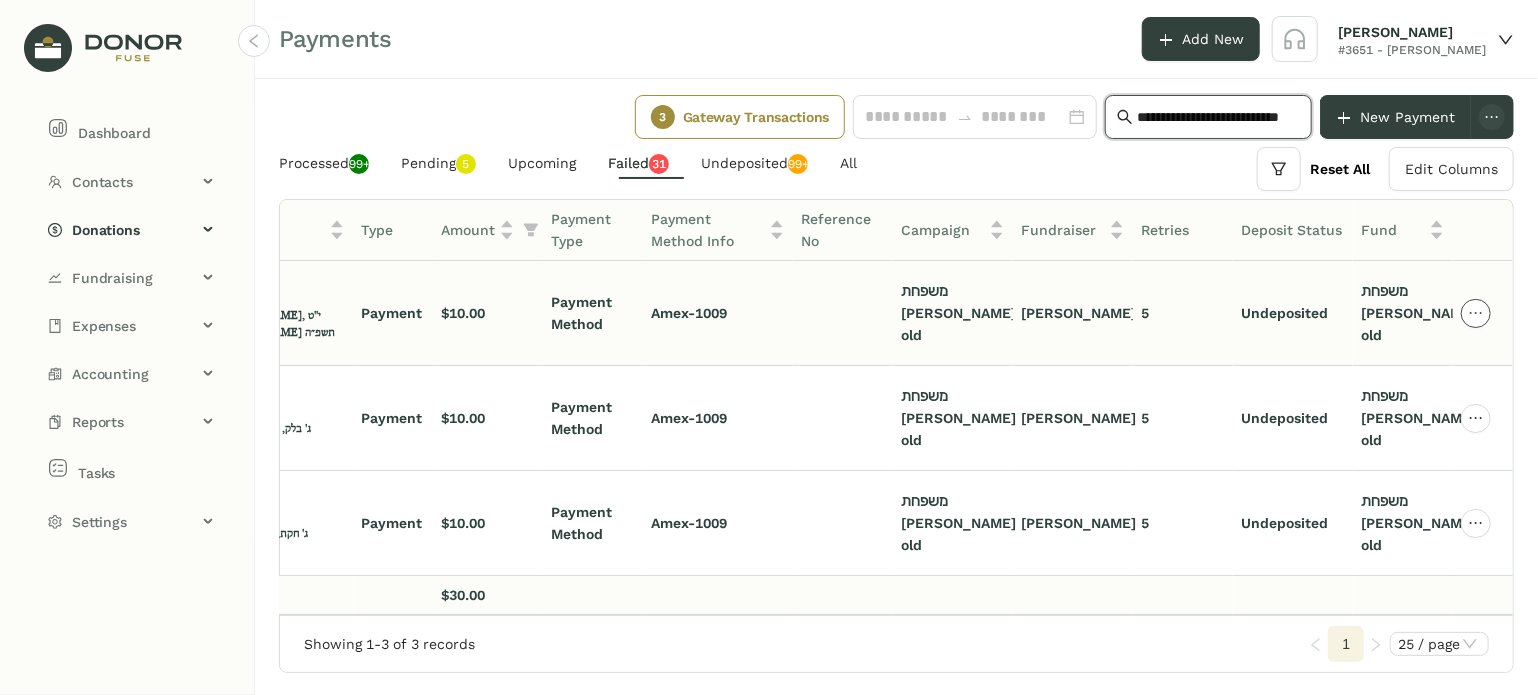 type on "**********" 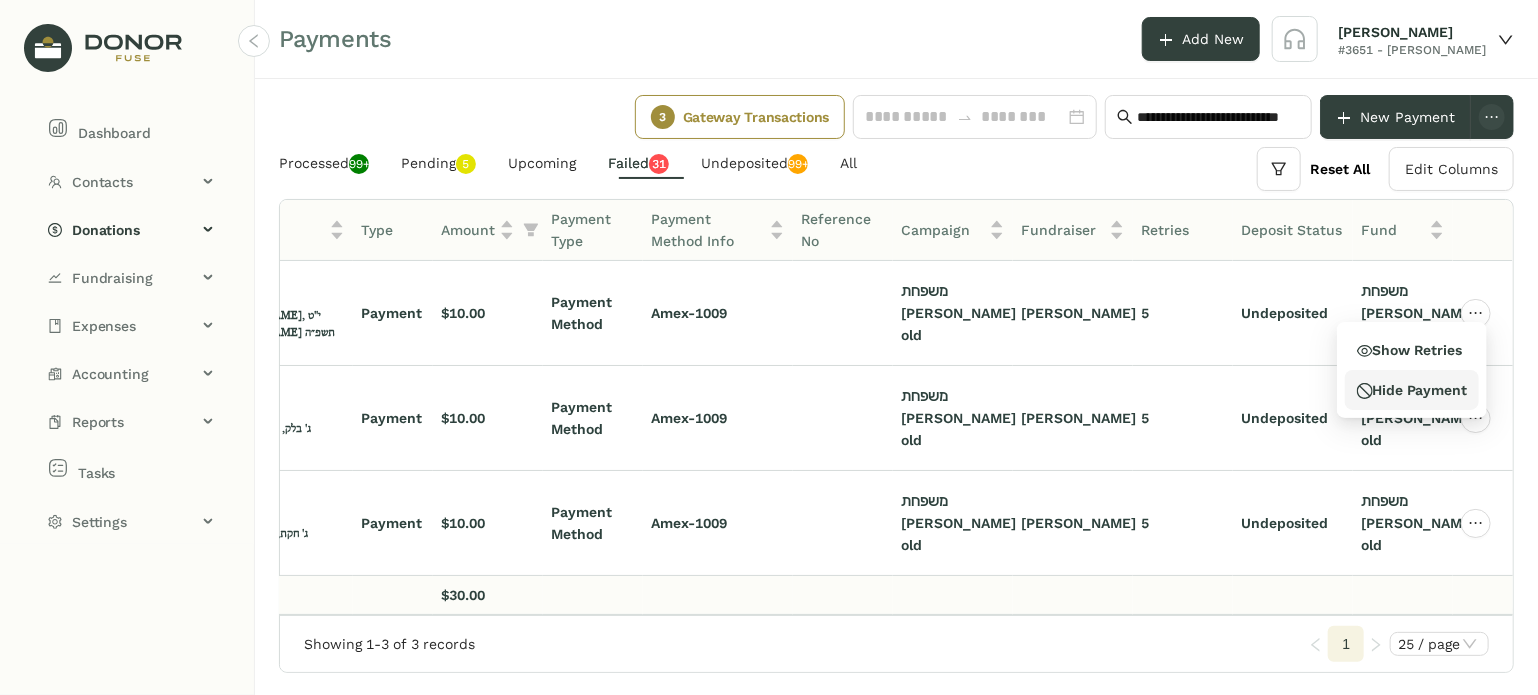 click on "Hide Payment" at bounding box center (1412, 390) 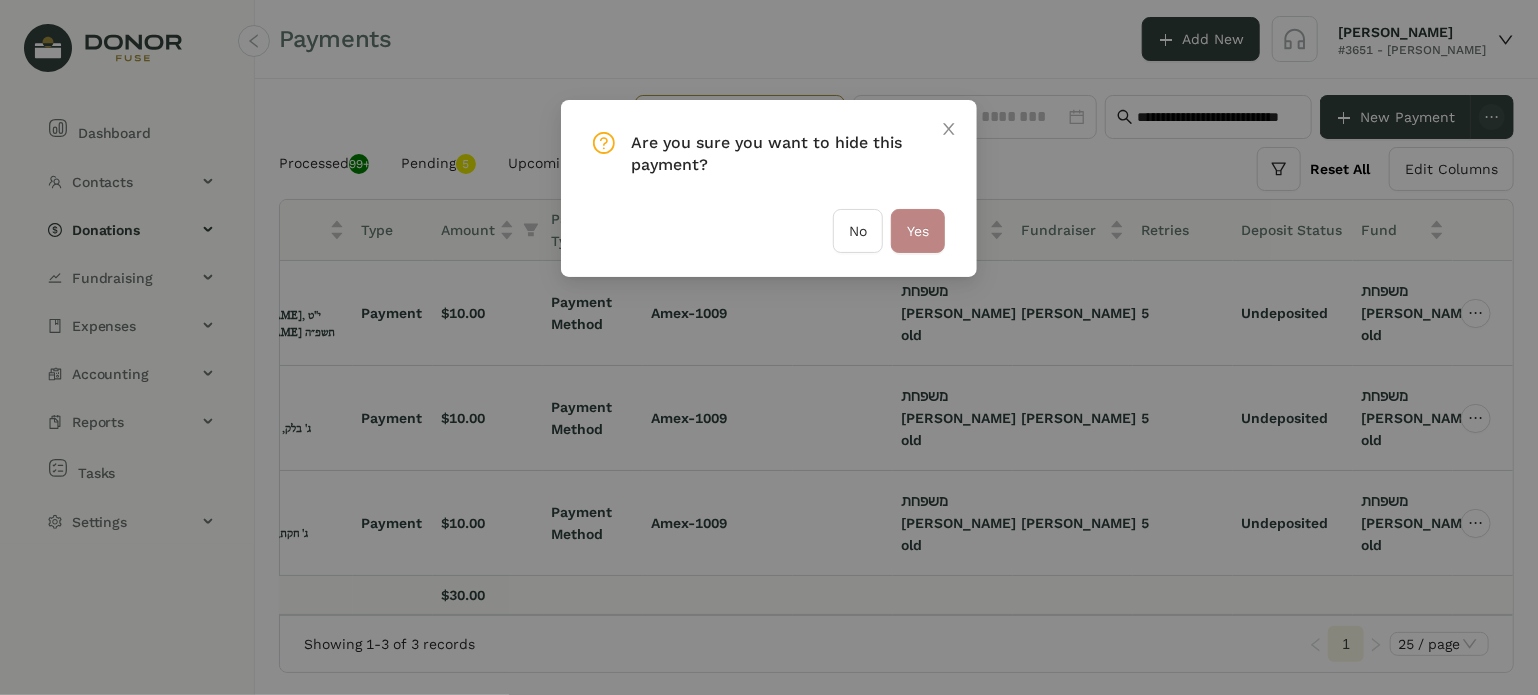 click on "Yes" at bounding box center [918, 231] 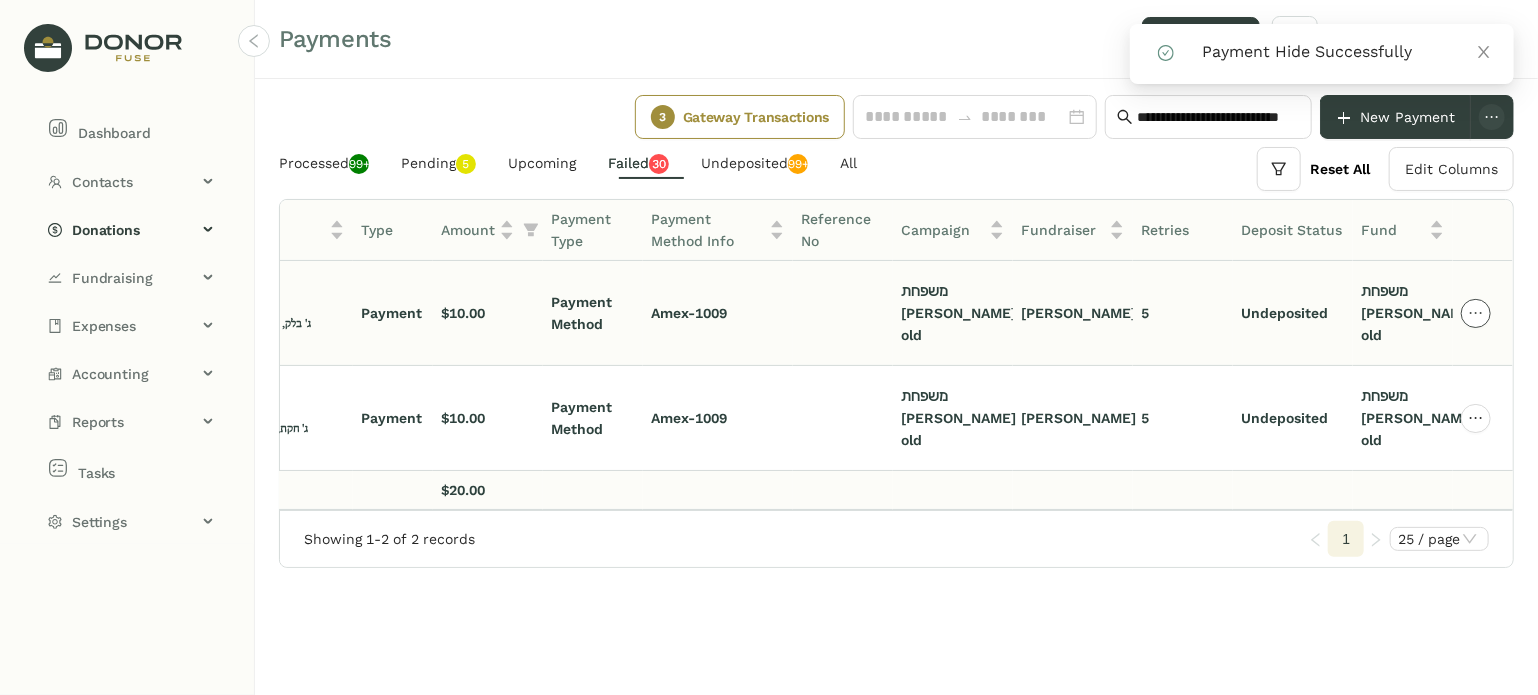 click 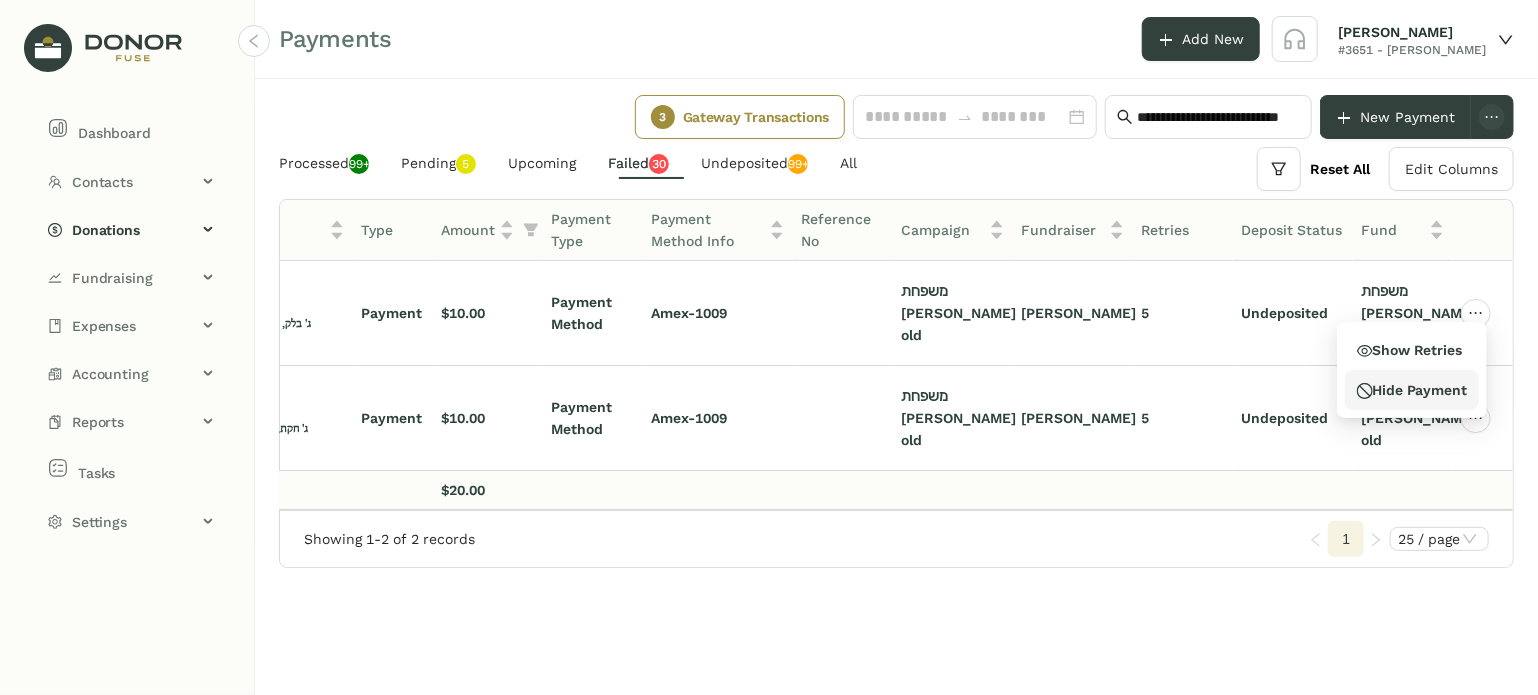 click on "Hide Payment" at bounding box center (1412, 390) 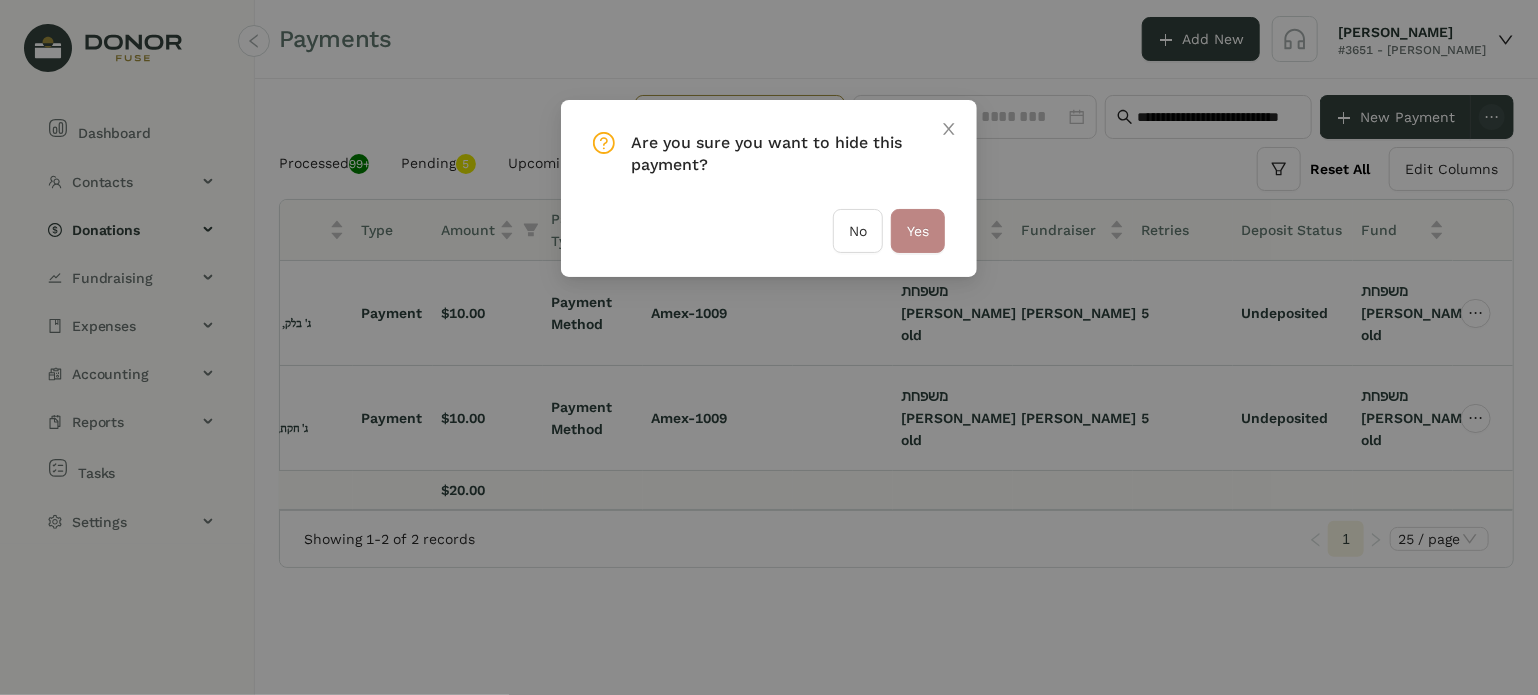 click on "Yes" at bounding box center [918, 231] 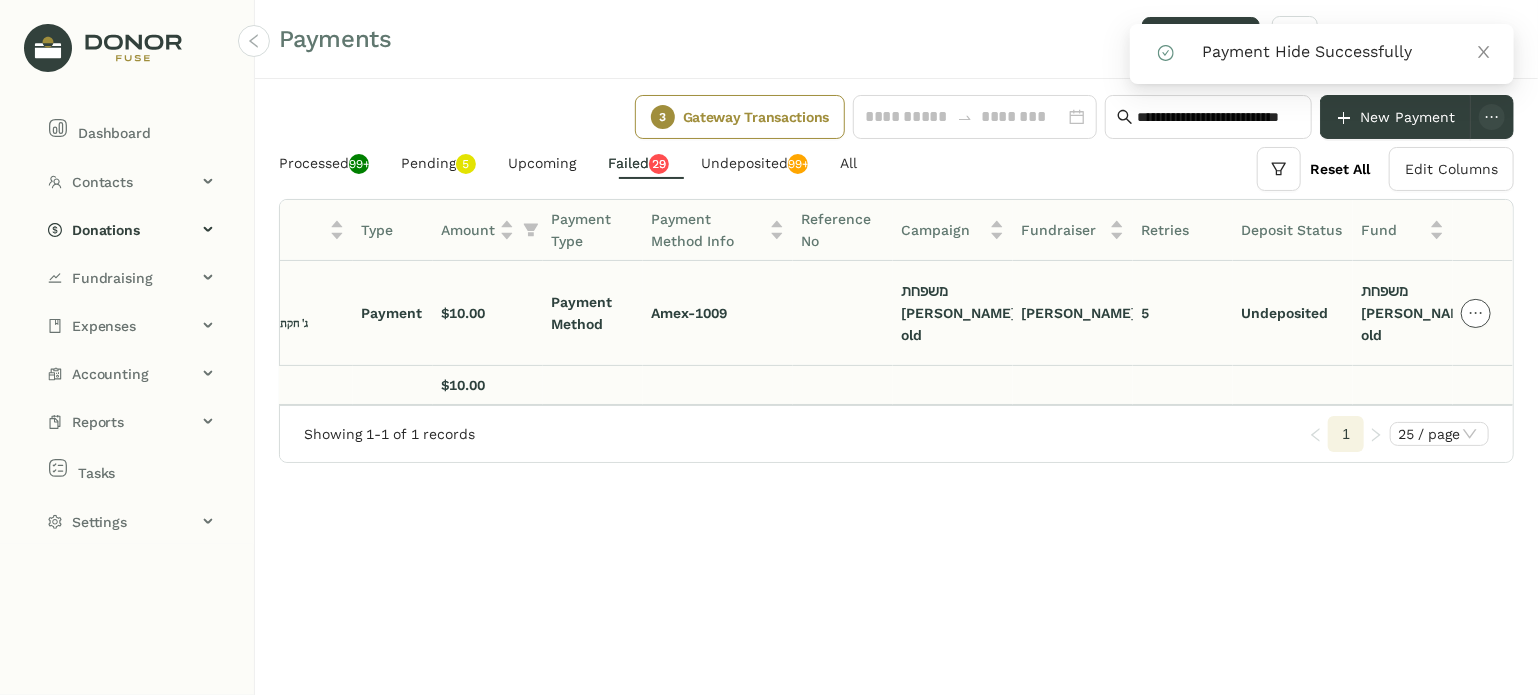 click 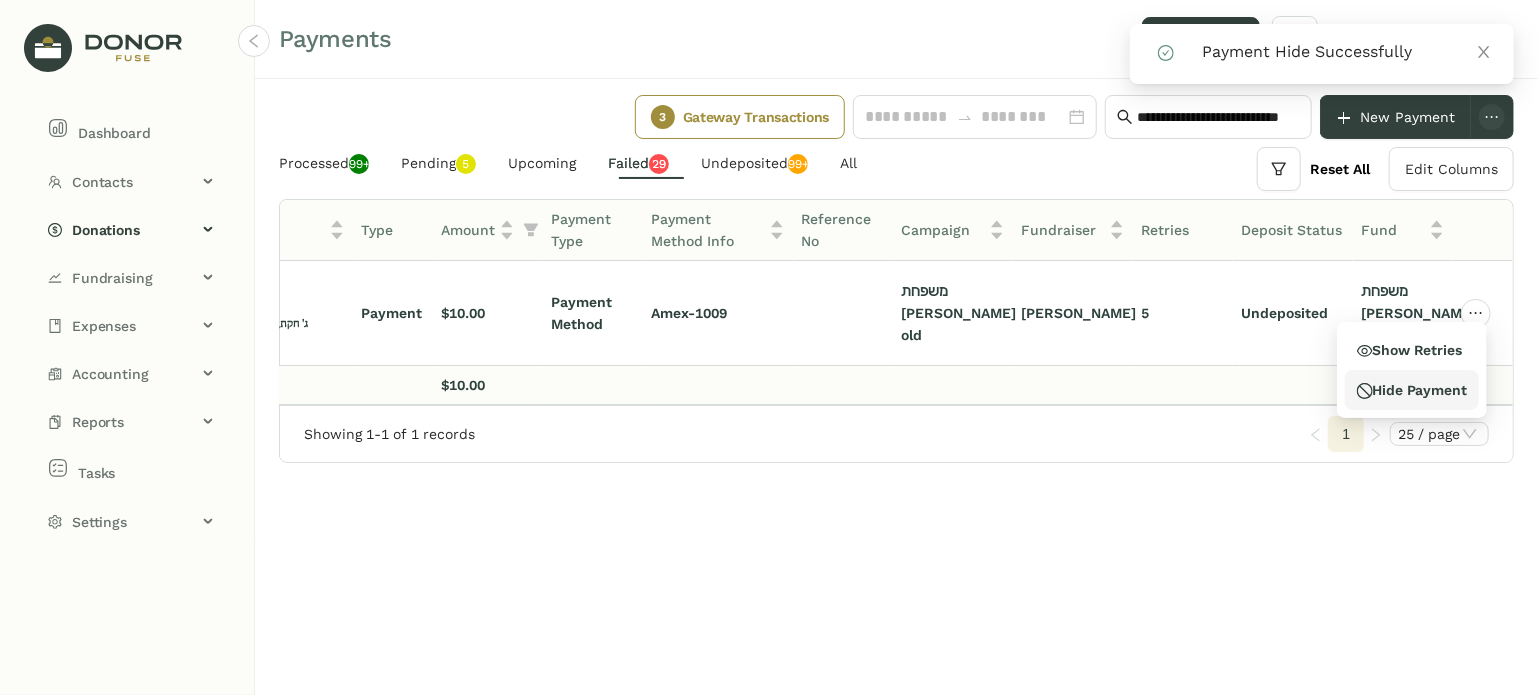 click on "Hide Payment" at bounding box center (1412, 390) 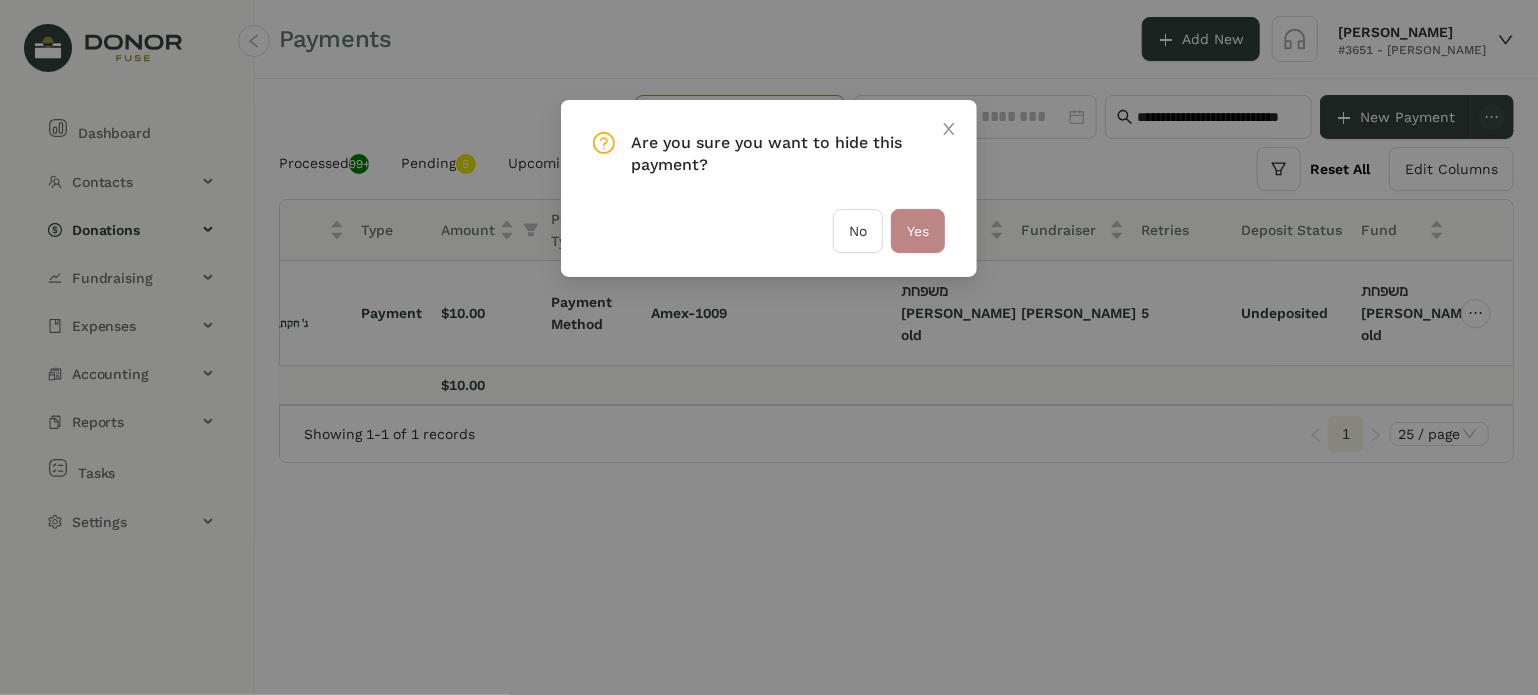 click on "Yes" at bounding box center [918, 231] 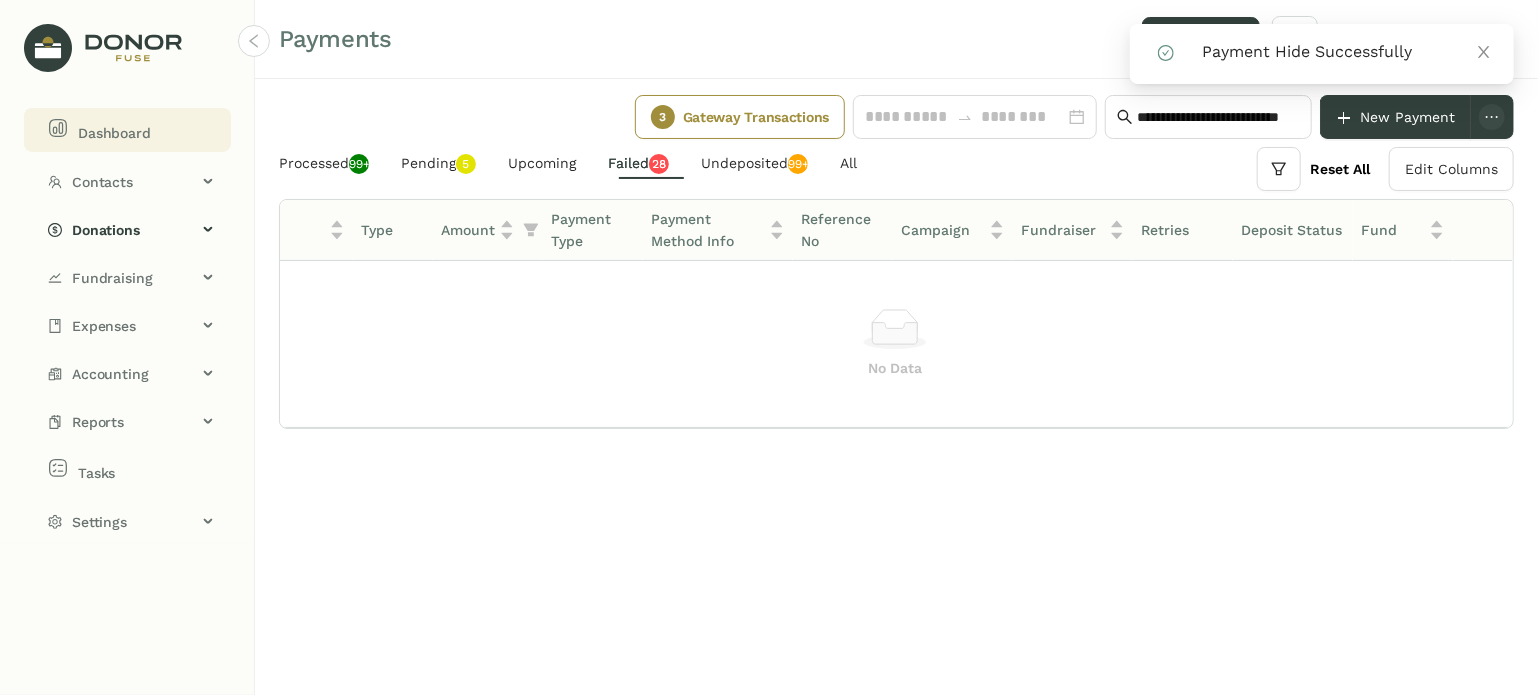 click on "Dashboard" 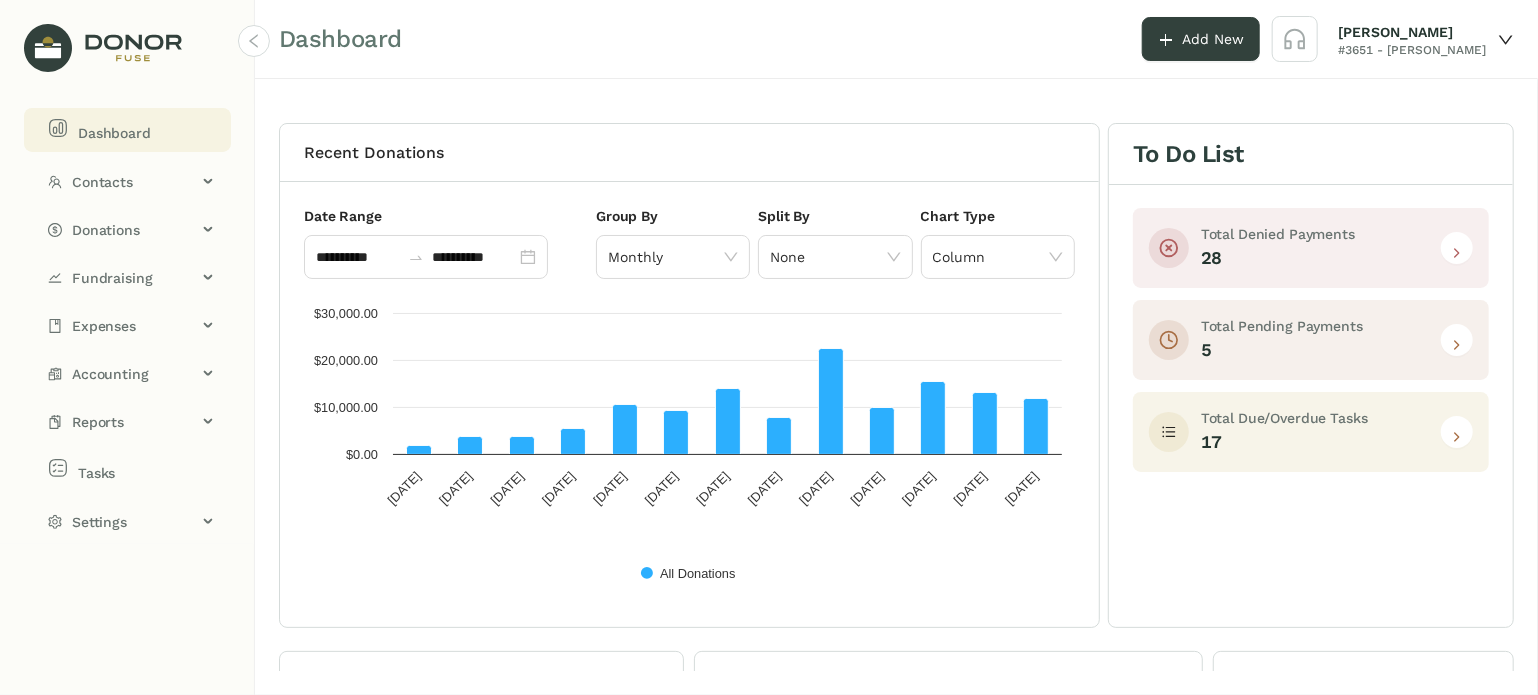 click 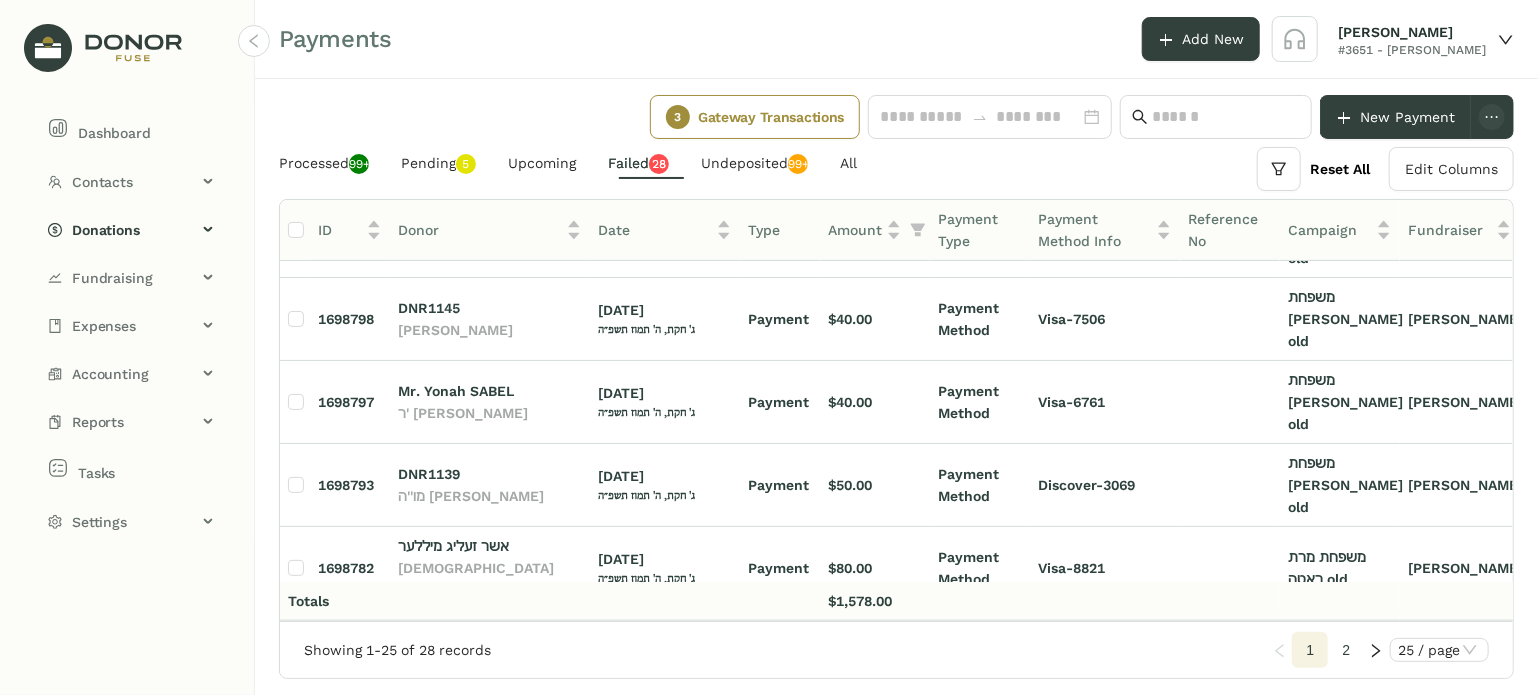 scroll, scrollTop: 918, scrollLeft: 17, axis: both 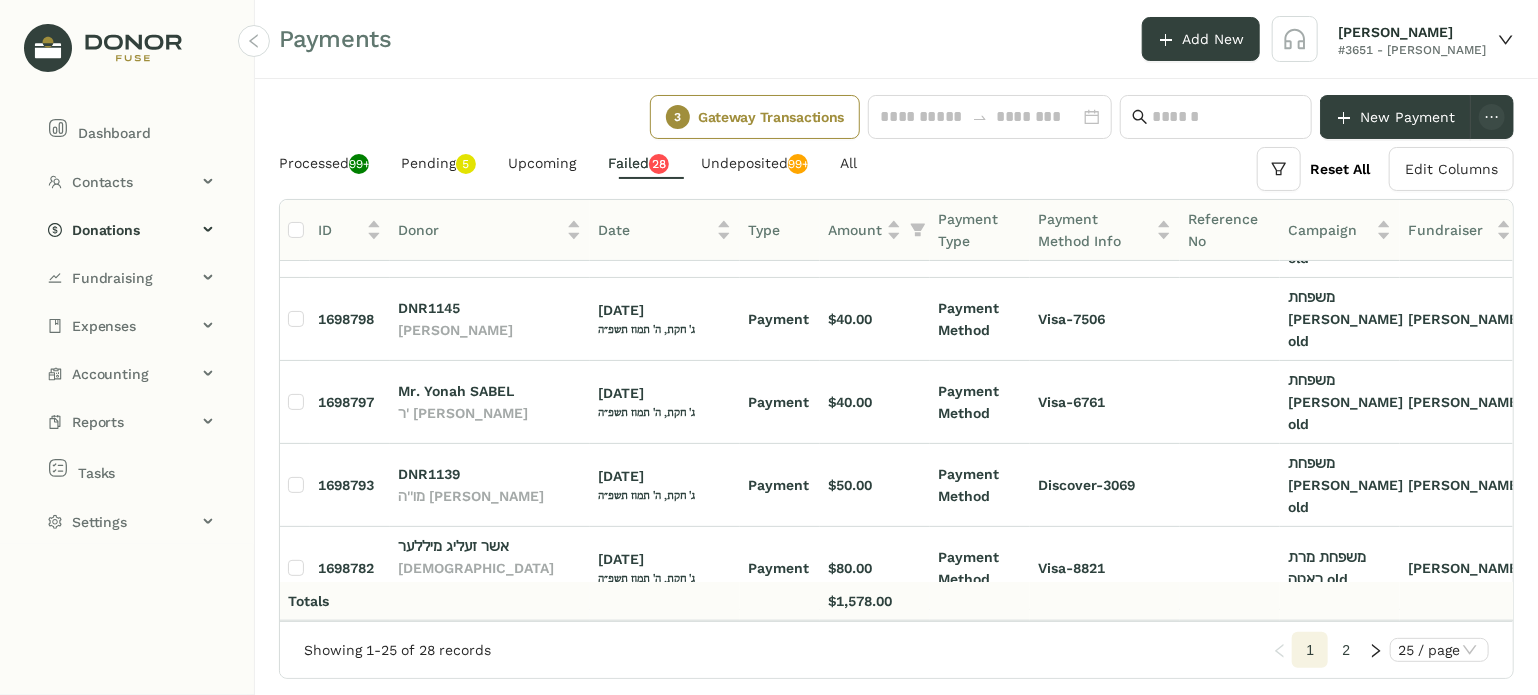click on "[PERSON_NAME]" 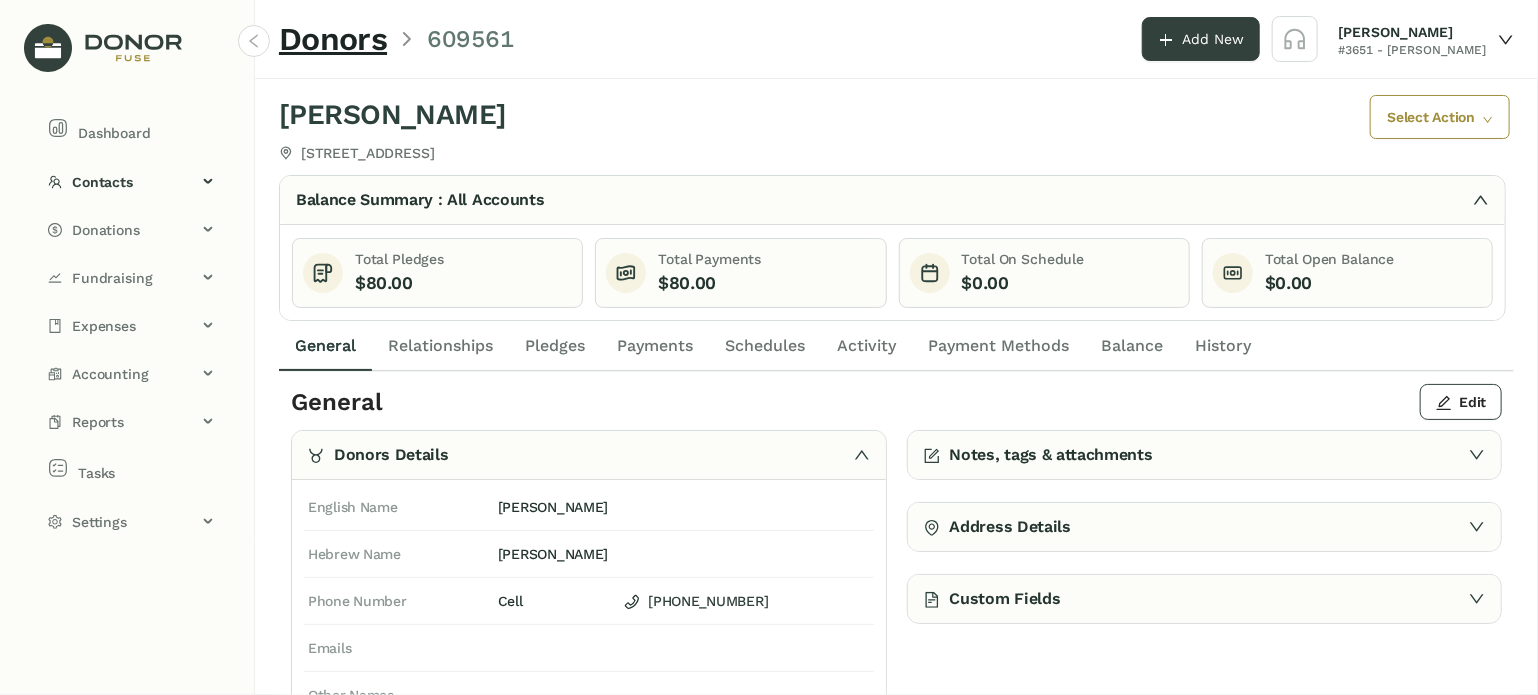 click on "Pledges" 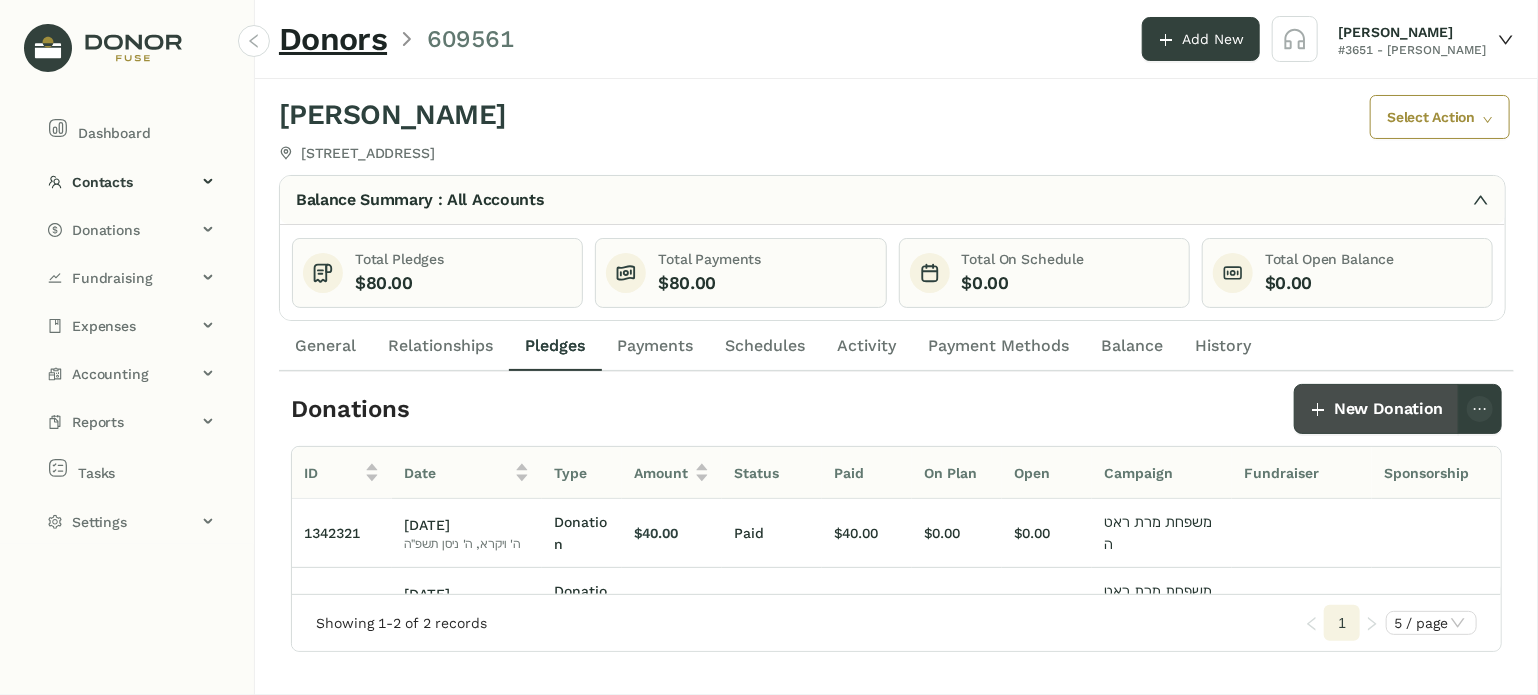 click on "New Donation" 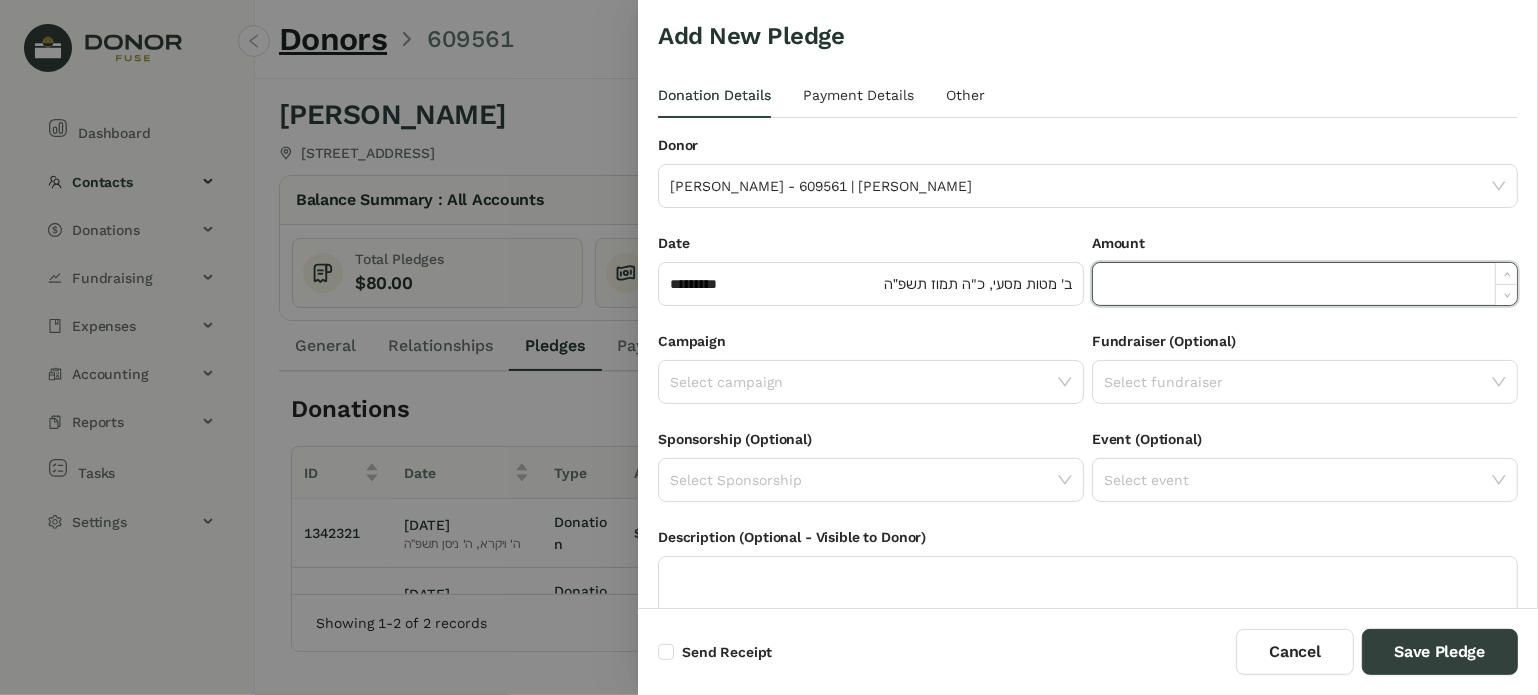 click 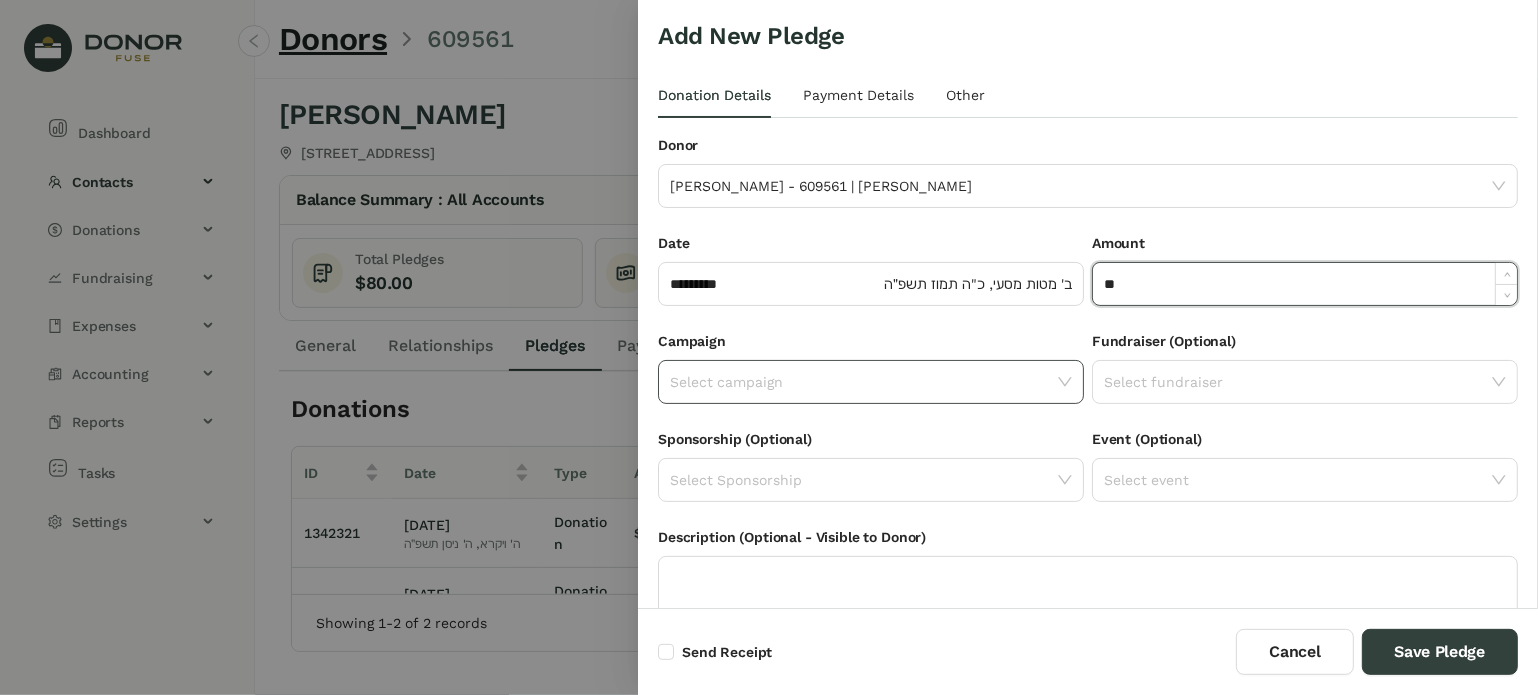 type on "******" 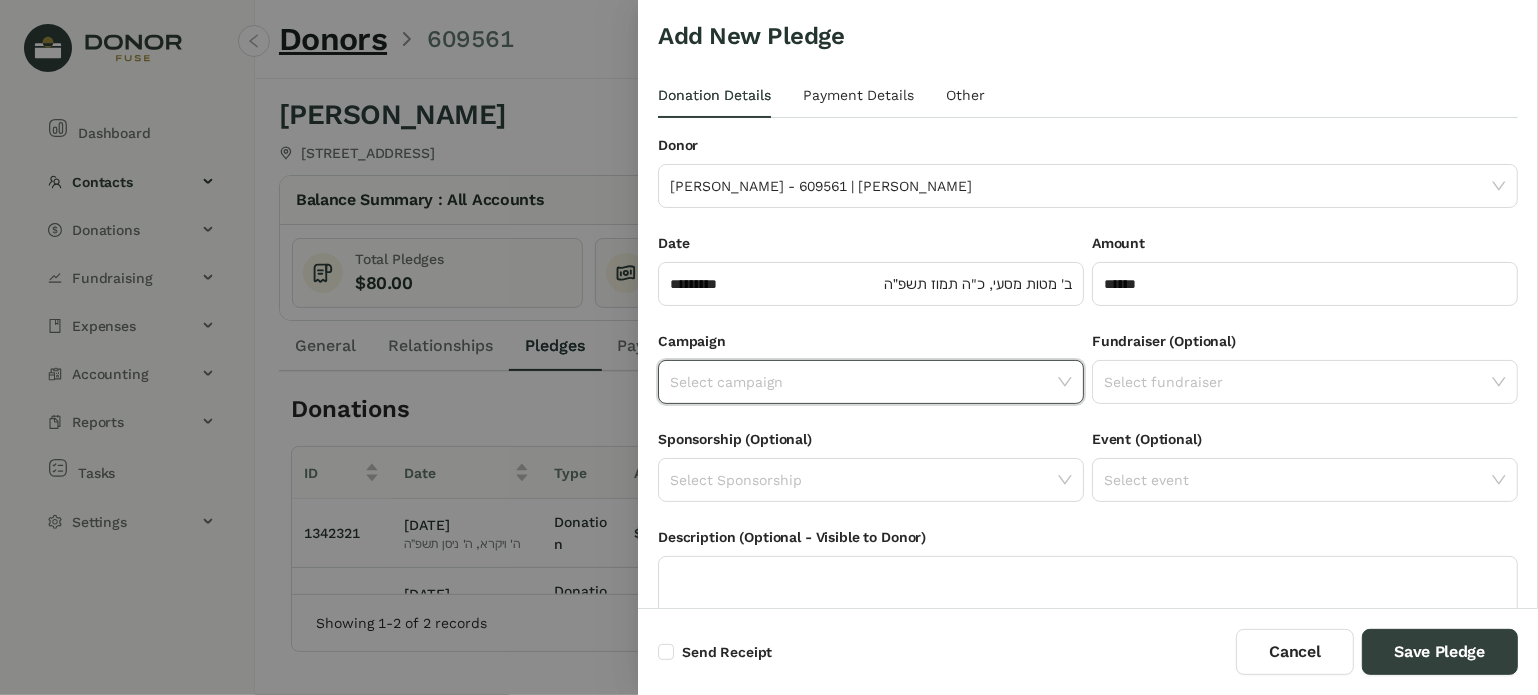 click 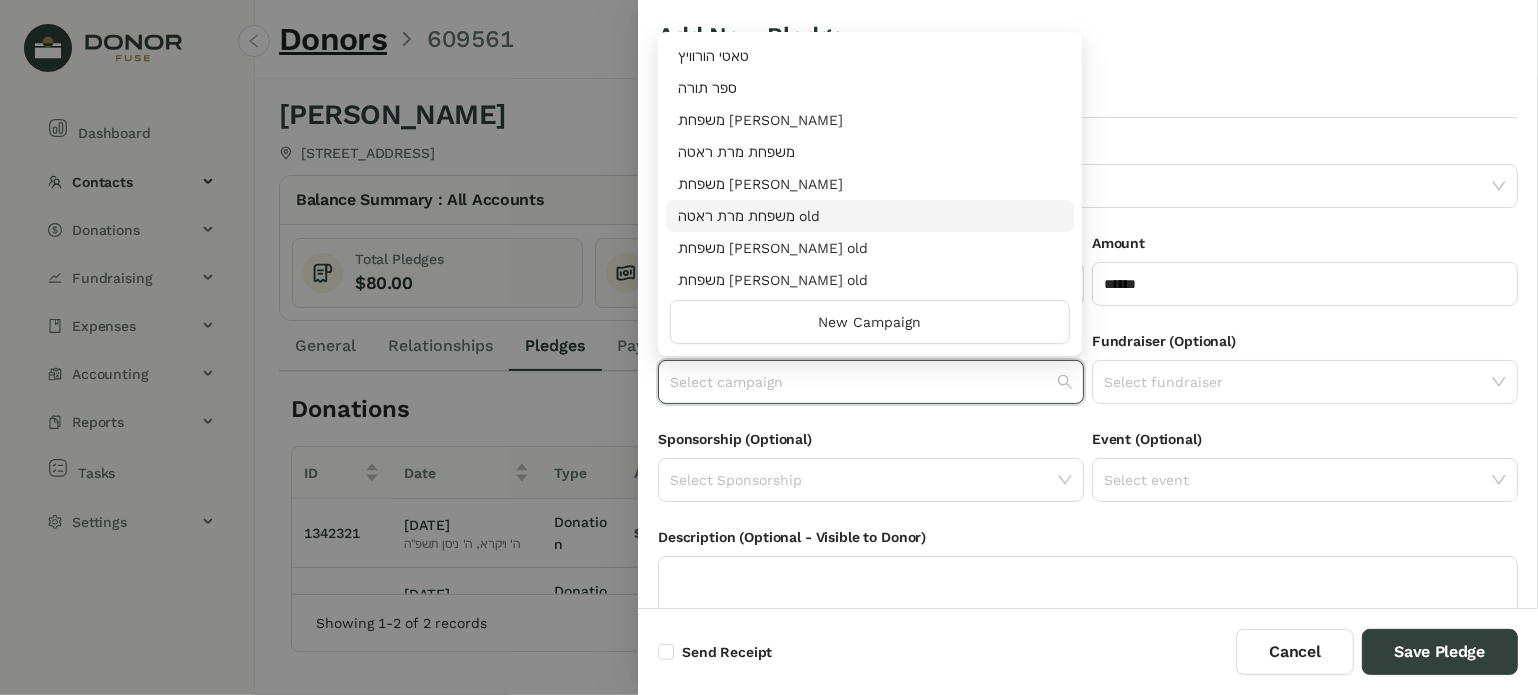 click on "משפחת מרת ראטה old" at bounding box center (870, 216) 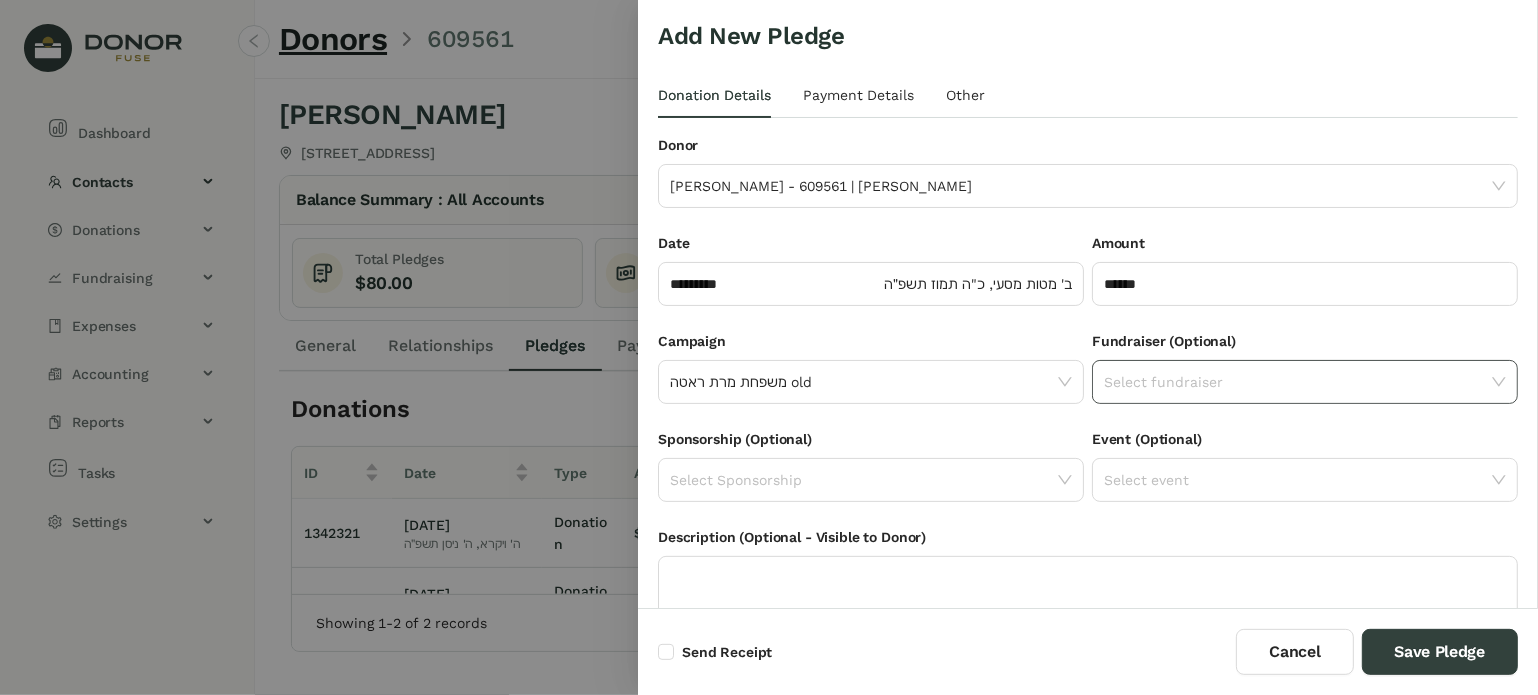 click 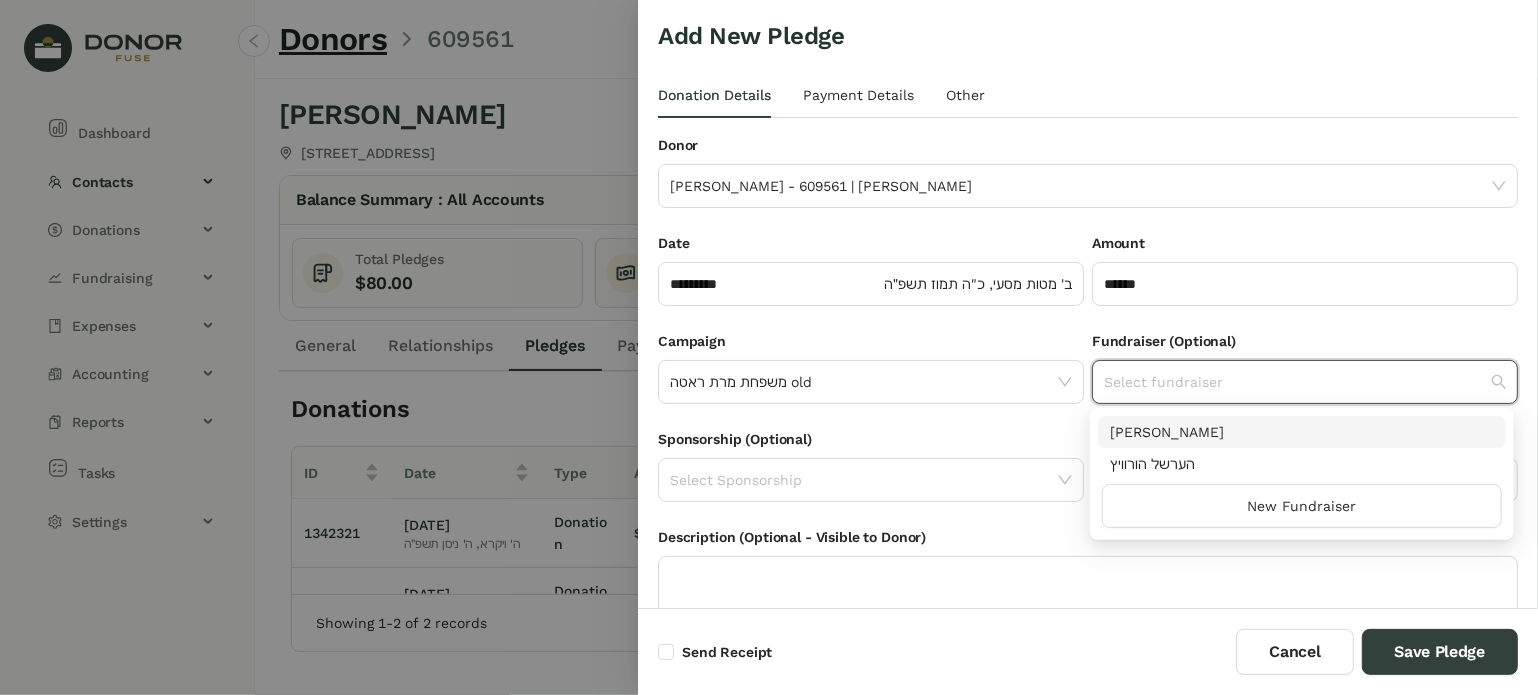 click on "[PERSON_NAME]" at bounding box center [1302, 432] 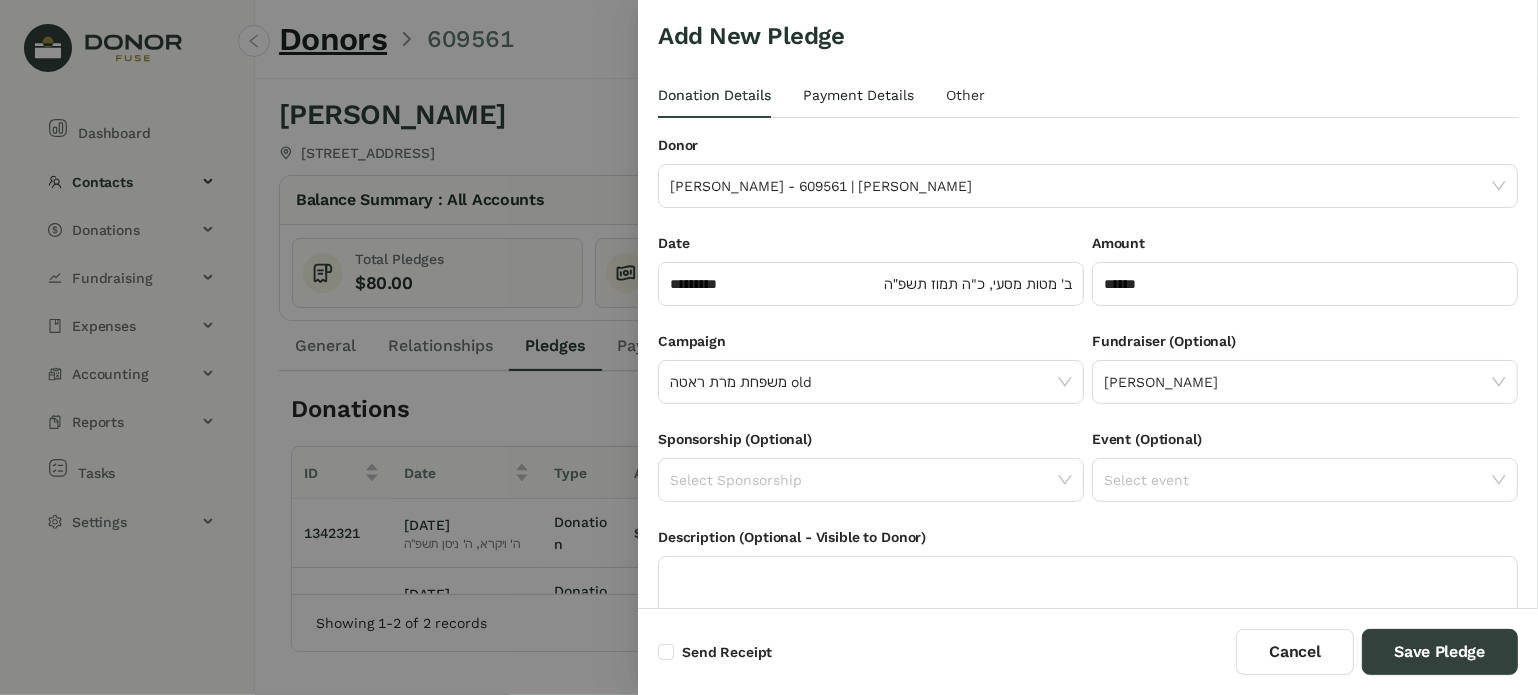 click on "Payment Details" at bounding box center (858, 95) 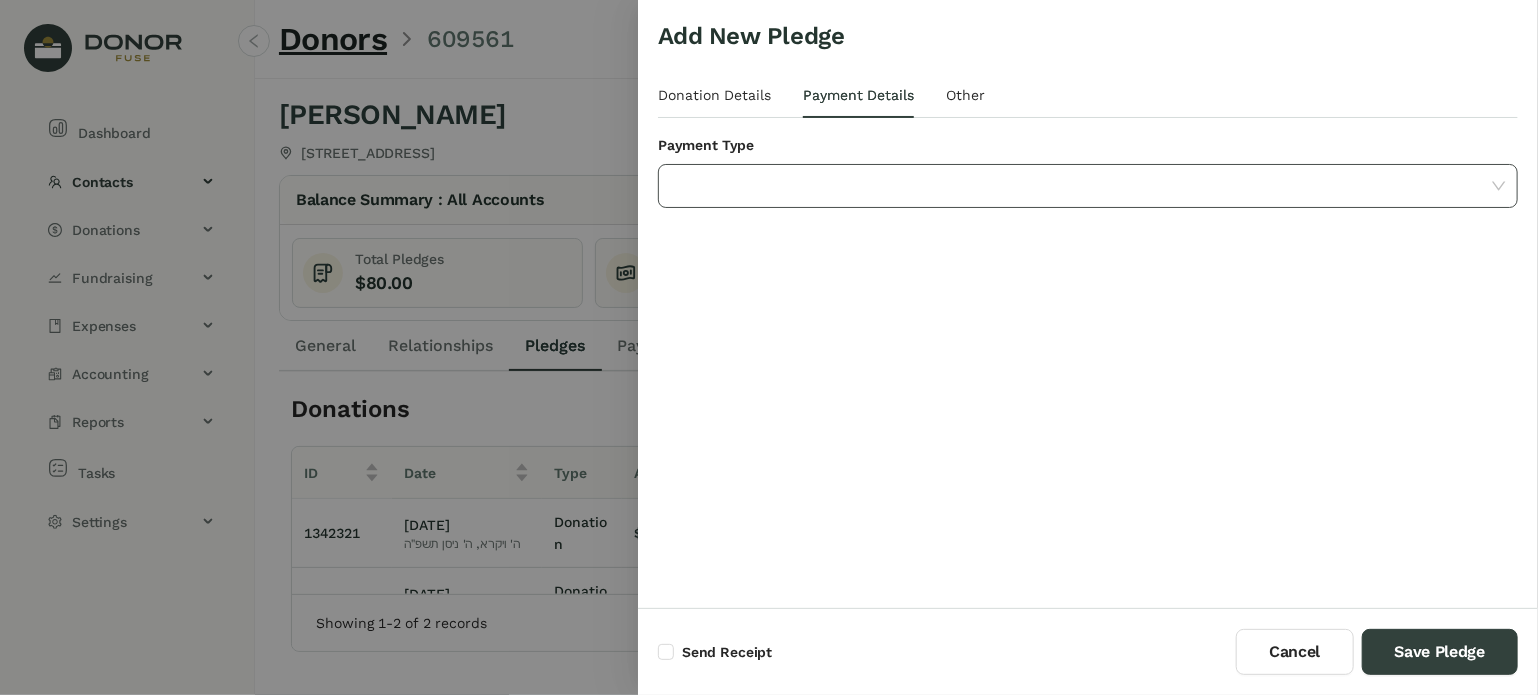 click 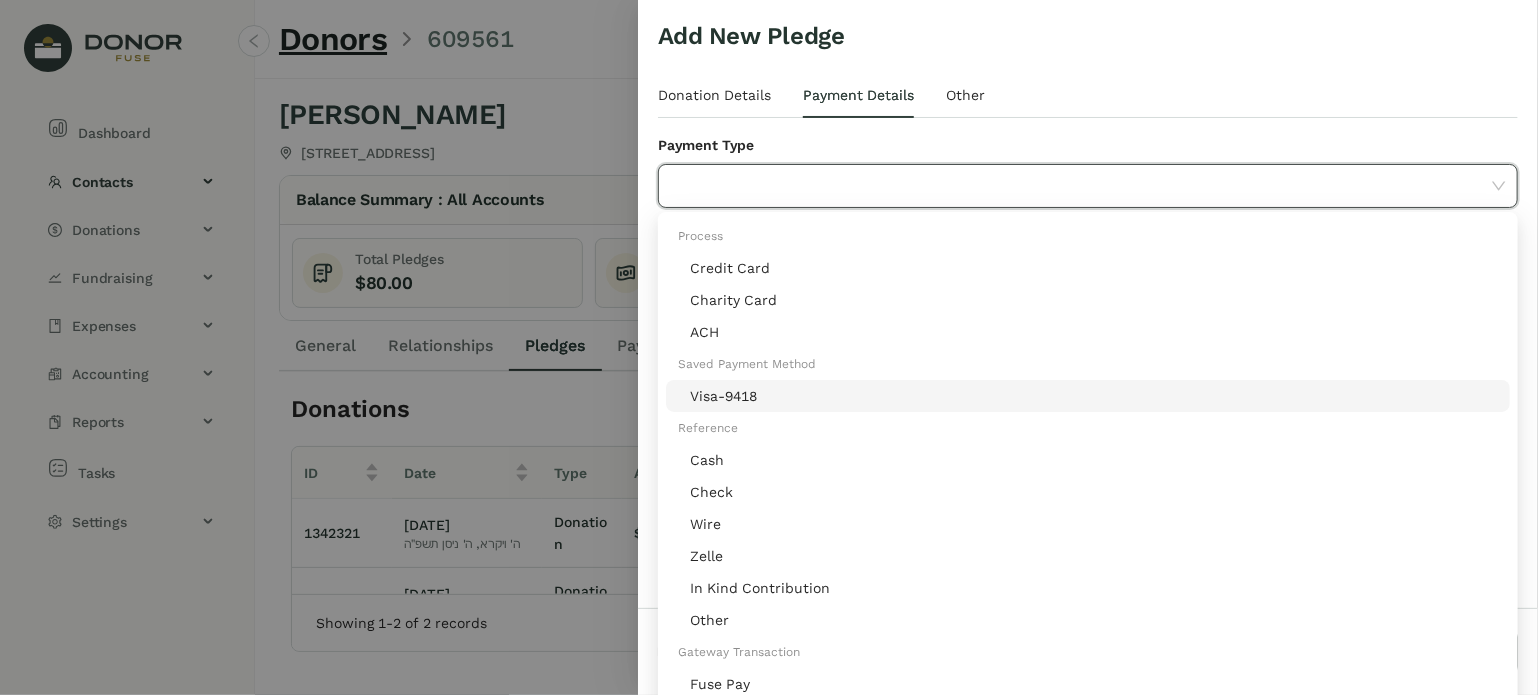 click on "Visa-9418" 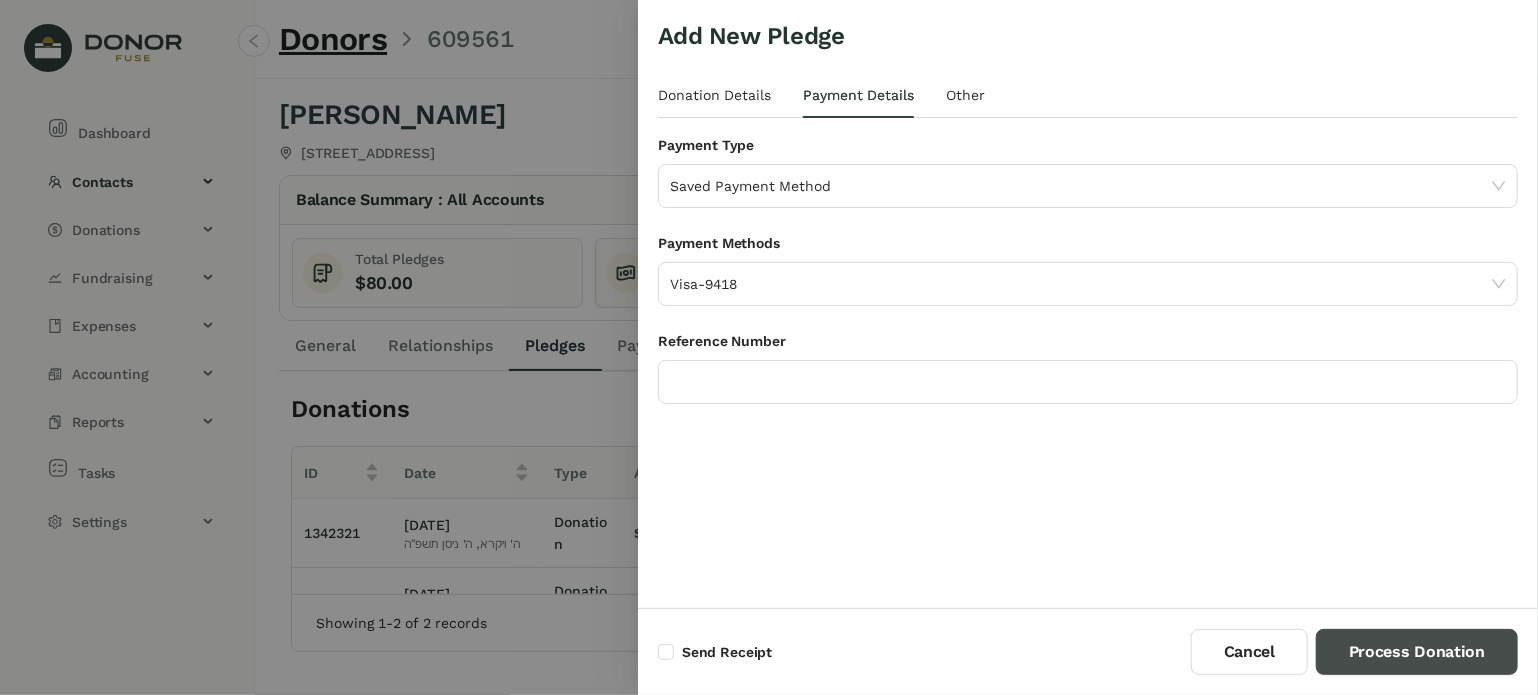 click on "Process Donation" at bounding box center [1417, 652] 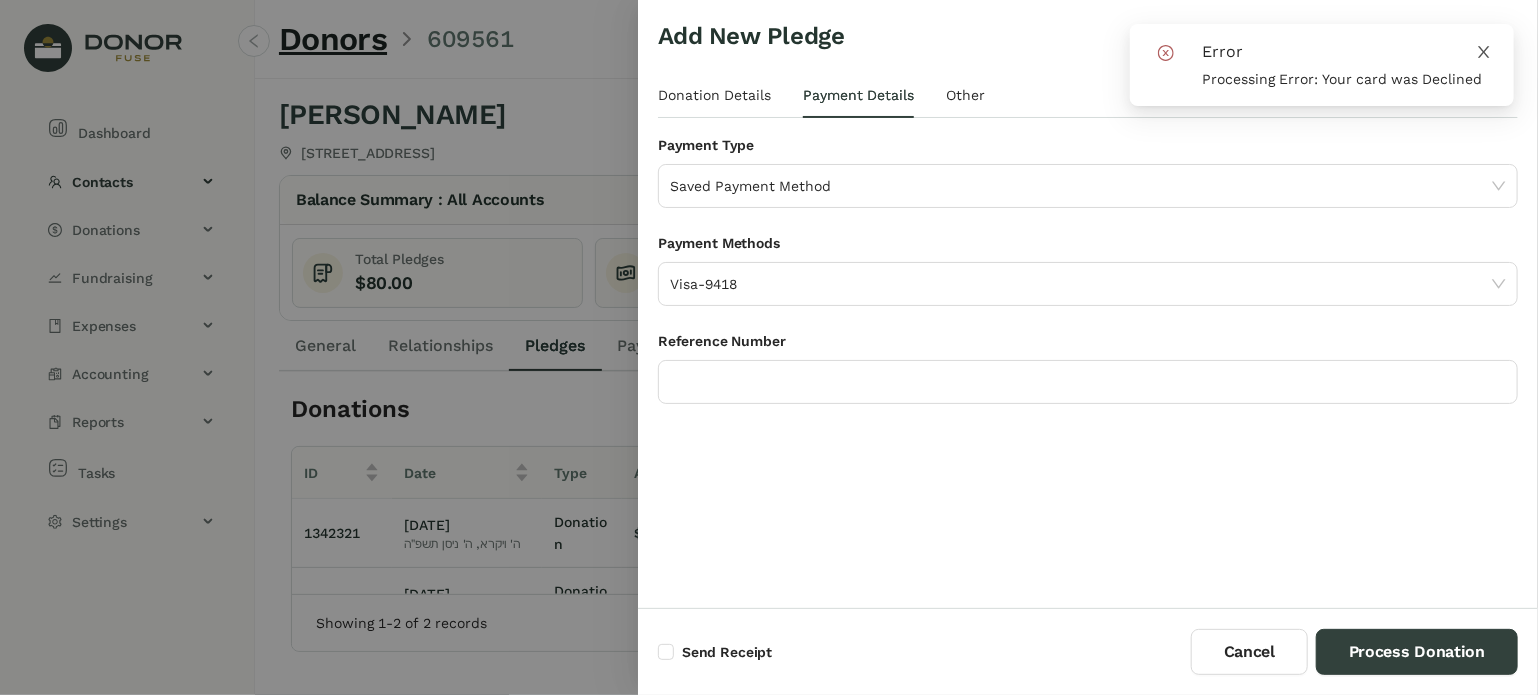 click at bounding box center (1484, 51) 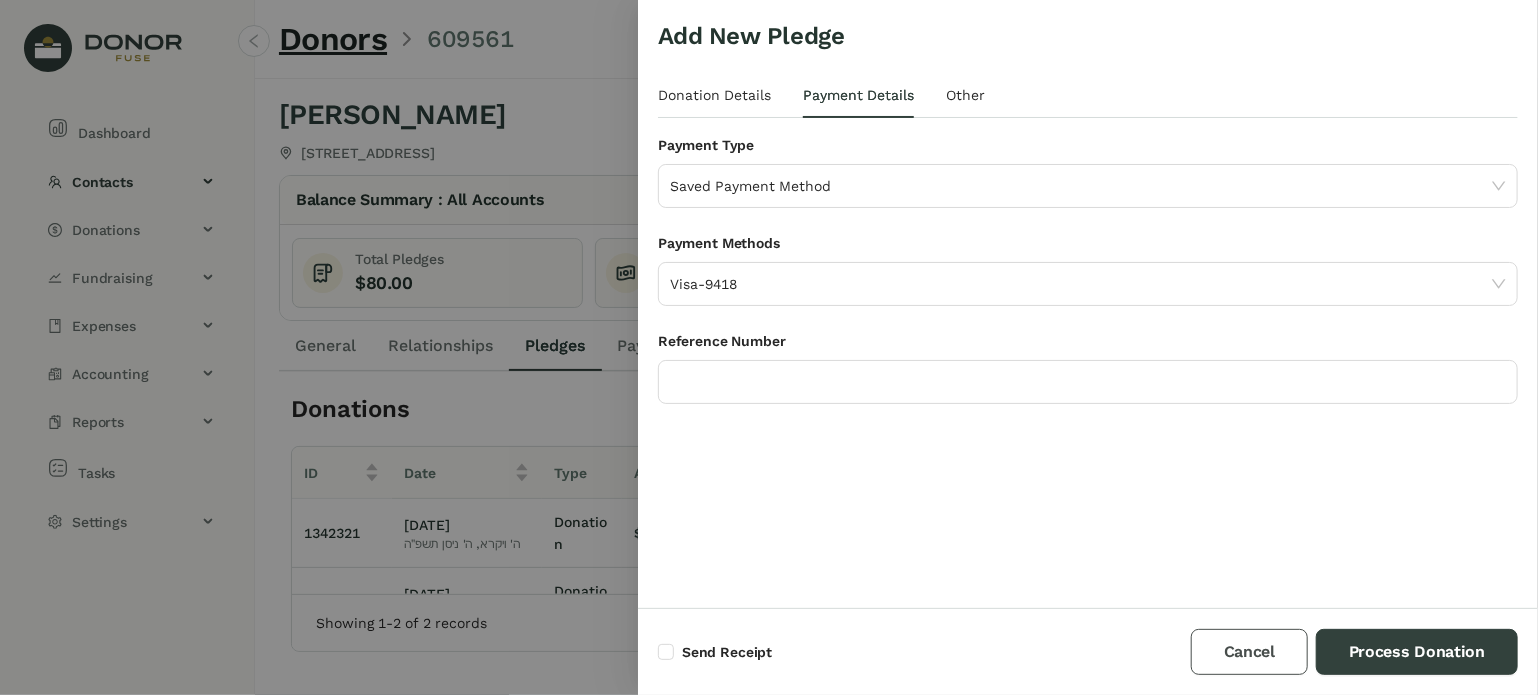 click on "Cancel" at bounding box center (1249, 652) 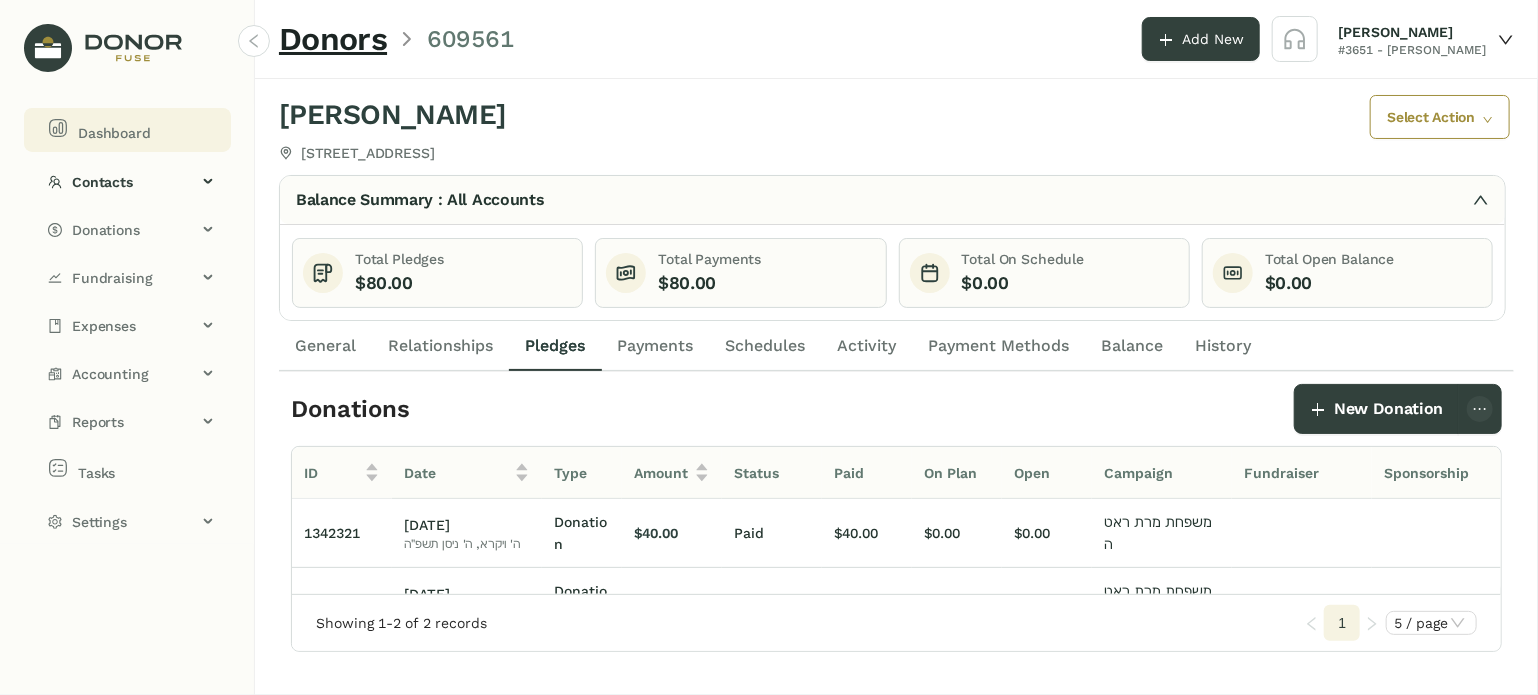 click on "Dashboard" 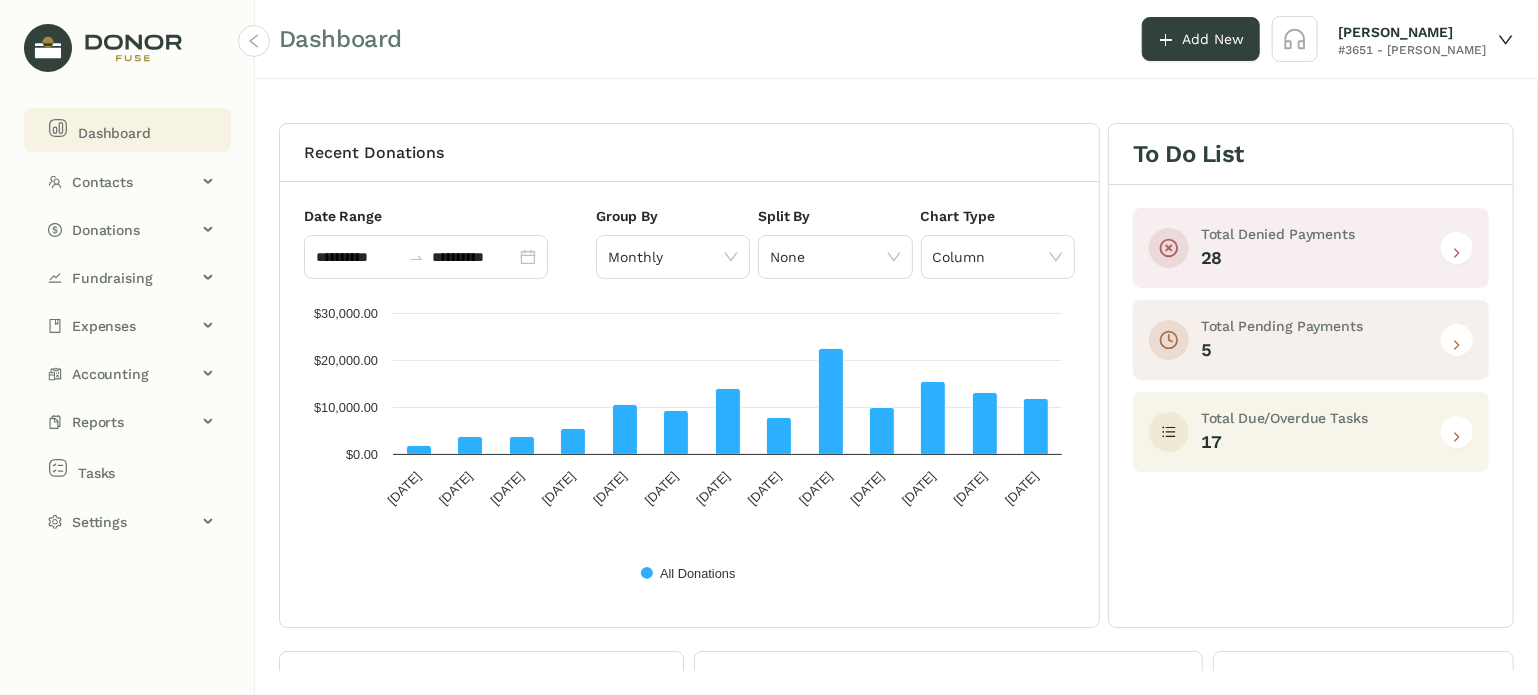 click on "Dashboard" 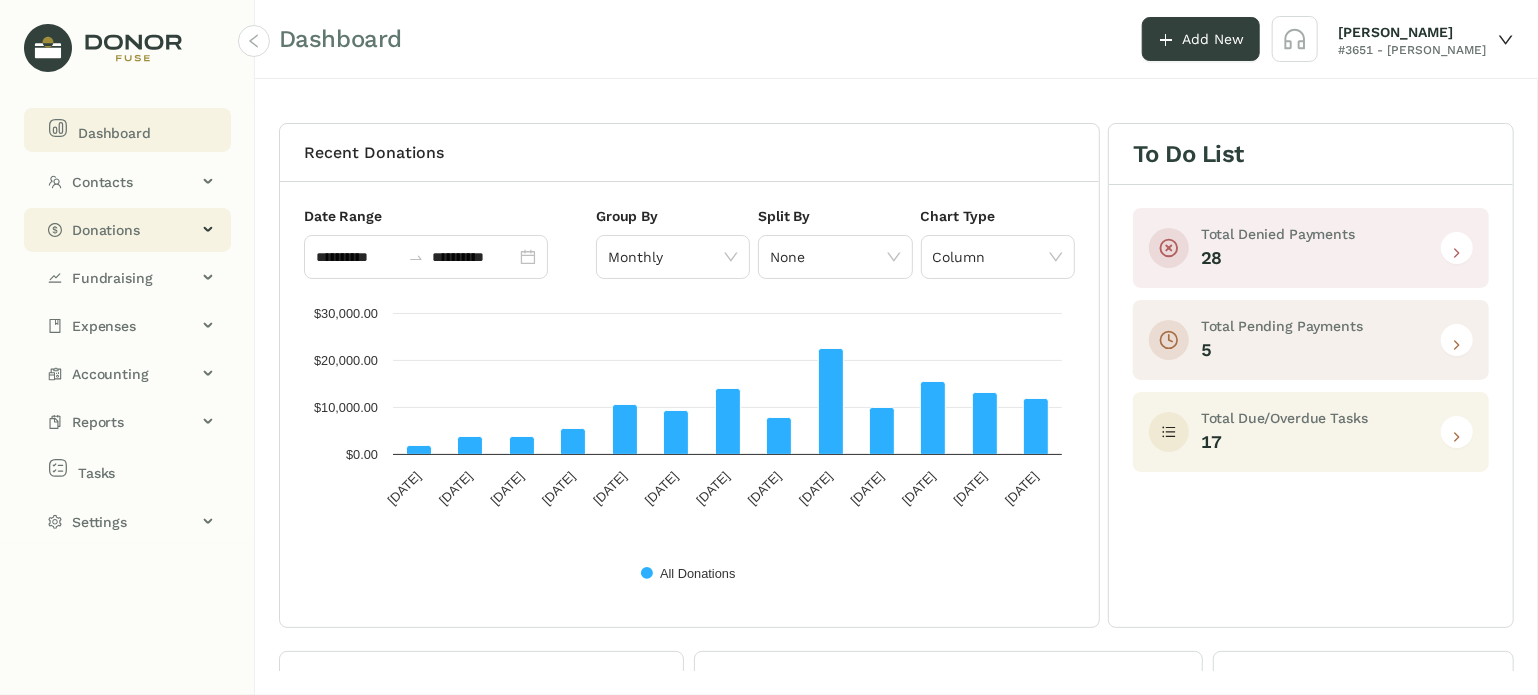 click on "Donations" 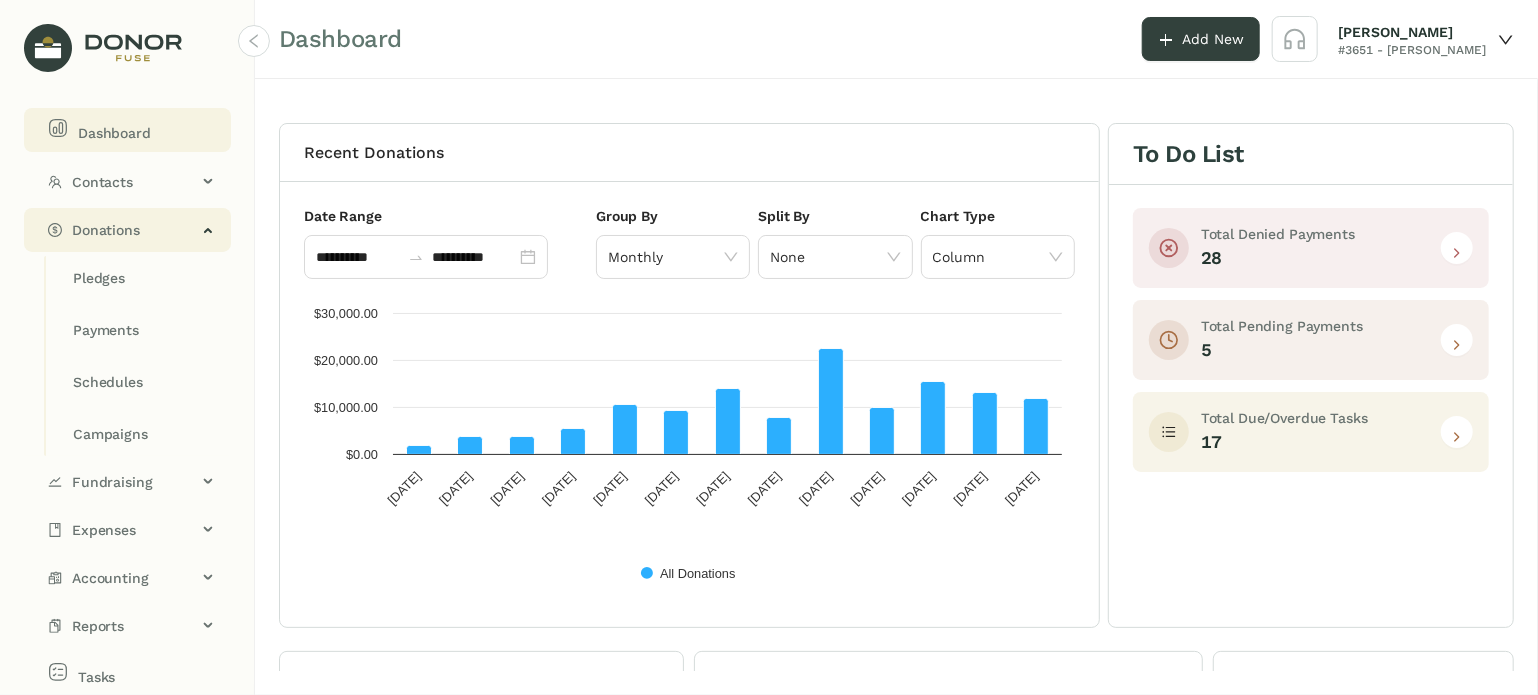 click on "Donations" 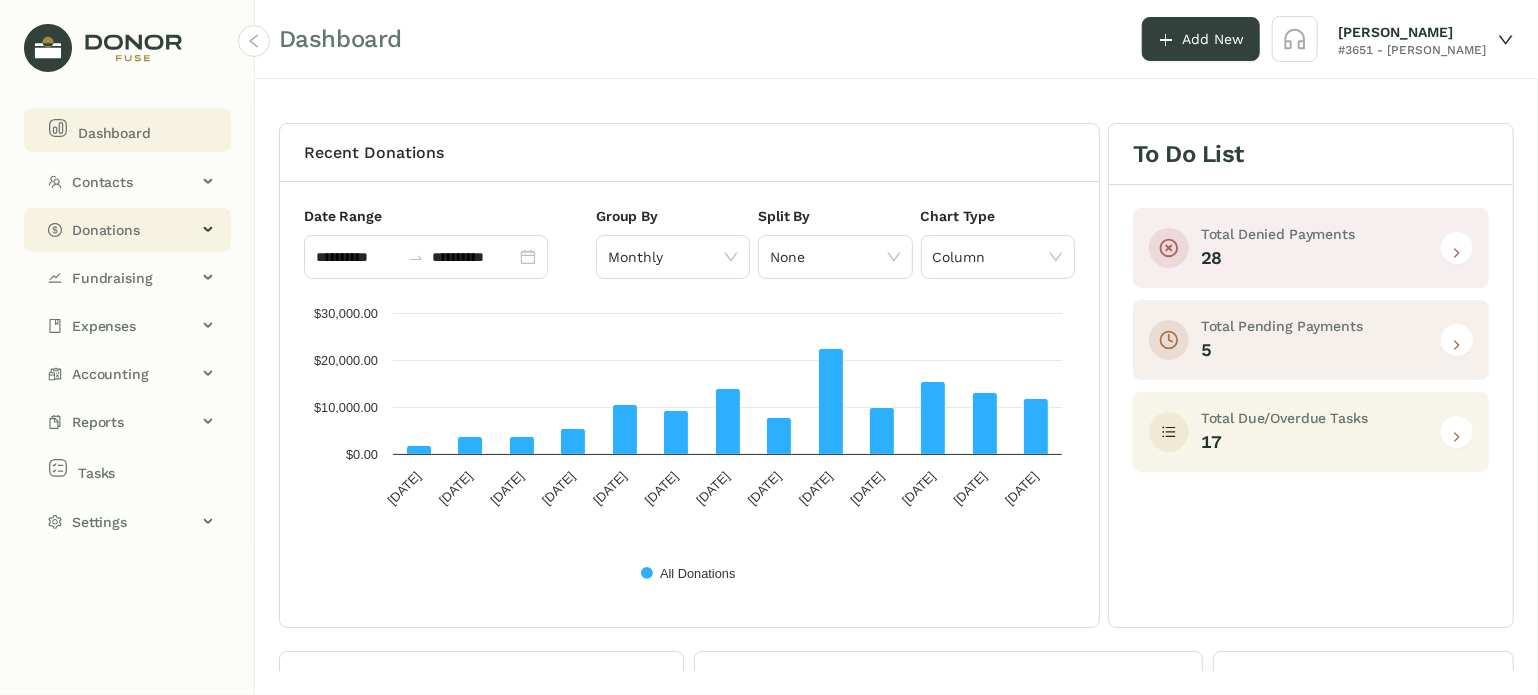 click on "Donations" 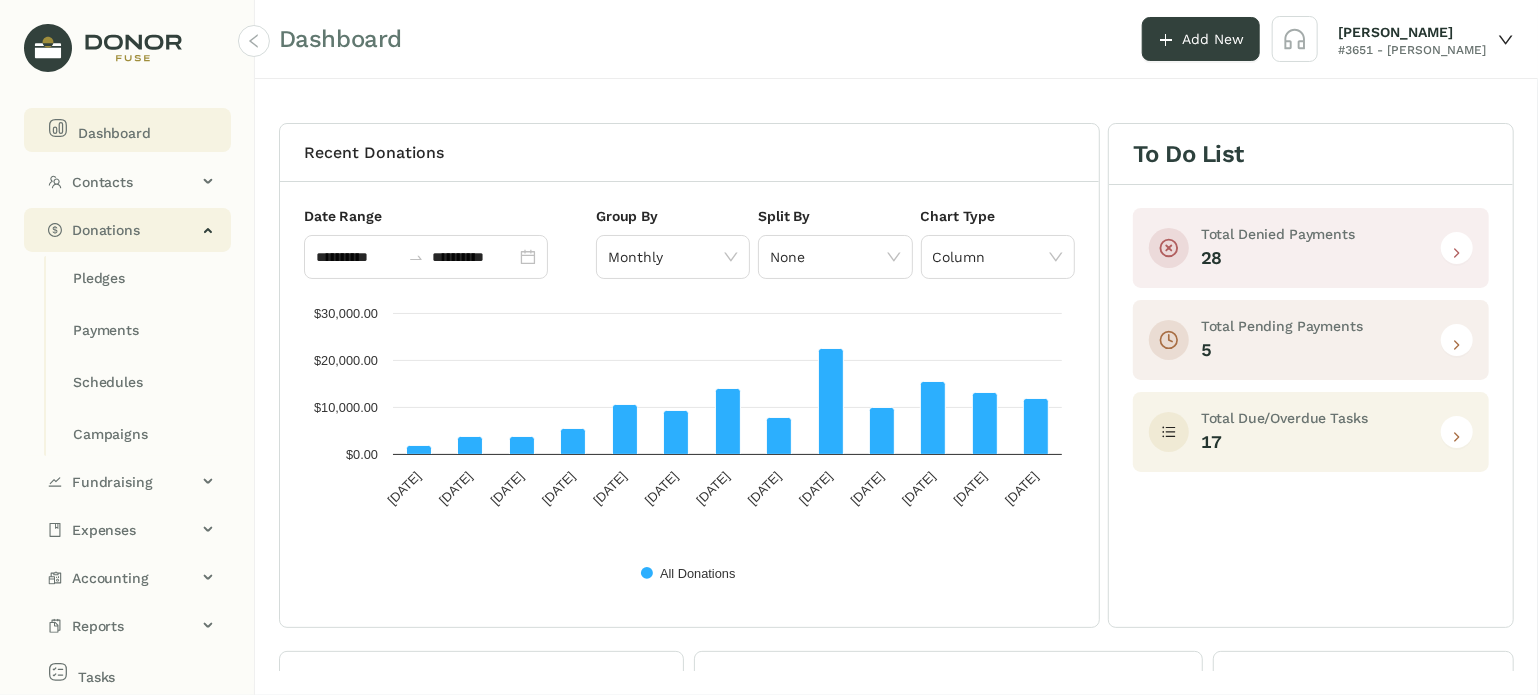 click on "Donations" 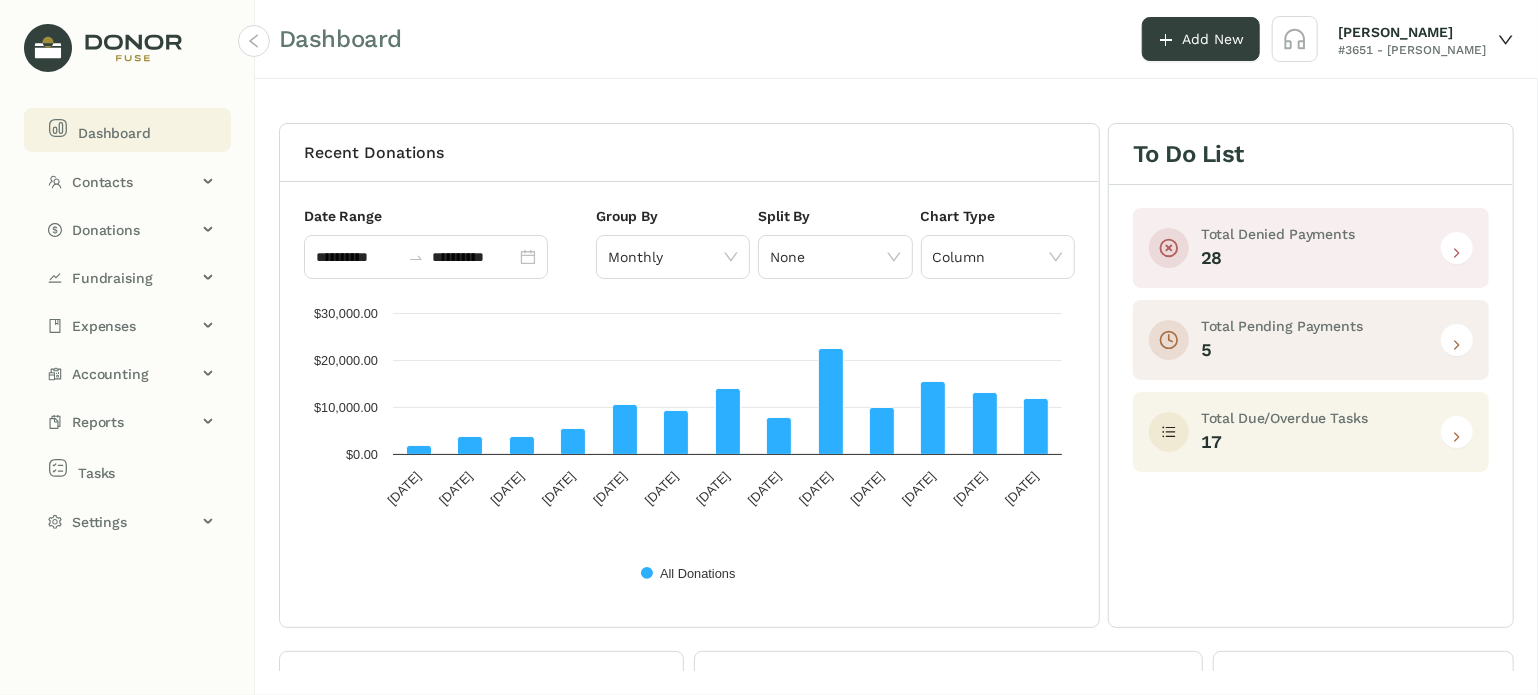 click on "Dashboard" 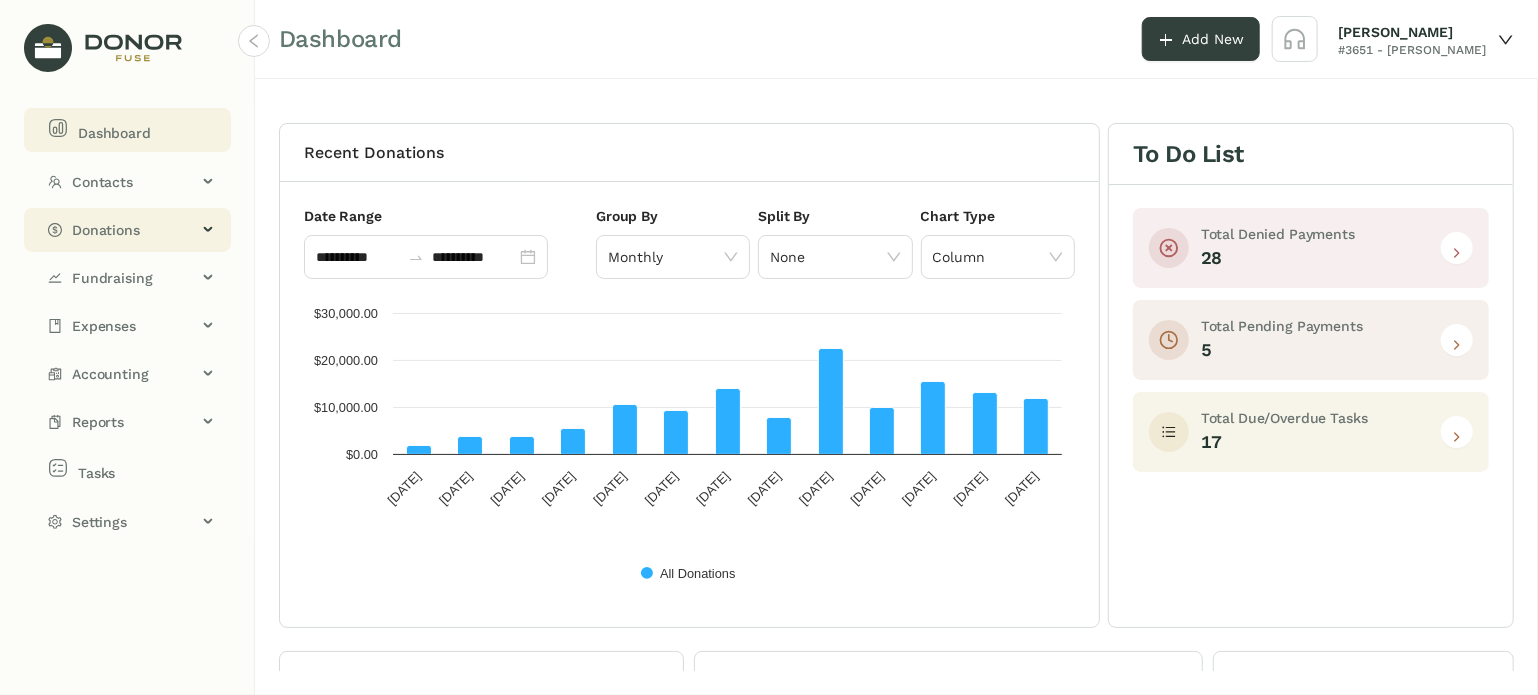 click on "Donations" 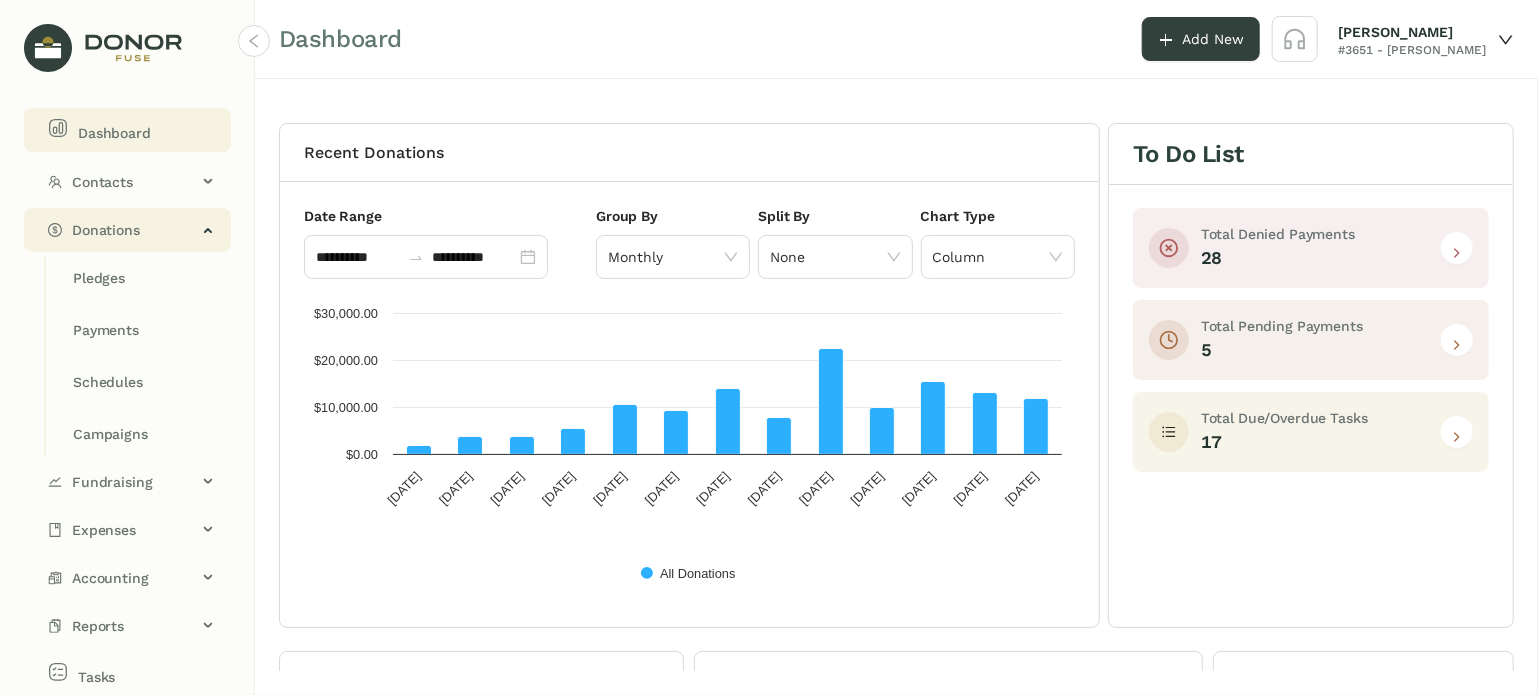 click on "Donations" 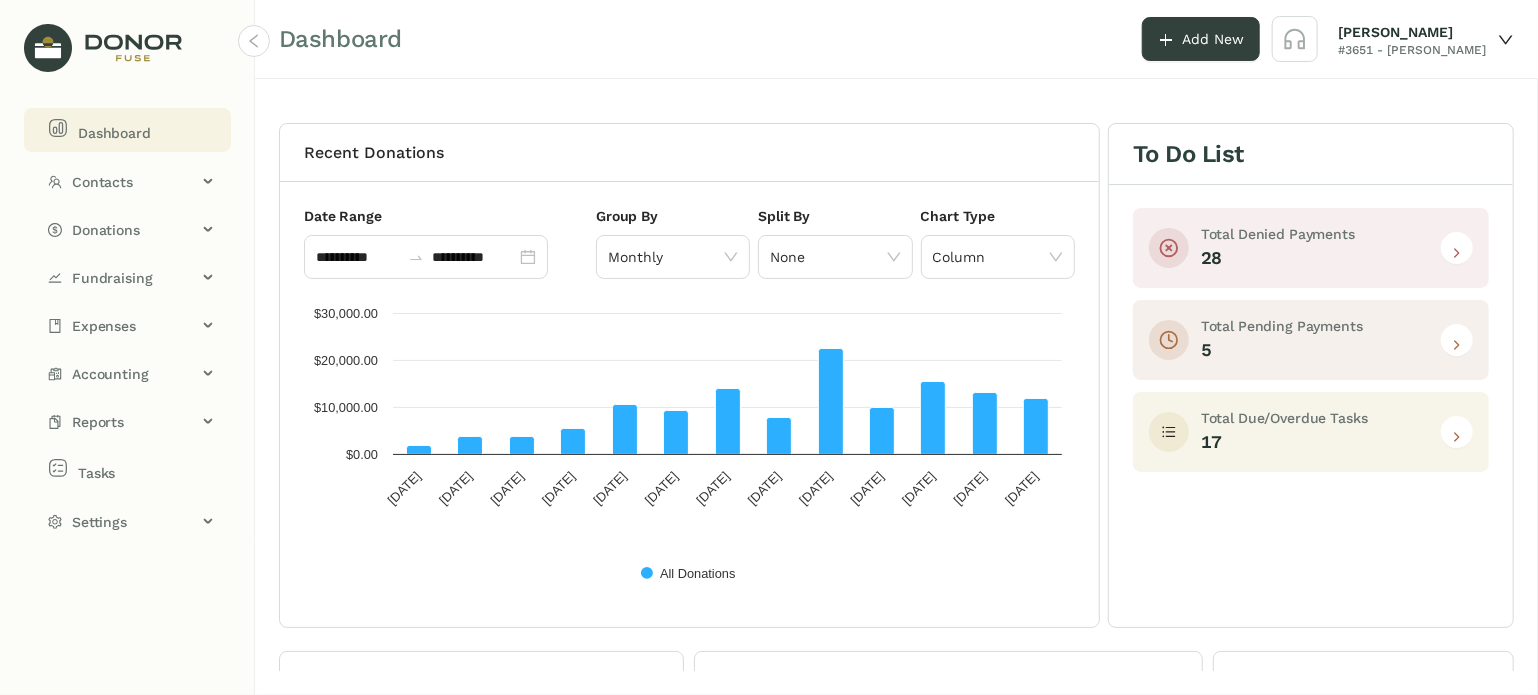 click 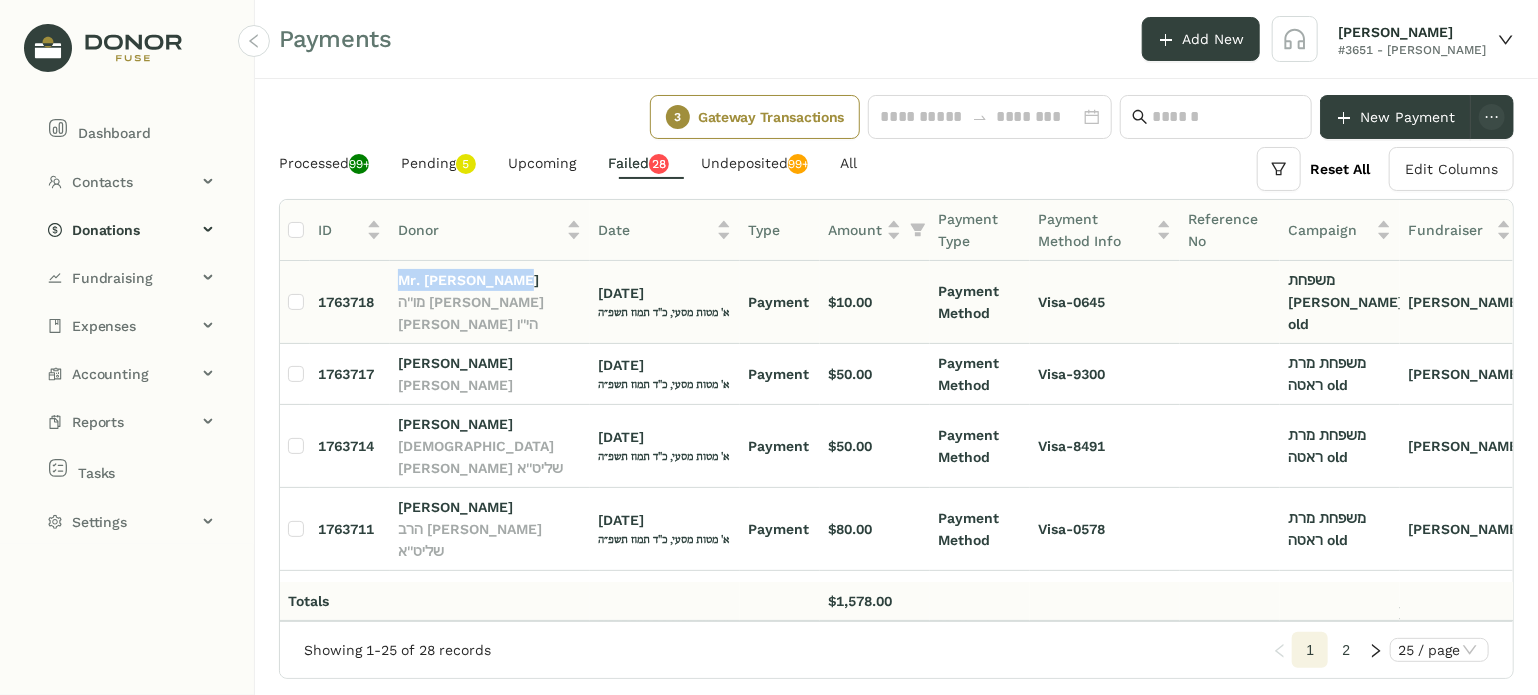 drag, startPoint x: 380, startPoint y: 271, endPoint x: 571, endPoint y: 281, distance: 191.2616 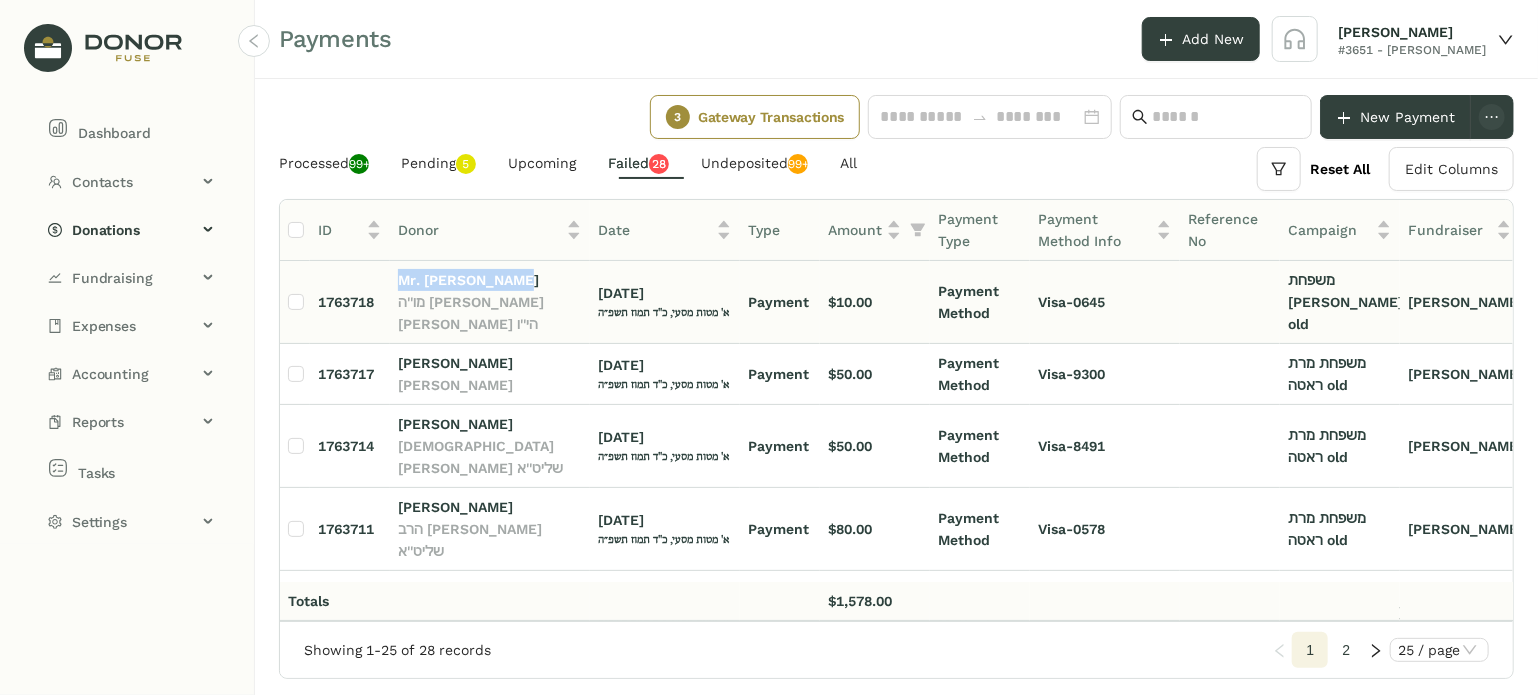 click on "1763718 Mr. [PERSON_NAME] מו''ה [PERSON_NAME] [PERSON_NAME] הי''ו [DATE] א' מטות מסעי, כ"ד [PERSON_NAME] תשפ״ה Payment $10.00 Payment Method Visa-0645 משפחת [PERSON_NAME] old [PERSON_NAME] 2 Undeposited משפחת [PERSON_NAME] old" 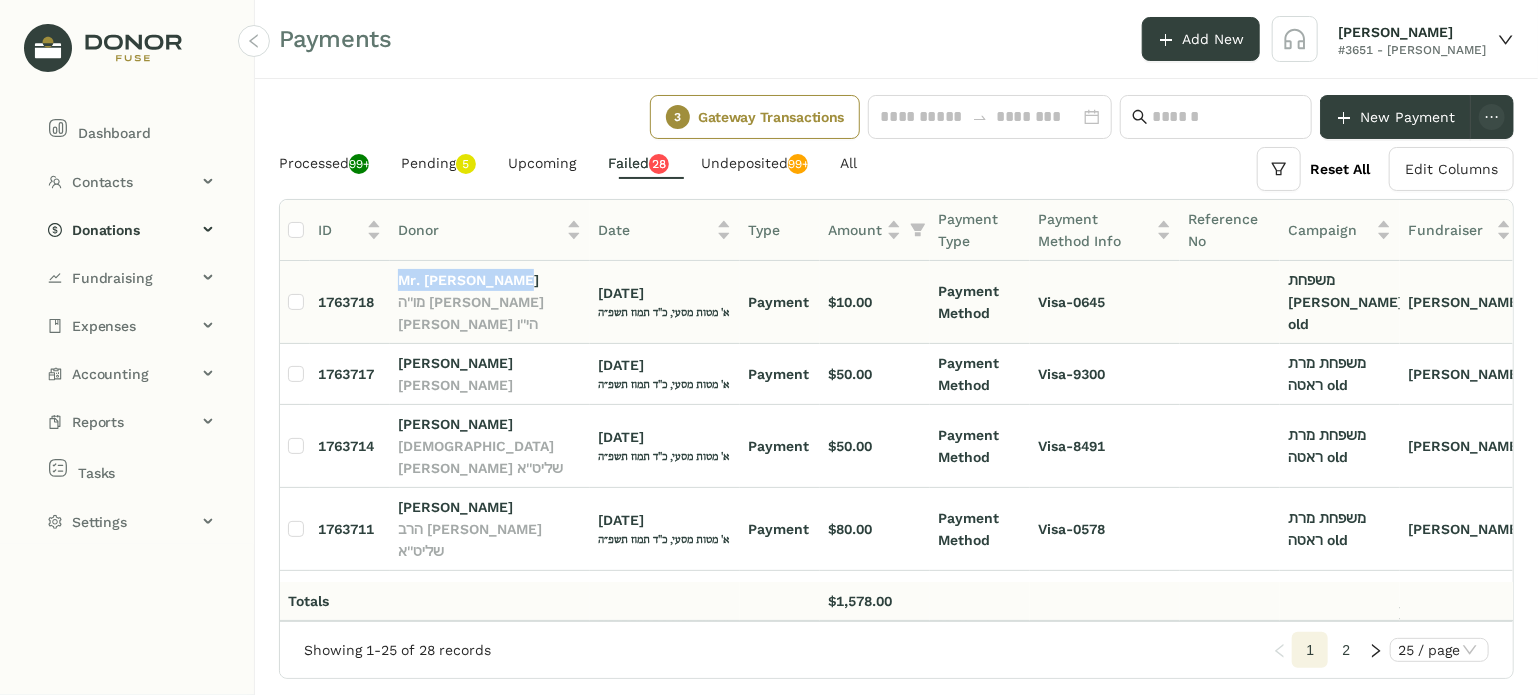 copy on "Mr. [PERSON_NAME]" 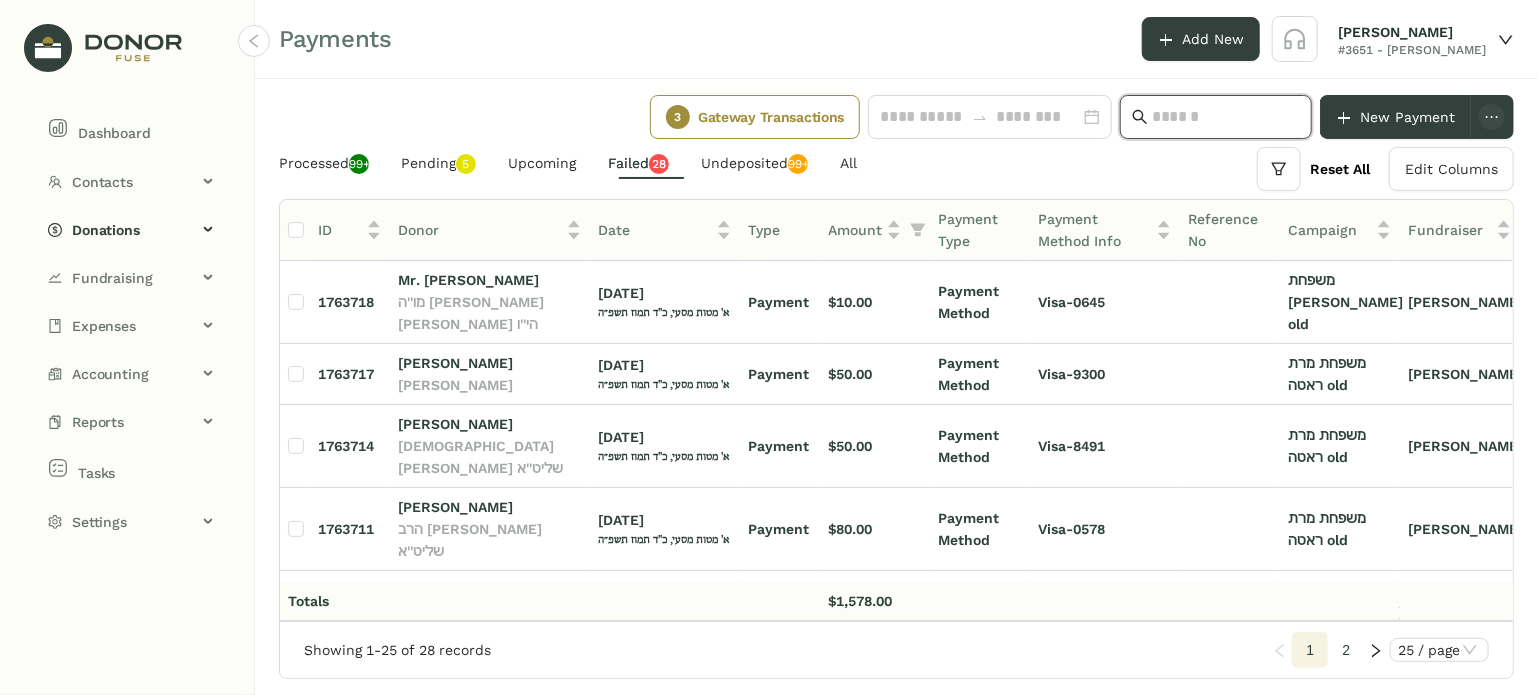 click 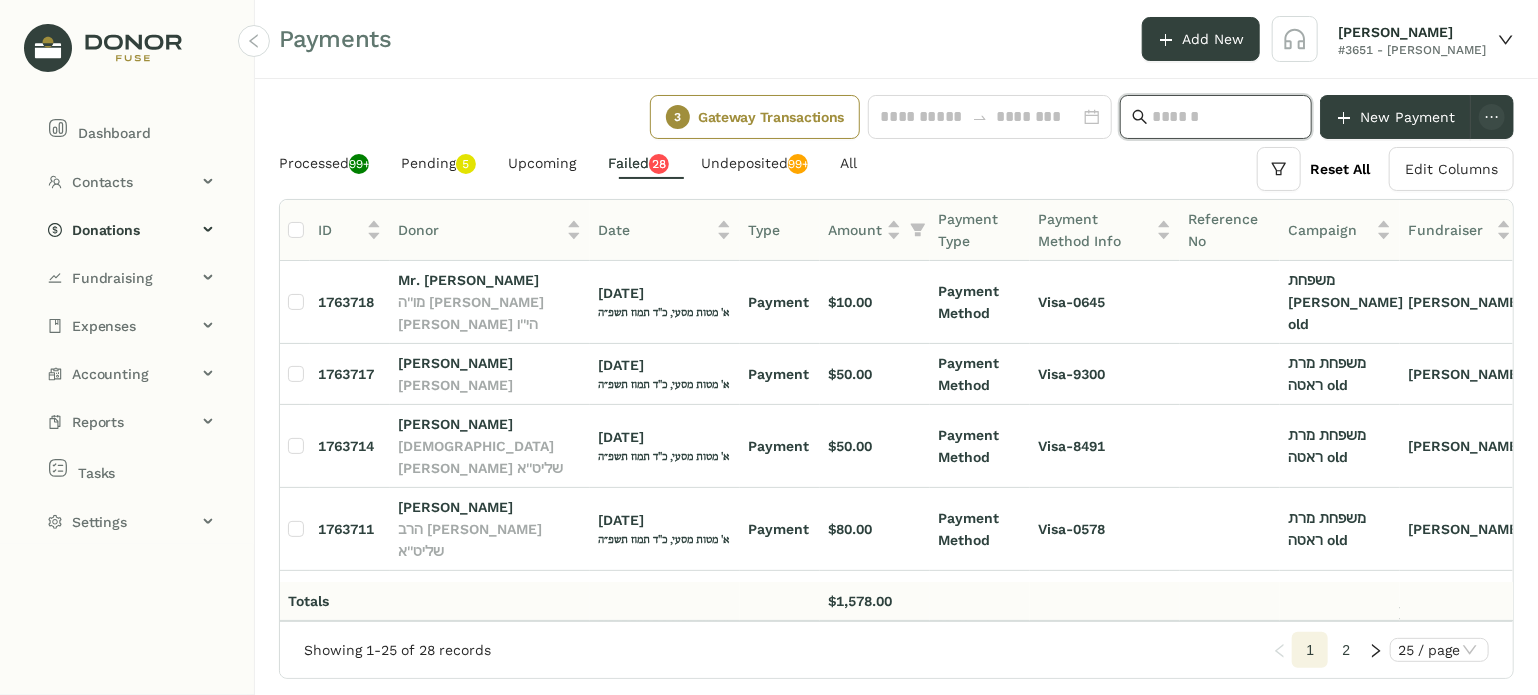 paste on "**********" 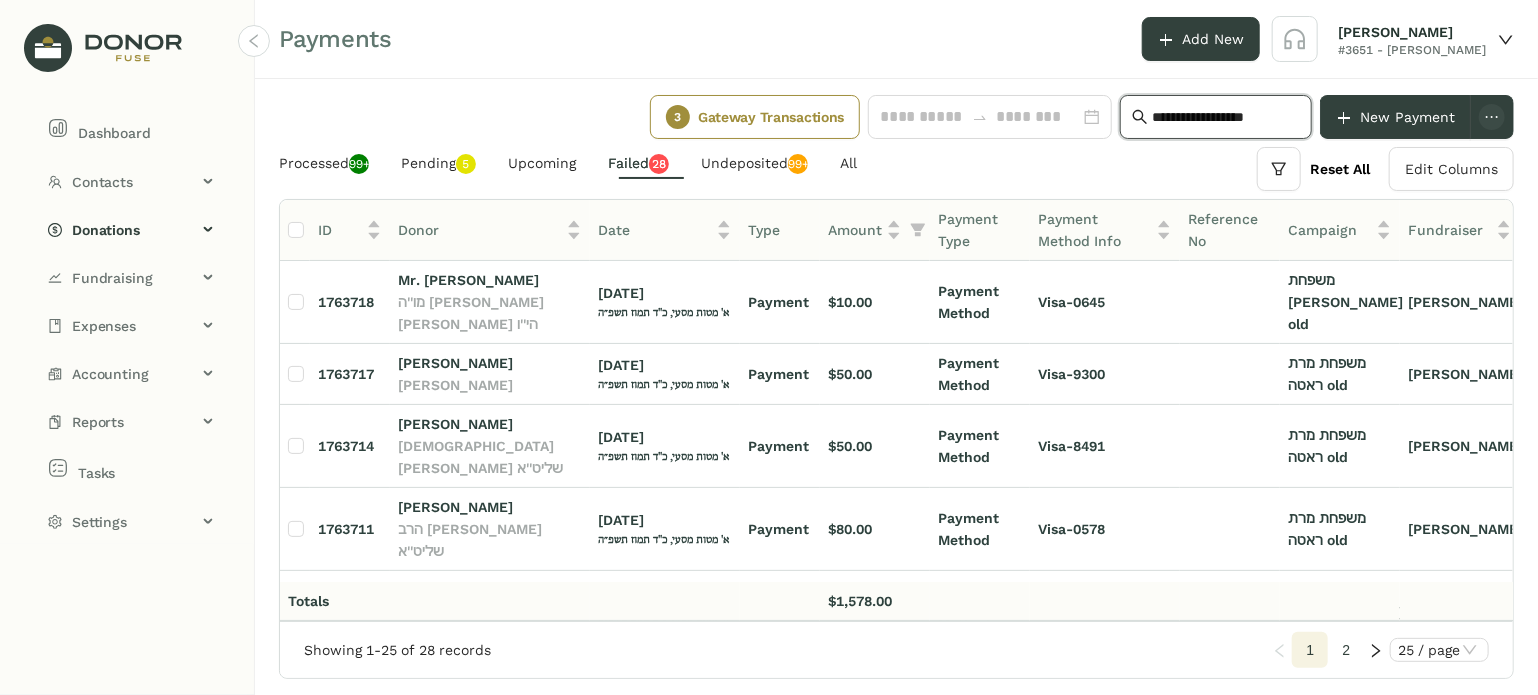 scroll, scrollTop: 0, scrollLeft: 5, axis: horizontal 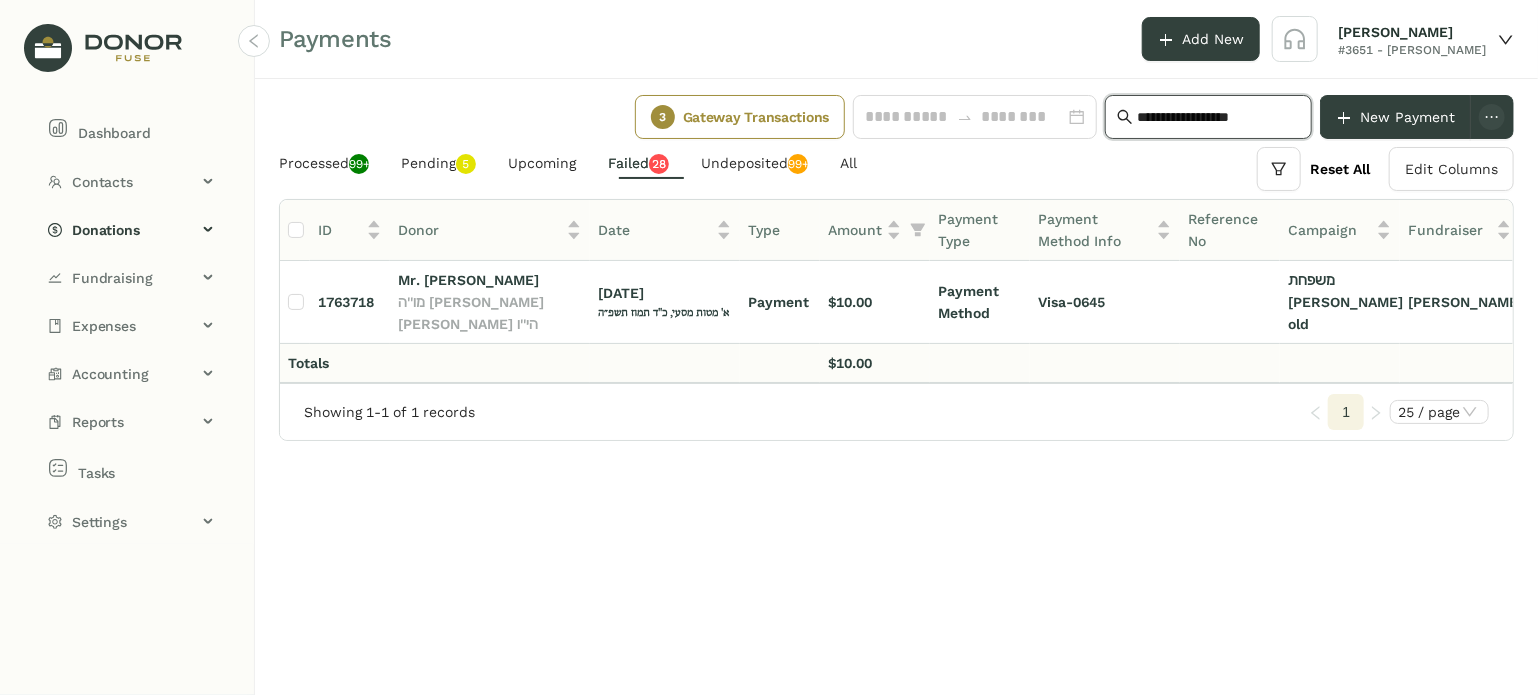 type on "**********" 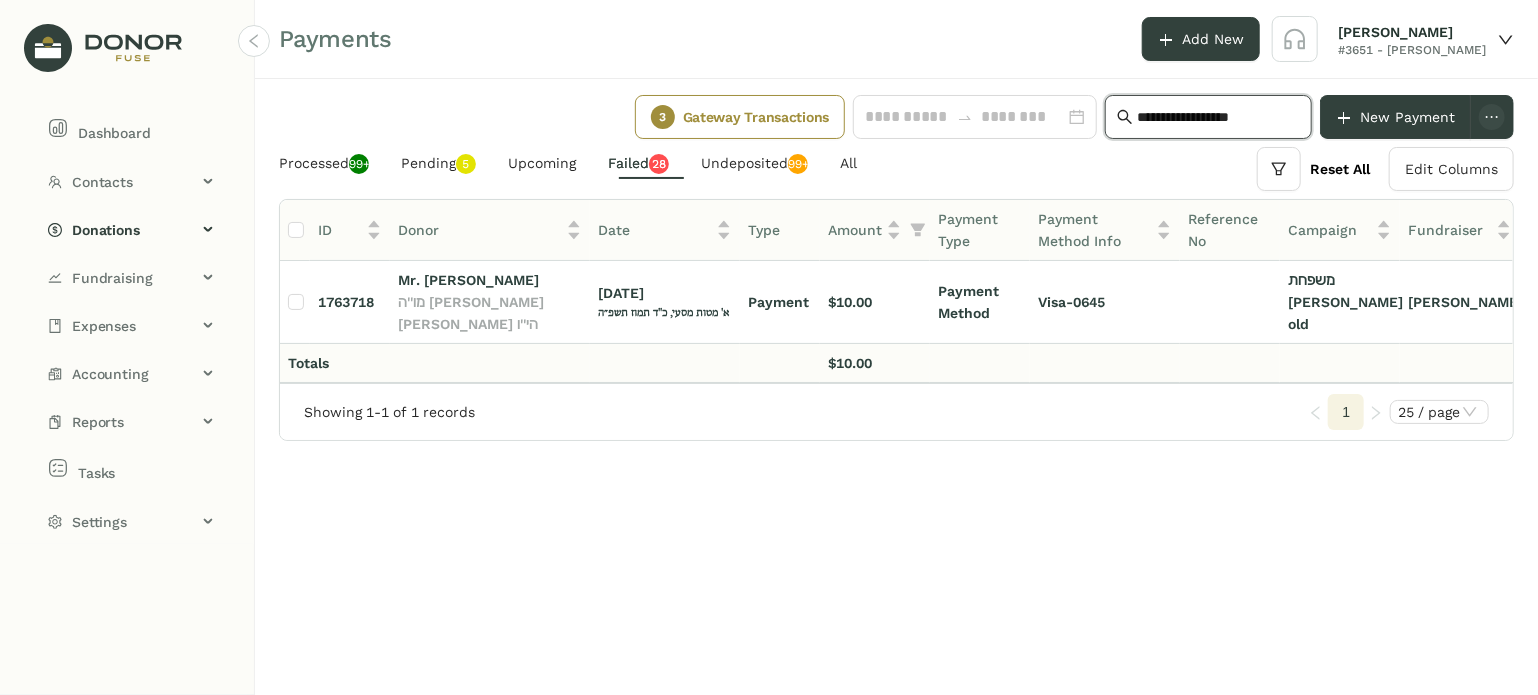 click on "Failed   0   1   2   3   4   5   6   7   8   9   0   1   2   3   4   5   6   7   8   9" 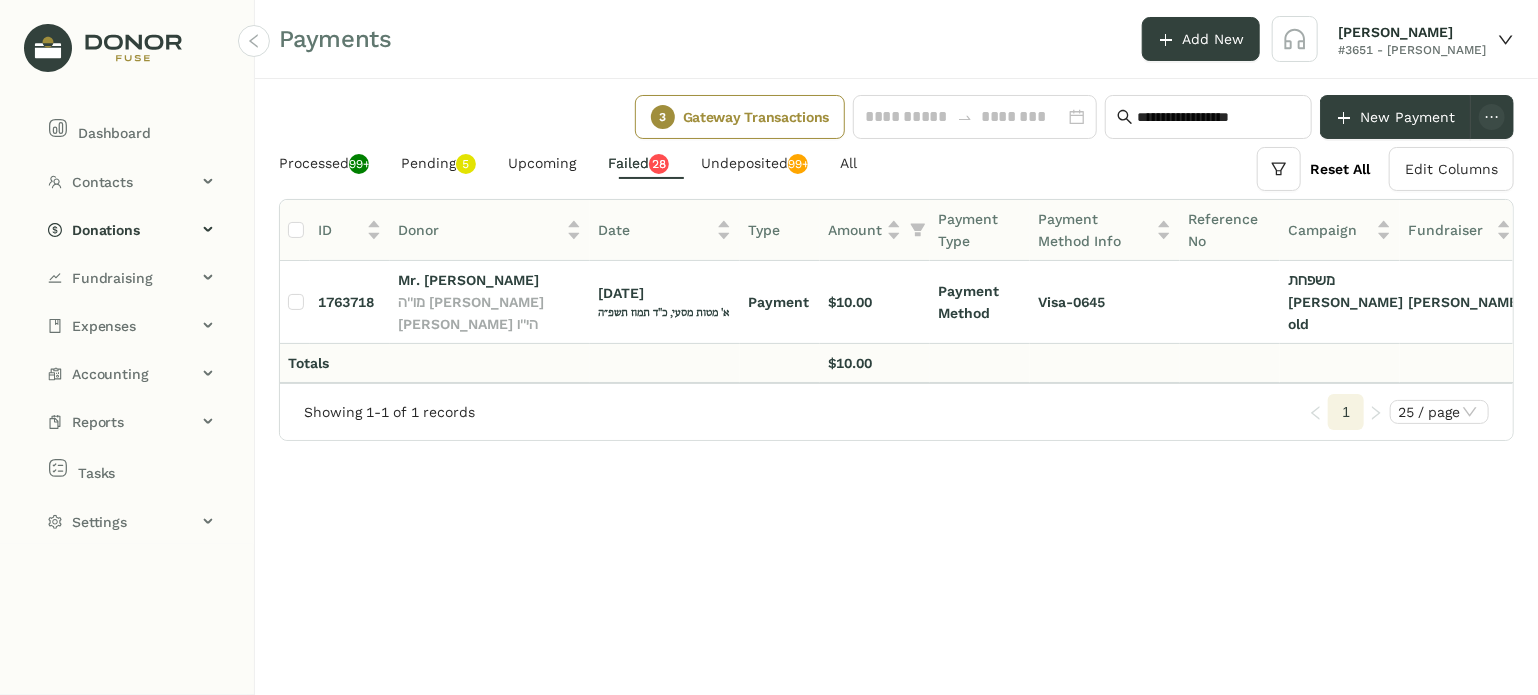 click on "Failed   0   1   2   3   4   5   6   7   8   9   0   1   2   3   4   5   6   7   8   9" 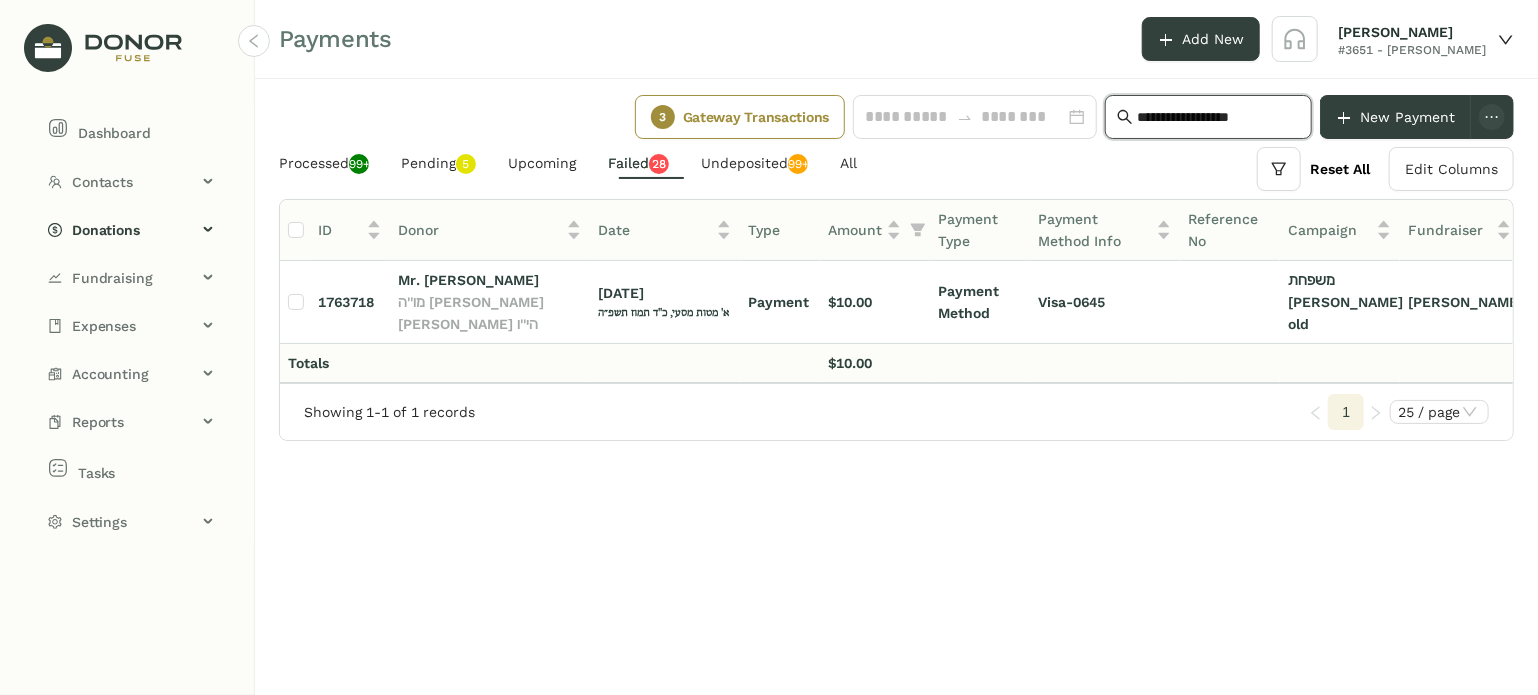 click on "**********" 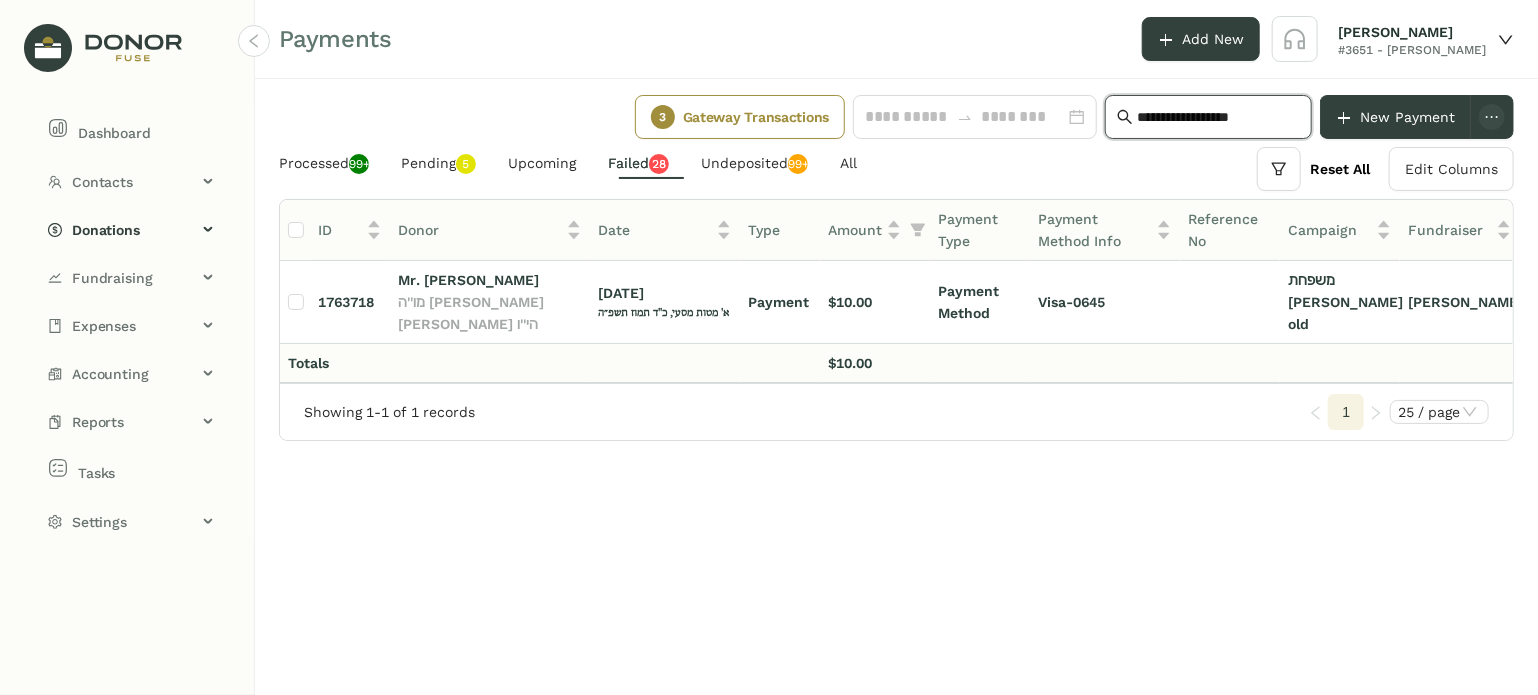 click on "**********" 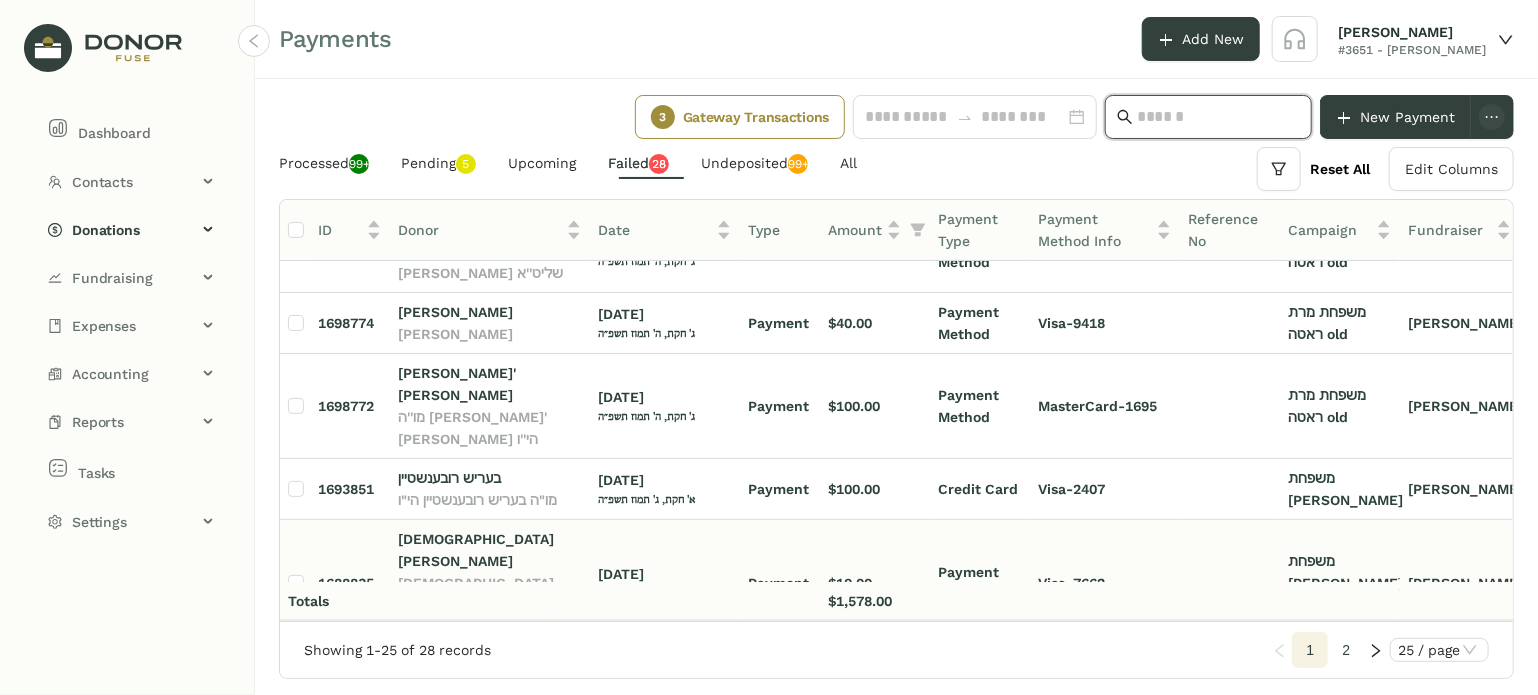 scroll, scrollTop: 918, scrollLeft: 0, axis: vertical 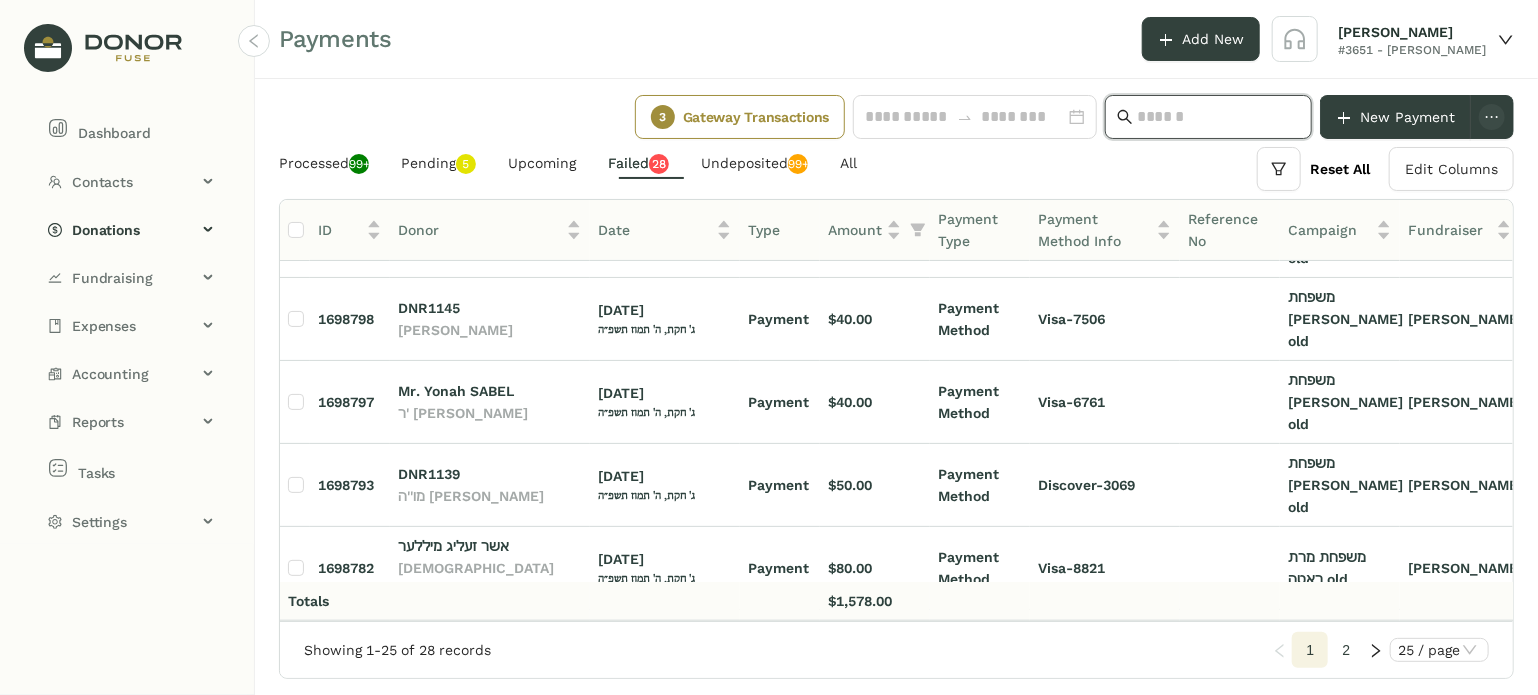 type 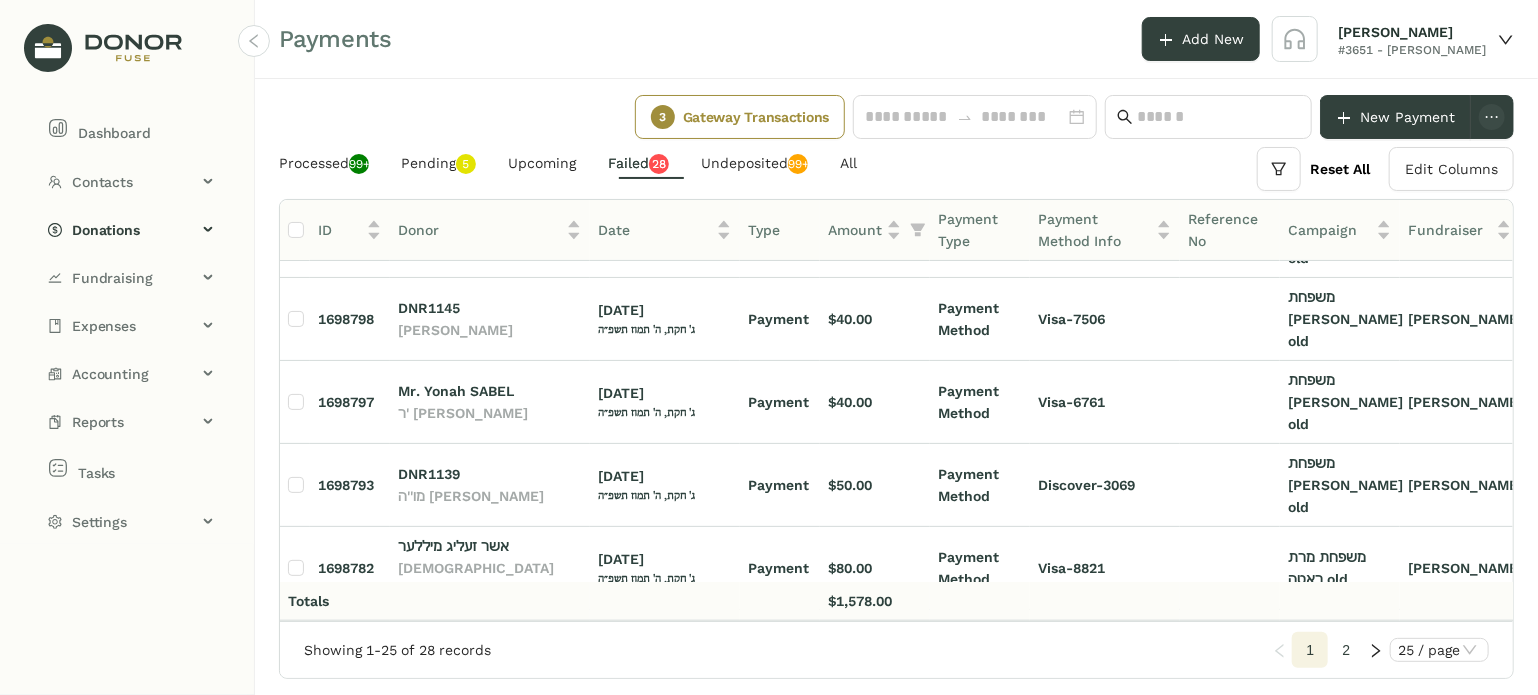 scroll, scrollTop: 918, scrollLeft: 2, axis: both 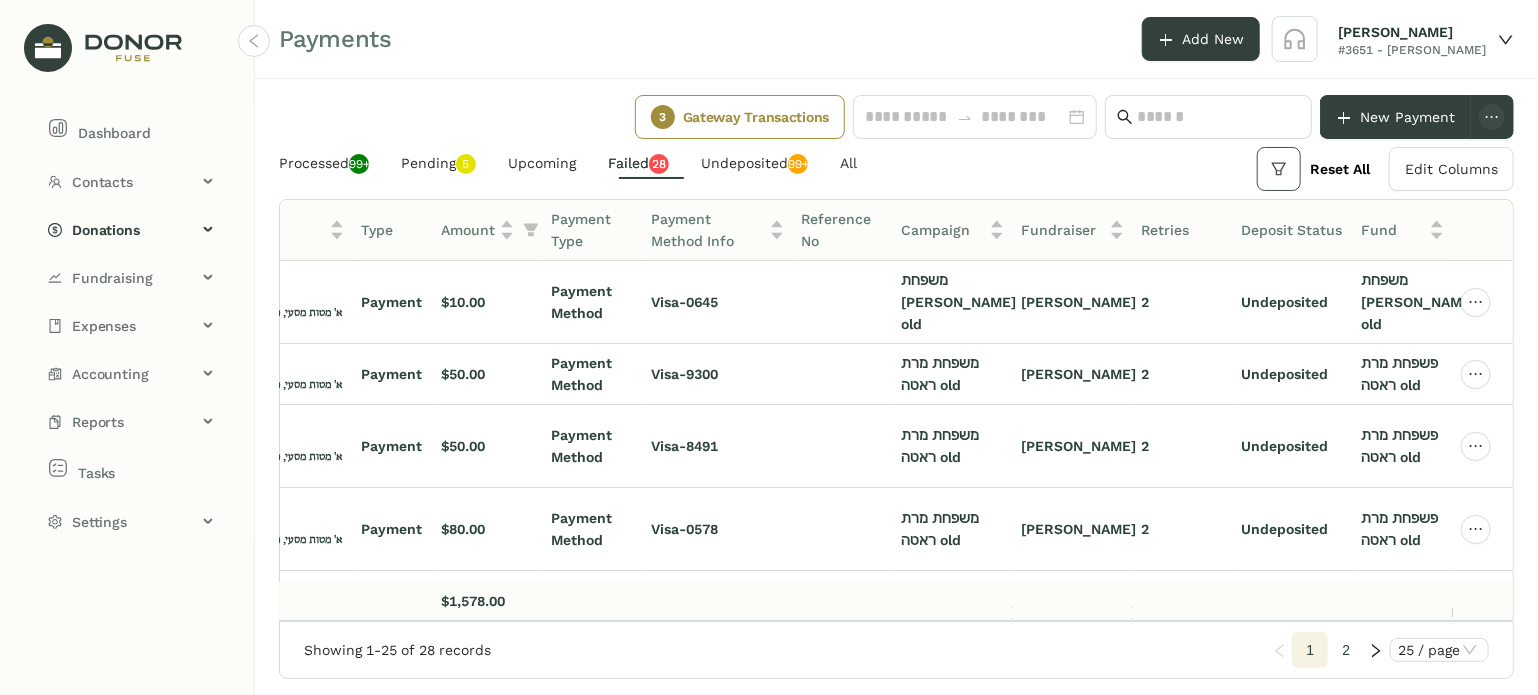click 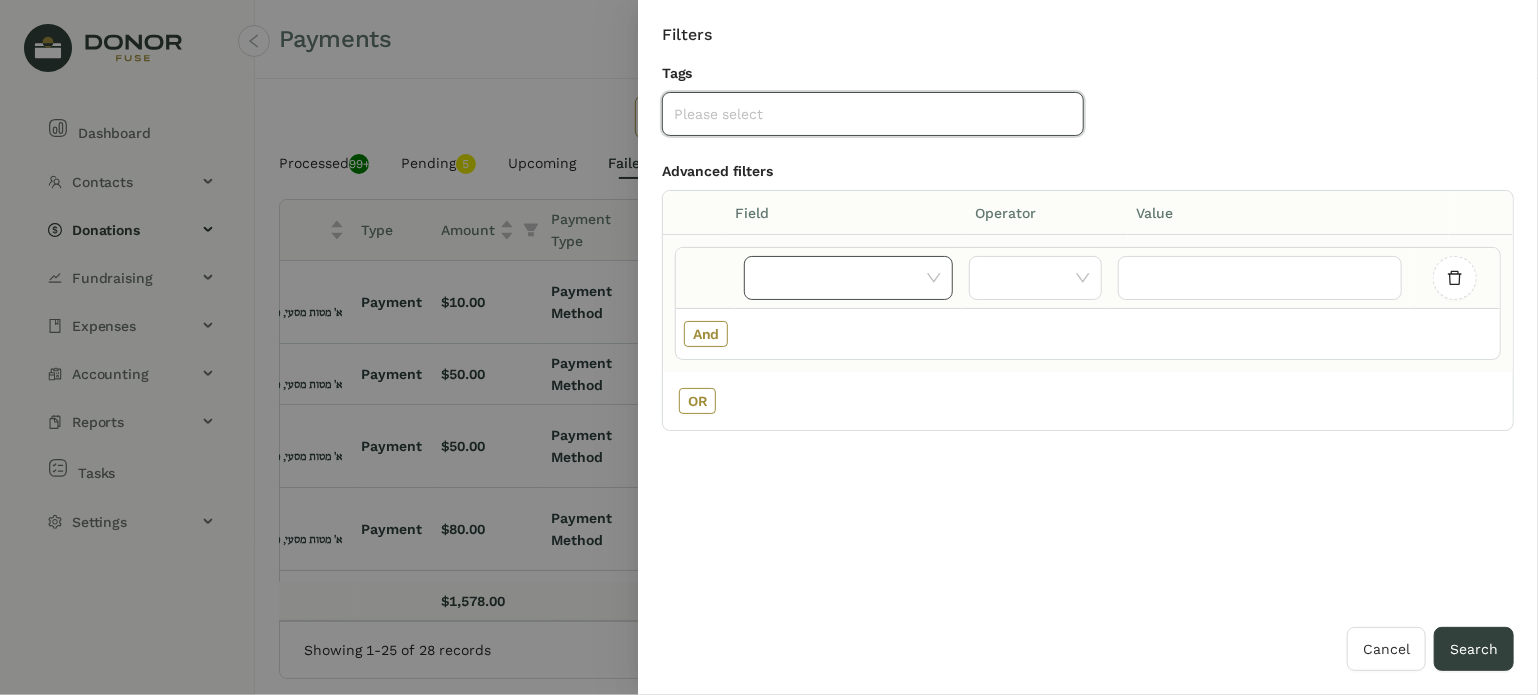 click 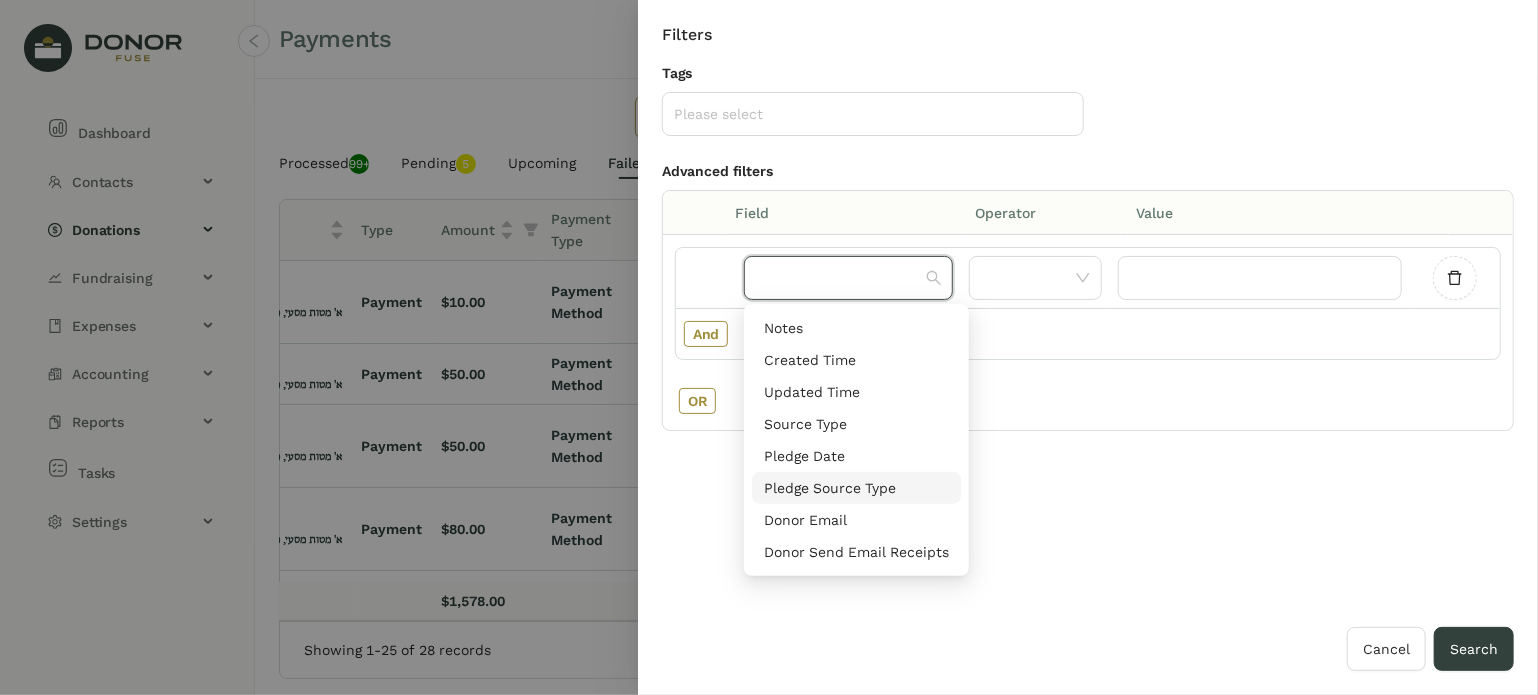 scroll, scrollTop: 400, scrollLeft: 0, axis: vertical 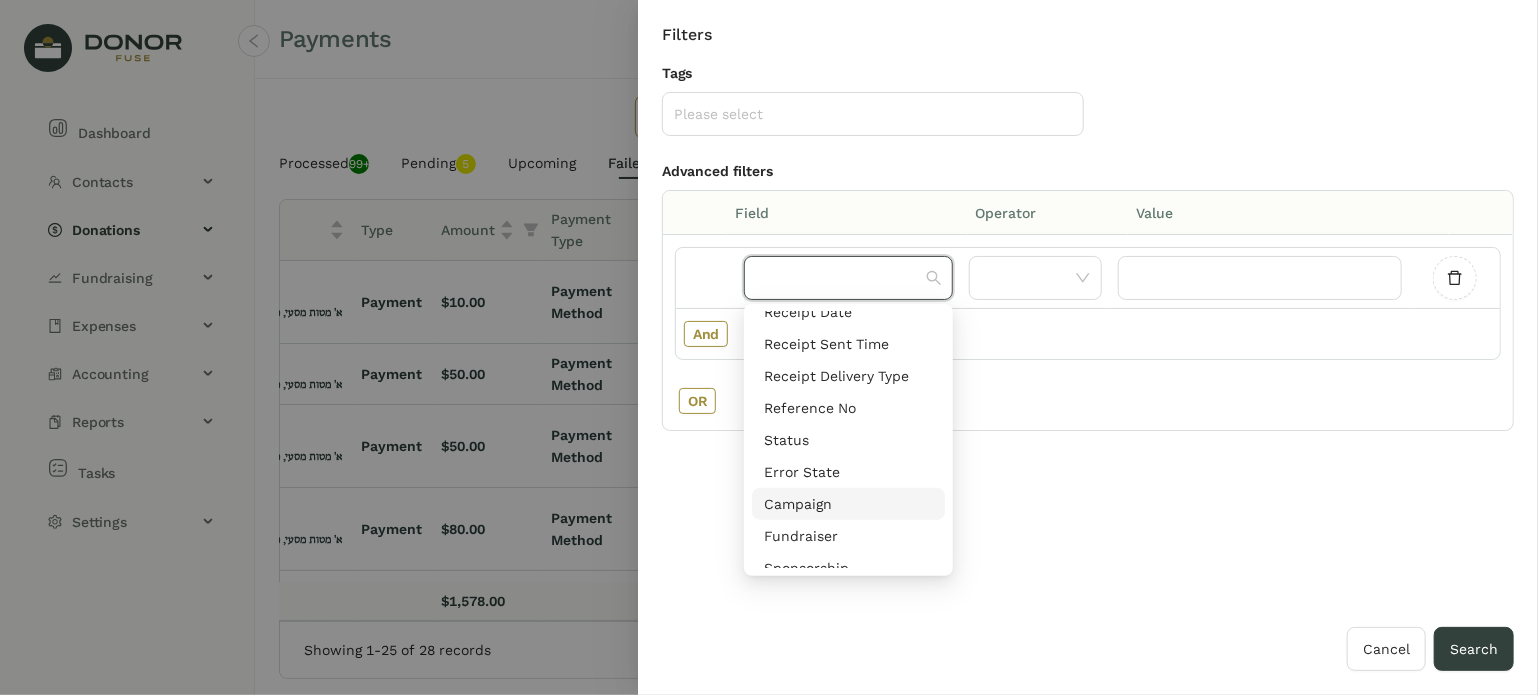 click on "Campaign" at bounding box center (848, 504) 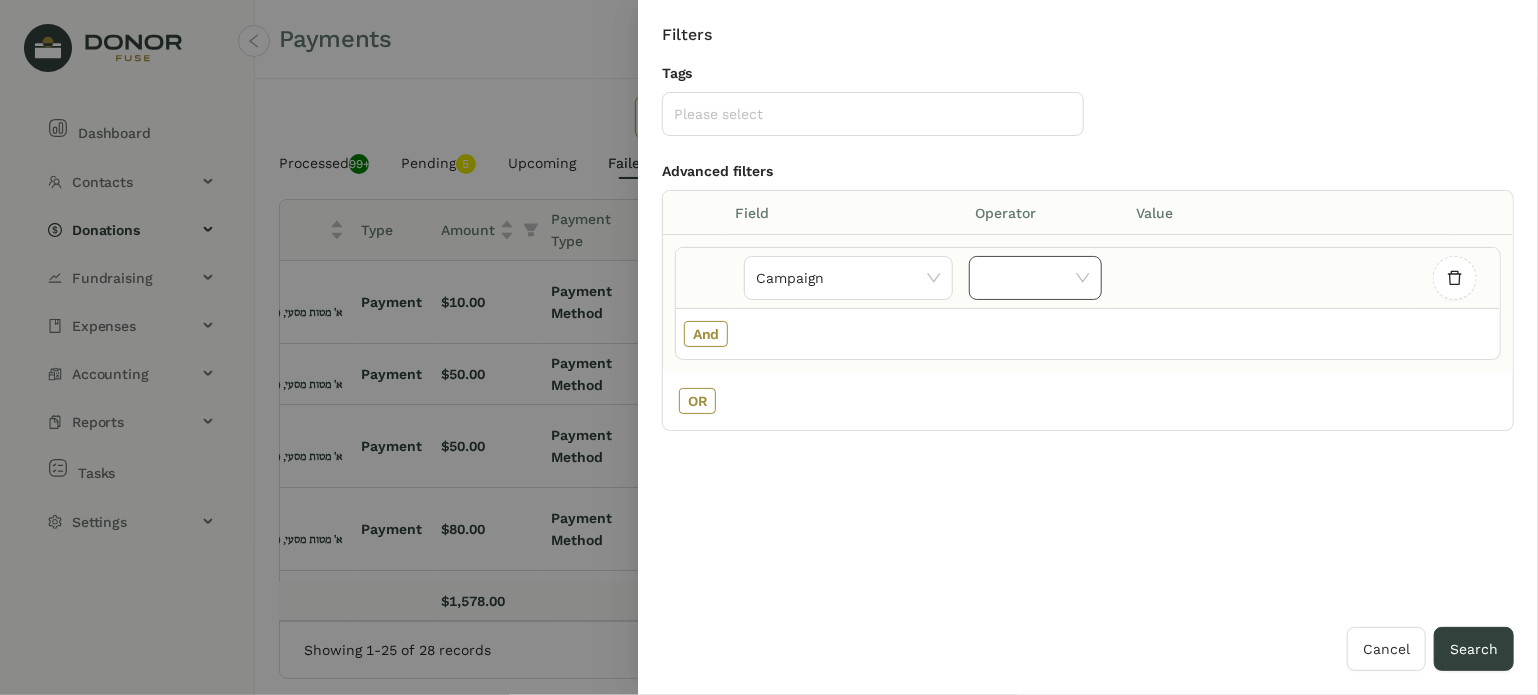 click 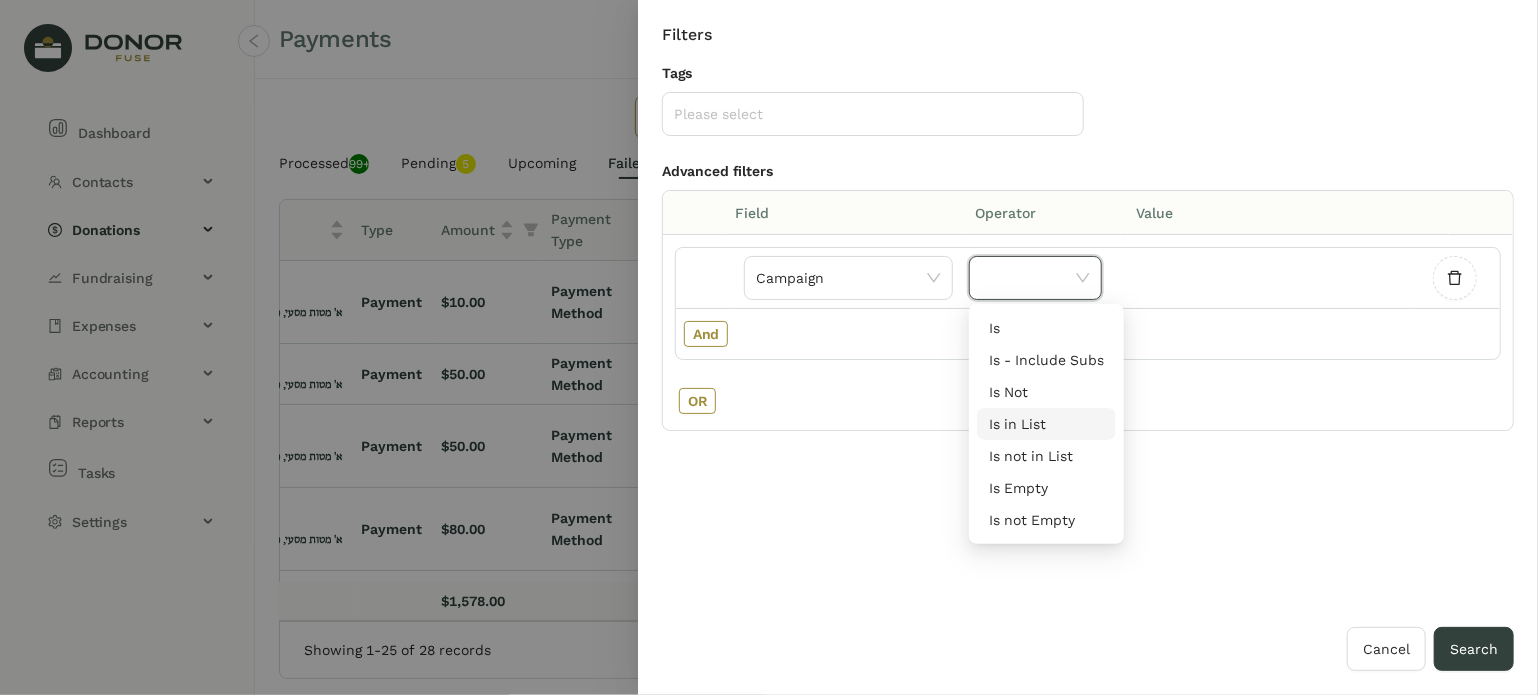 click on "Is in List" at bounding box center [1046, 424] 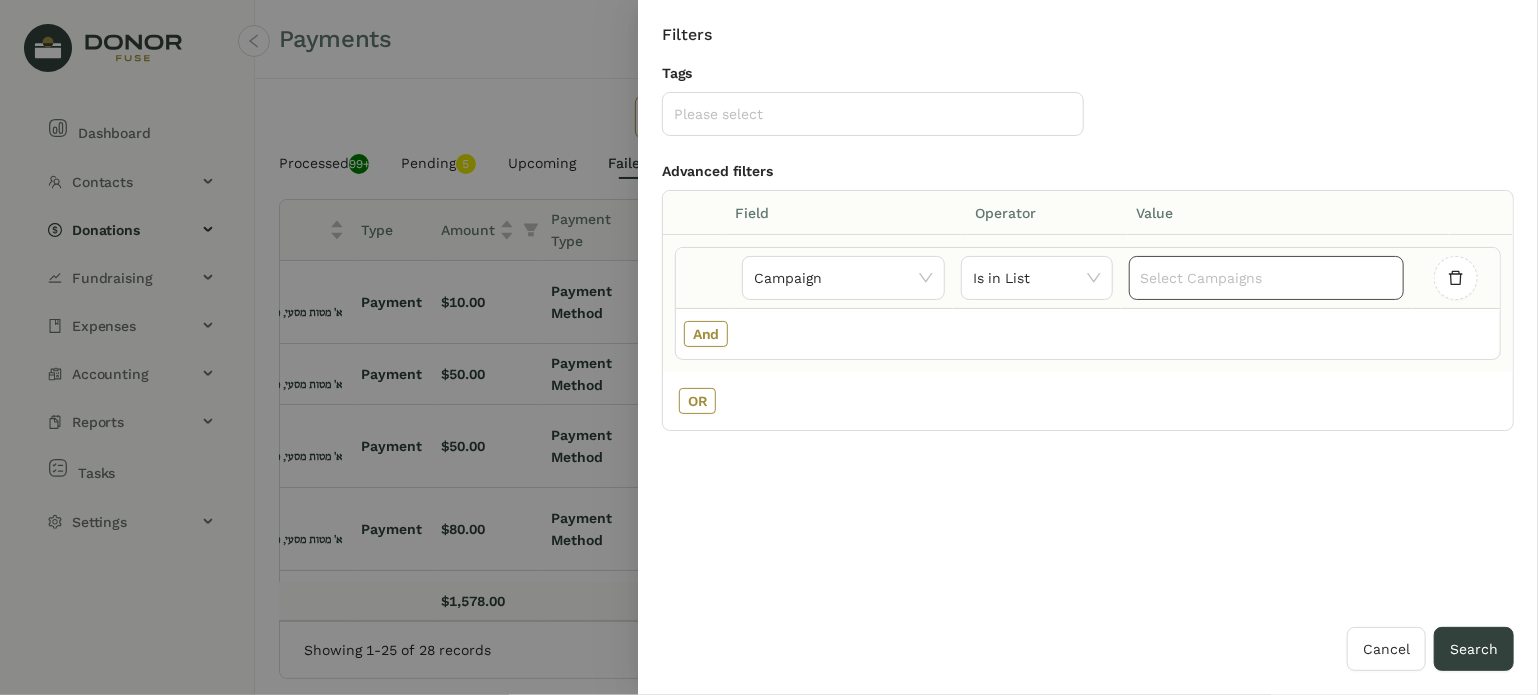 click on "Select Campaigns" 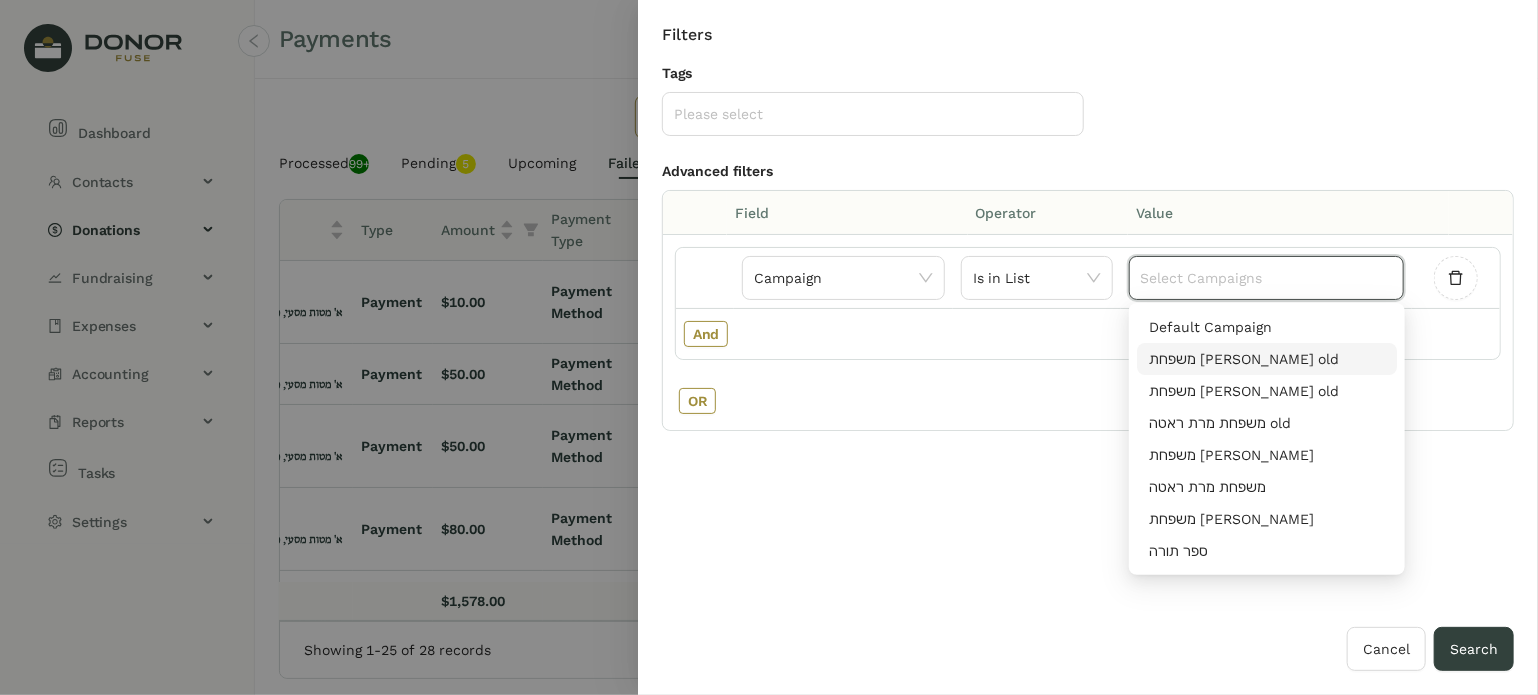 click on "משפחת [PERSON_NAME] old" at bounding box center (1267, 359) 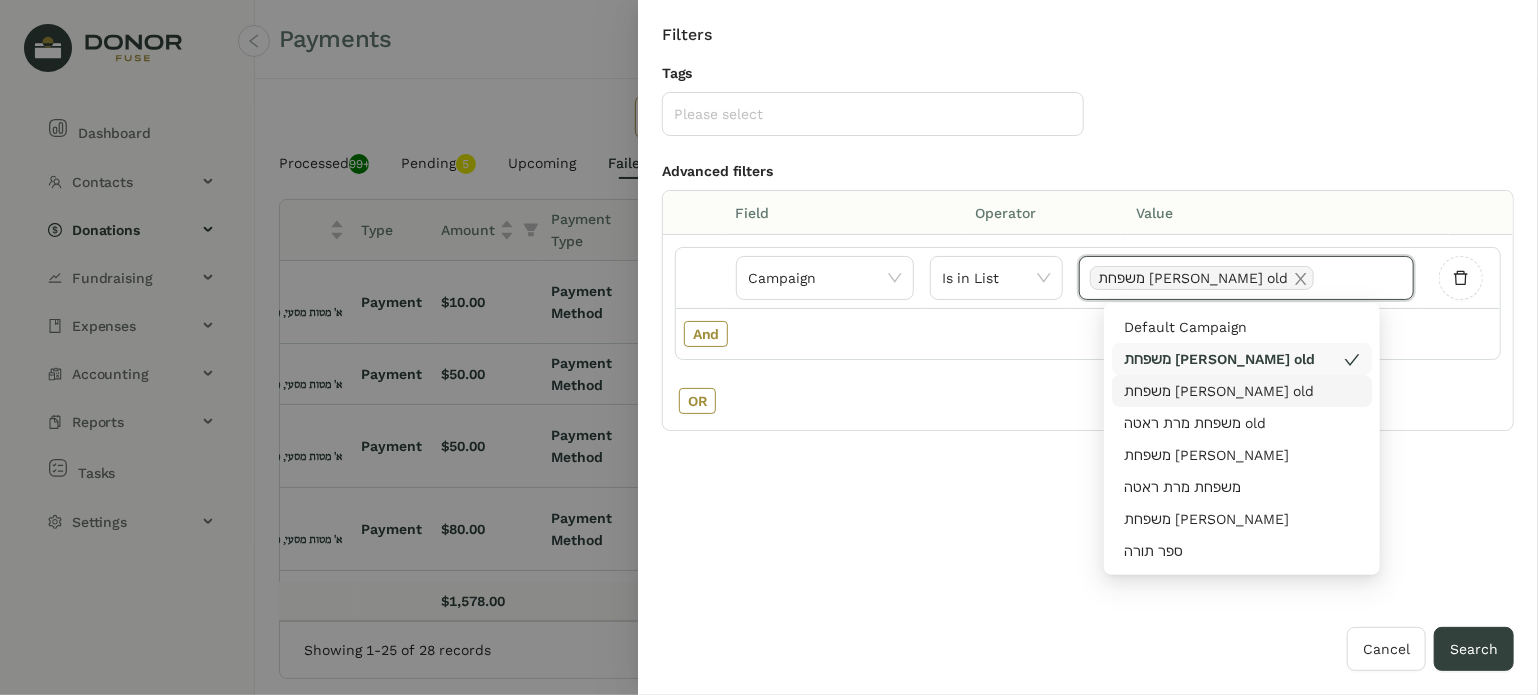 click on "משפחת [PERSON_NAME] old" at bounding box center (1242, 391) 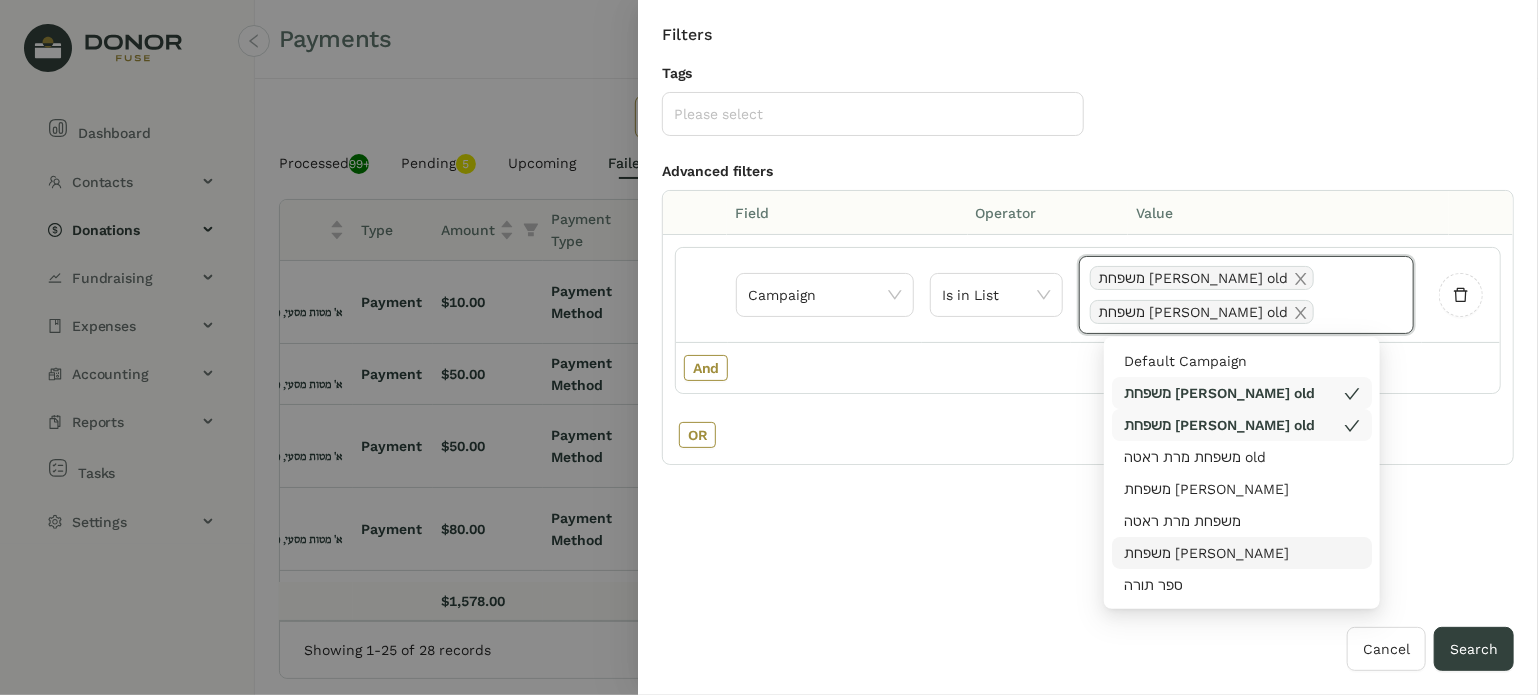 click on "משפחת [PERSON_NAME]" at bounding box center (1242, 553) 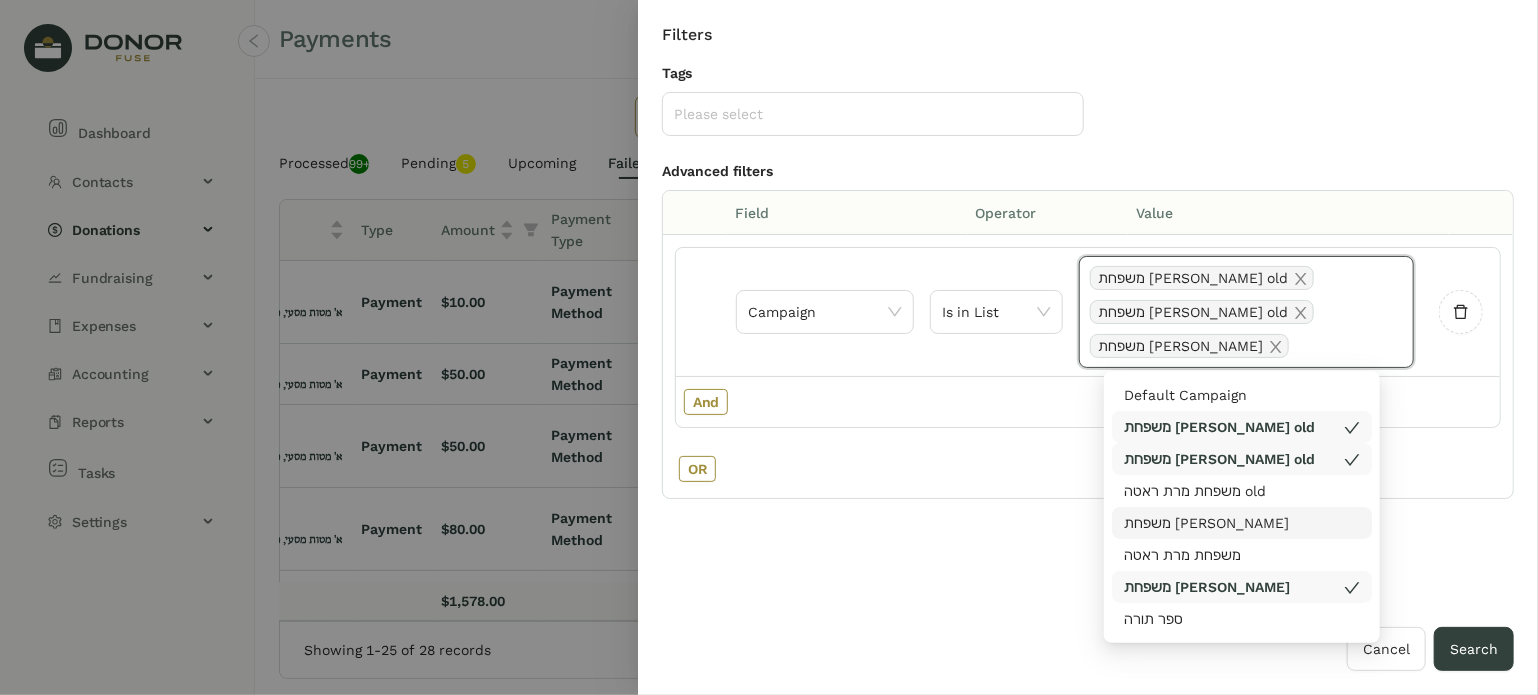 click on "משפחת [PERSON_NAME]" at bounding box center (1242, 523) 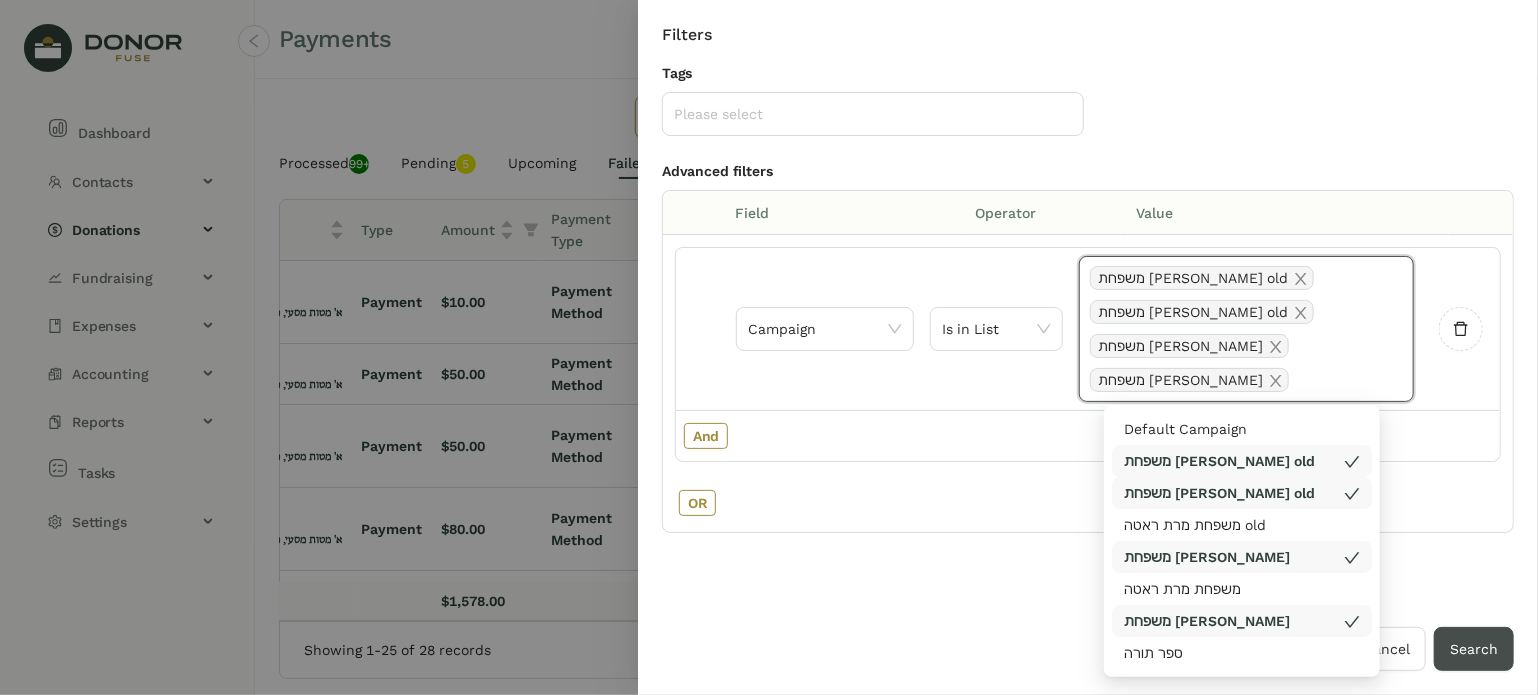 click on "Search" at bounding box center (1474, 649) 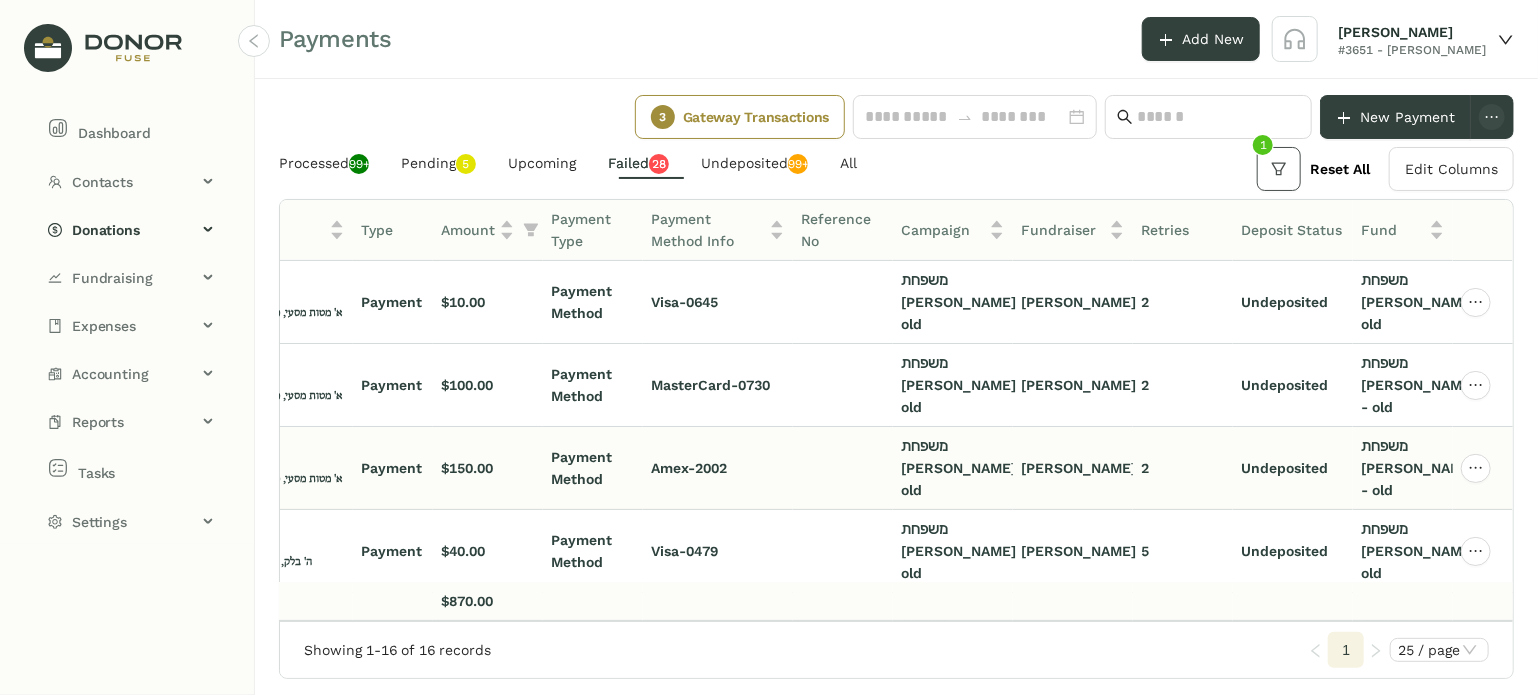 scroll, scrollTop: 771, scrollLeft: 390, axis: both 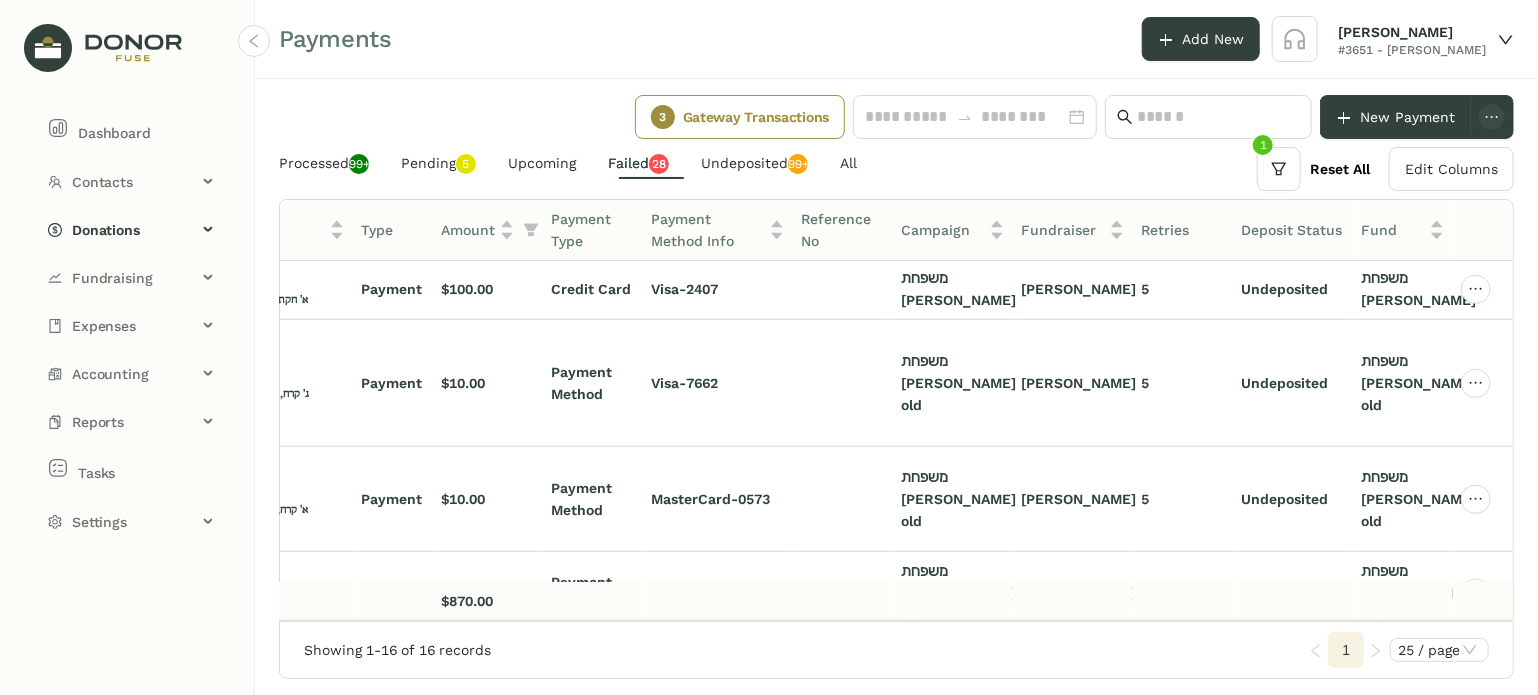click 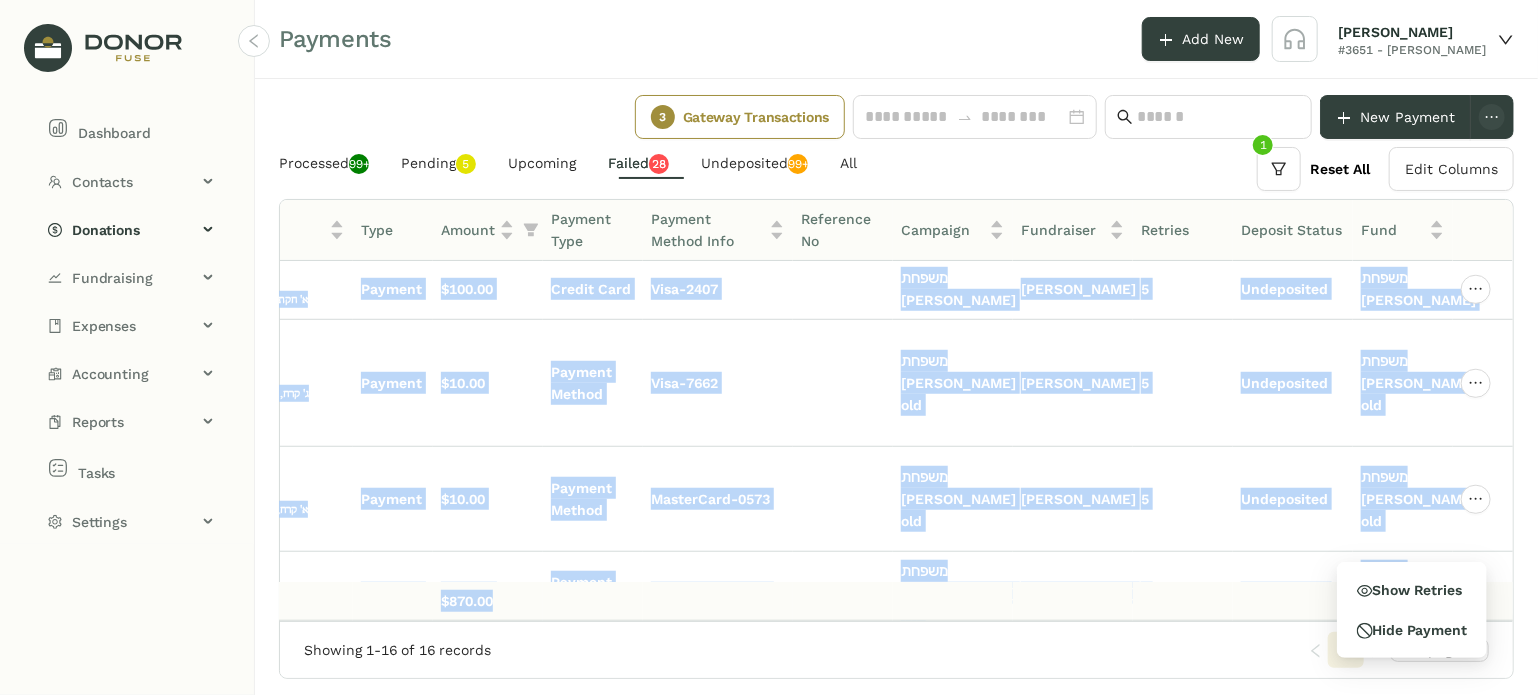 drag, startPoint x: 594, startPoint y: 611, endPoint x: 468, endPoint y: 612, distance: 126.00397 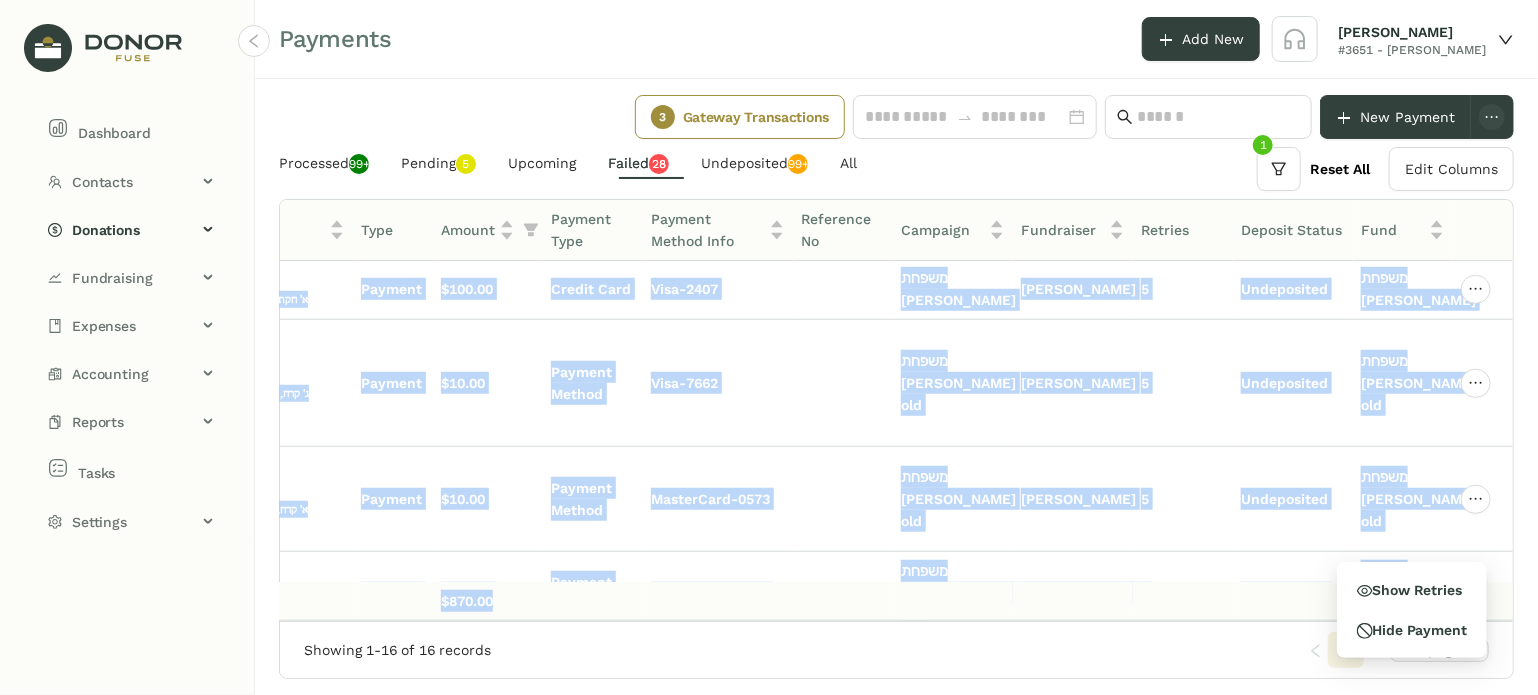click on "1763718 Mr. [PERSON_NAME] מו''ה [PERSON_NAME] [PERSON_NAME] הי''ו [DATE] א' מטות מסעי, כ"ד [PERSON_NAME] תשפ״ה Payment $10.00 Payment Method Visa-0645 משפחת [PERSON_NAME] old [PERSON_NAME] 2 Undeposited משפחת [PERSON_NAME] old 1763702 DNR1840 מו''ה [PERSON_NAME] הי''ו [DATE] א' מטות מסעי, כ"ד [PERSON_NAME] תשפ״ה Payment $100.00 Payment Method MasterCard-0730 משפחת [PERSON_NAME] old [PERSON_NAME] 2 Undeposited משפחת [PERSON_NAME] - old 1763695 [PERSON_NAME] [PERSON_NAME] [DATE] א' מטות מסעי, כ"ד [PERSON_NAME] תשפ״ה Payment $150.00 Payment Method Amex-2002 משפחת [PERSON_NAME] old [PERSON_NAME] 2 Undeposited משפחת [PERSON_NAME] - old 1742443 DNR1580 מו''ה [PERSON_NAME] [PERSON_NAME] [DATE] ה' [PERSON_NAME], י"ד [PERSON_NAME] תשפ״ה Payment $40.00 Payment Method Visa-0479 5 5" 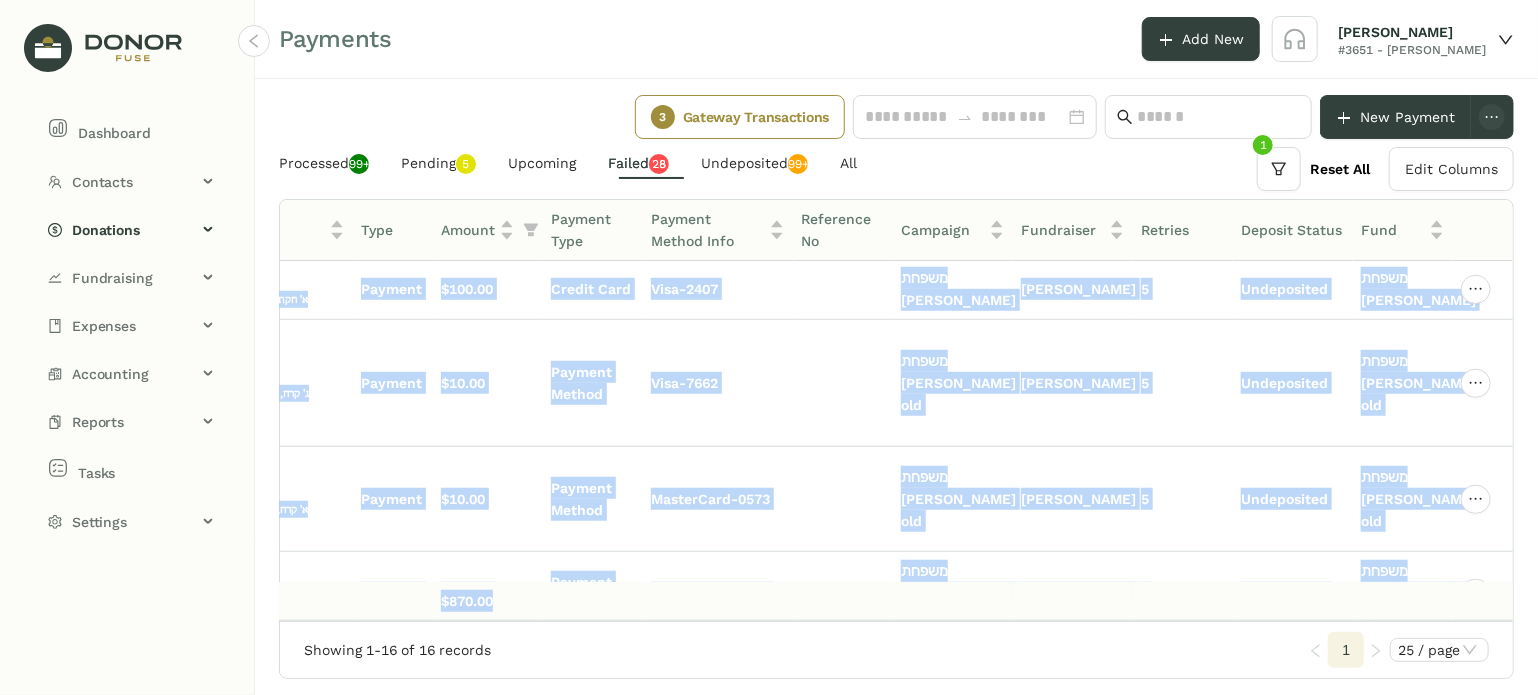 click 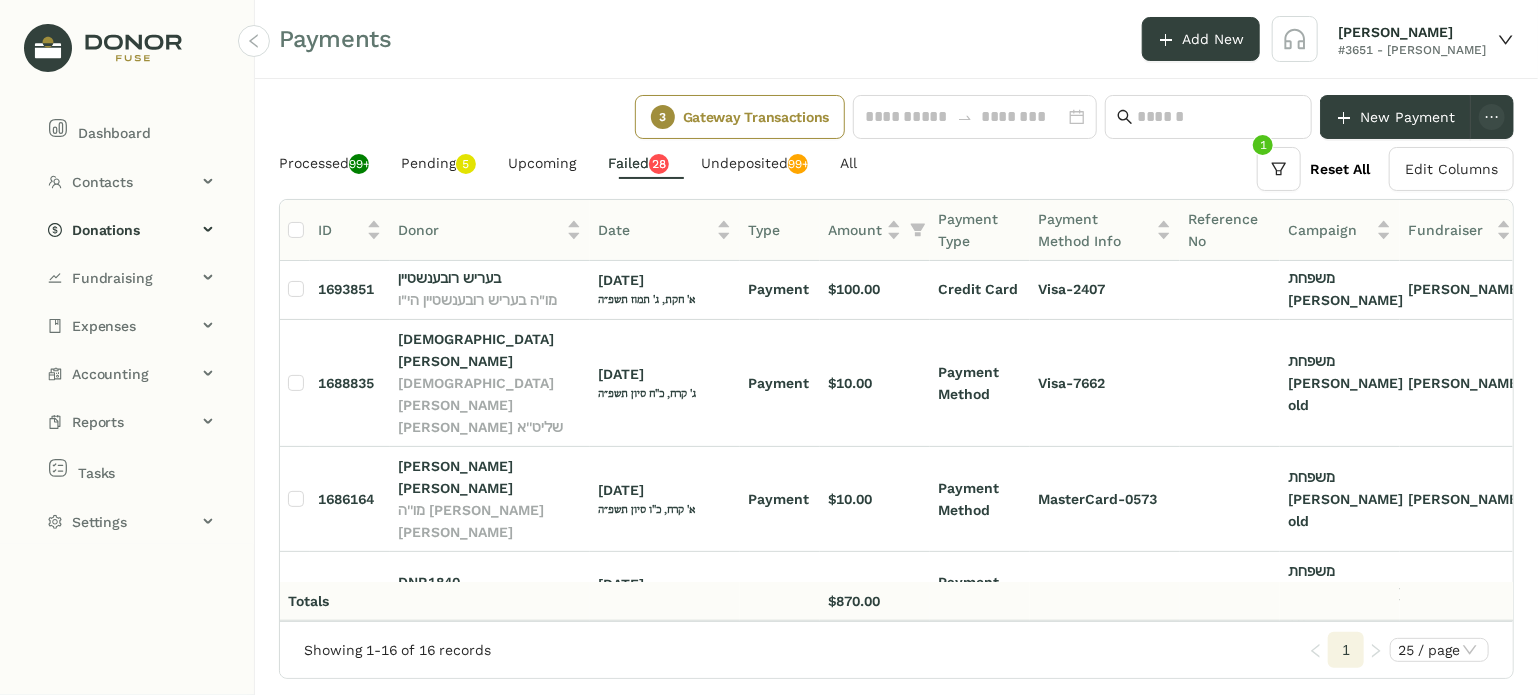 click on "[DEMOGRAPHIC_DATA] [PERSON_NAME] שליט''א" 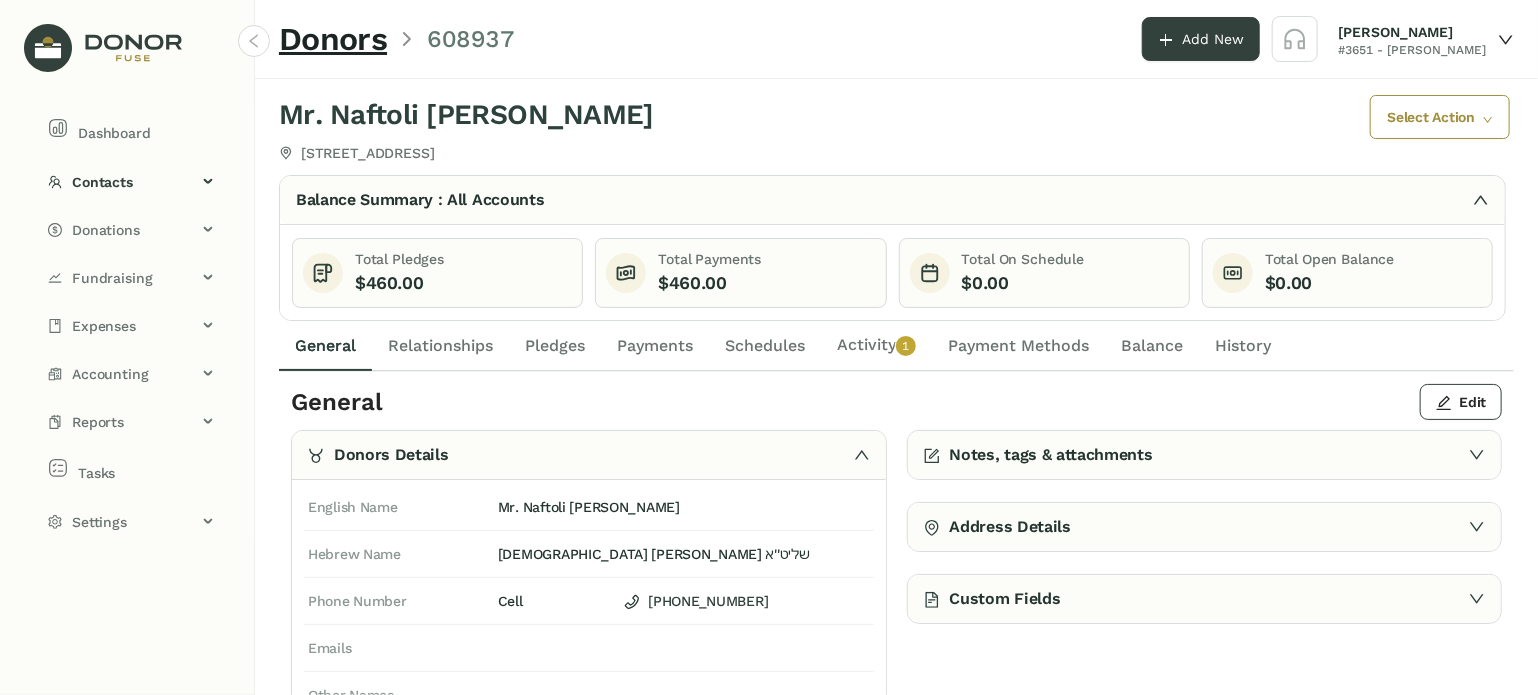 click on "Schedules" 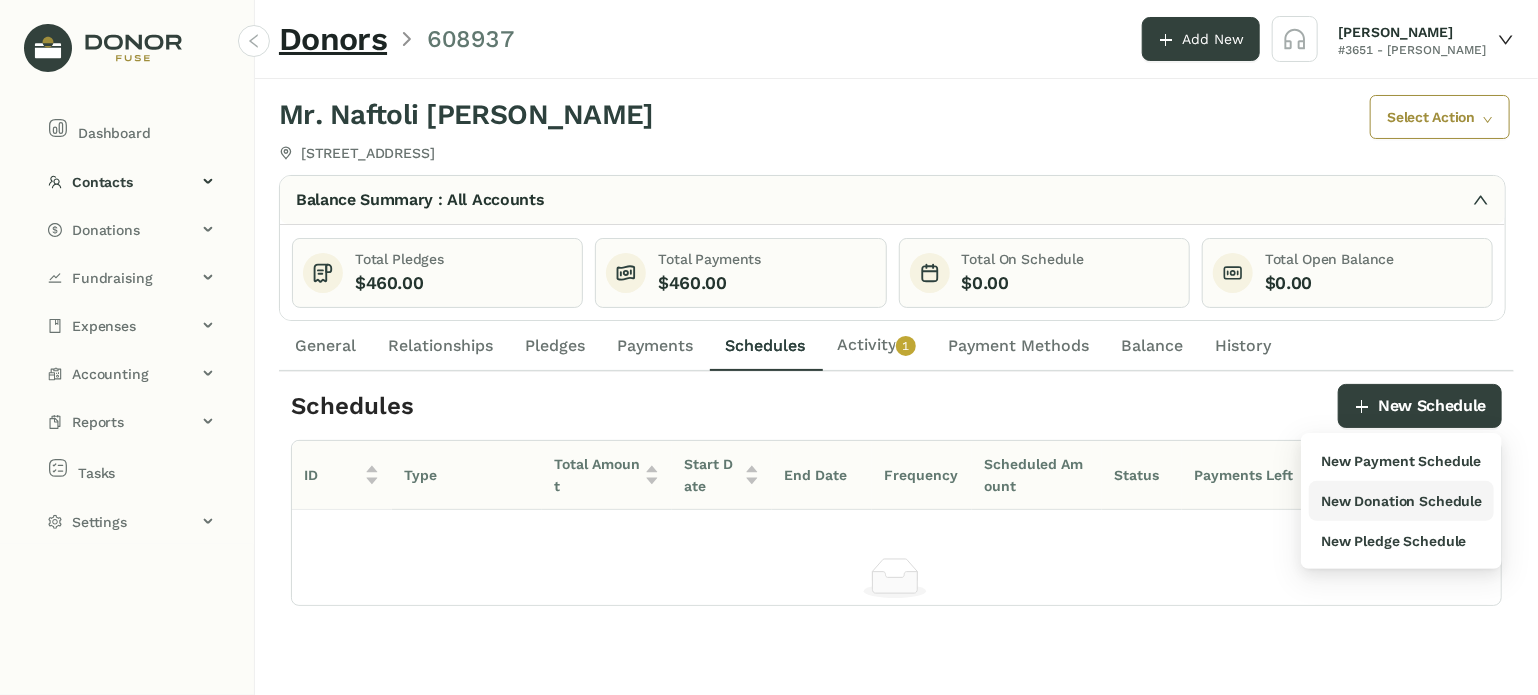 click on "New Donation Schedule" at bounding box center (1401, 501) 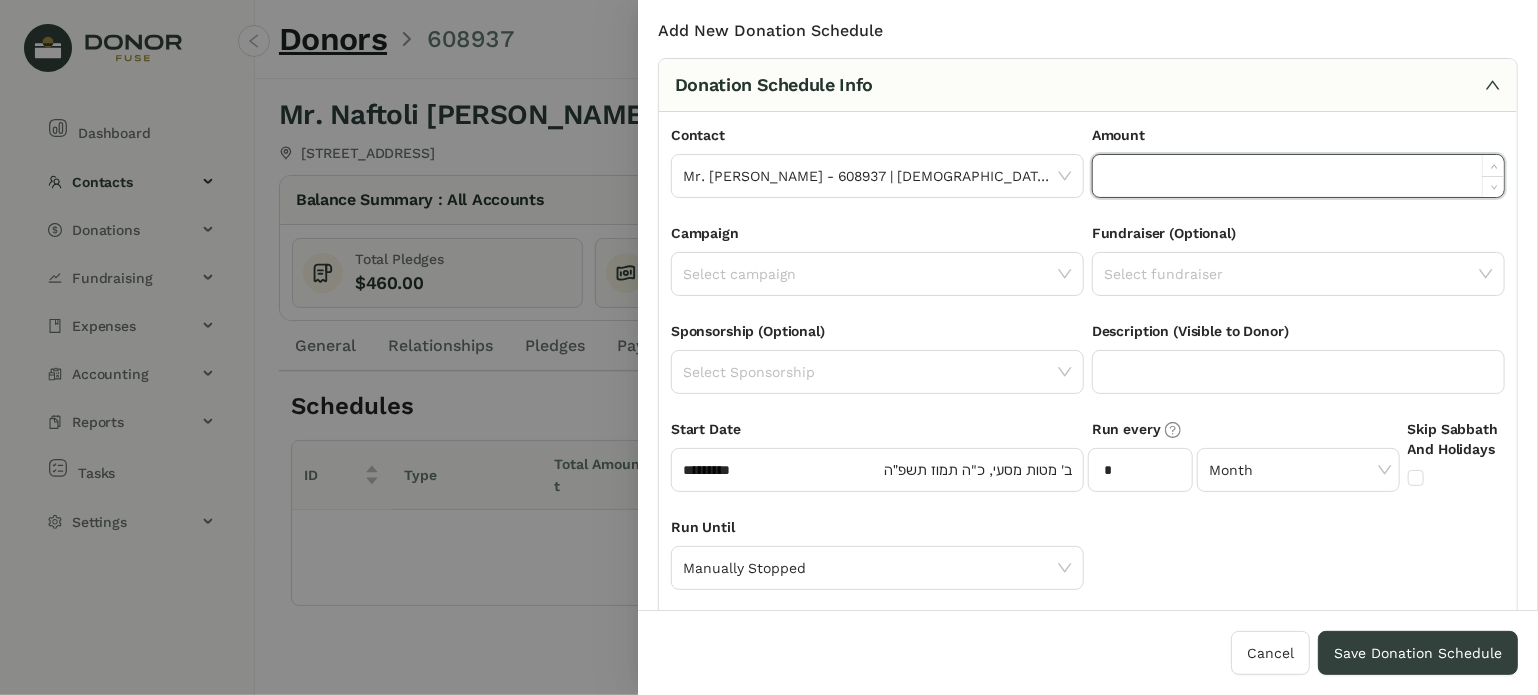 click 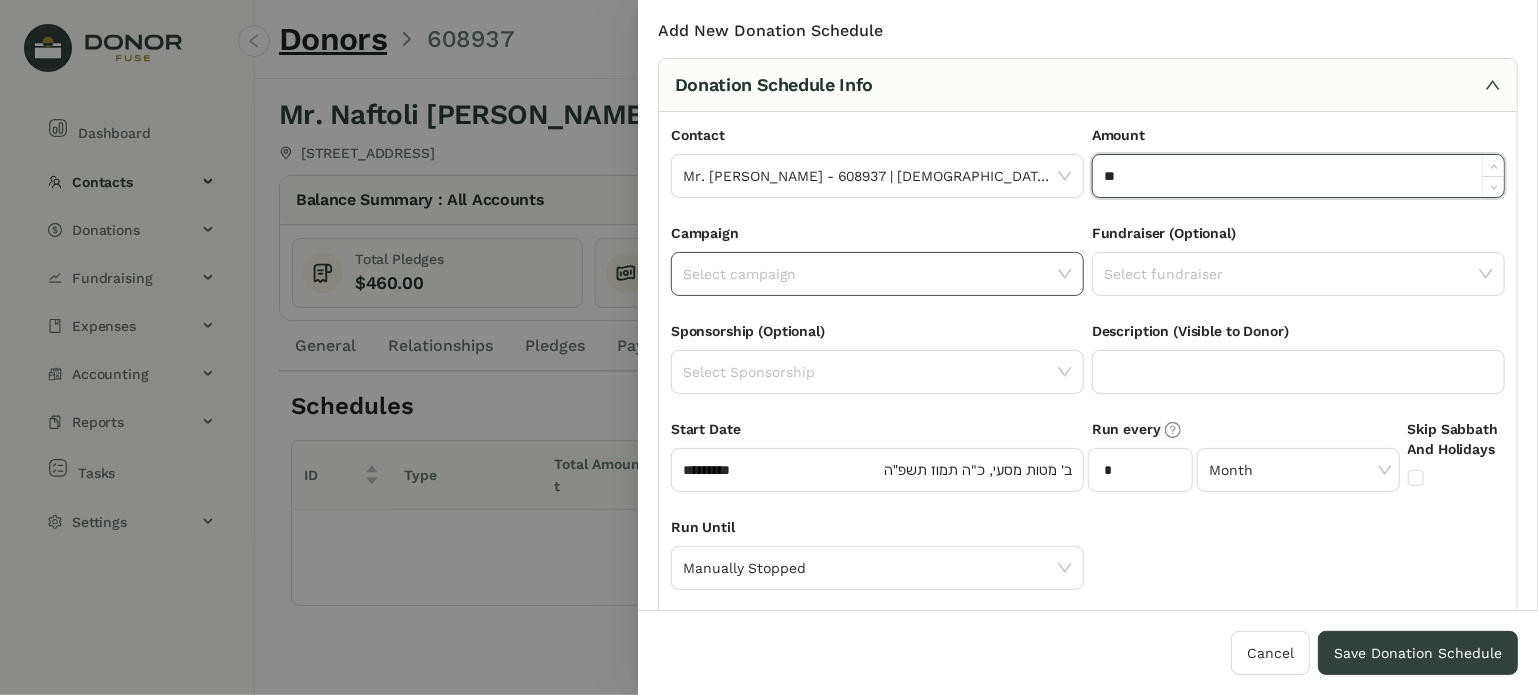 type on "******" 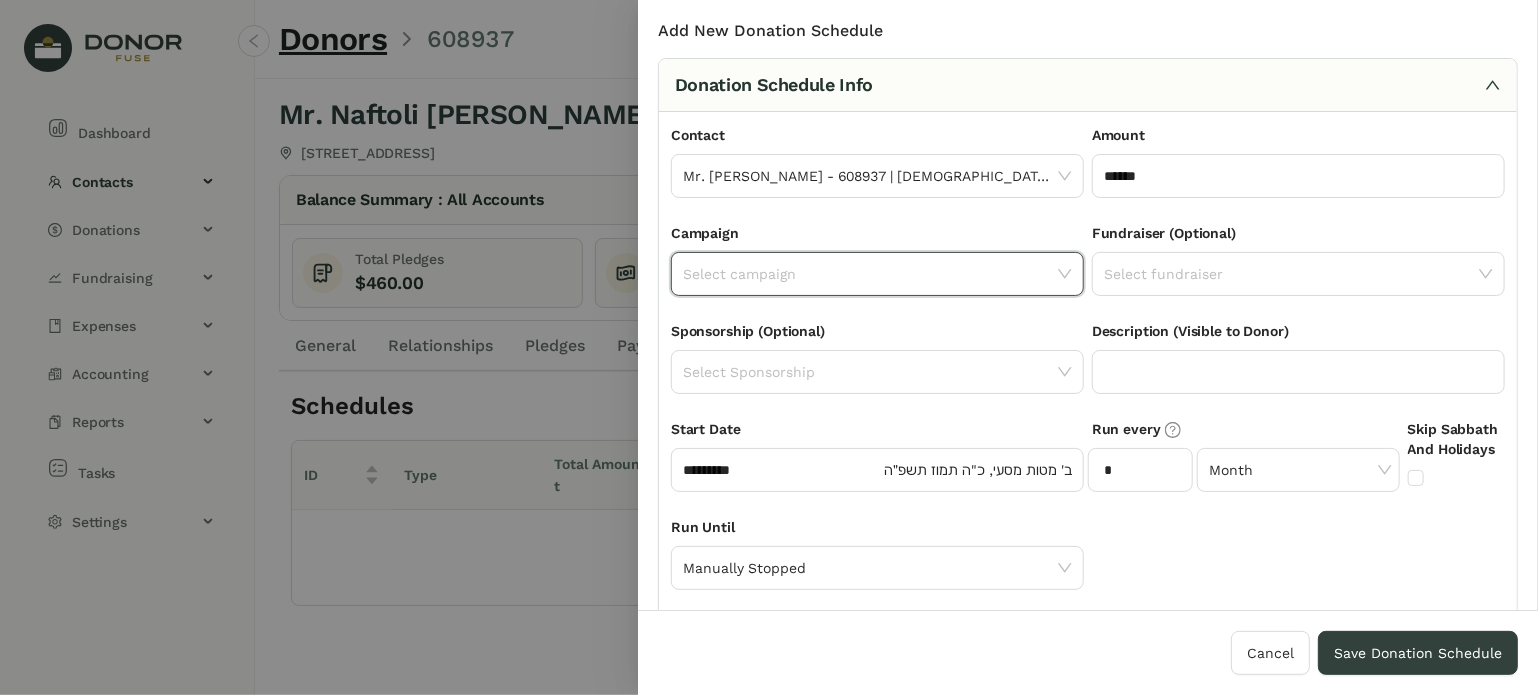 click 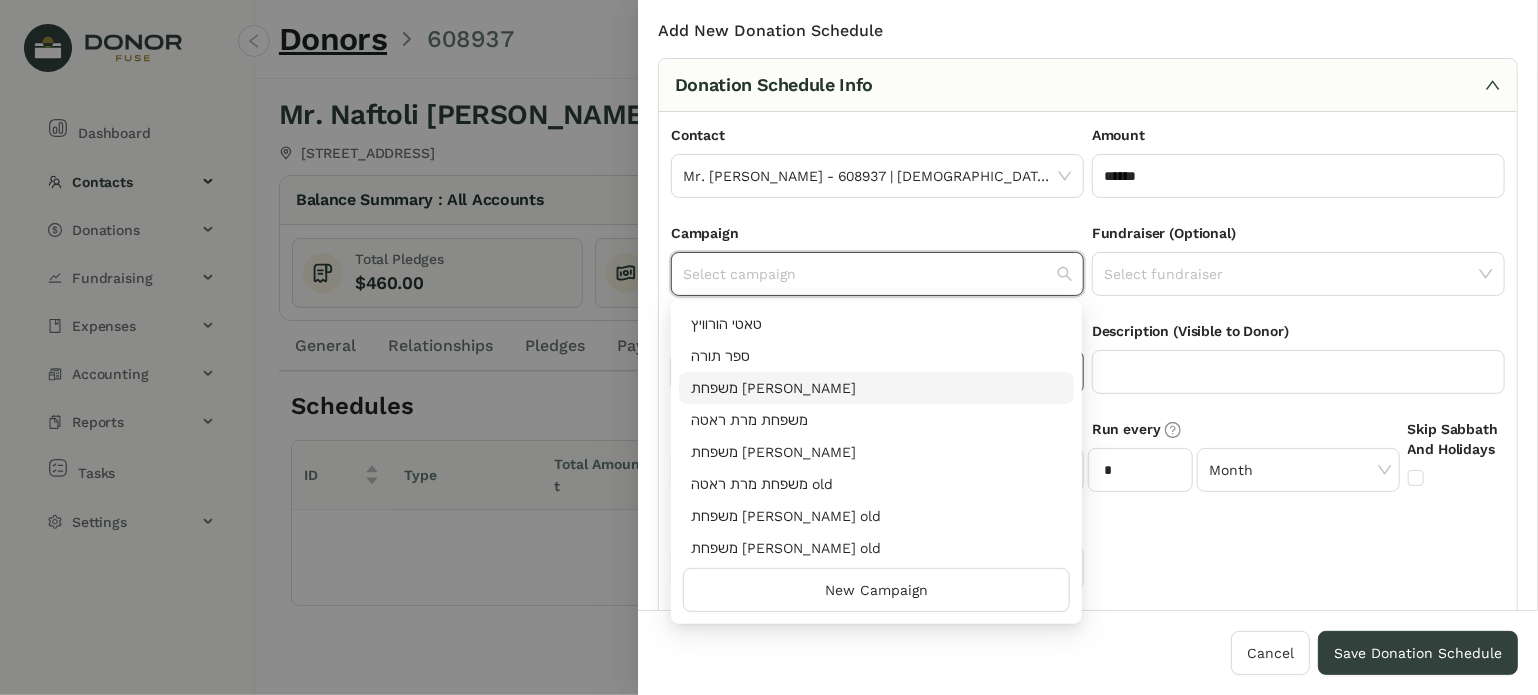click on "משפחת [PERSON_NAME]" at bounding box center (876, 388) 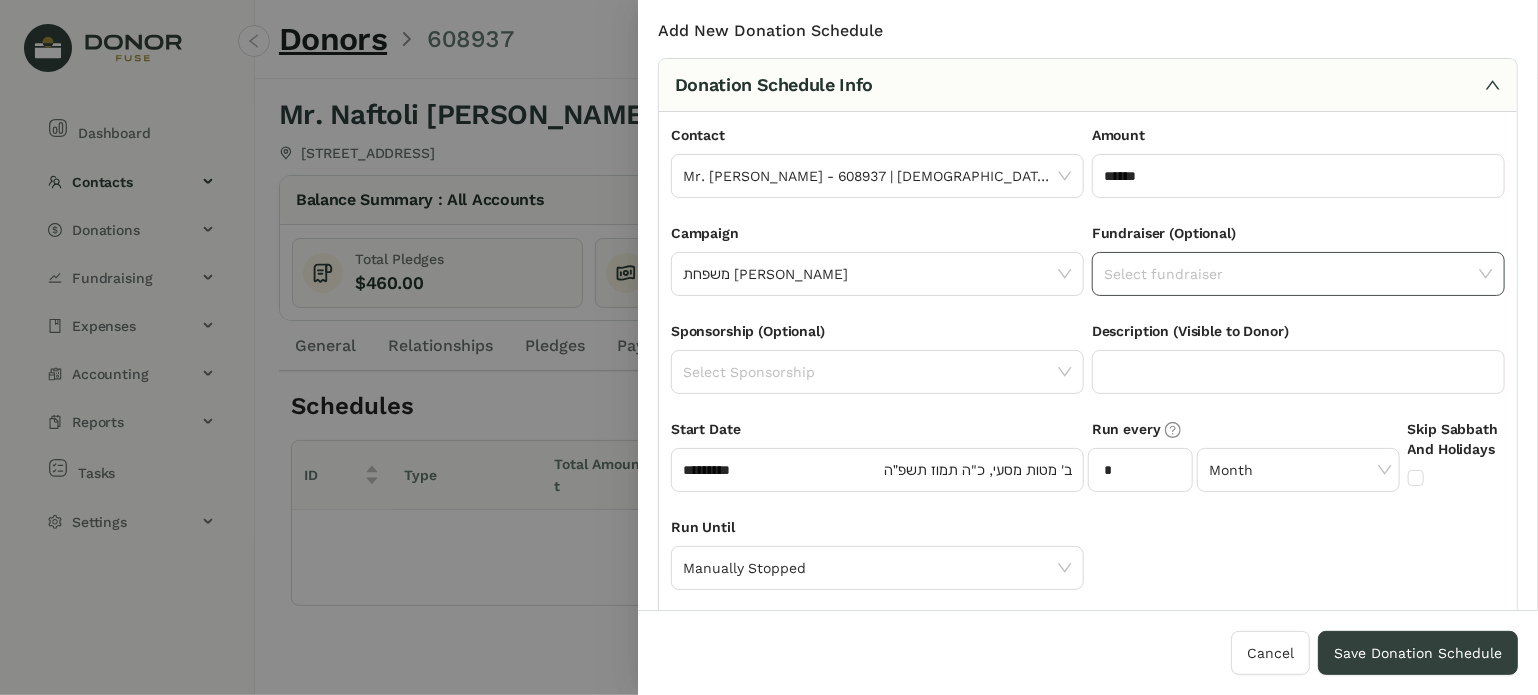 click 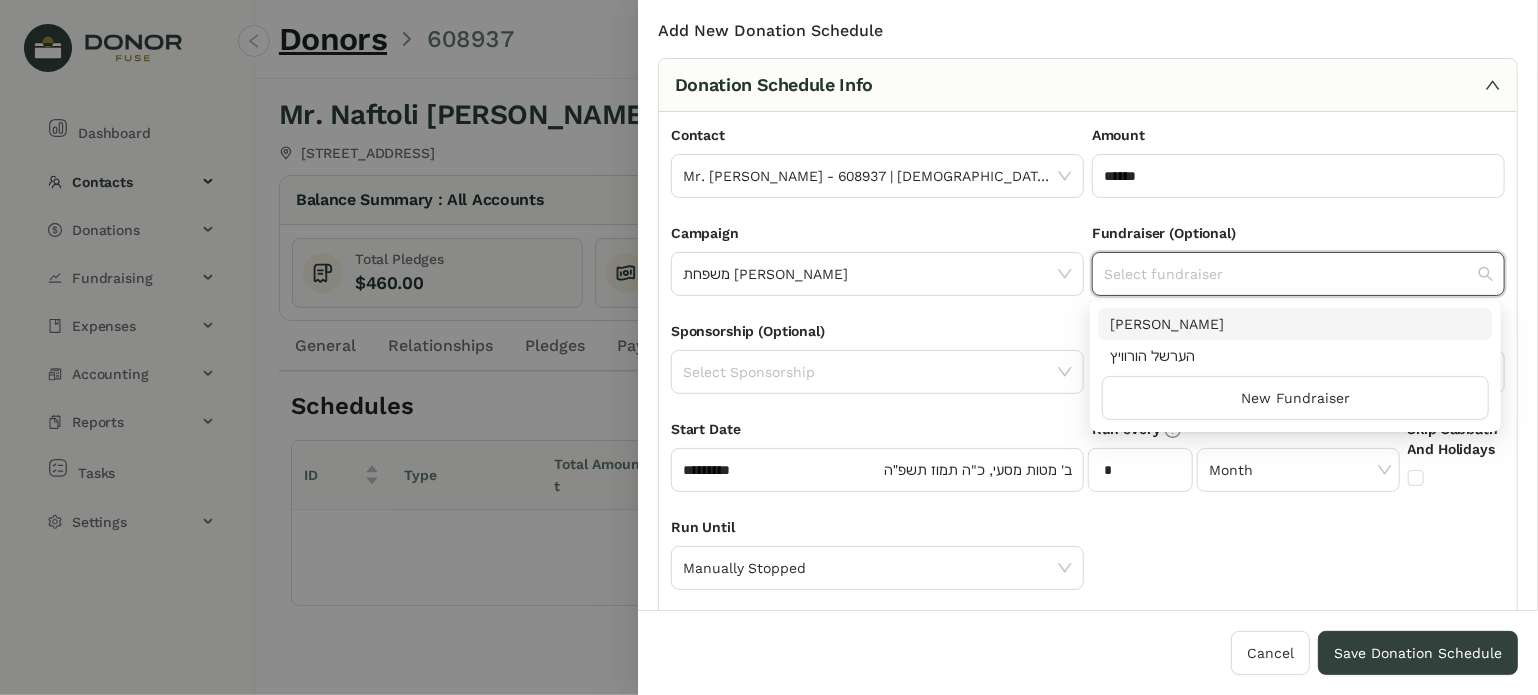 click on "[PERSON_NAME]" at bounding box center (1295, 324) 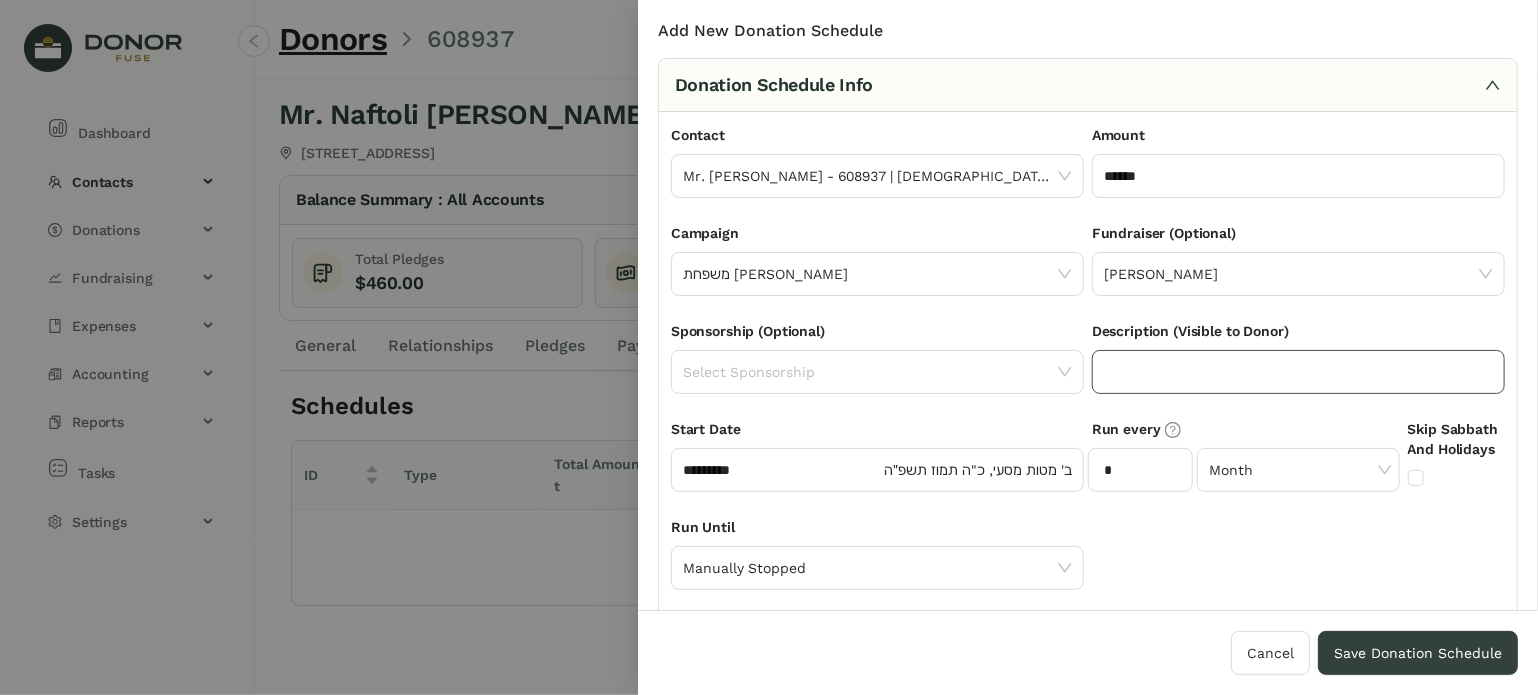 click 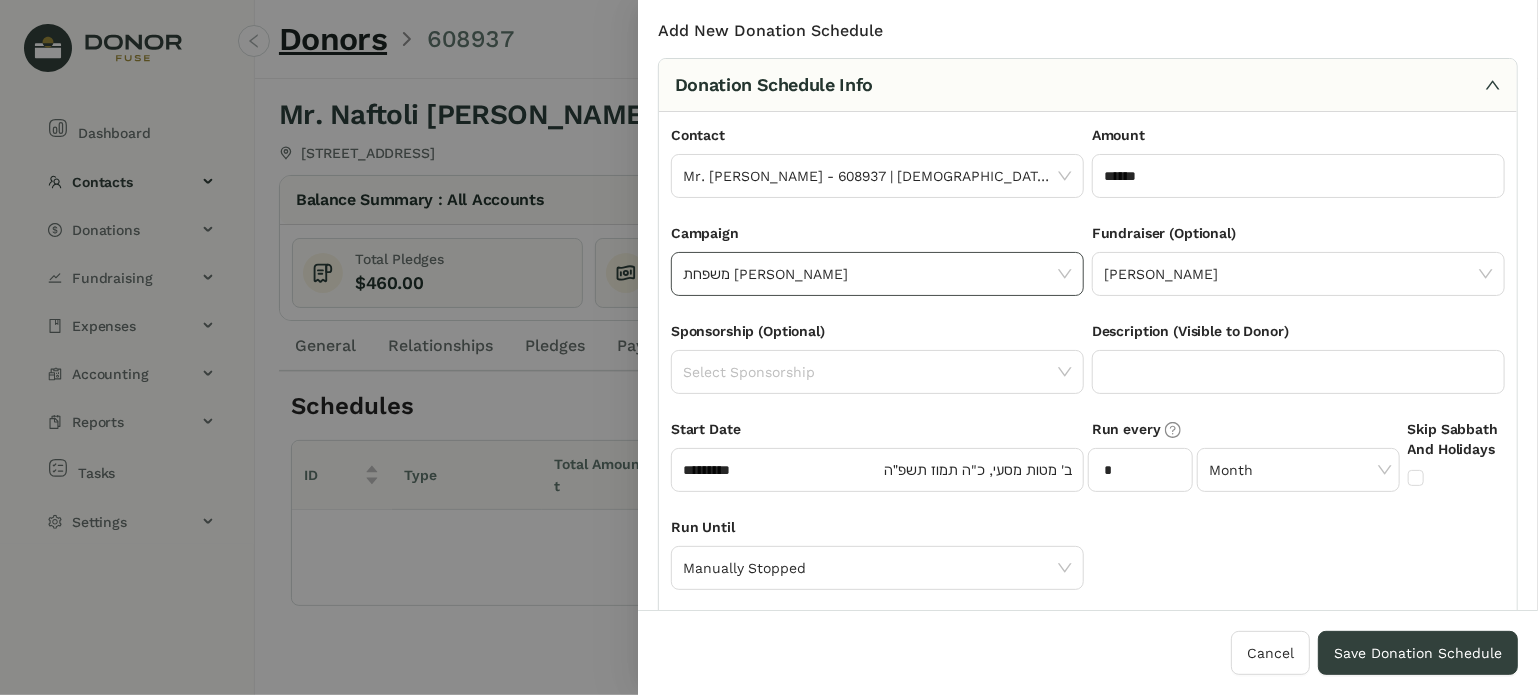 click on "משפחת [PERSON_NAME]" 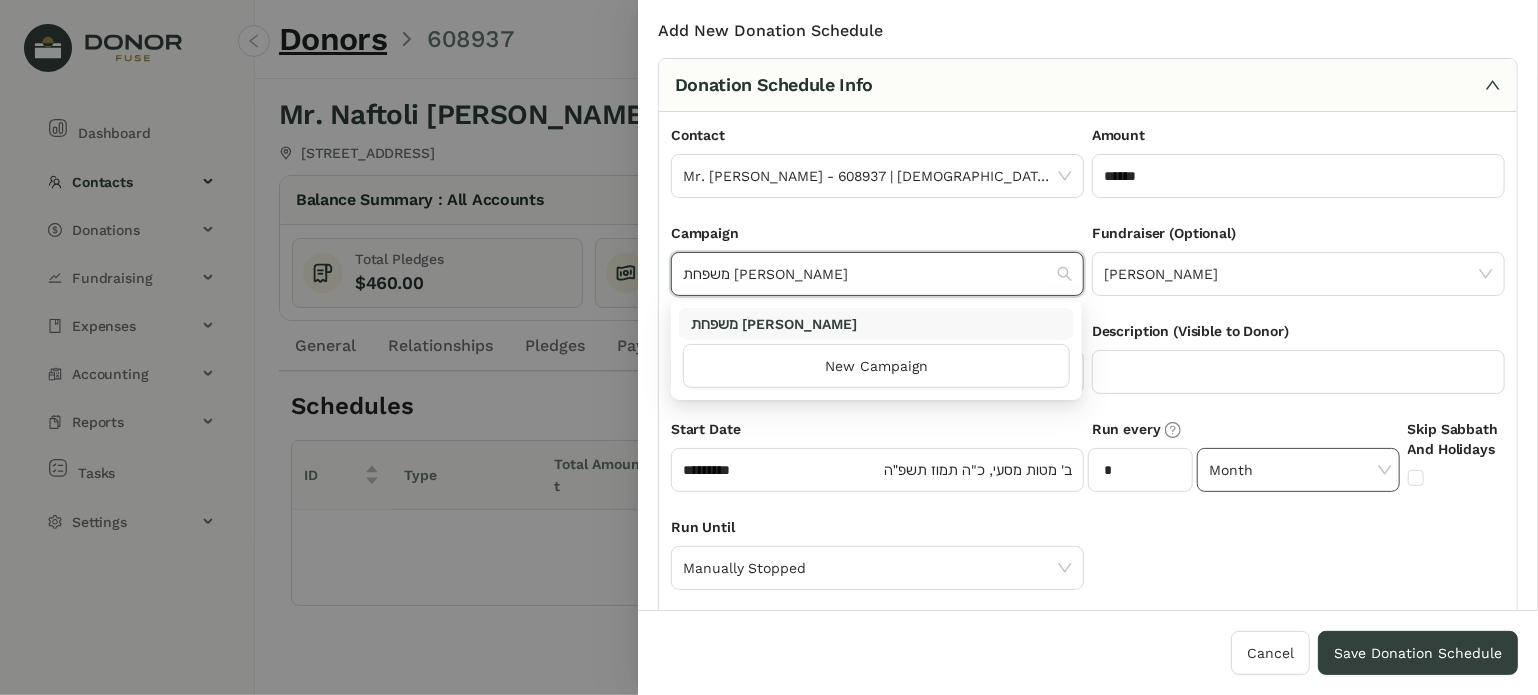 click on "Month" 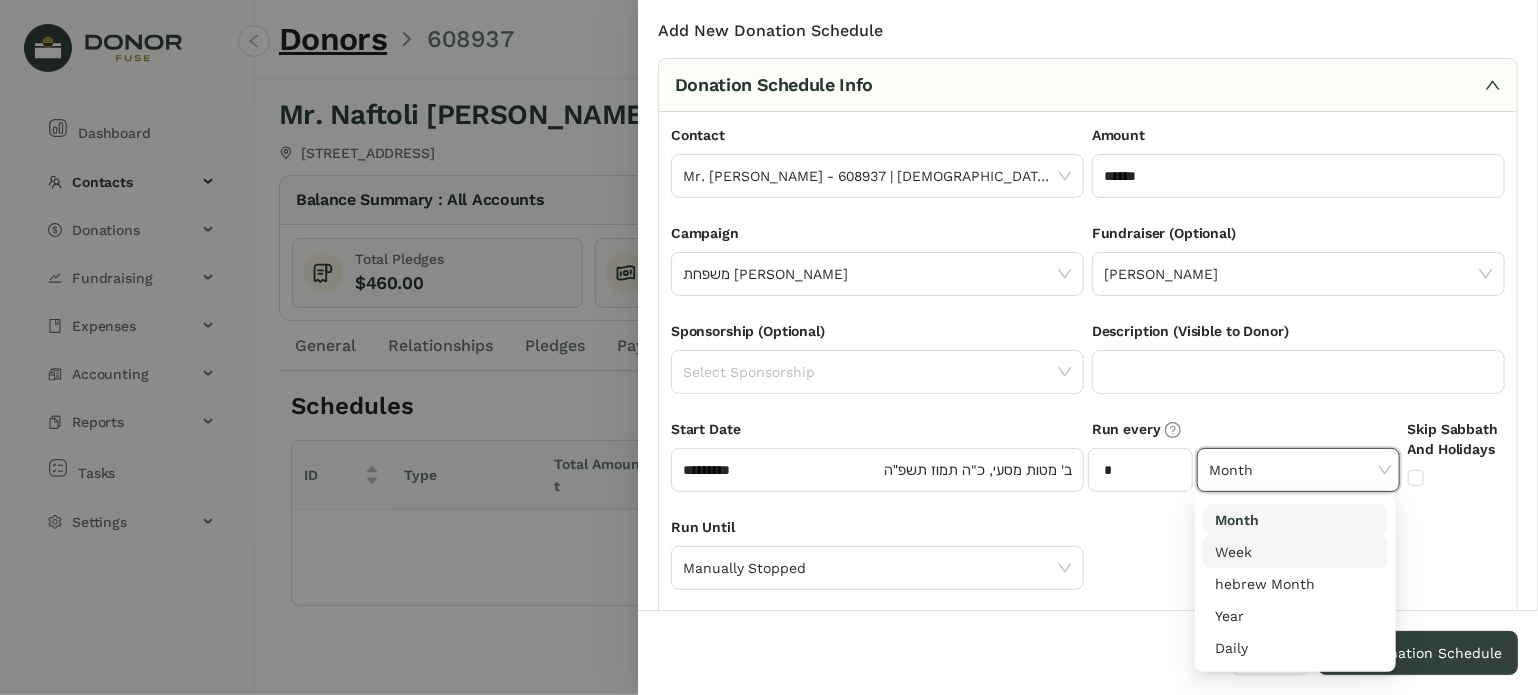 click on "Week" at bounding box center (1295, 552) 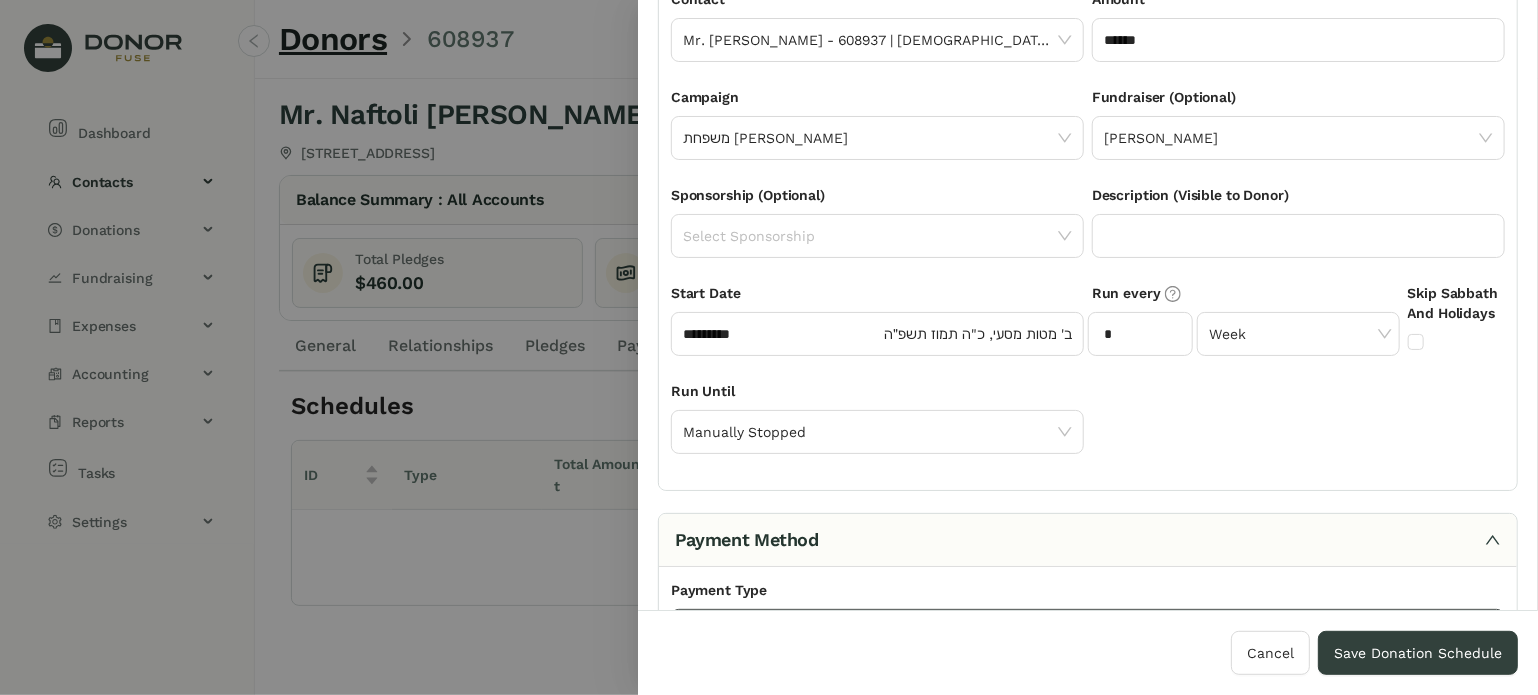 click 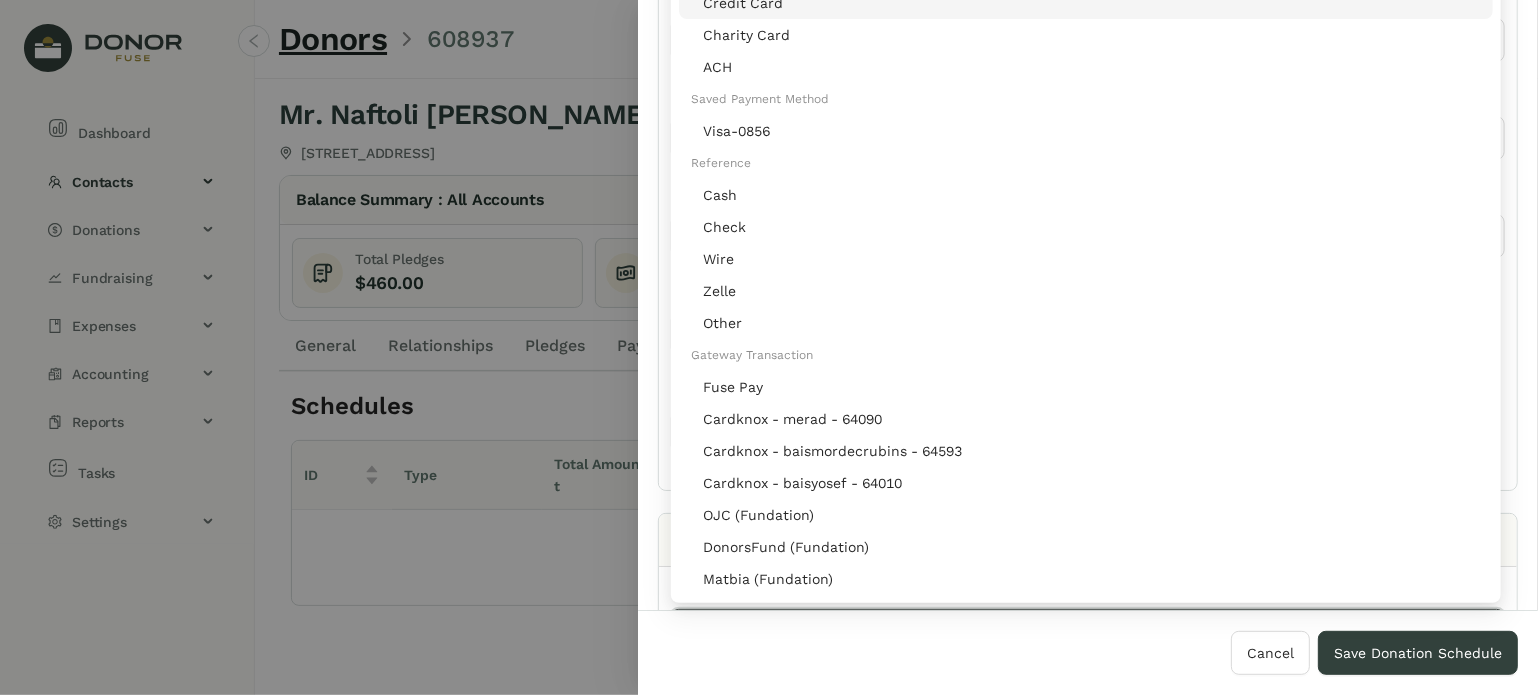 click on "Credit Card" 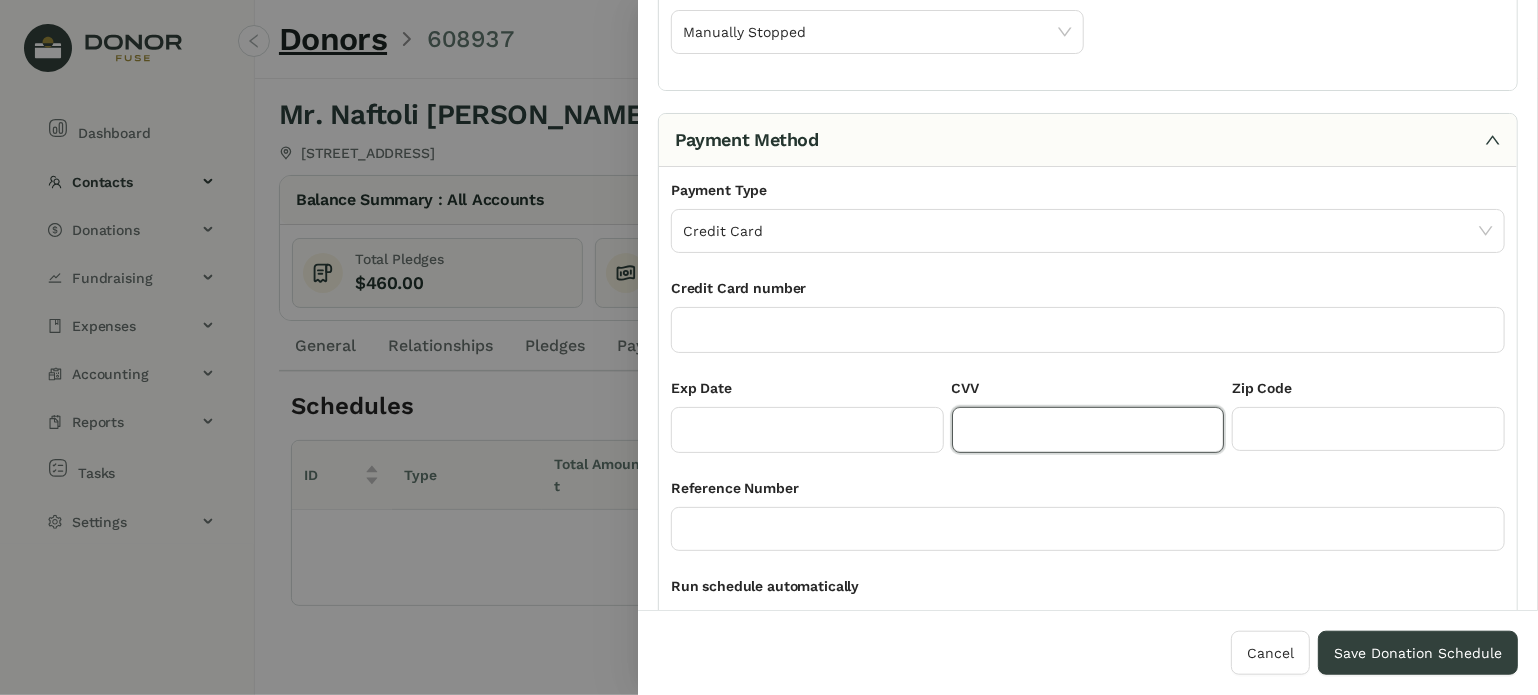 click at bounding box center (1086, 432) 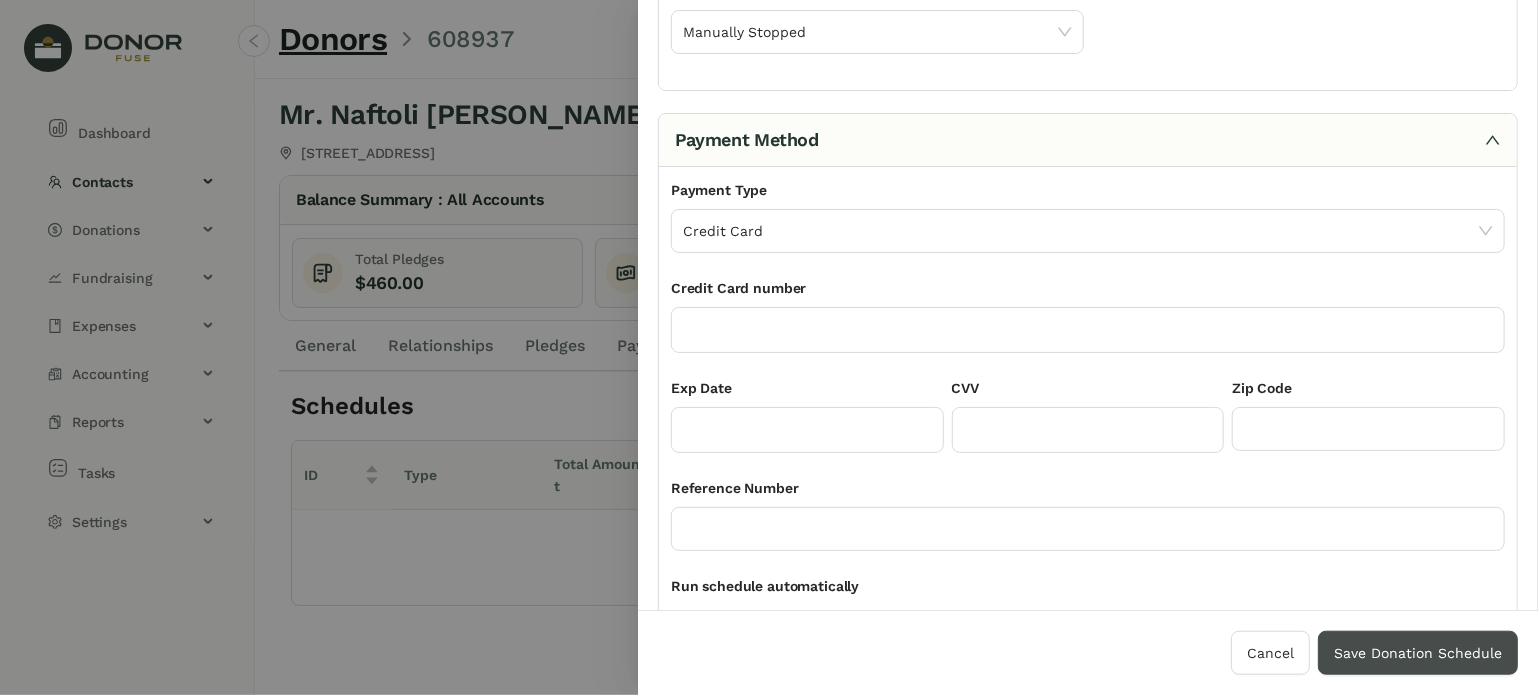 click on "Save Donation Schedule" at bounding box center [1418, 653] 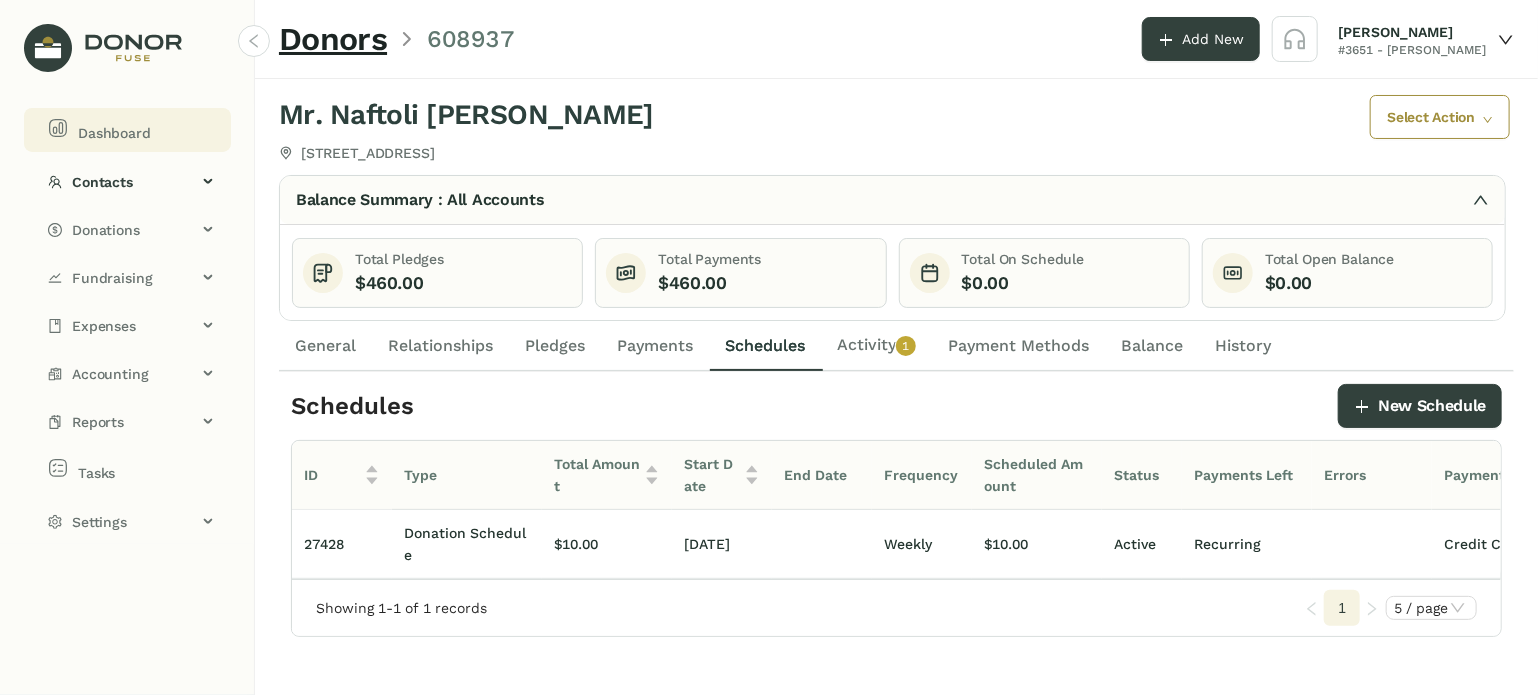 click on "Dashboard" 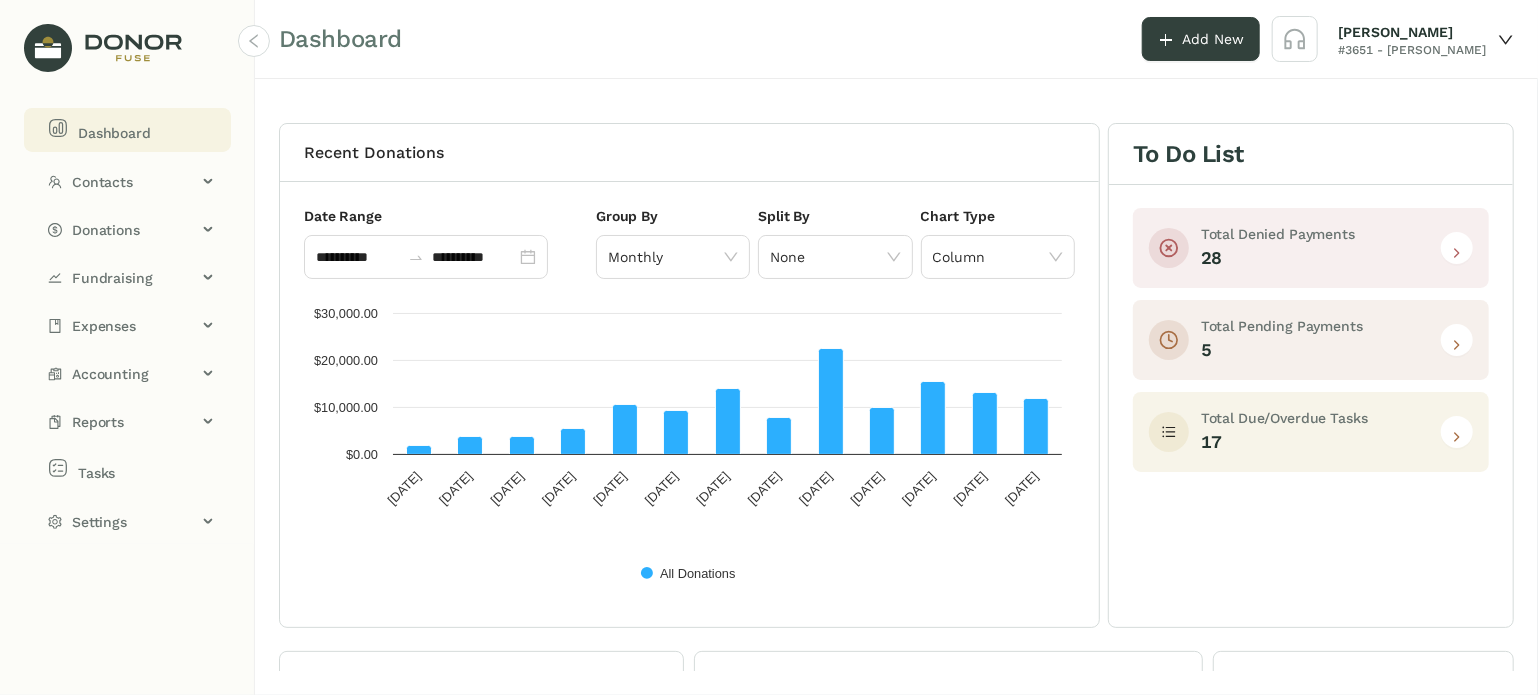click 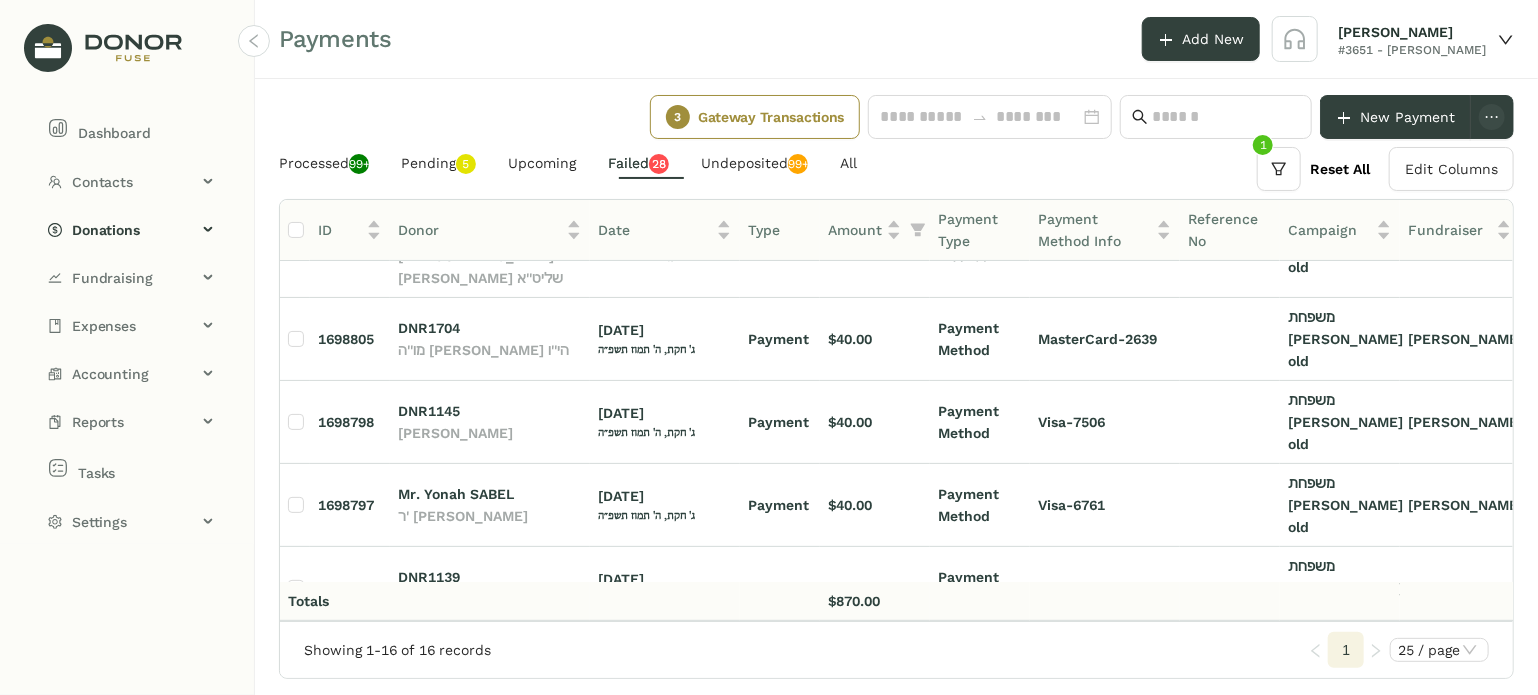 scroll, scrollTop: 771, scrollLeft: 0, axis: vertical 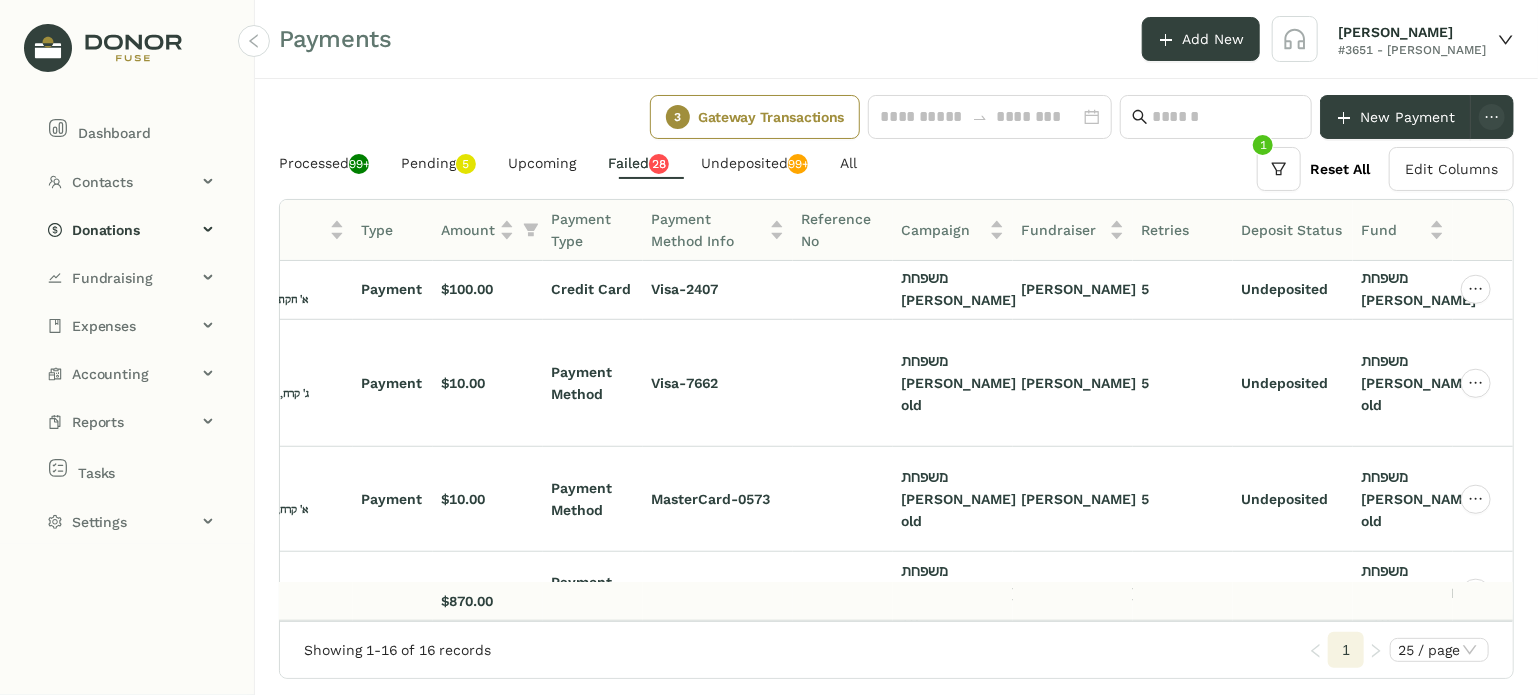 click 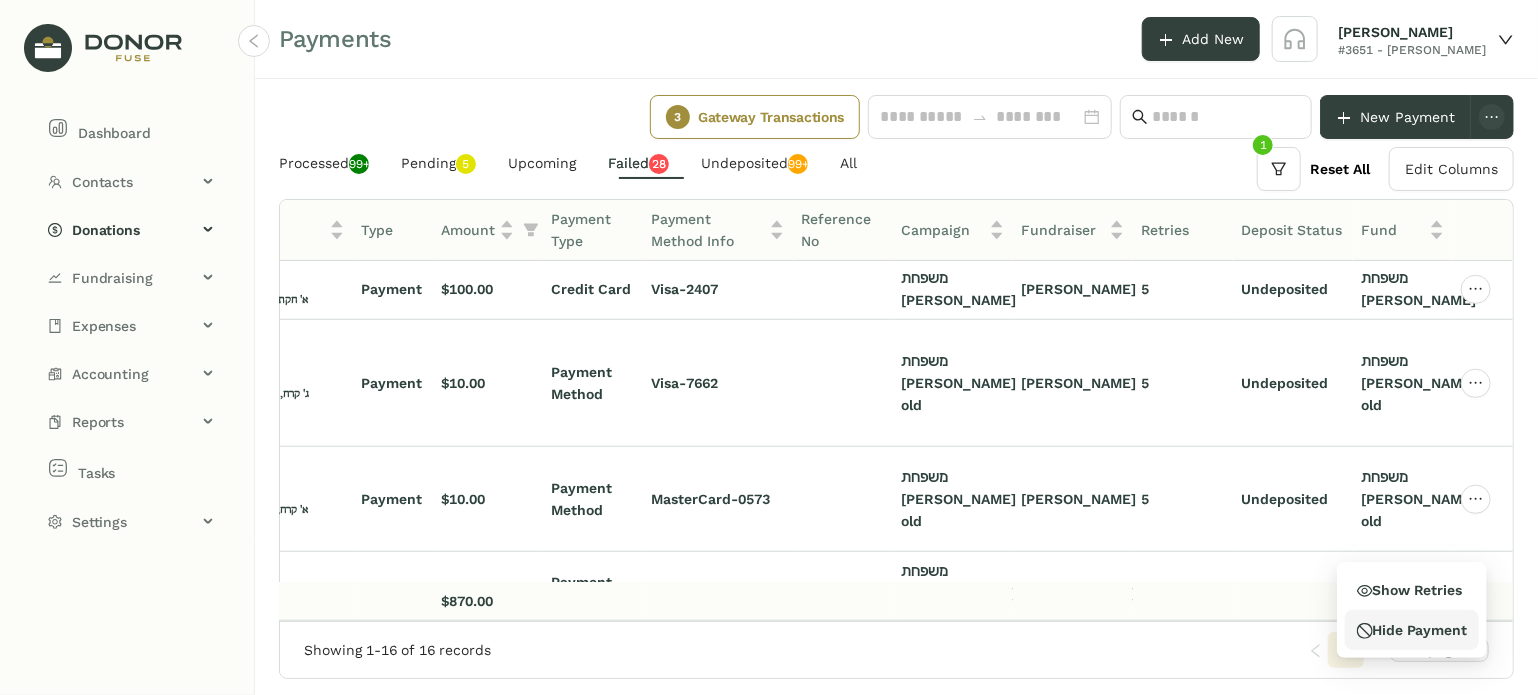 click on "Hide Payment" at bounding box center (1412, 630) 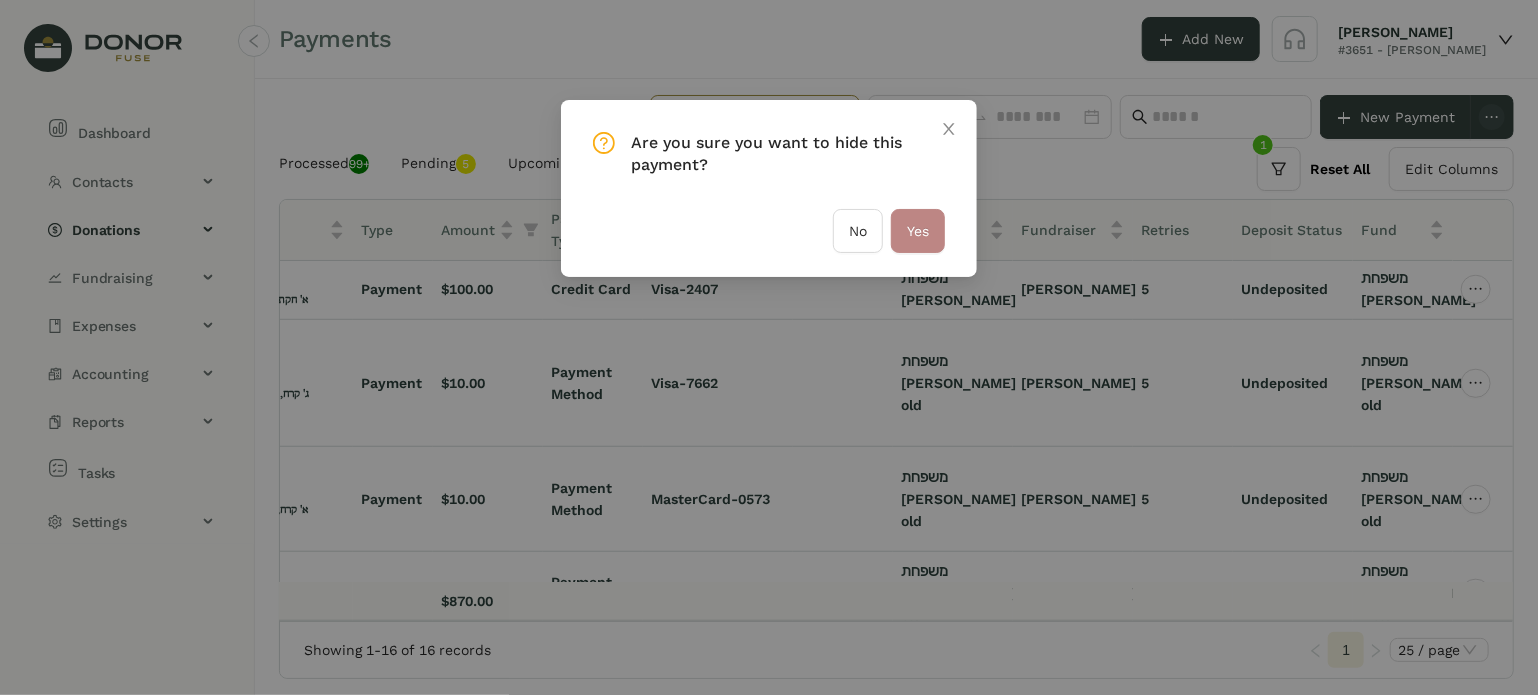 click on "Yes" at bounding box center [918, 231] 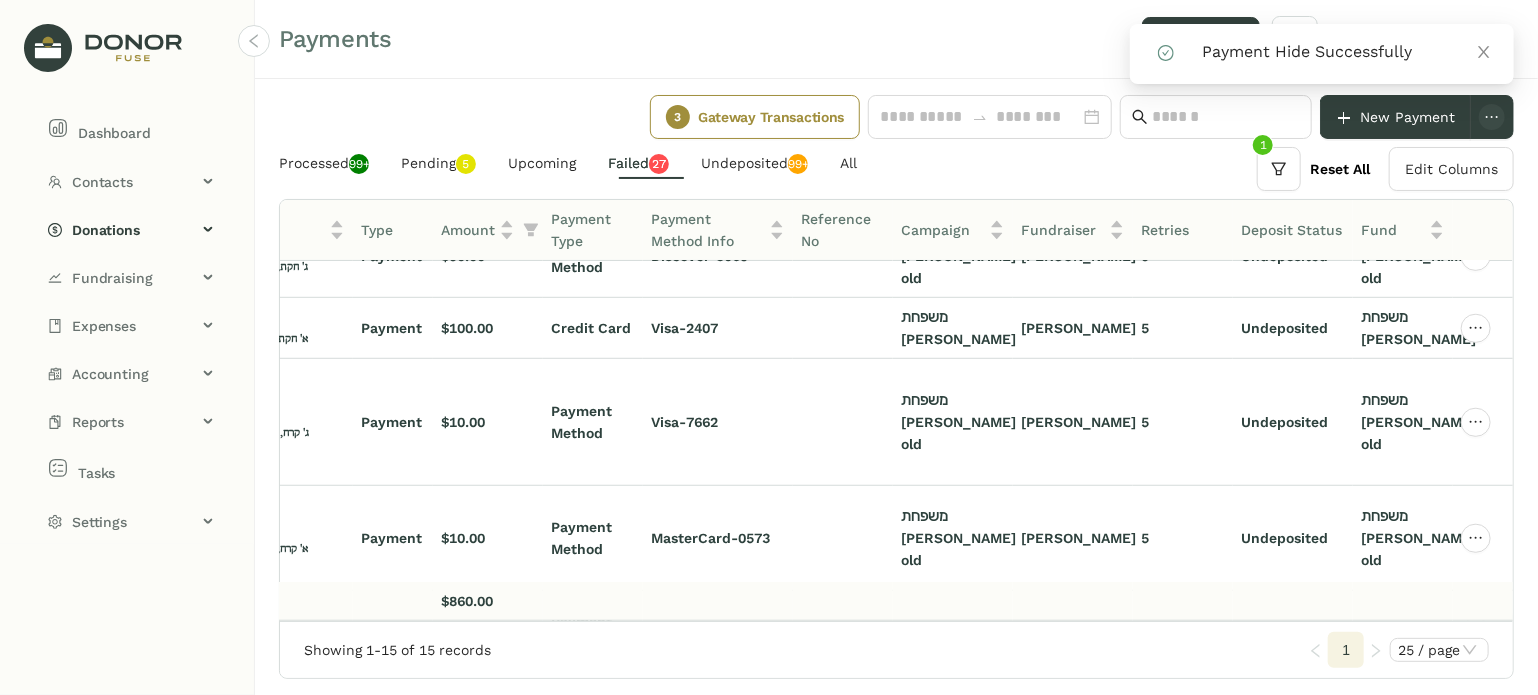 scroll, scrollTop: 710, scrollLeft: 390, axis: both 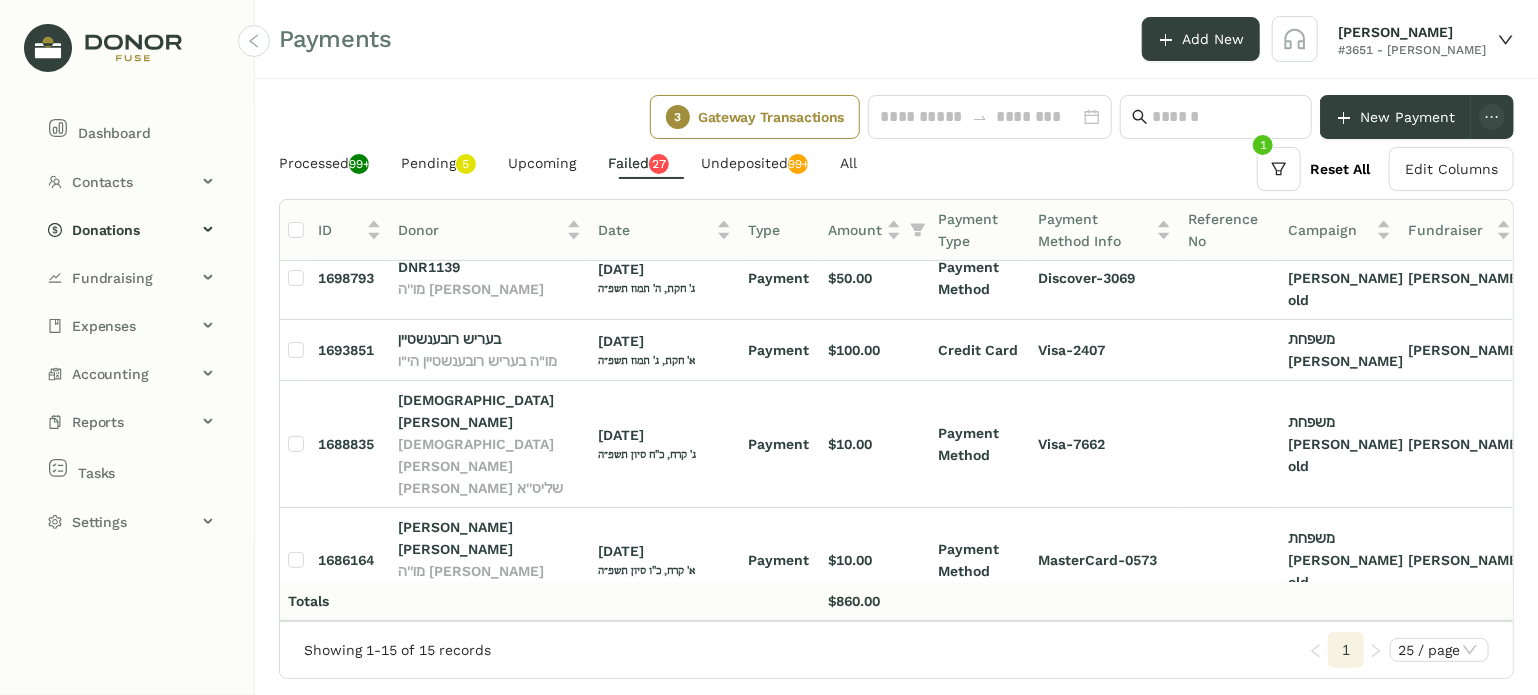 drag, startPoint x: 371, startPoint y: 506, endPoint x: 422, endPoint y: 555, distance: 70.724815 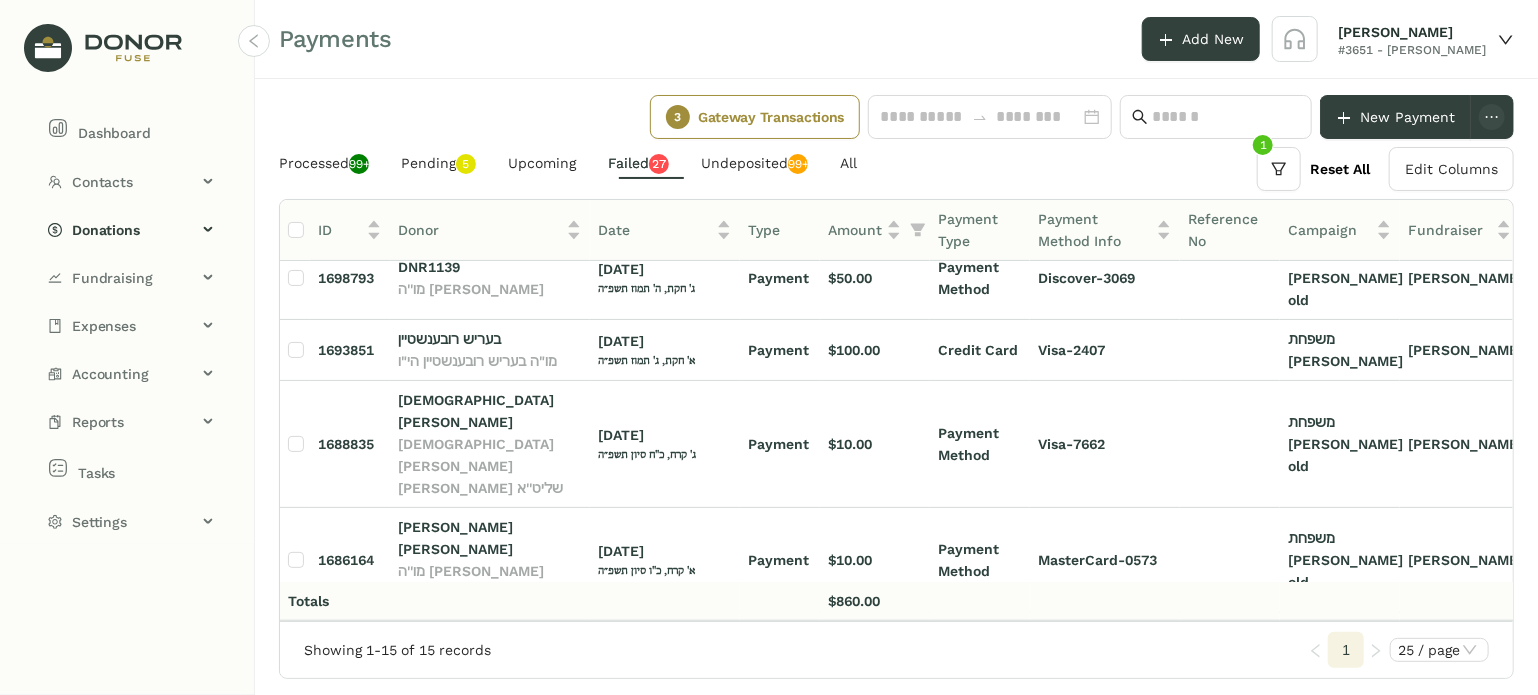 click on "1763718 Mr. [PERSON_NAME] מו''ה [PERSON_NAME] [PERSON_NAME] הי''ו [DATE] א' מטות מסעי, כ"ד [PERSON_NAME] תשפ״ה Payment $10.00 Payment Method Visa-0645 משפחת [PERSON_NAME] old [PERSON_NAME] 2 Undeposited משפחת [PERSON_NAME] old 1763702 DNR1840 מו''ה [PERSON_NAME] הי''ו [DATE] א' מטות מסעי, כ"ד [PERSON_NAME] תשפ״ה Payment $100.00 Payment Method MasterCard-0730 משפחת [PERSON_NAME] old [PERSON_NAME] 2 Undeposited משפחת [PERSON_NAME] - old 1763695 [PERSON_NAME] [PERSON_NAME] [DATE] א' מטות מסעי, כ"ד [PERSON_NAME] תשפ״ה Payment $150.00 Payment Method Amex-2002 משפחת [PERSON_NAME] old [PERSON_NAME] 2 Undeposited משפחת [PERSON_NAME] - old 1742443 DNR1580 מו''ה [PERSON_NAME] [PERSON_NAME] [DATE] ה' [PERSON_NAME], י"ד [PERSON_NAME] תשפ״ה Payment $40.00 Payment Method Visa-0479 5 5" 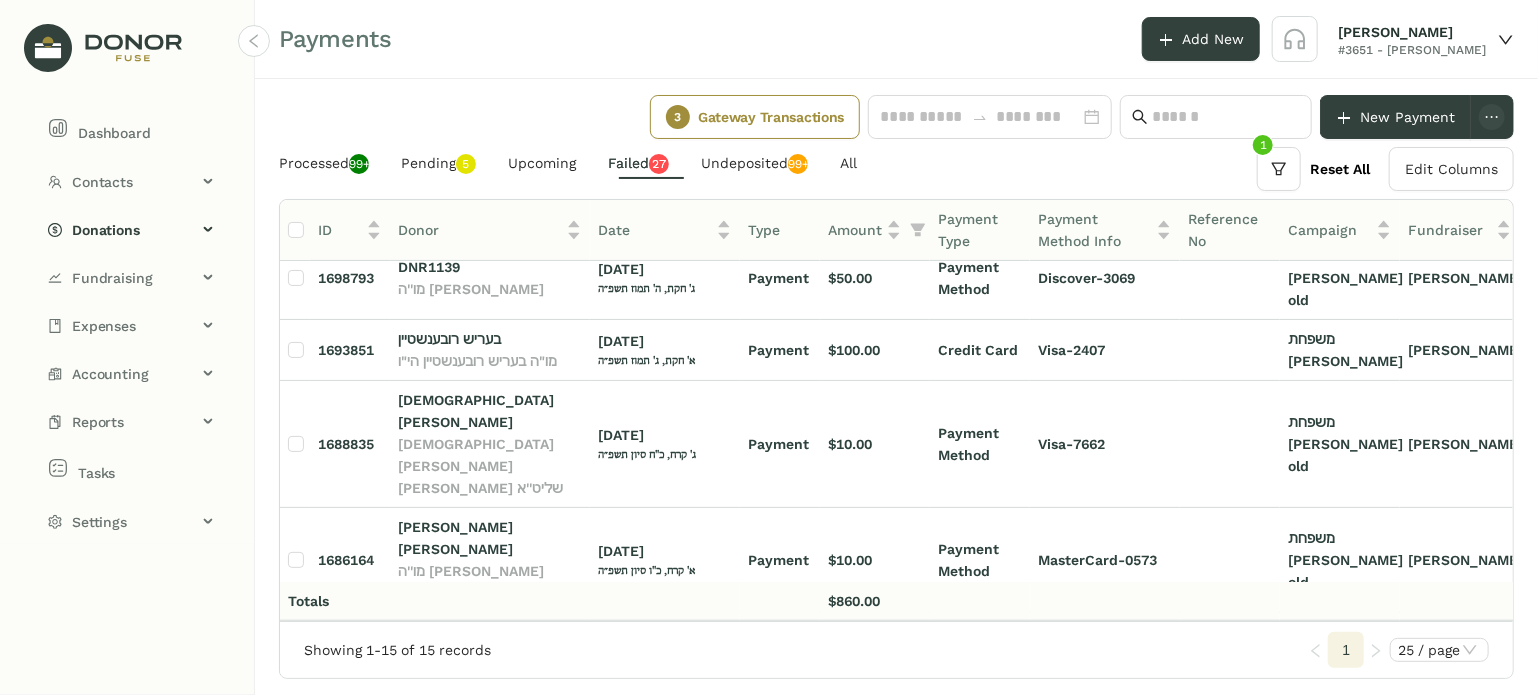 drag, startPoint x: 380, startPoint y: 506, endPoint x: 420, endPoint y: 531, distance: 47.169907 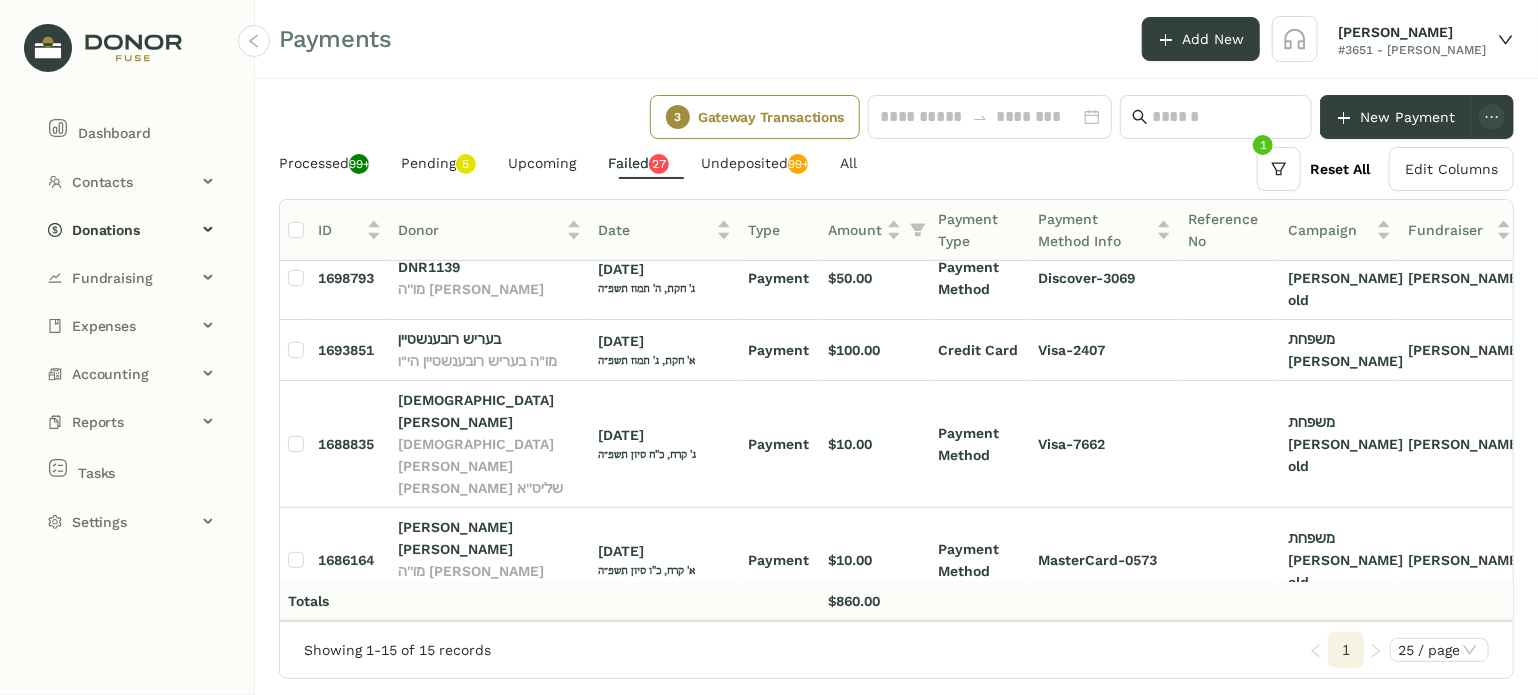 click on "1763718 Mr. [PERSON_NAME] מו''ה [PERSON_NAME] [PERSON_NAME] הי''ו [DATE] א' מטות מסעי, כ"ד [PERSON_NAME] תשפ״ה Payment $10.00 Payment Method Visa-0645 משפחת [PERSON_NAME] old [PERSON_NAME] 2 Undeposited משפחת [PERSON_NAME] old 1763702 DNR1840 מו''ה [PERSON_NAME] הי''ו [DATE] א' מטות מסעי, כ"ד [PERSON_NAME] תשפ״ה Payment $100.00 Payment Method MasterCard-0730 משפחת [PERSON_NAME] old [PERSON_NAME] 2 Undeposited משפחת [PERSON_NAME] - old 1763695 [PERSON_NAME] [PERSON_NAME] [DATE] א' מטות מסעי, כ"ד [PERSON_NAME] תשפ״ה Payment $150.00 Payment Method Amex-2002 משפחת [PERSON_NAME] old [PERSON_NAME] 2 Undeposited משפחת [PERSON_NAME] - old 1742443 DNR1580 מו''ה [PERSON_NAME] [PERSON_NAME] [DATE] ה' [PERSON_NAME], י"ד [PERSON_NAME] תשפ״ה Payment $40.00 Payment Method Visa-0479 5 5" 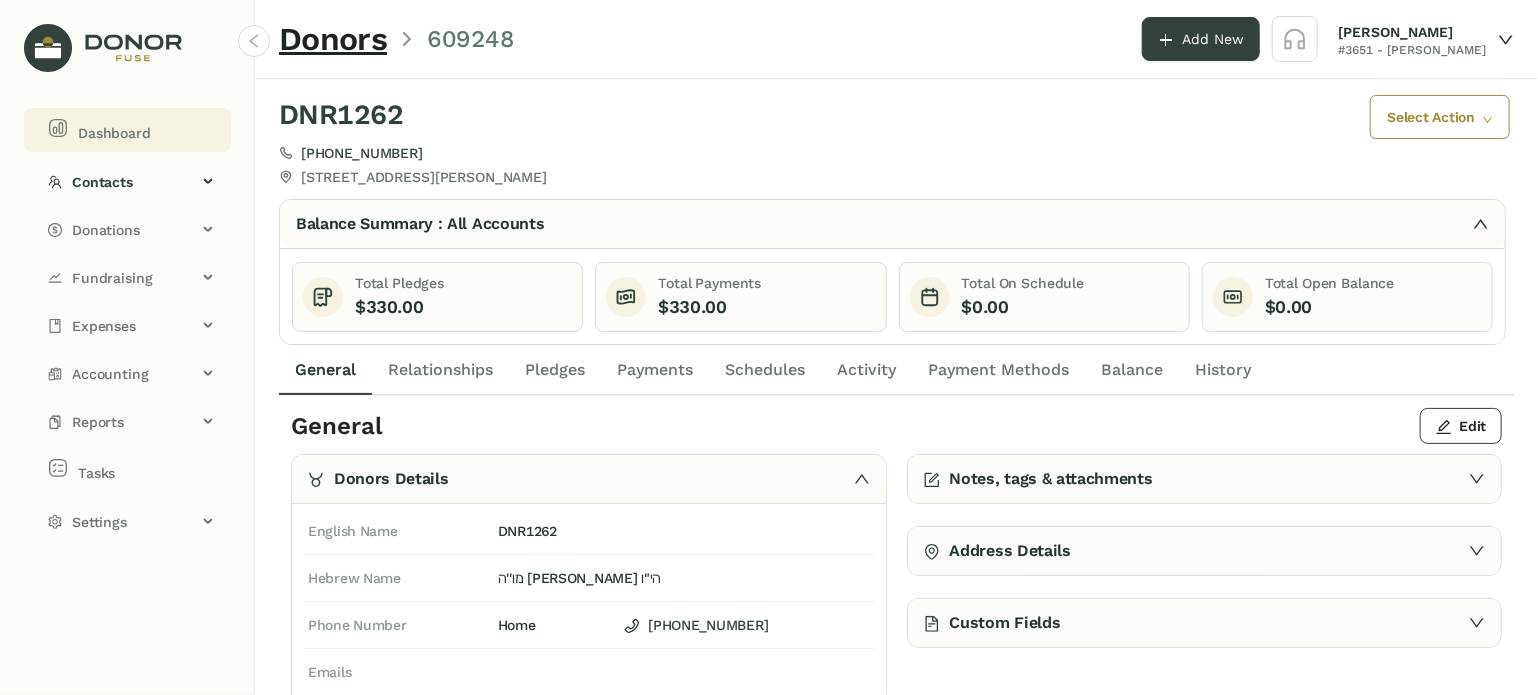 click on "Dashboard" 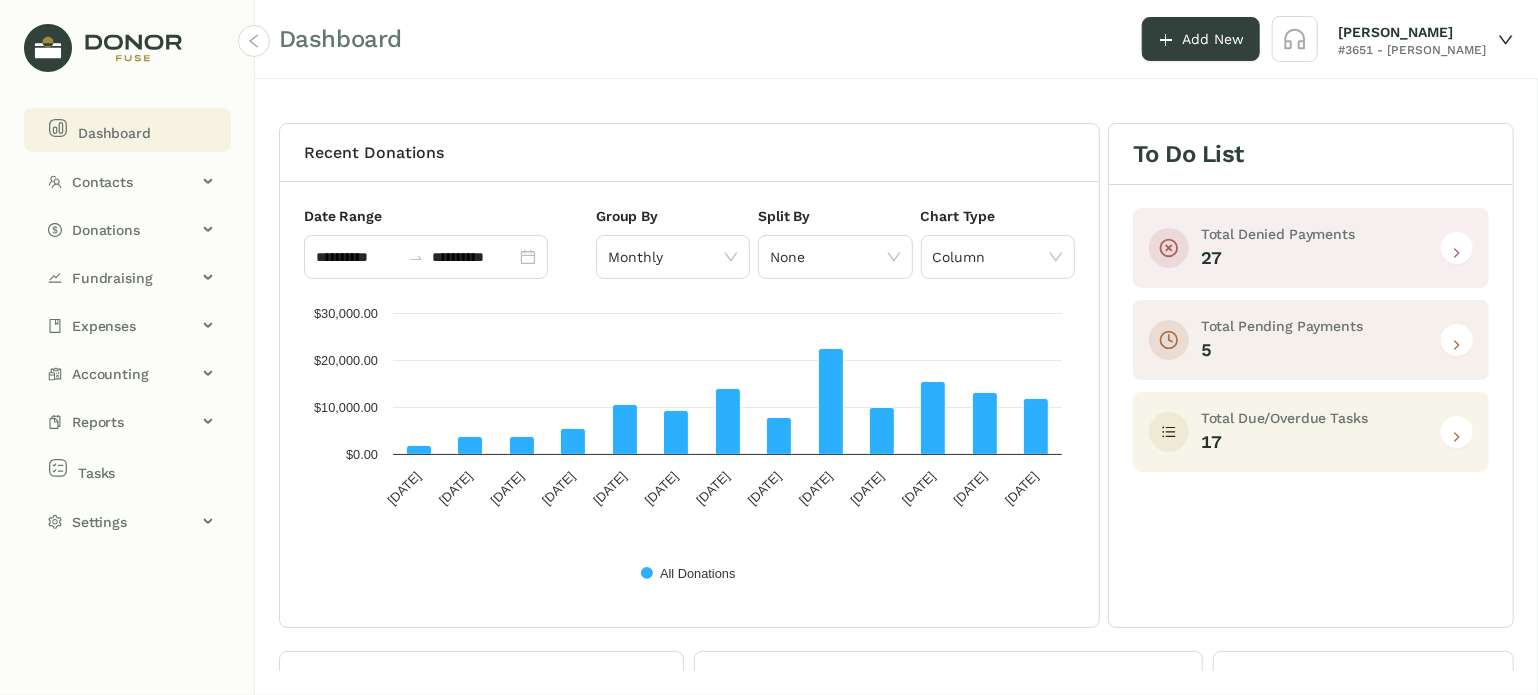 click 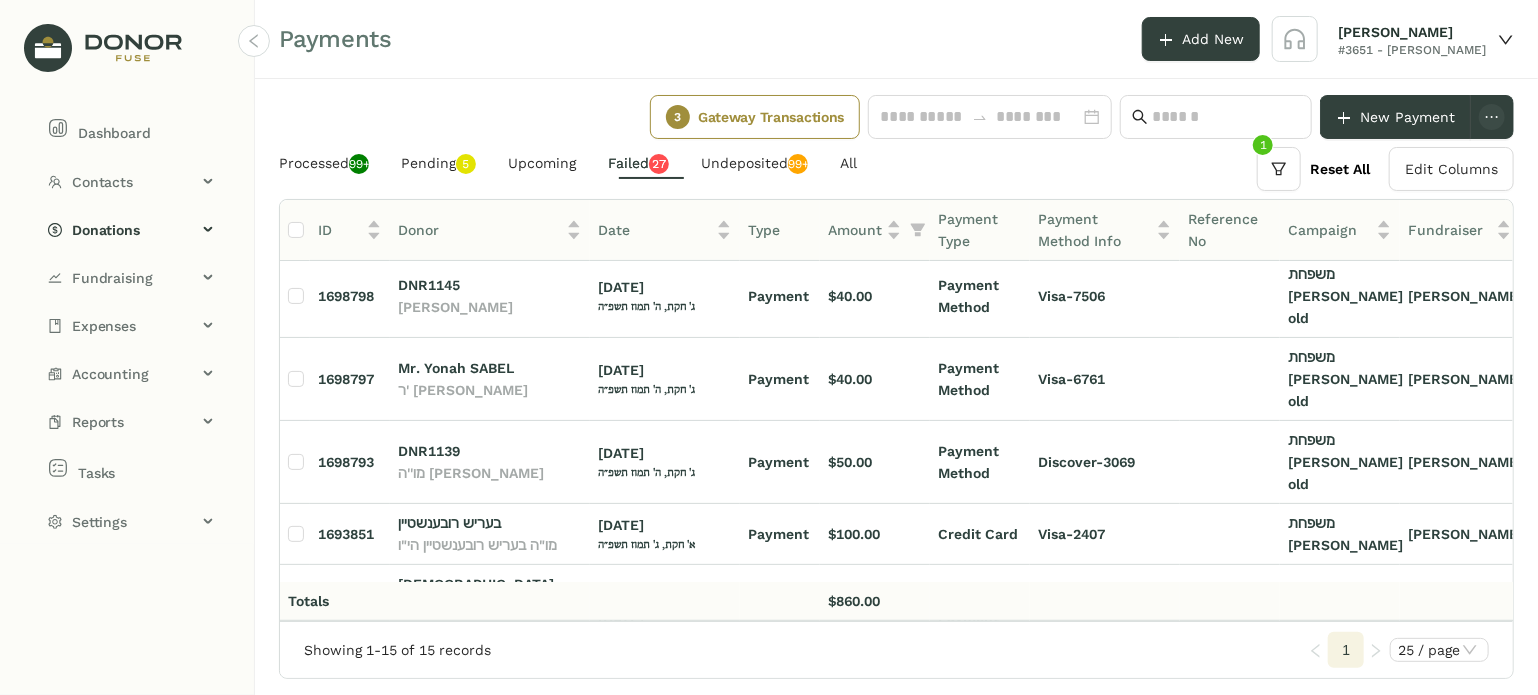 scroll, scrollTop: 710, scrollLeft: 0, axis: vertical 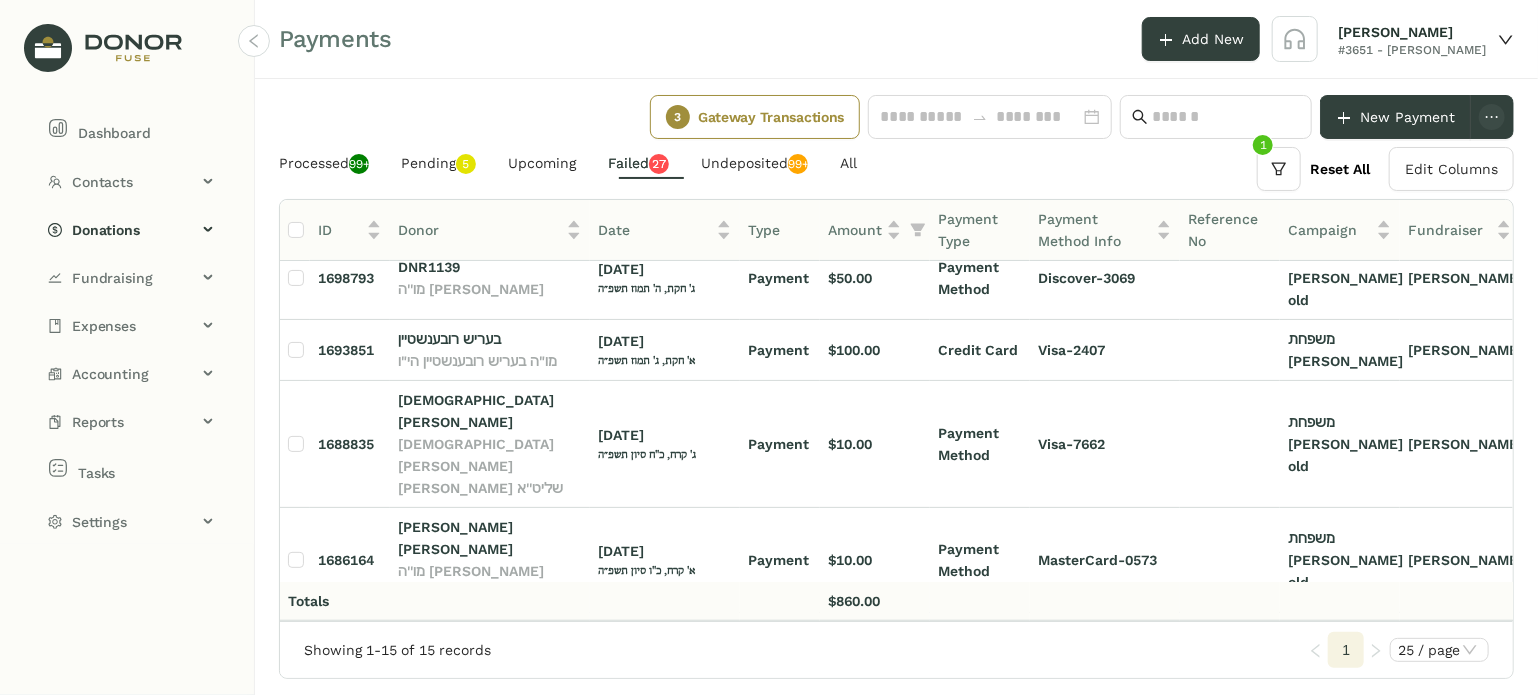 drag, startPoint x: 393, startPoint y: 508, endPoint x: 388, endPoint y: 523, distance: 15.811388 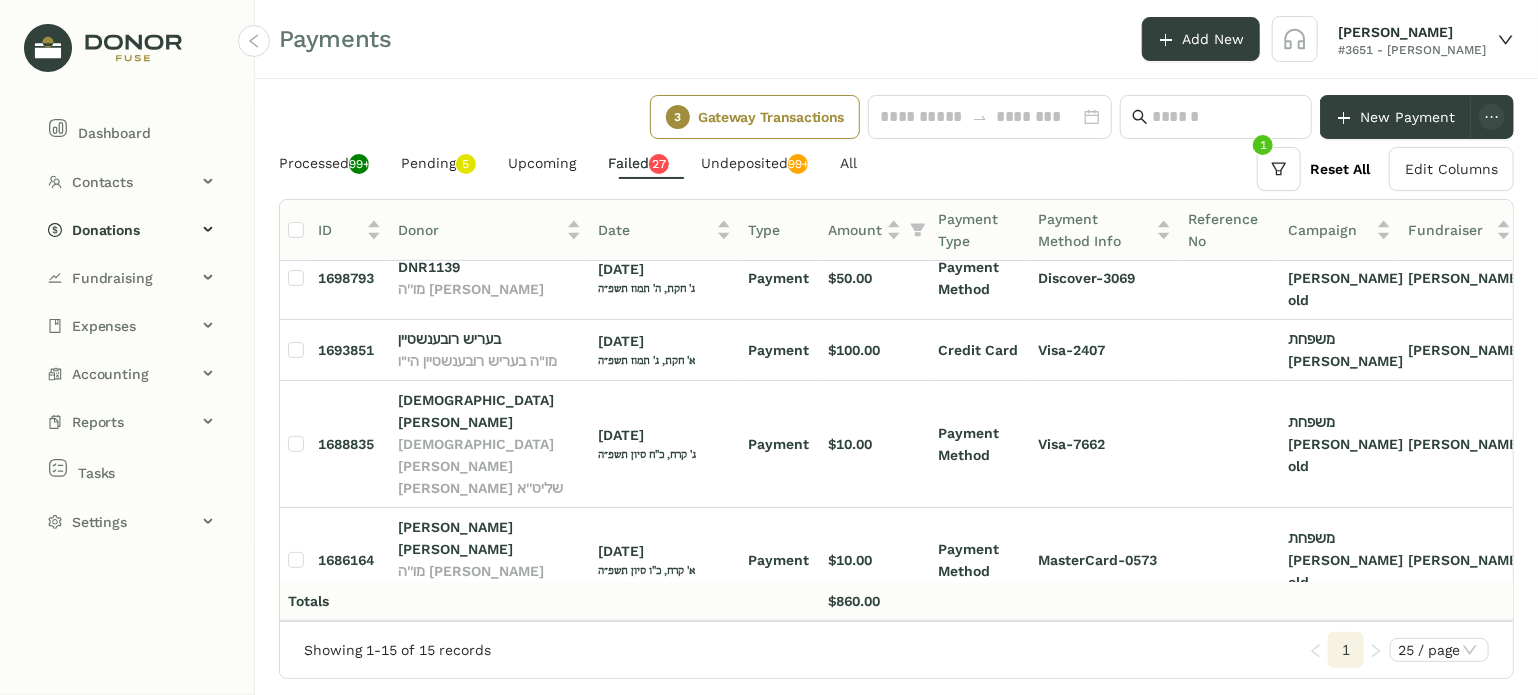 click on "1763718 Mr. [PERSON_NAME] מו''ה [PERSON_NAME] [PERSON_NAME] הי''ו [DATE] א' מטות מסעי, כ"ד [PERSON_NAME] תשפ״ה Payment $10.00 Payment Method Visa-0645 משפחת [PERSON_NAME] old [PERSON_NAME] 2 Undeposited משפחת [PERSON_NAME] old 1763702 DNR1840 מו''ה [PERSON_NAME] הי''ו [DATE] א' מטות מסעי, כ"ד [PERSON_NAME] תשפ״ה Payment $100.00 Payment Method MasterCard-0730 משפחת [PERSON_NAME] old [PERSON_NAME] 2 Undeposited משפחת [PERSON_NAME] - old 1763695 [PERSON_NAME] [PERSON_NAME] [DATE] א' מטות מסעי, כ"ד [PERSON_NAME] תשפ״ה Payment $150.00 Payment Method Amex-2002 משפחת [PERSON_NAME] old [PERSON_NAME] 2 Undeposited משפחת [PERSON_NAME] - old 1742443 DNR1580 מו''ה [PERSON_NAME] [PERSON_NAME] [DATE] ה' [PERSON_NAME], י"ד [PERSON_NAME] תשפ״ה Payment $40.00 Payment Method Visa-0479 5 5" 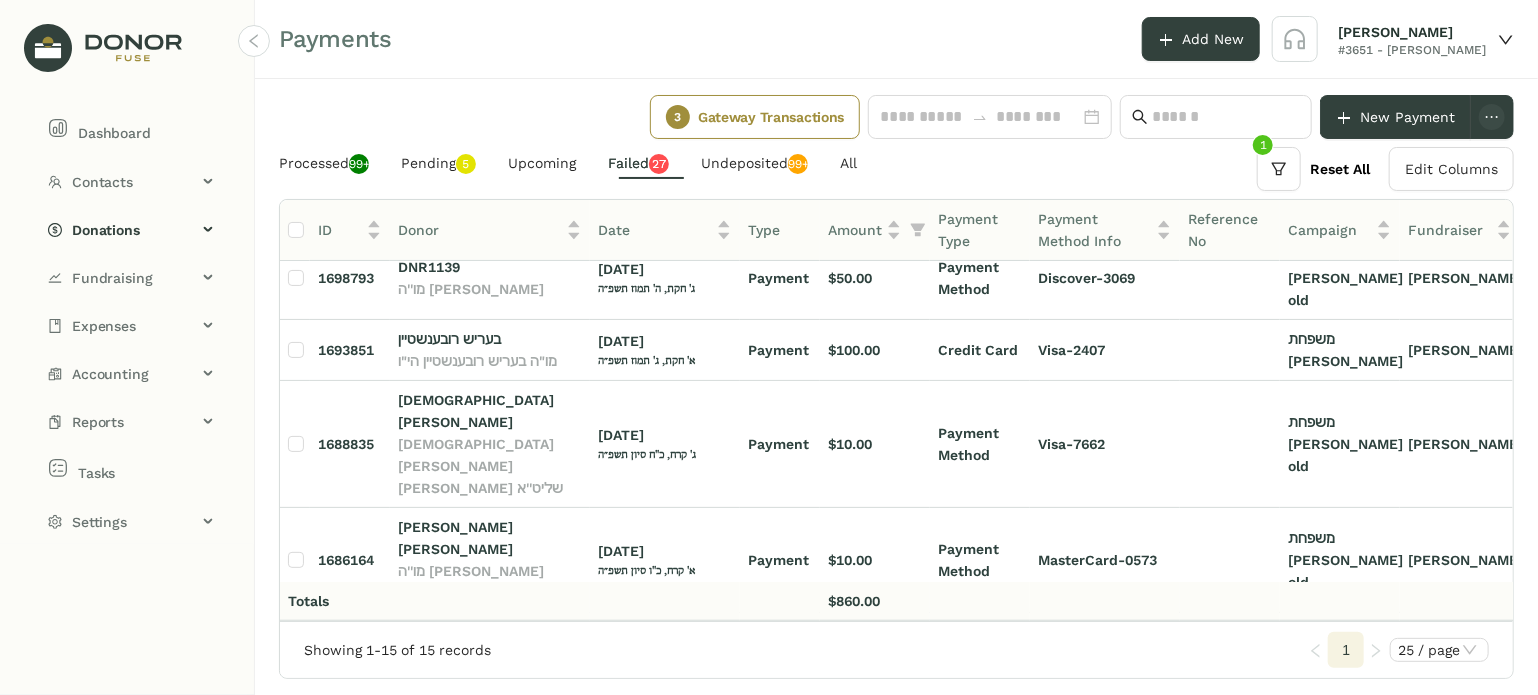 drag, startPoint x: 393, startPoint y: 508, endPoint x: 403, endPoint y: 523, distance: 18.027756 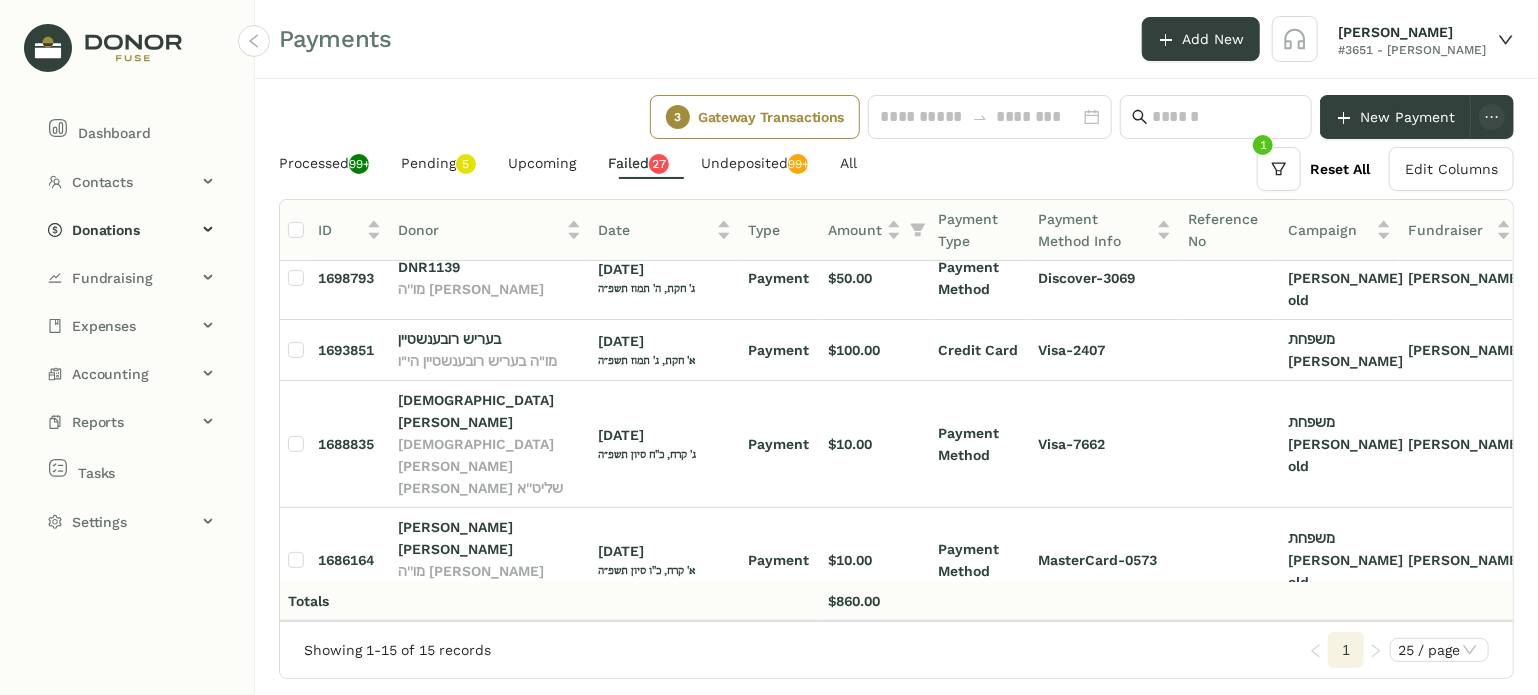 click on "1763718 Mr. [PERSON_NAME] מו''ה [PERSON_NAME] [PERSON_NAME] הי''ו [DATE] א' מטות מסעי, כ"ד [PERSON_NAME] תשפ״ה Payment $10.00 Payment Method Visa-0645 משפחת [PERSON_NAME] old [PERSON_NAME] 2 Undeposited משפחת [PERSON_NAME] old 1763702 DNR1840 מו''ה [PERSON_NAME] הי''ו [DATE] א' מטות מסעי, כ"ד [PERSON_NAME] תשפ״ה Payment $100.00 Payment Method MasterCard-0730 משפחת [PERSON_NAME] old [PERSON_NAME] 2 Undeposited משפחת [PERSON_NAME] - old 1763695 [PERSON_NAME] [PERSON_NAME] [DATE] א' מטות מסעי, כ"ד [PERSON_NAME] תשפ״ה Payment $150.00 Payment Method Amex-2002 משפחת [PERSON_NAME] old [PERSON_NAME] 2 Undeposited משפחת [PERSON_NAME] - old 1742443 DNR1580 מו''ה [PERSON_NAME] [PERSON_NAME] [DATE] ה' [PERSON_NAME], י"ד [PERSON_NAME] תשפ״ה Payment $40.00 Payment Method Visa-0479 5 5" 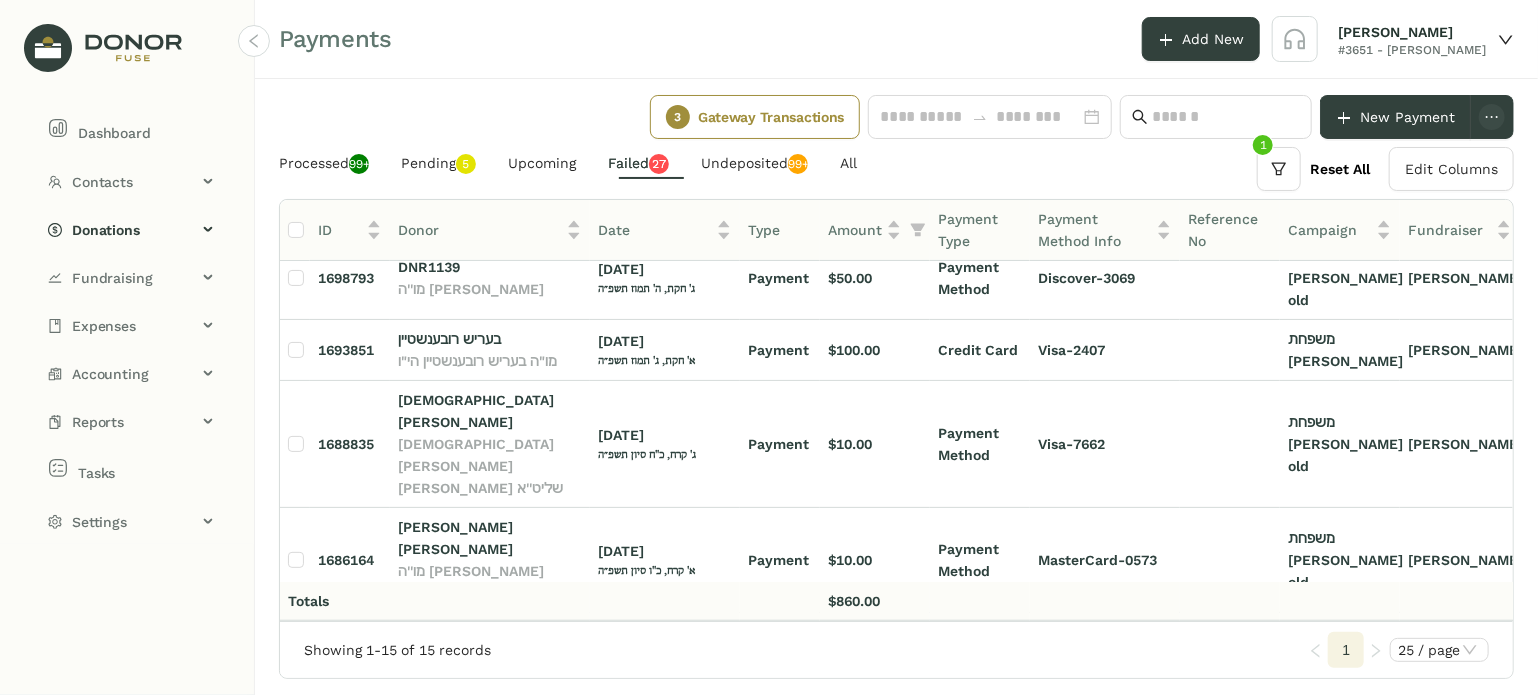 drag, startPoint x: 448, startPoint y: 508, endPoint x: 440, endPoint y: 524, distance: 17.888544 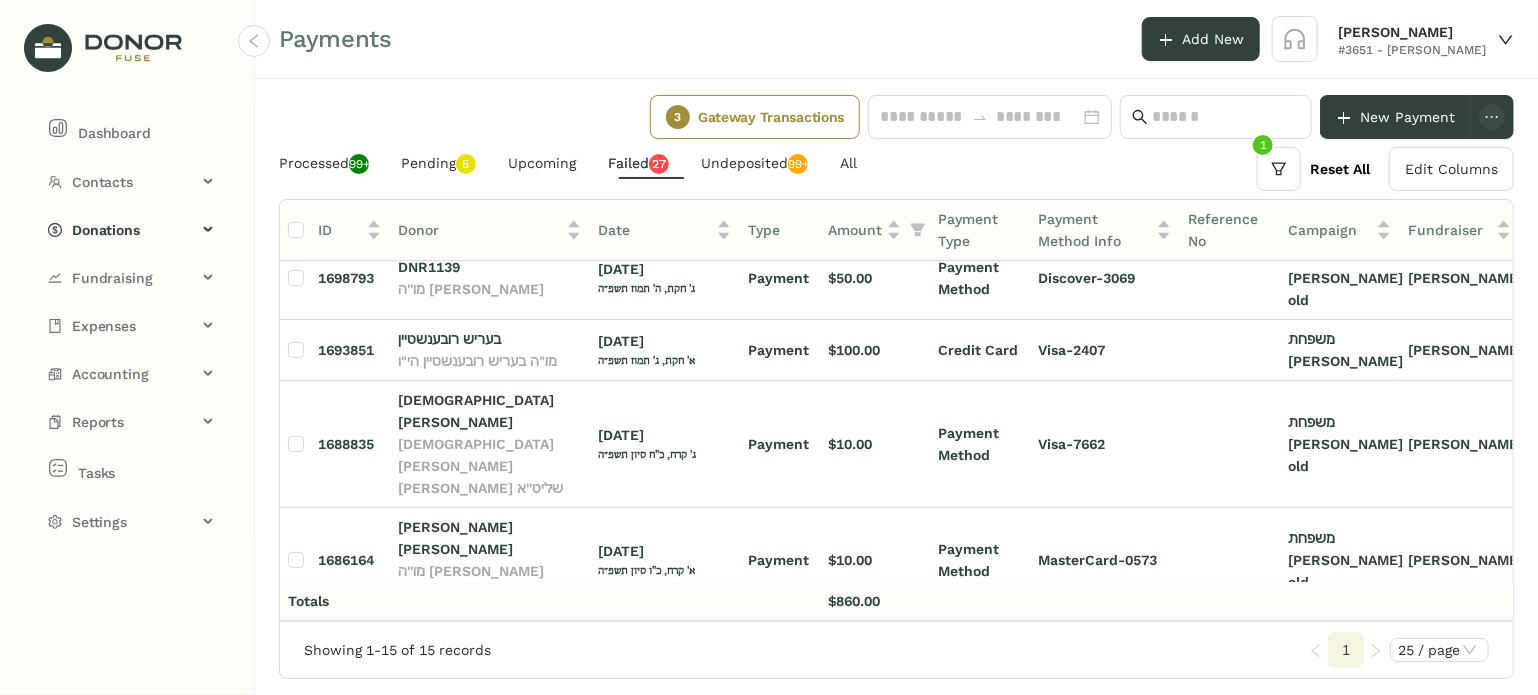 click on "1763718 Mr. [PERSON_NAME] מו''ה [PERSON_NAME] [PERSON_NAME] הי''ו [DATE] א' מטות מסעי, כ"ד [PERSON_NAME] תשפ״ה Payment $10.00 Payment Method Visa-0645 משפחת [PERSON_NAME] old [PERSON_NAME] 2 Undeposited משפחת [PERSON_NAME] old 1763702 DNR1840 מו''ה [PERSON_NAME] הי''ו [DATE] א' מטות מסעי, כ"ד [PERSON_NAME] תשפ״ה Payment $100.00 Payment Method MasterCard-0730 משפחת [PERSON_NAME] old [PERSON_NAME] 2 Undeposited משפחת [PERSON_NAME] - old 1763695 [PERSON_NAME] [PERSON_NAME] [DATE] א' מטות מסעי, כ"ד [PERSON_NAME] תשפ״ה Payment $150.00 Payment Method Amex-2002 משפחת [PERSON_NAME] old [PERSON_NAME] 2 Undeposited משפחת [PERSON_NAME] - old 1742443 DNR1580 מו''ה [PERSON_NAME] [PERSON_NAME] [DATE] ה' [PERSON_NAME], י"ד [PERSON_NAME] תשפ״ה Payment $40.00 Payment Method Visa-0479 5 5" 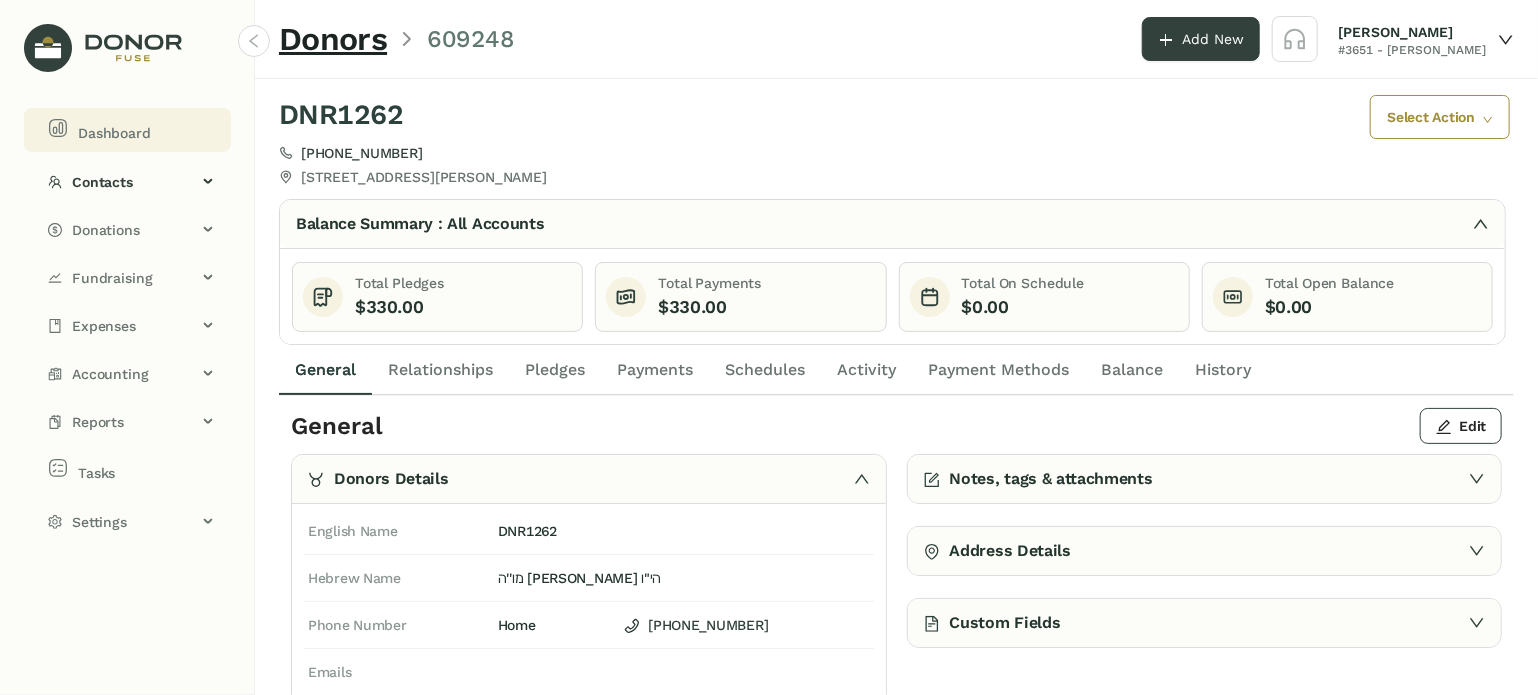 click on "Dashboard" 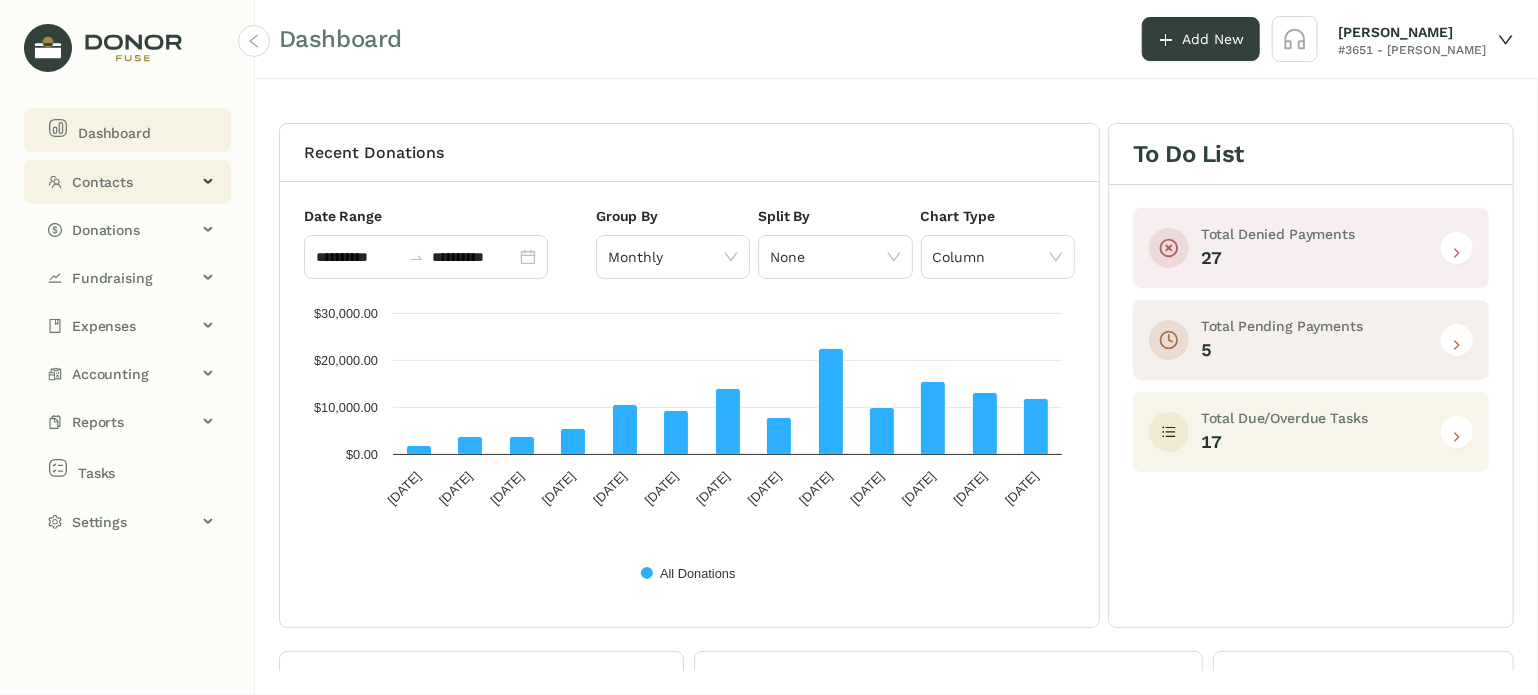 click on "Contacts" 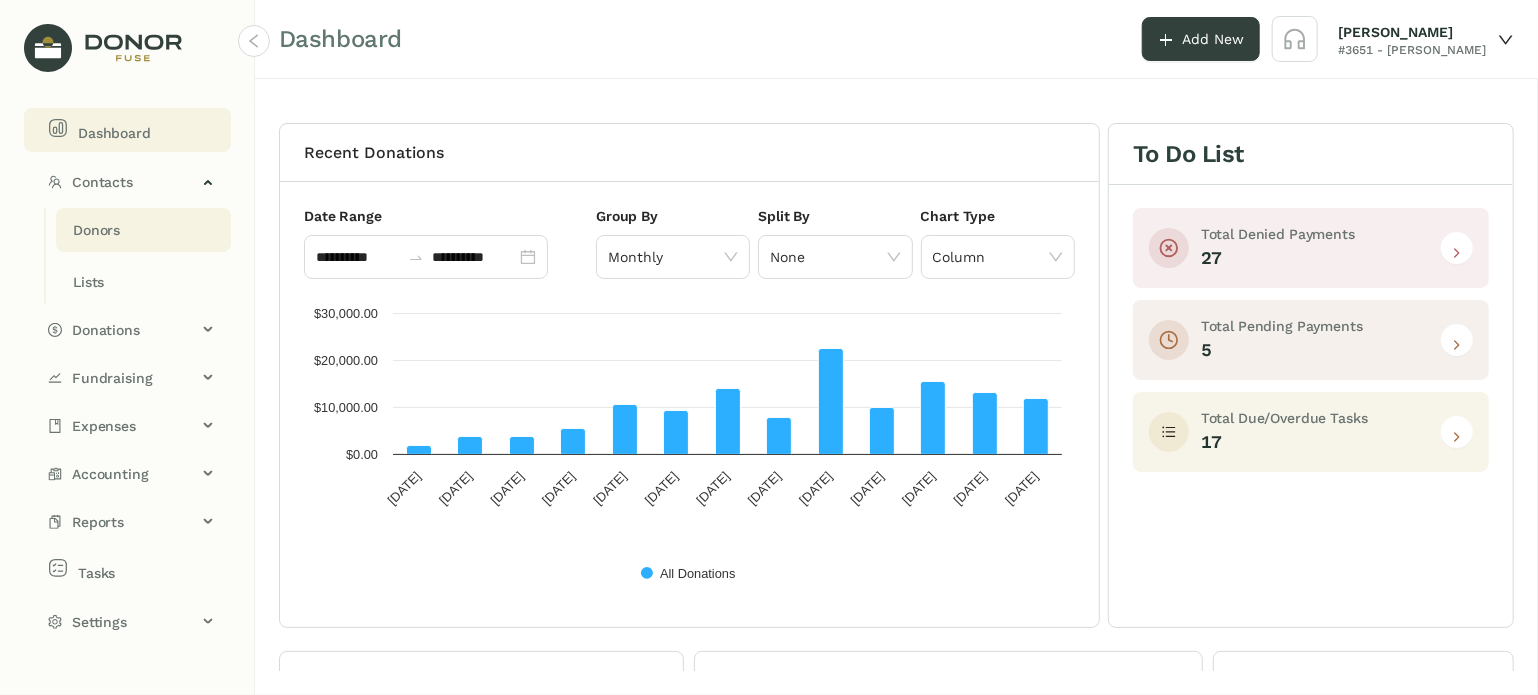 click on "Donors" 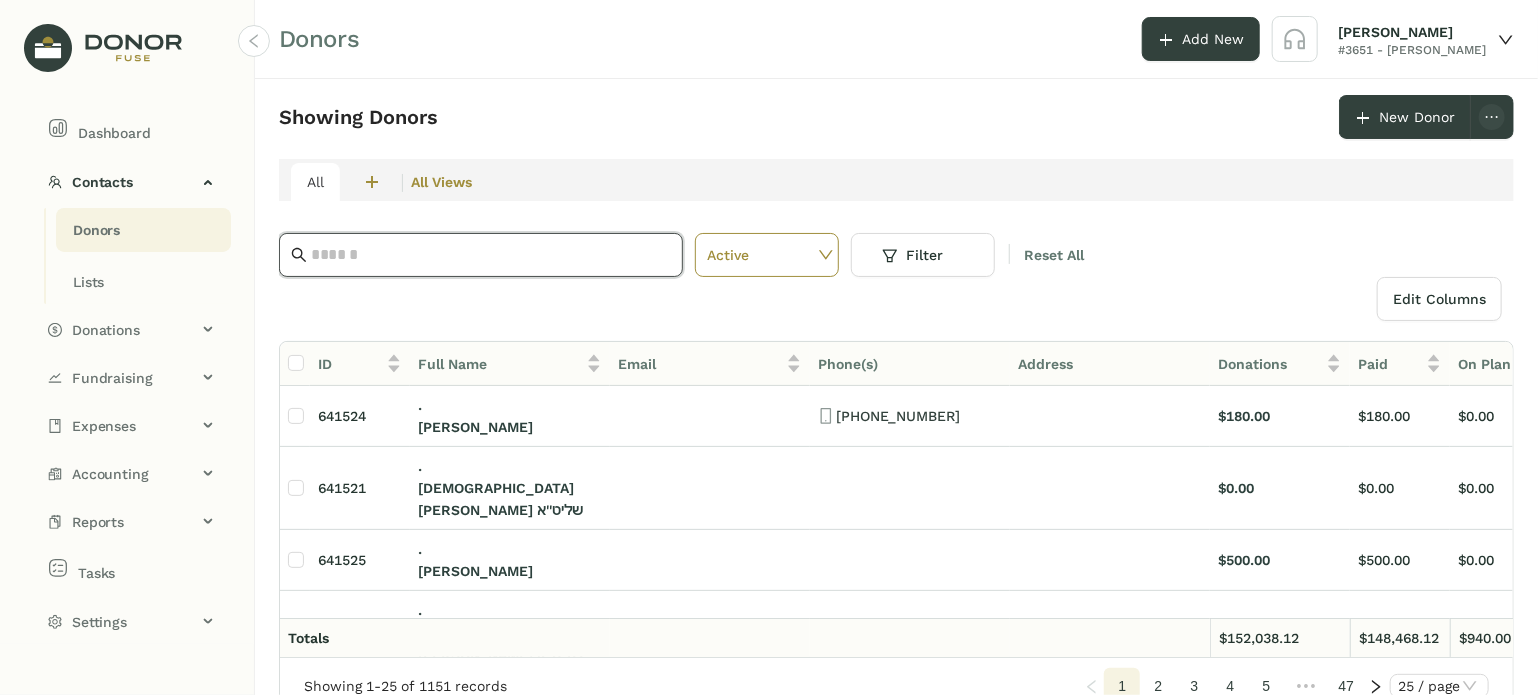 click 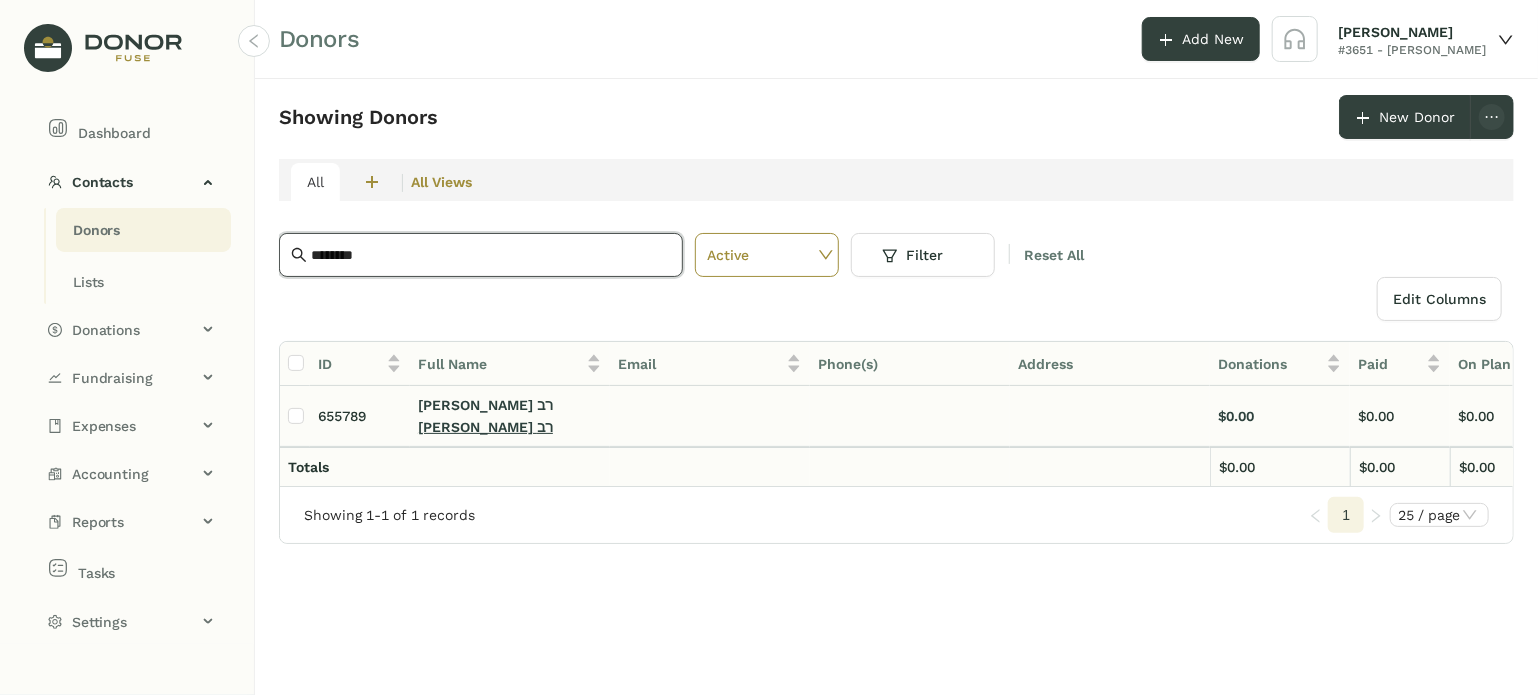 type on "********" 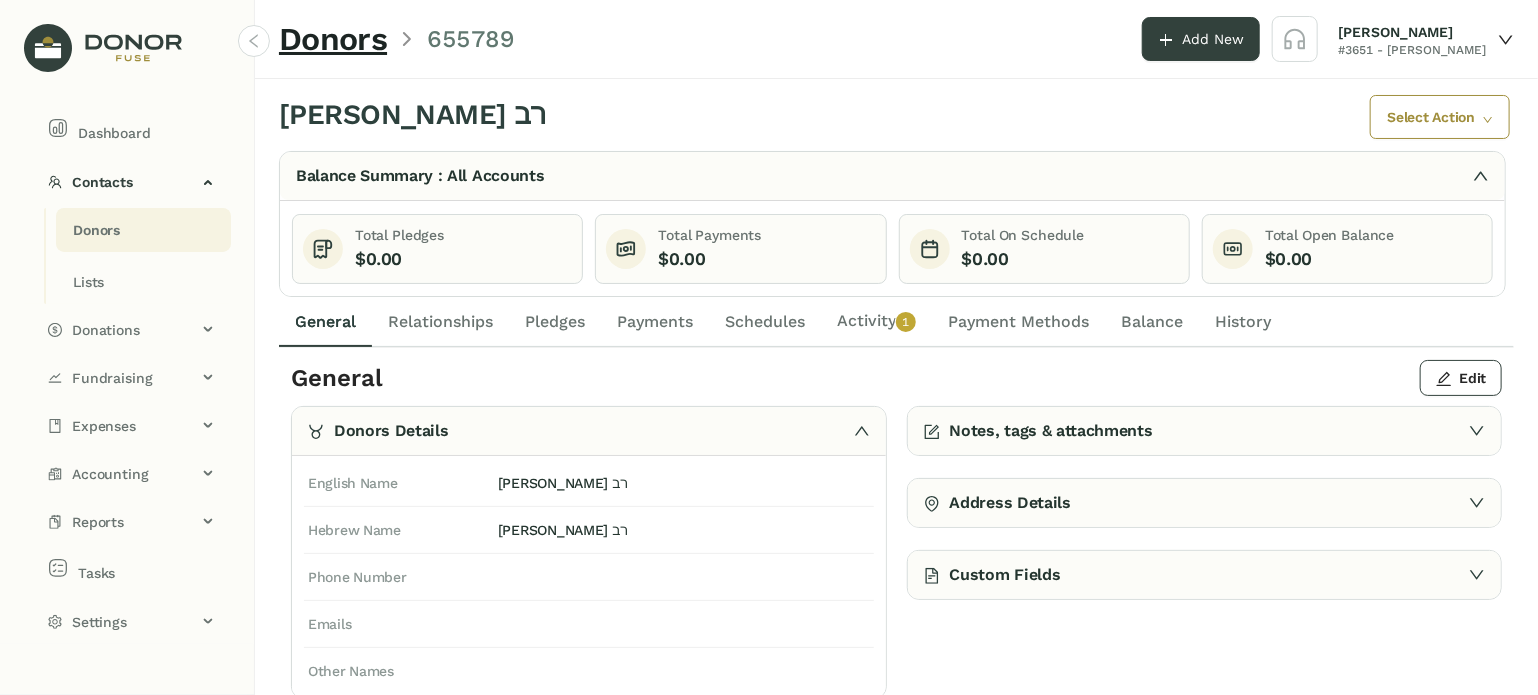 click on "Pledges" 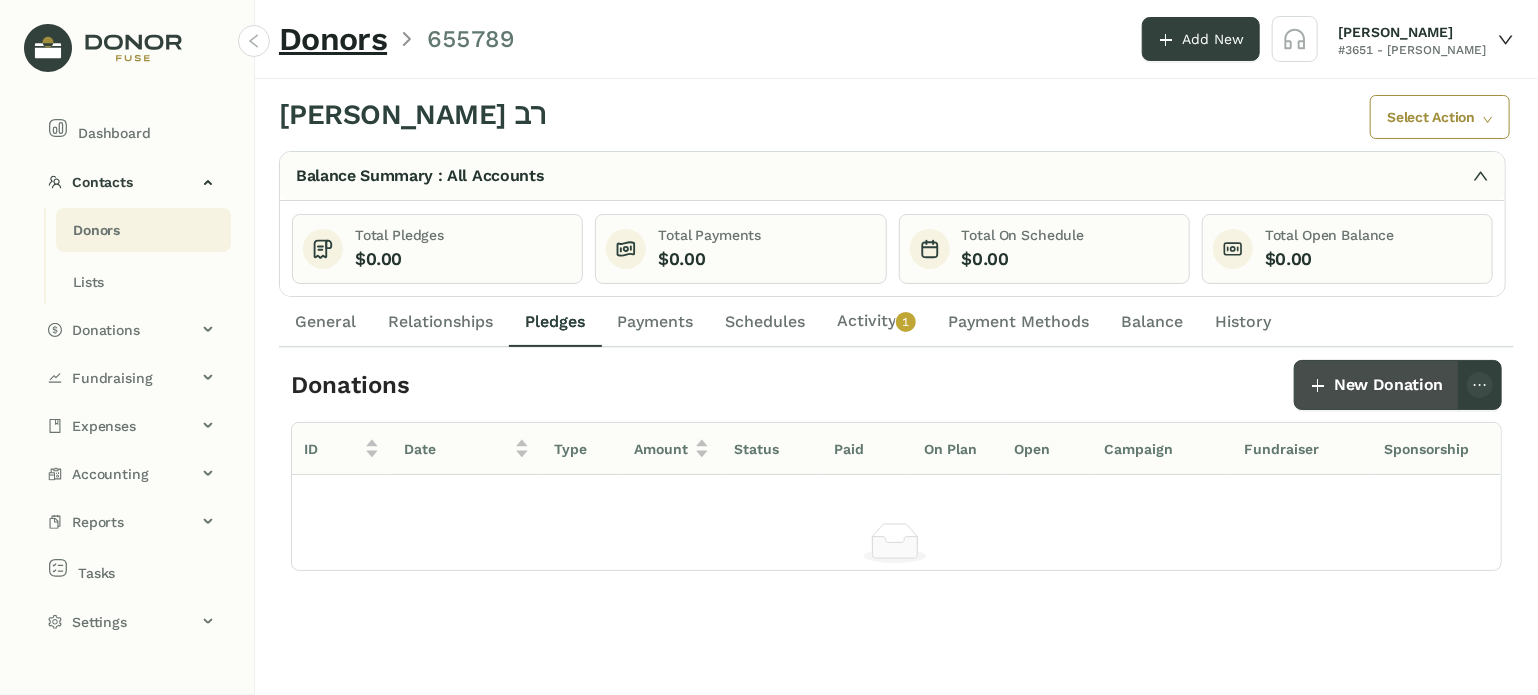 click on "New Donation" 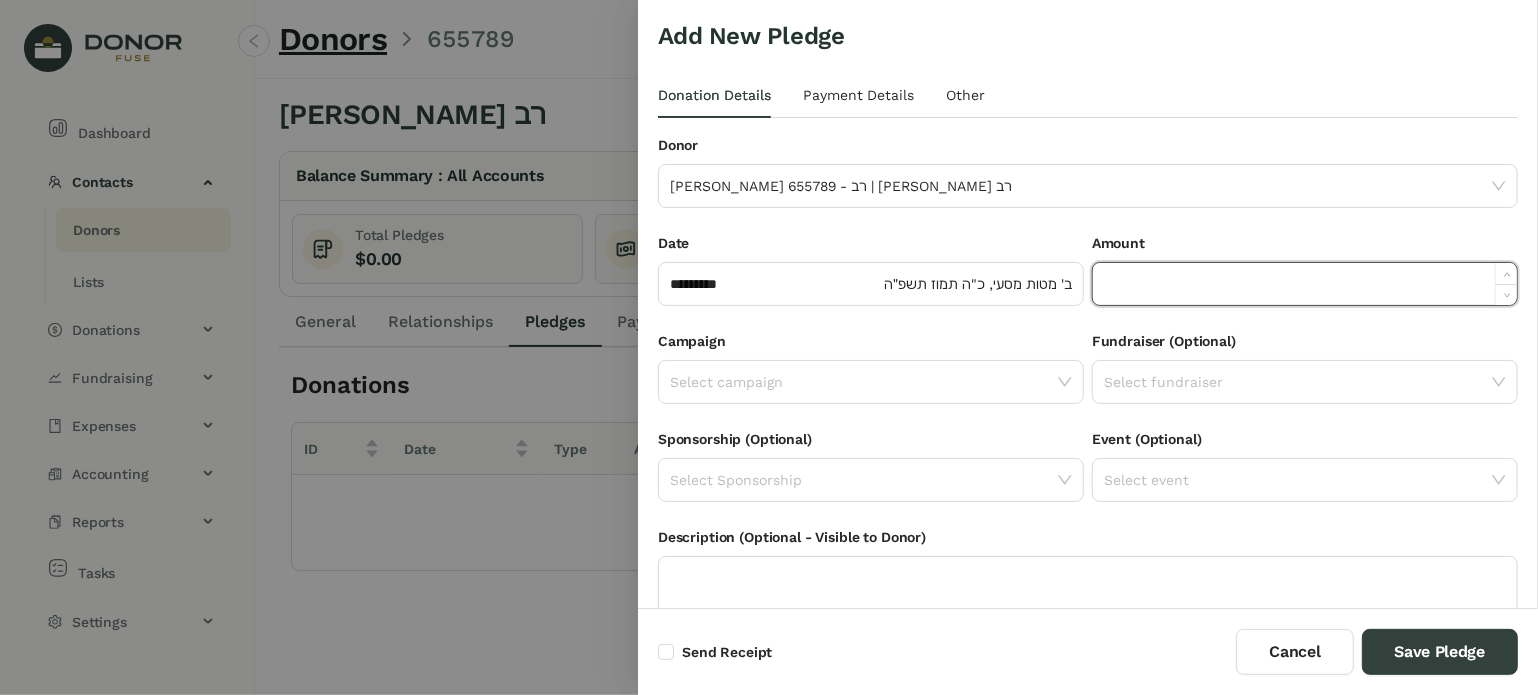 click 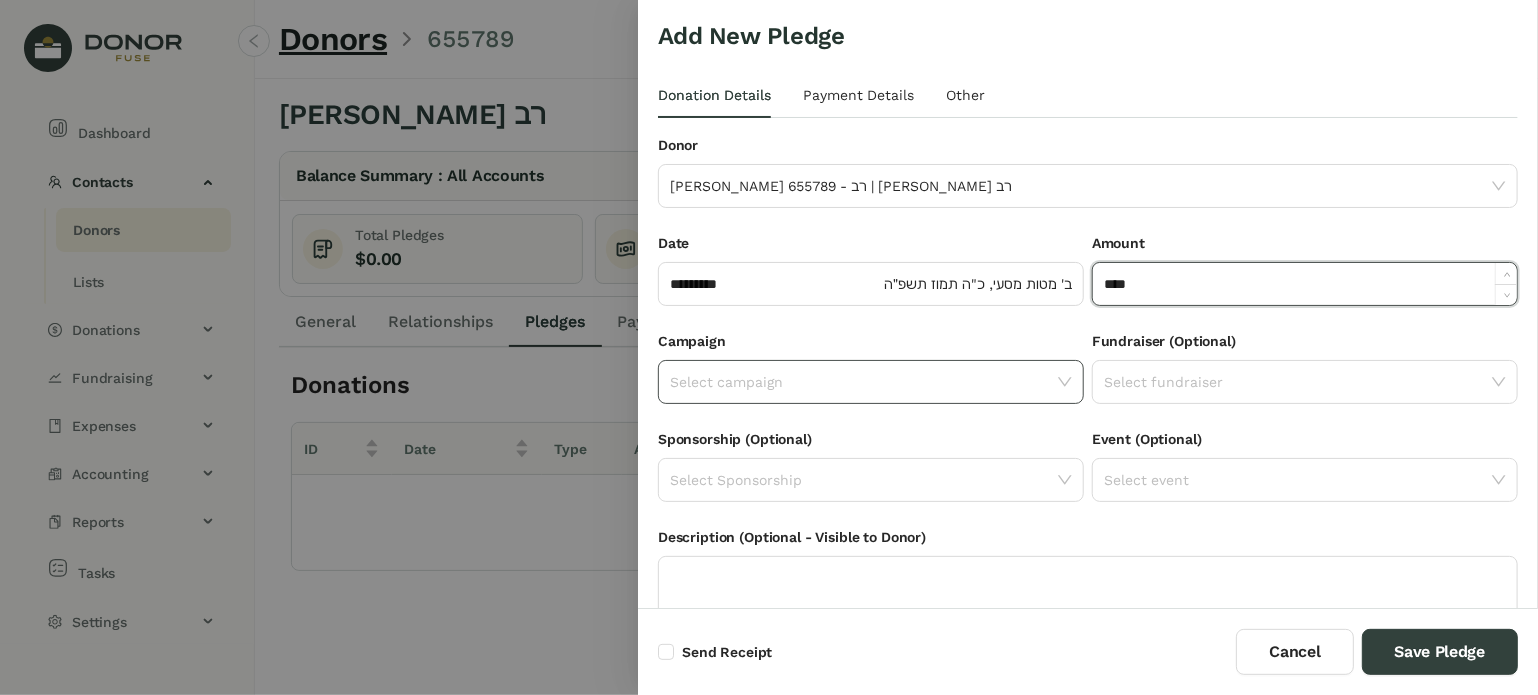type on "*********" 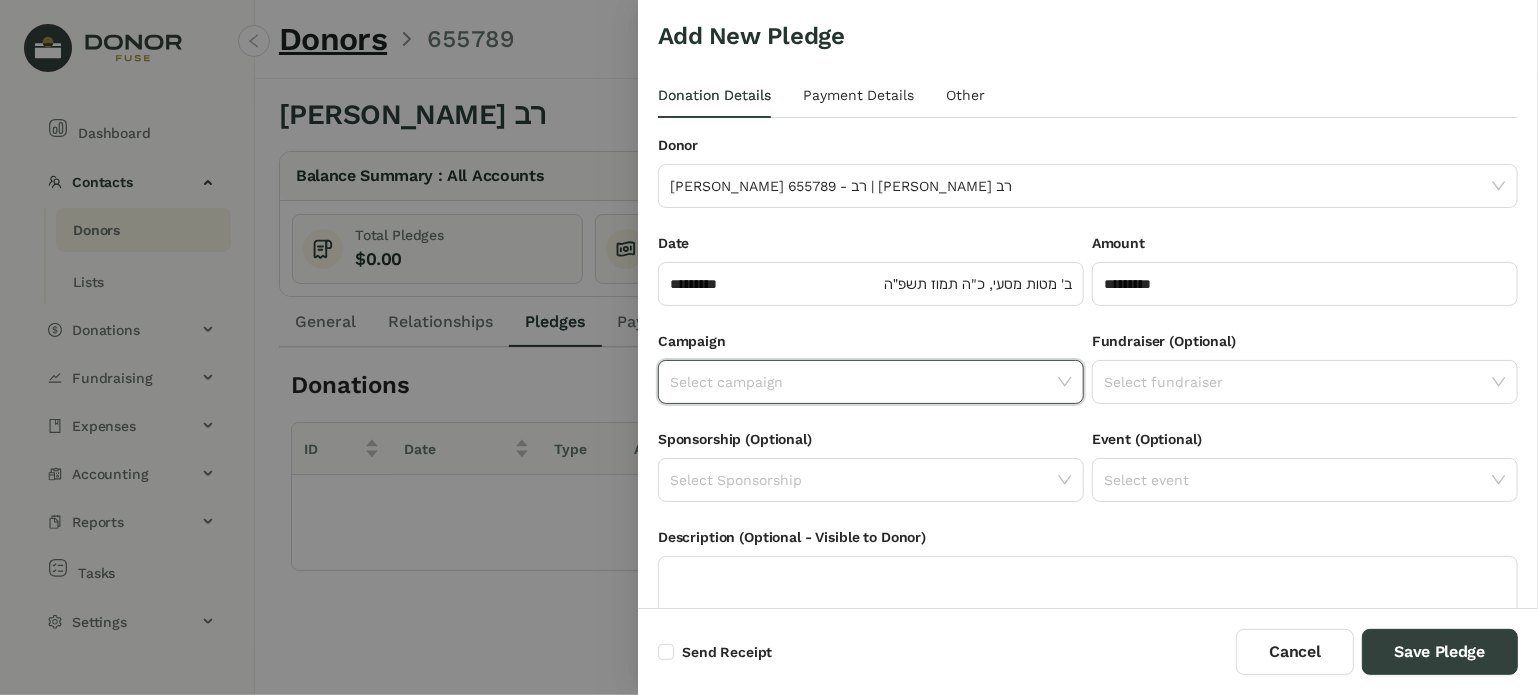 click 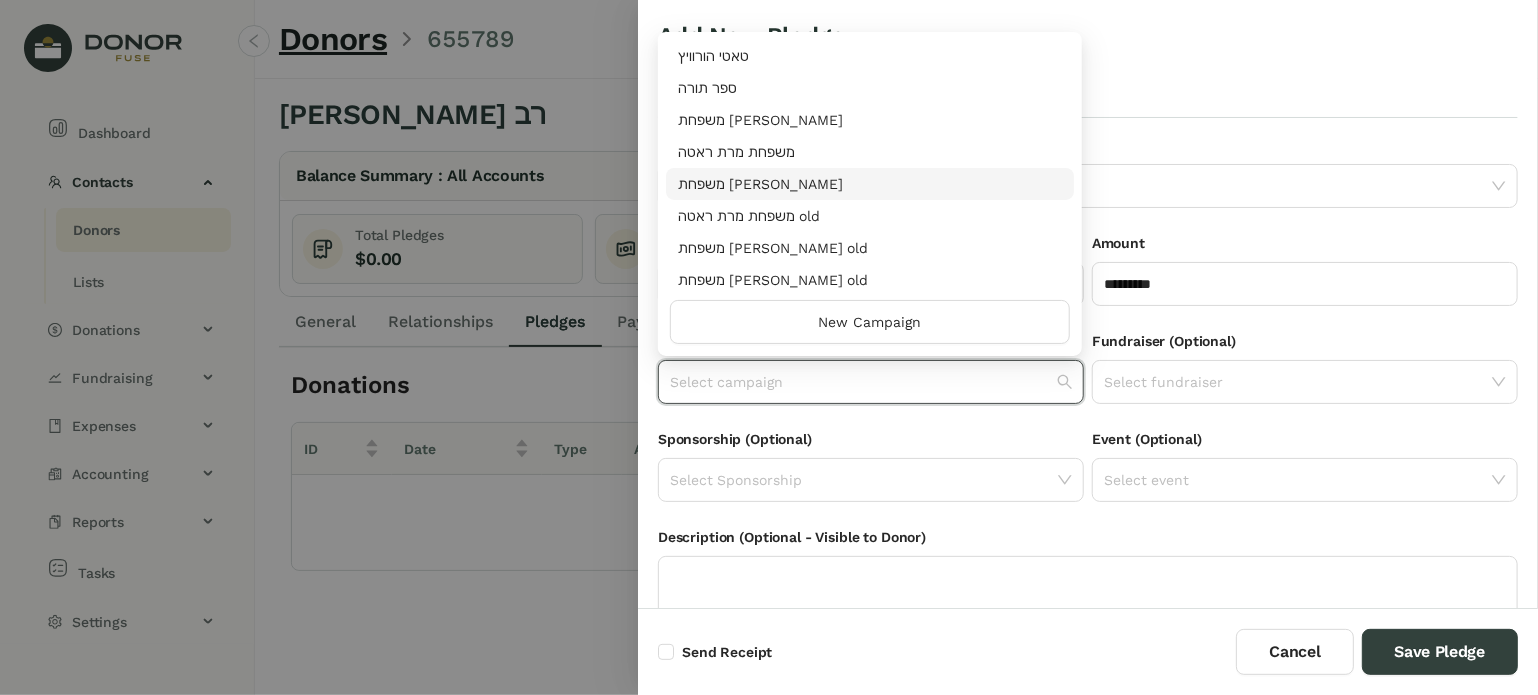 click on "משפחת [PERSON_NAME]" at bounding box center (870, 184) 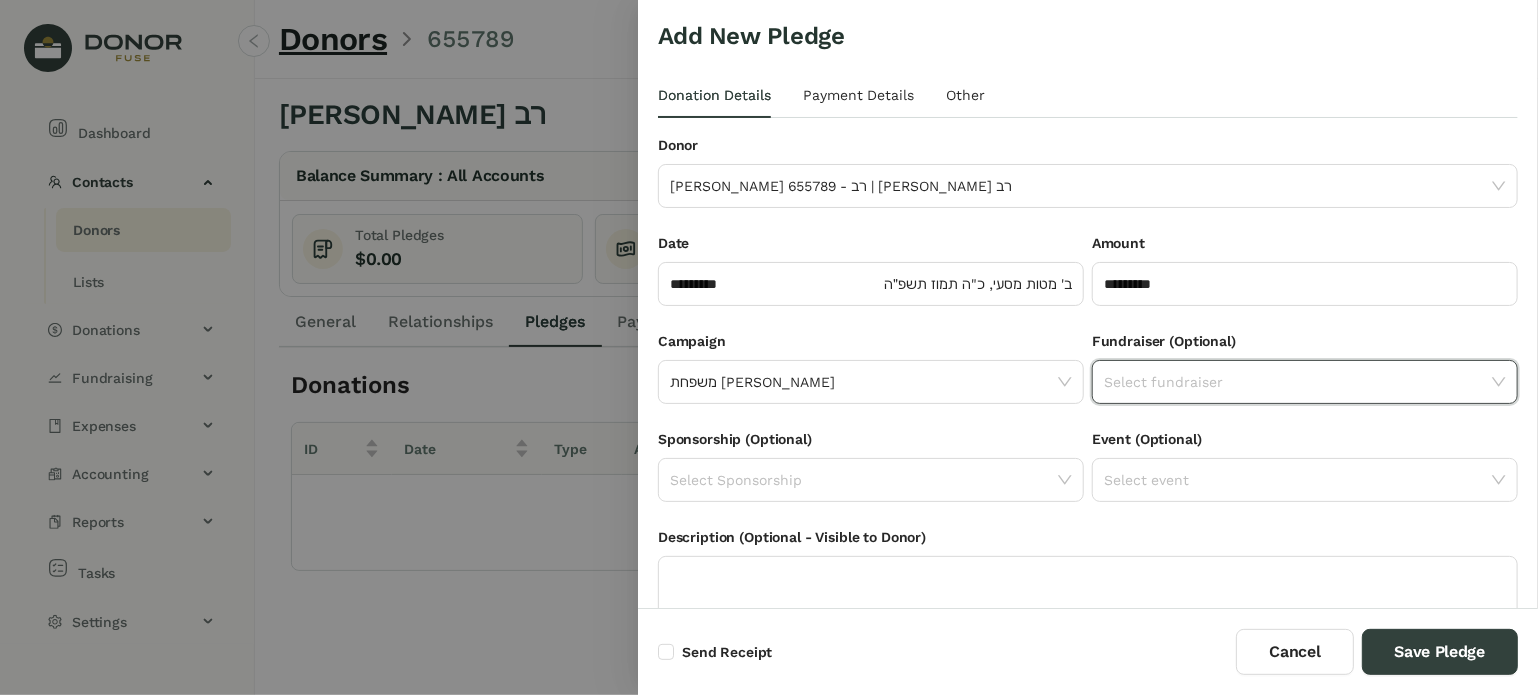 click 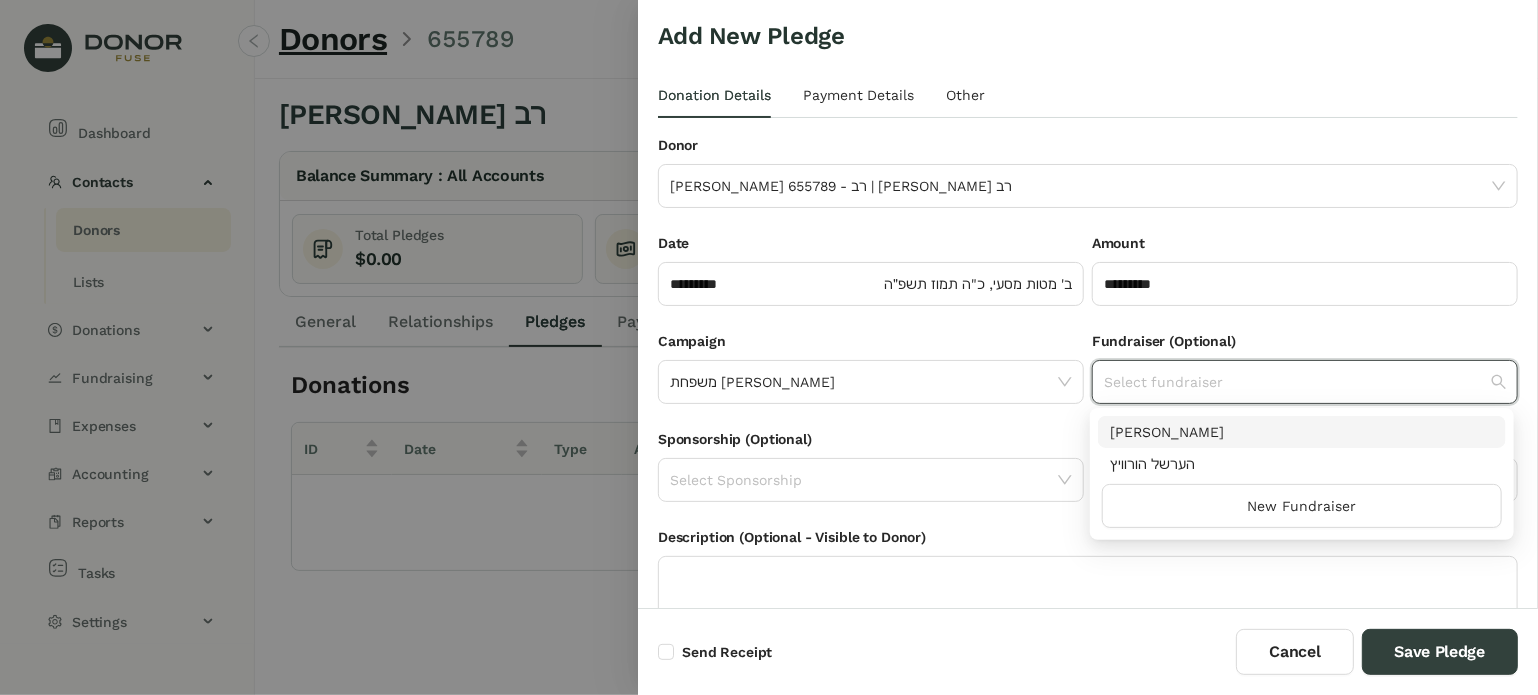 click on "[PERSON_NAME]" at bounding box center (1302, 432) 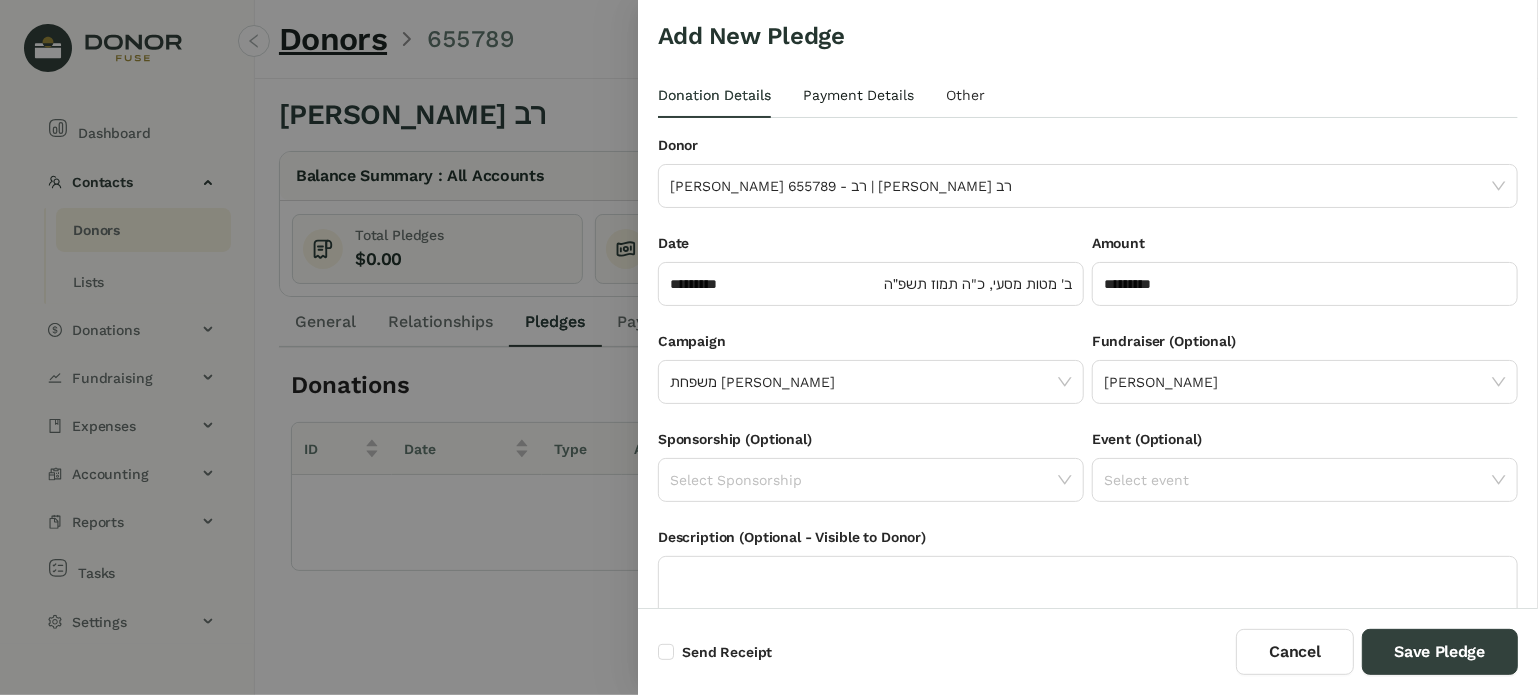 click on "Payment Details" at bounding box center [858, 95] 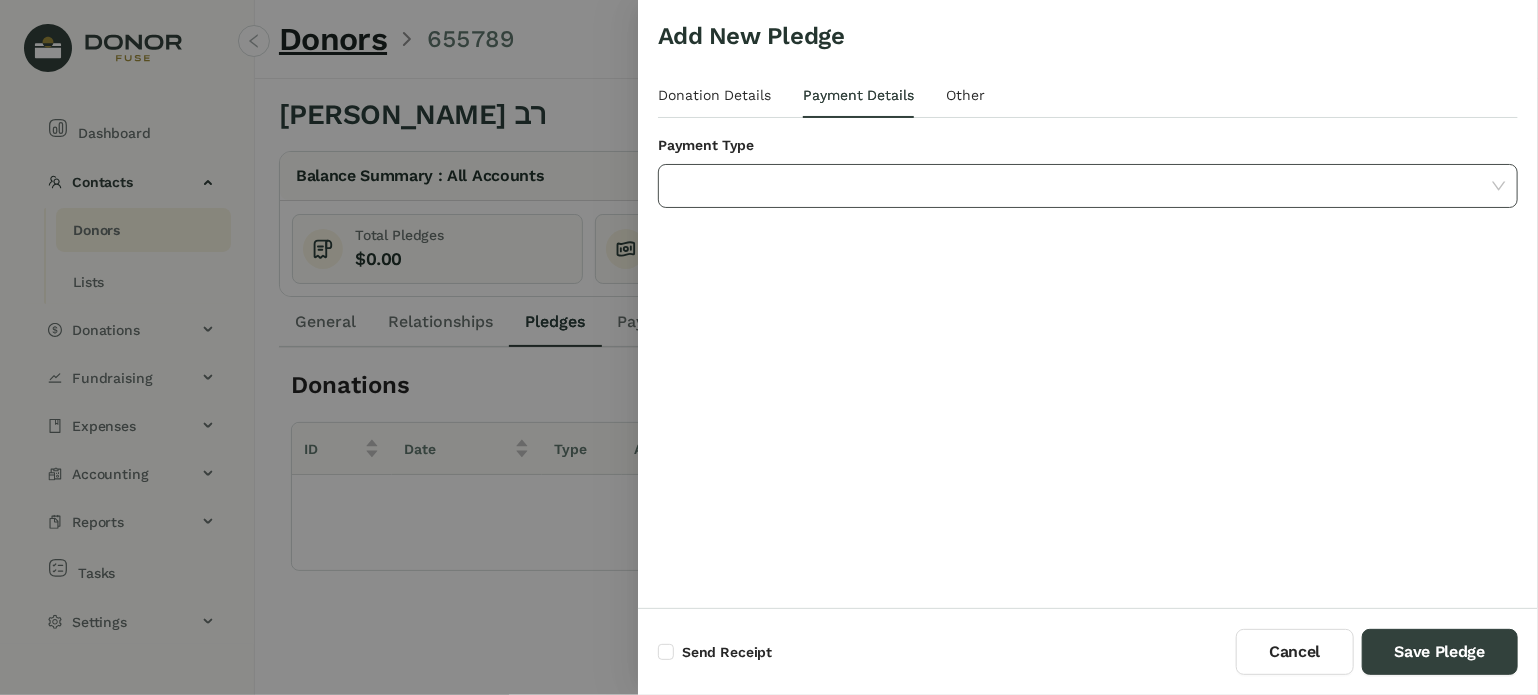 click 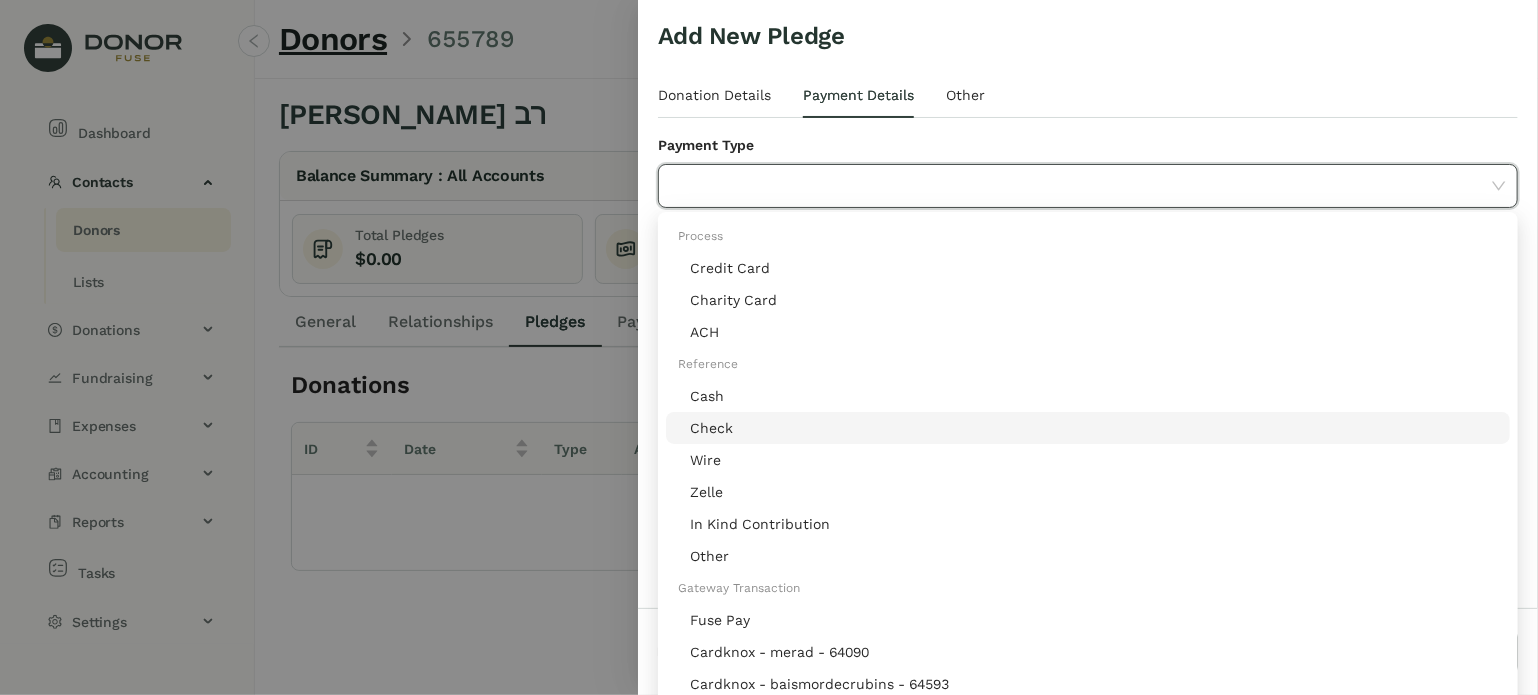 click on "Check" 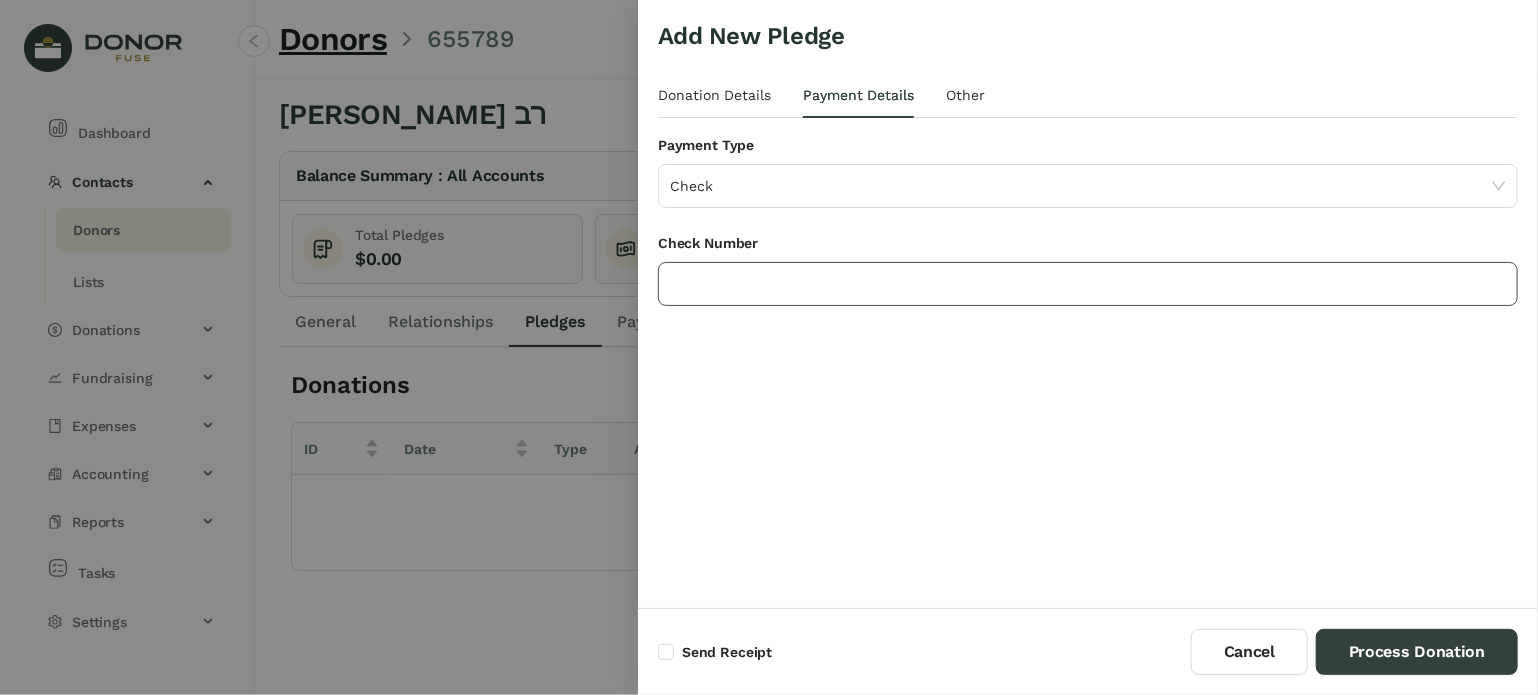click 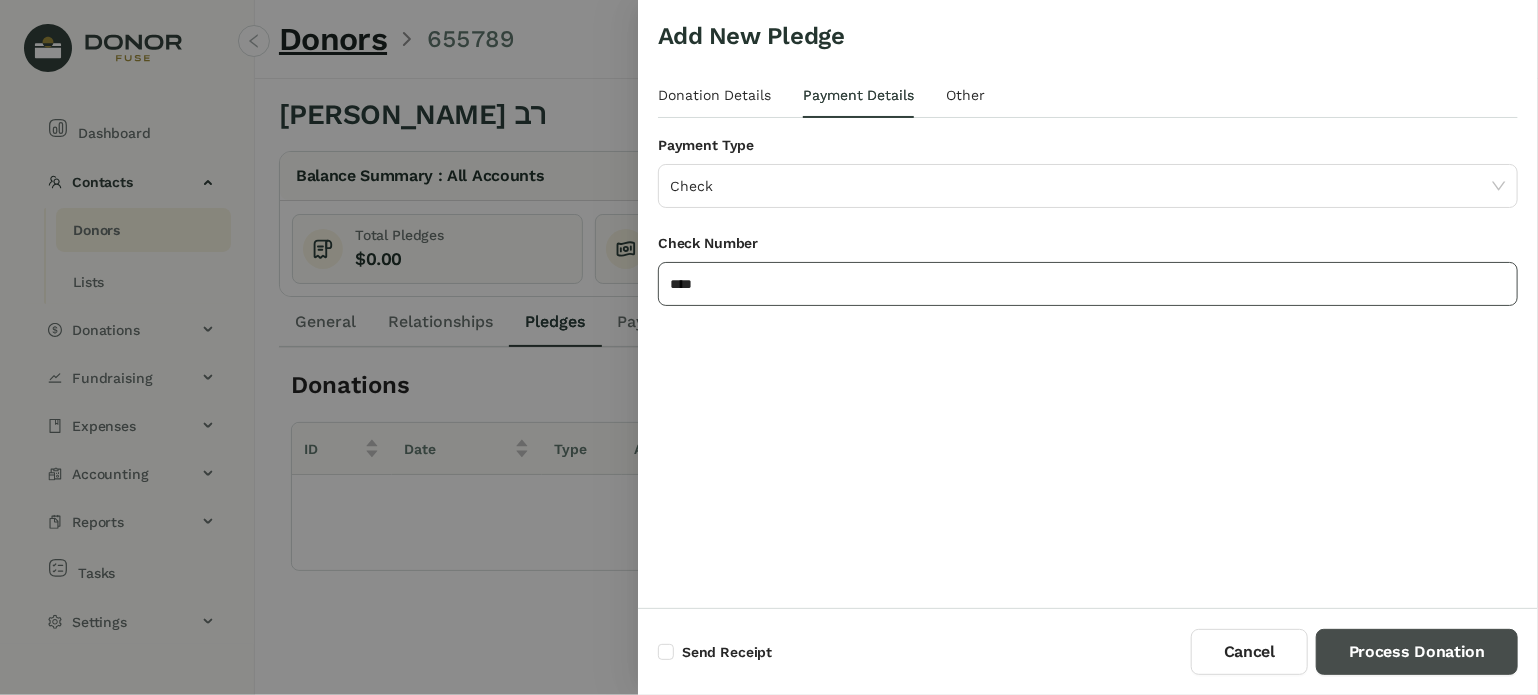 type on "****" 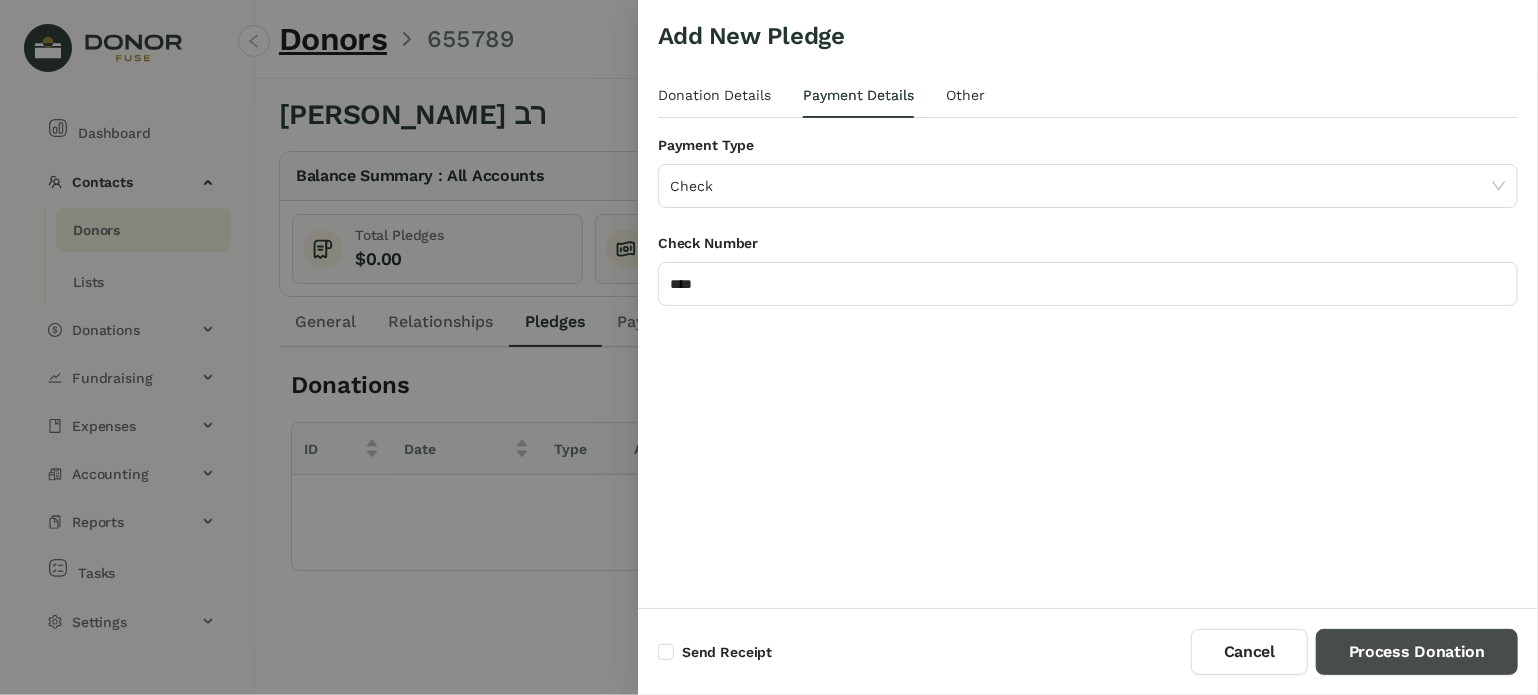 click on "Process Donation" at bounding box center (1417, 652) 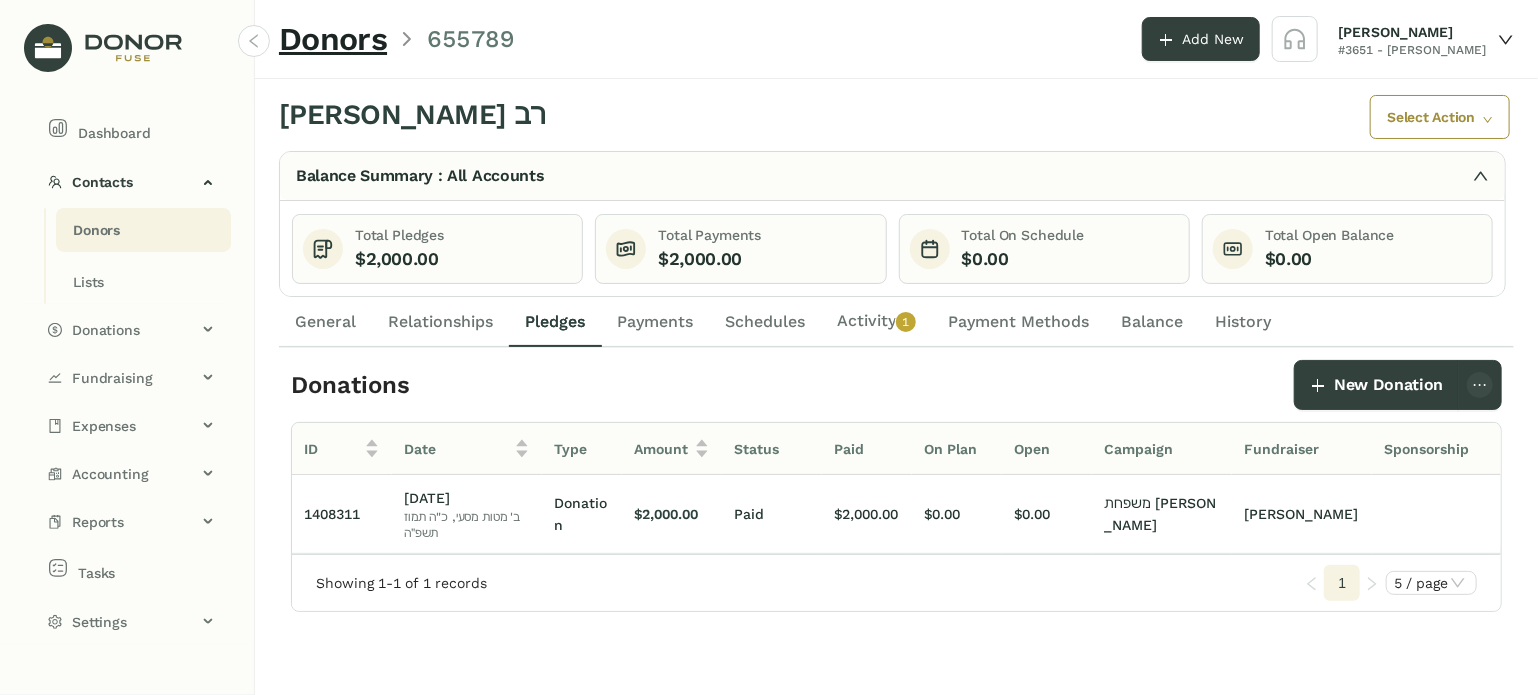 click on "Activity   0   1   2   3   4   5   6   7   8   9" 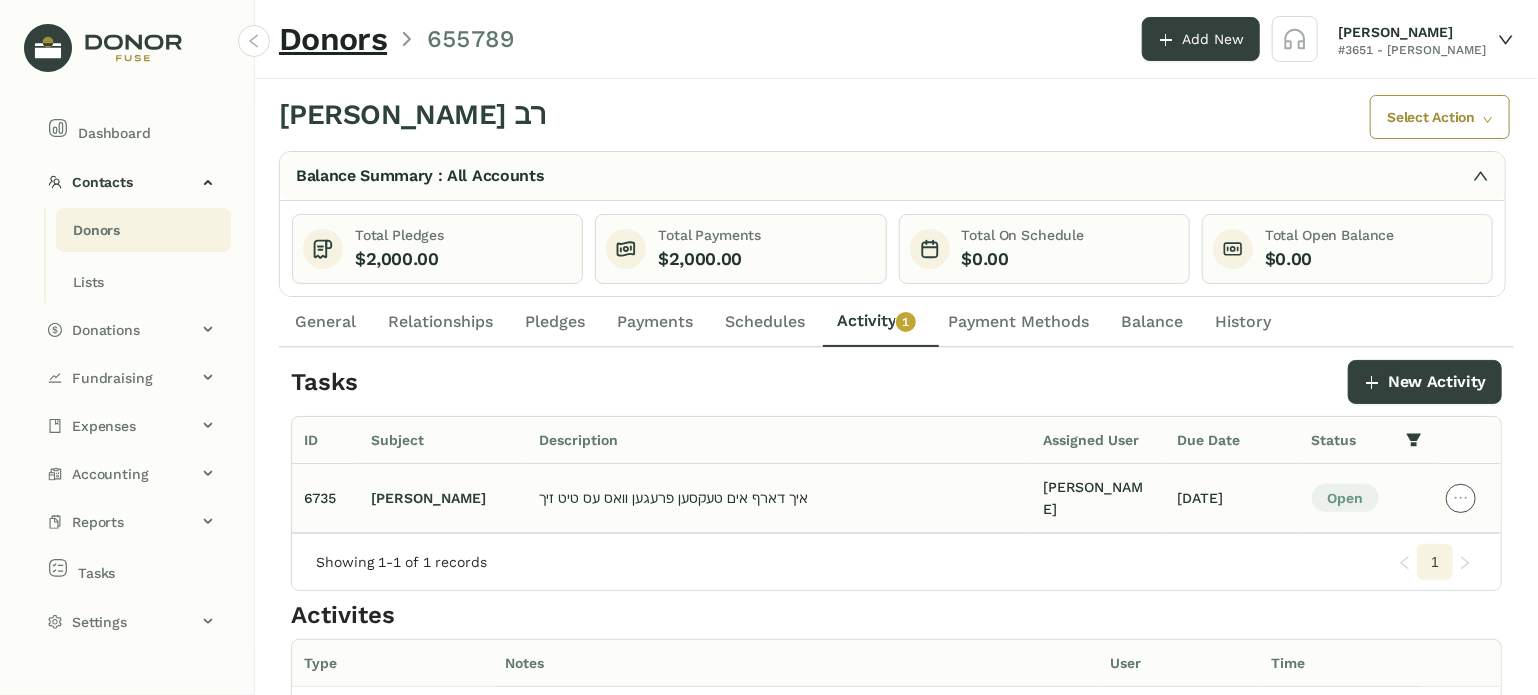 click 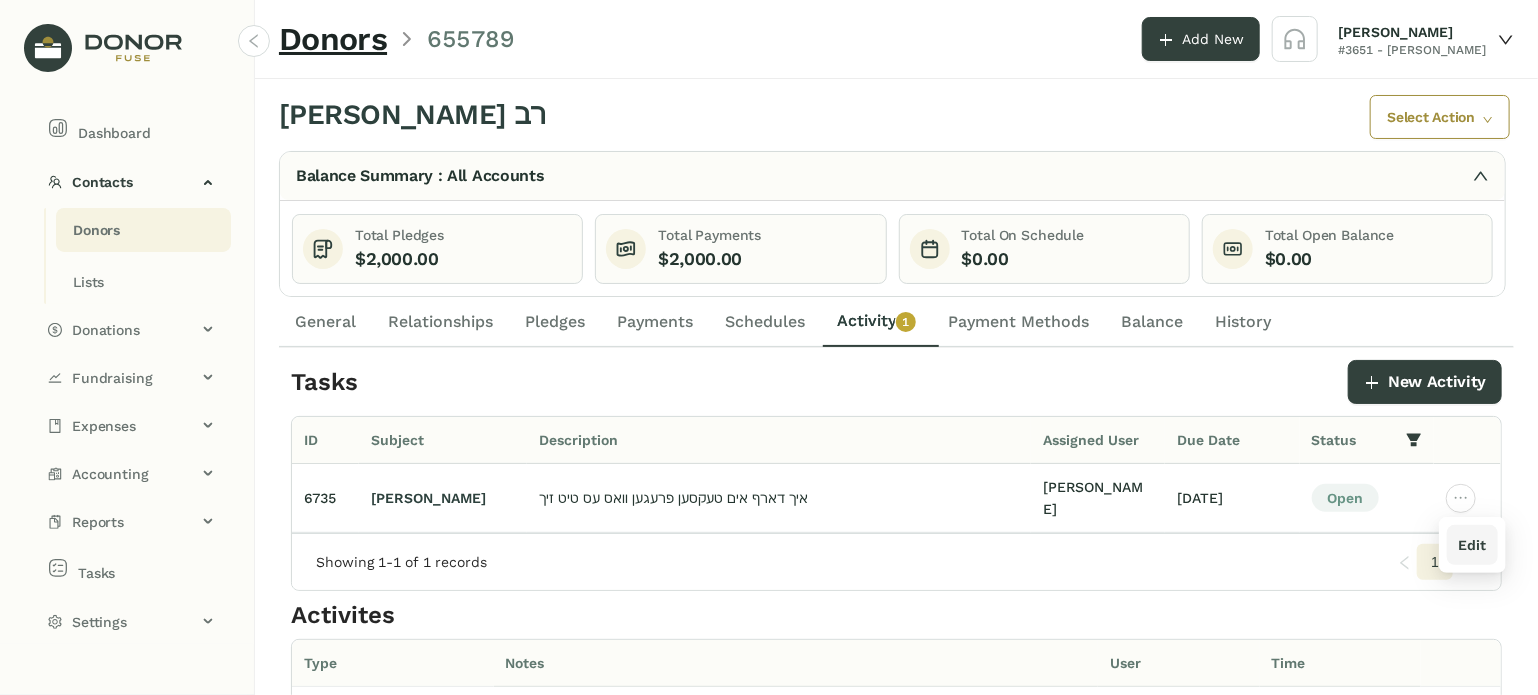 click on "Edit" at bounding box center [1472, 545] 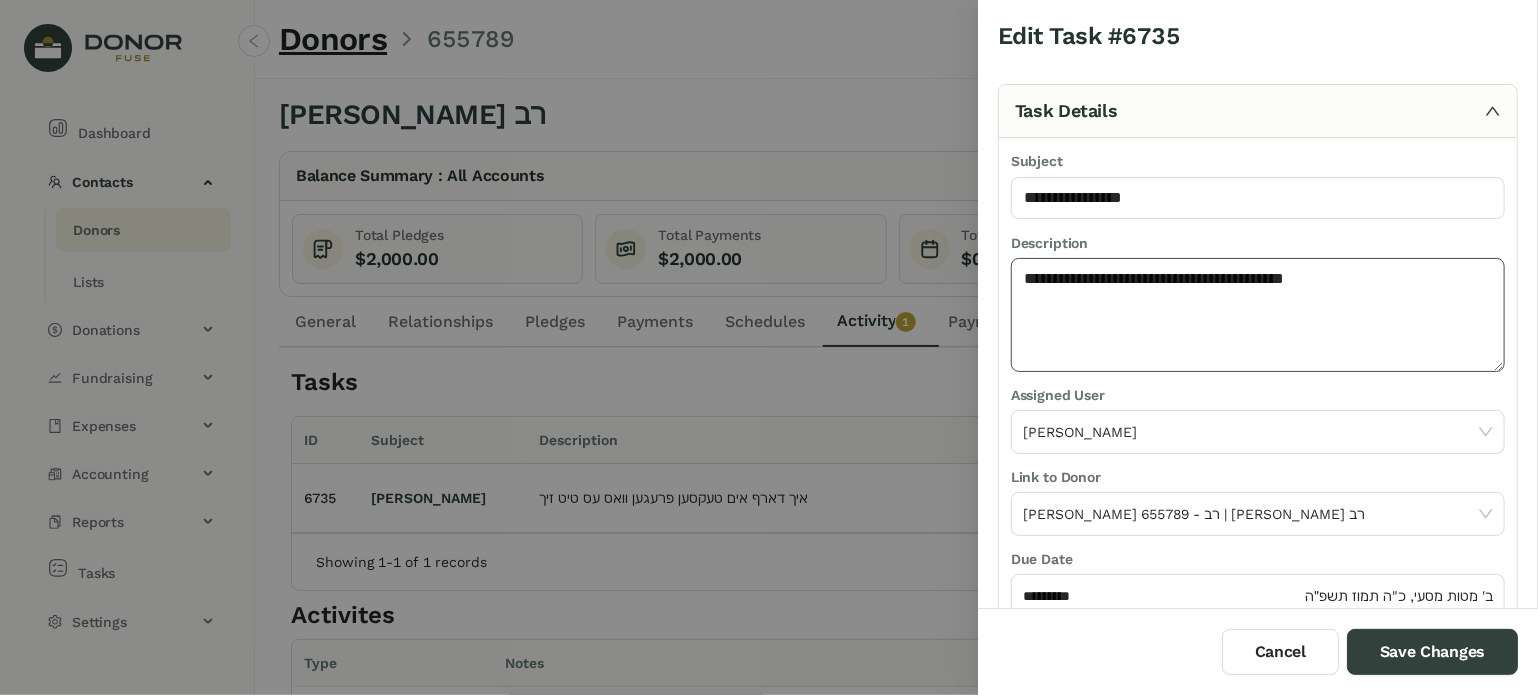 drag, startPoint x: 1015, startPoint y: 277, endPoint x: 1459, endPoint y: 271, distance: 444.04053 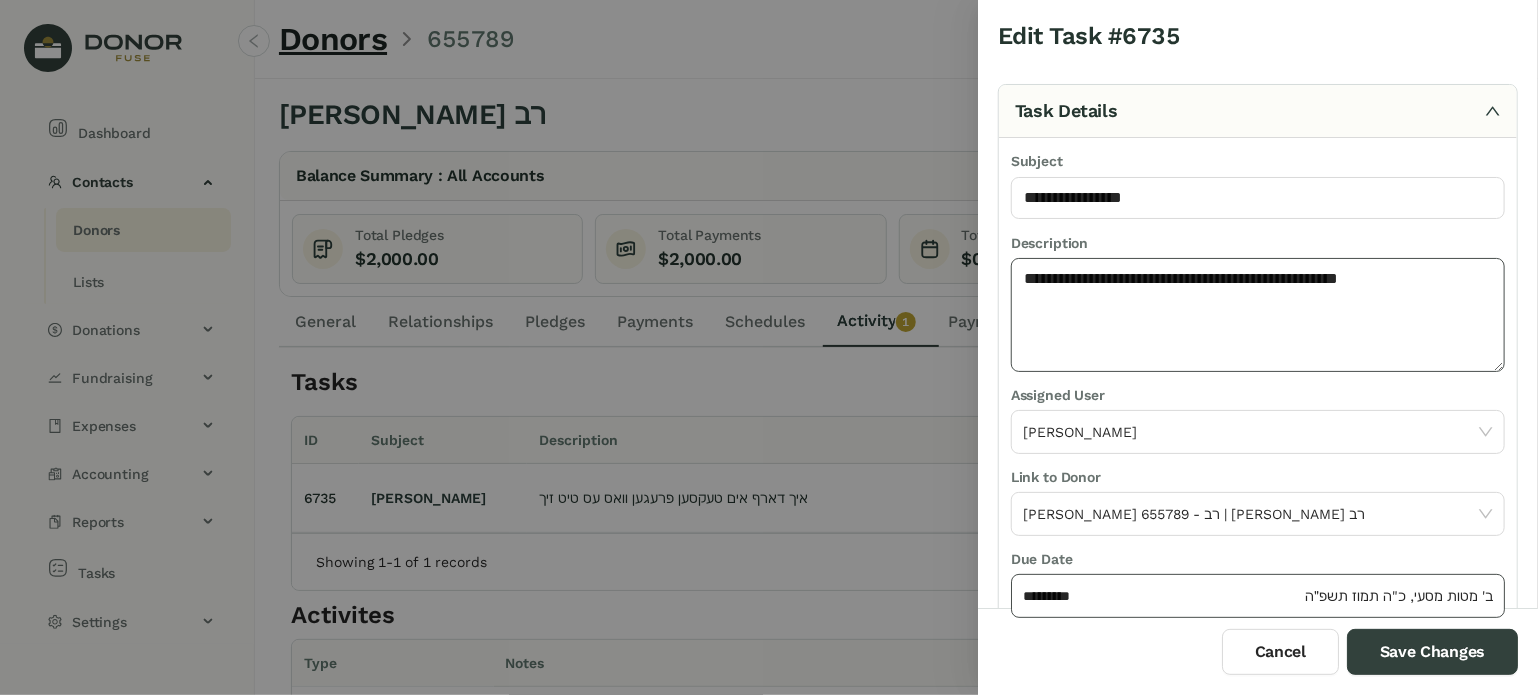 type on "**********" 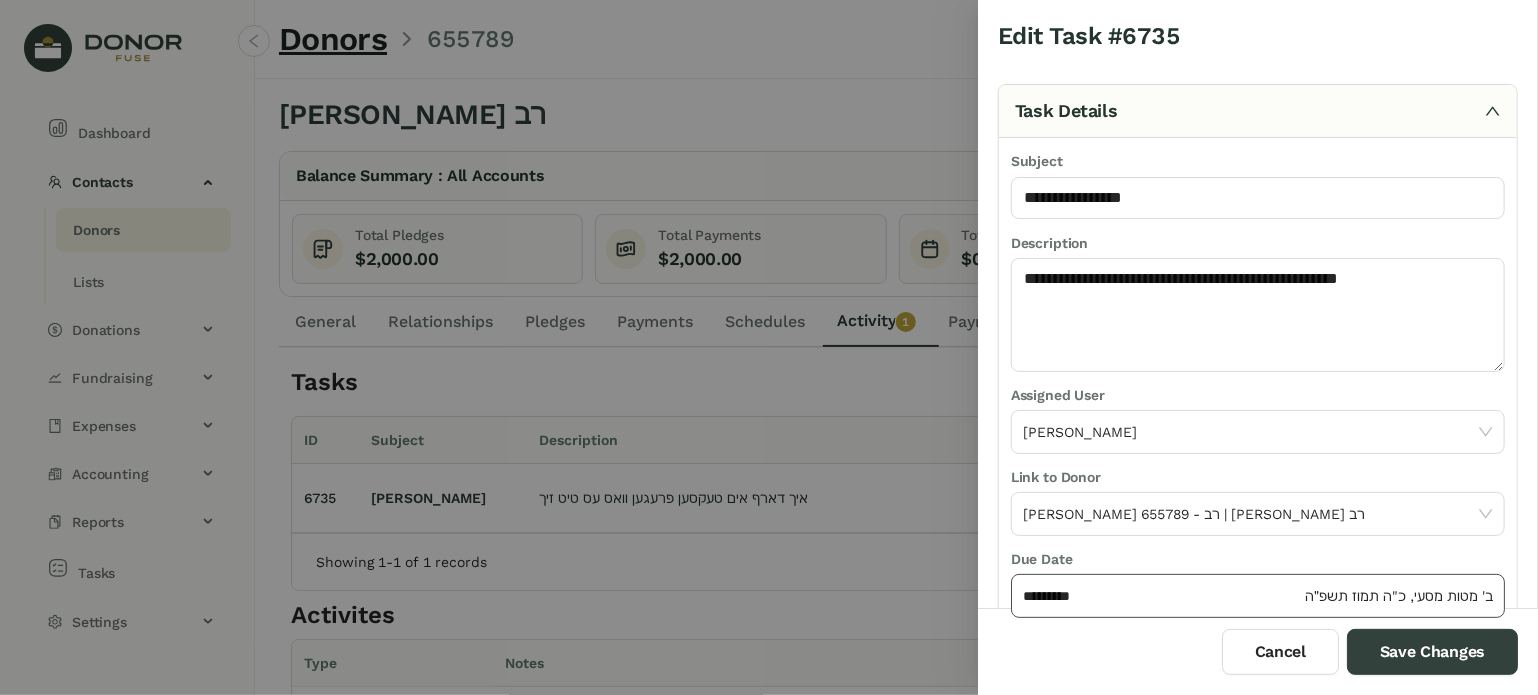click on "*********" 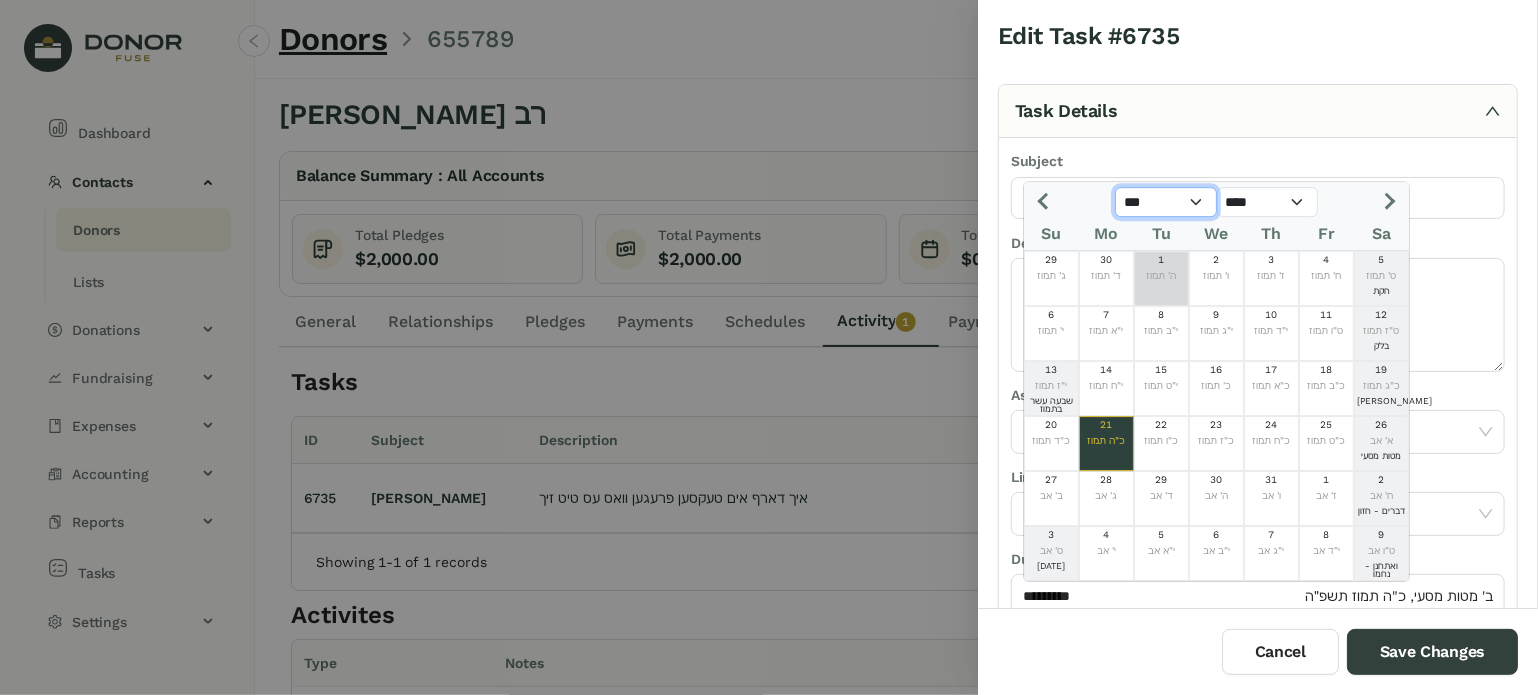 click on "*** *** *** *** *** *** *** *** *** *** *** ***" 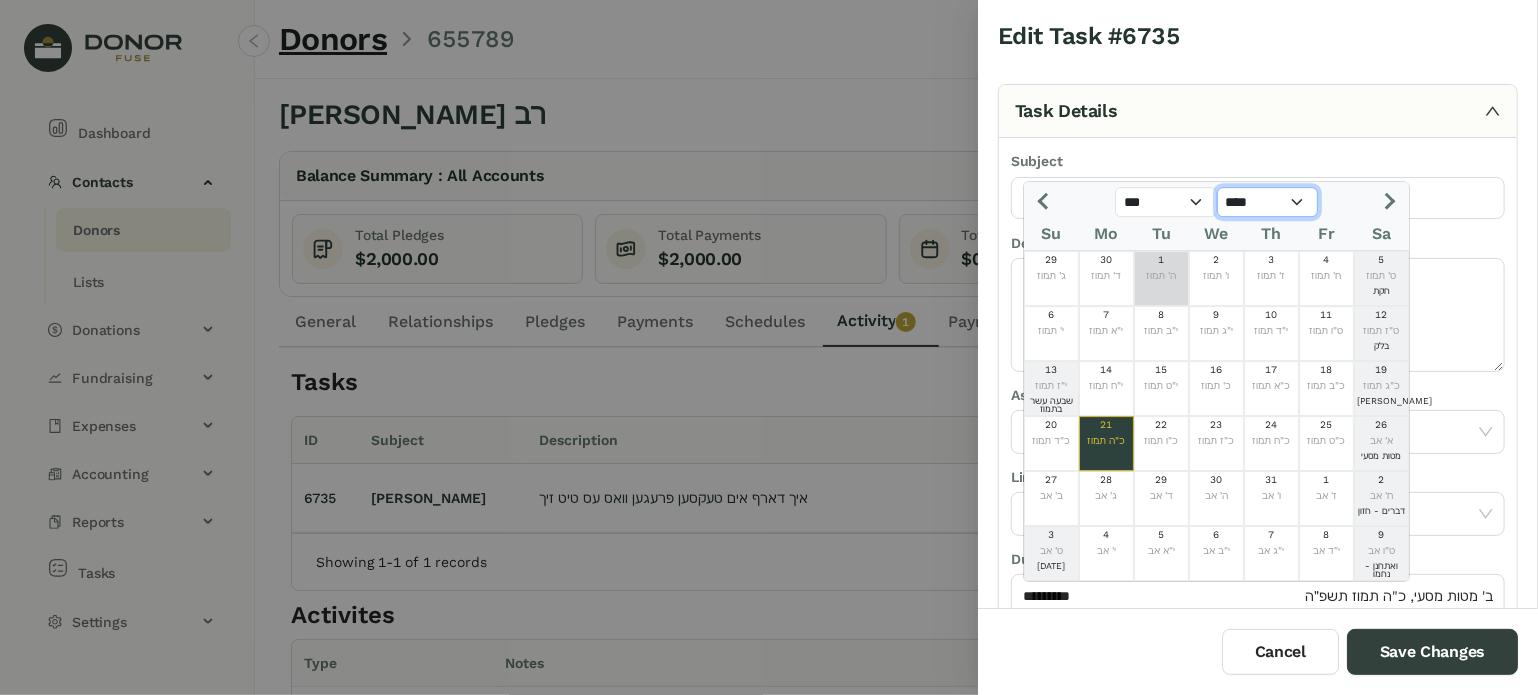click on "**** **** **** **** **** **** **** **** **** **** **** **** **** **** **** **** **** **** **** **** ****" 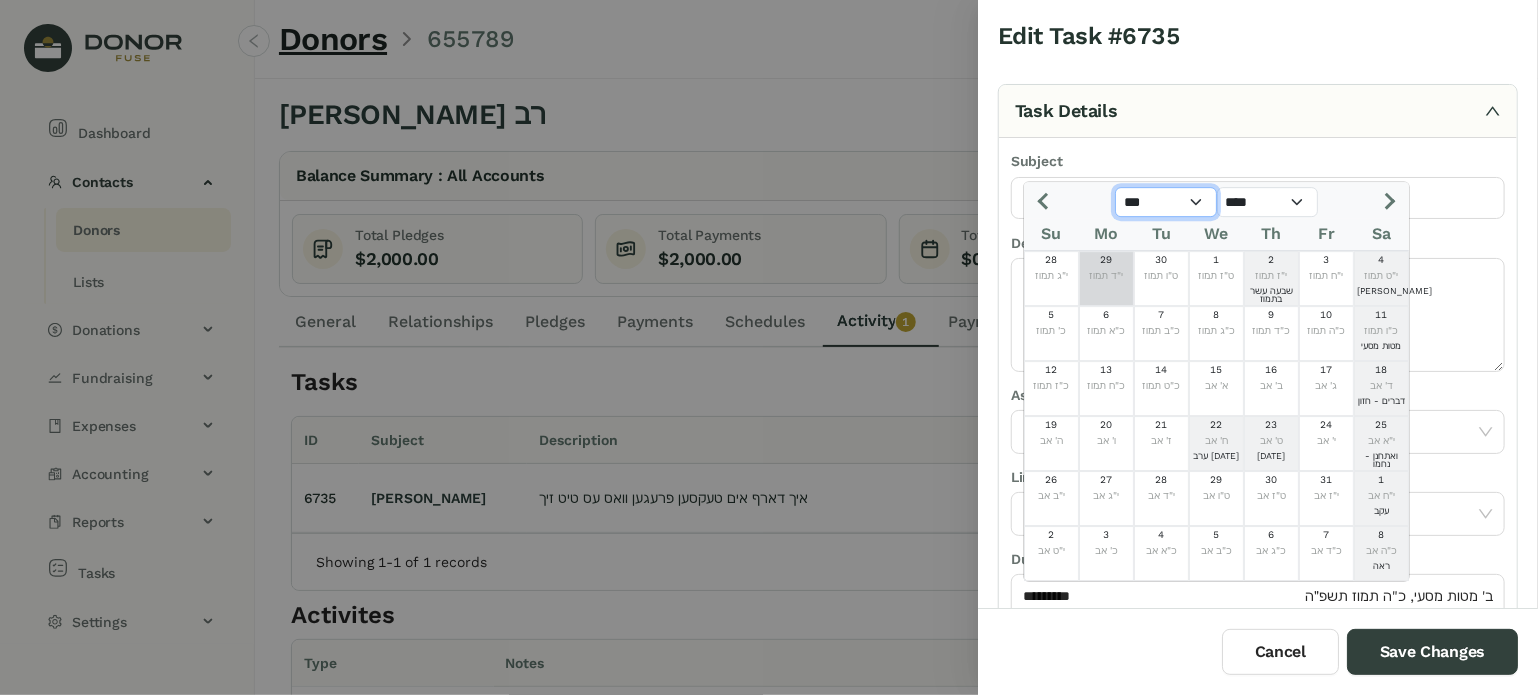 click on "*** *** *** *** *** *** *** *** *** *** *** ***" 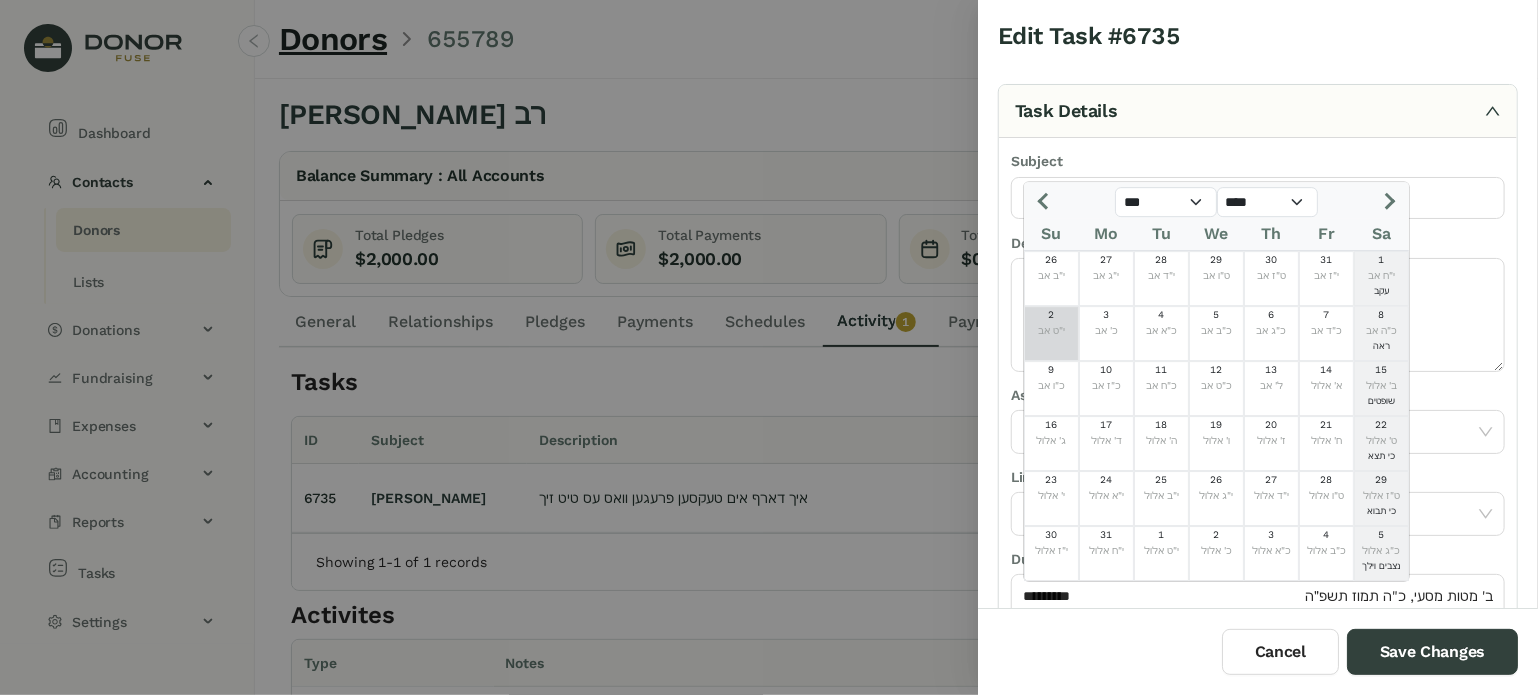 click on "י"ט אב" 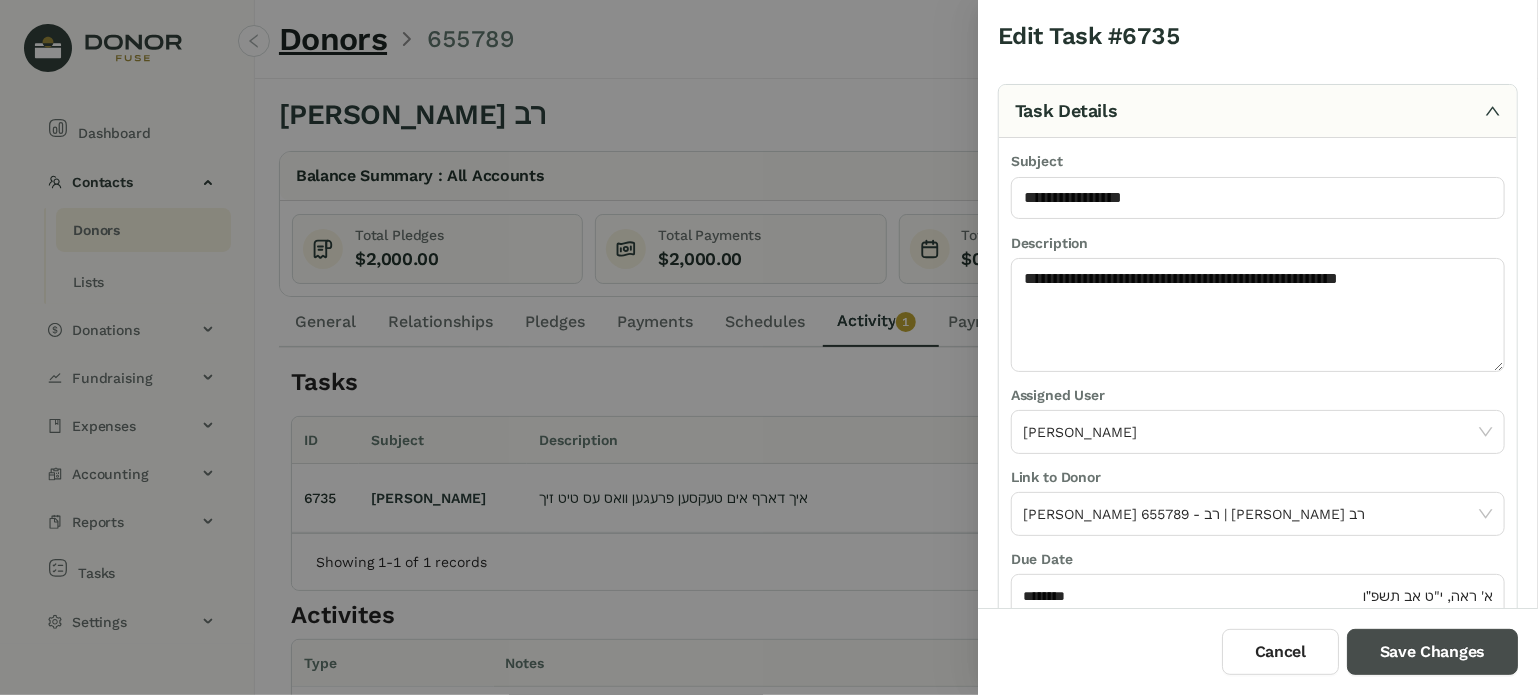 click on "Save Changes" at bounding box center (1432, 652) 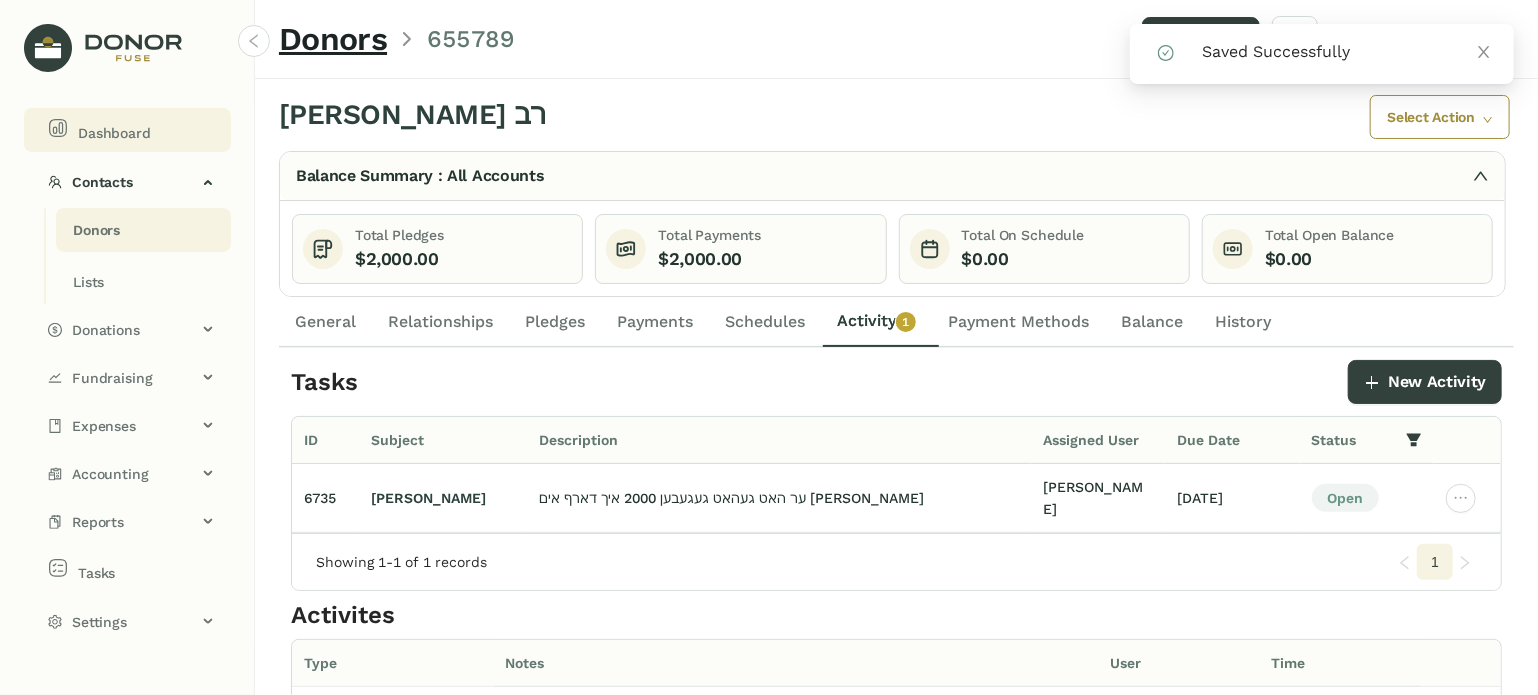 click on "Dashboard" 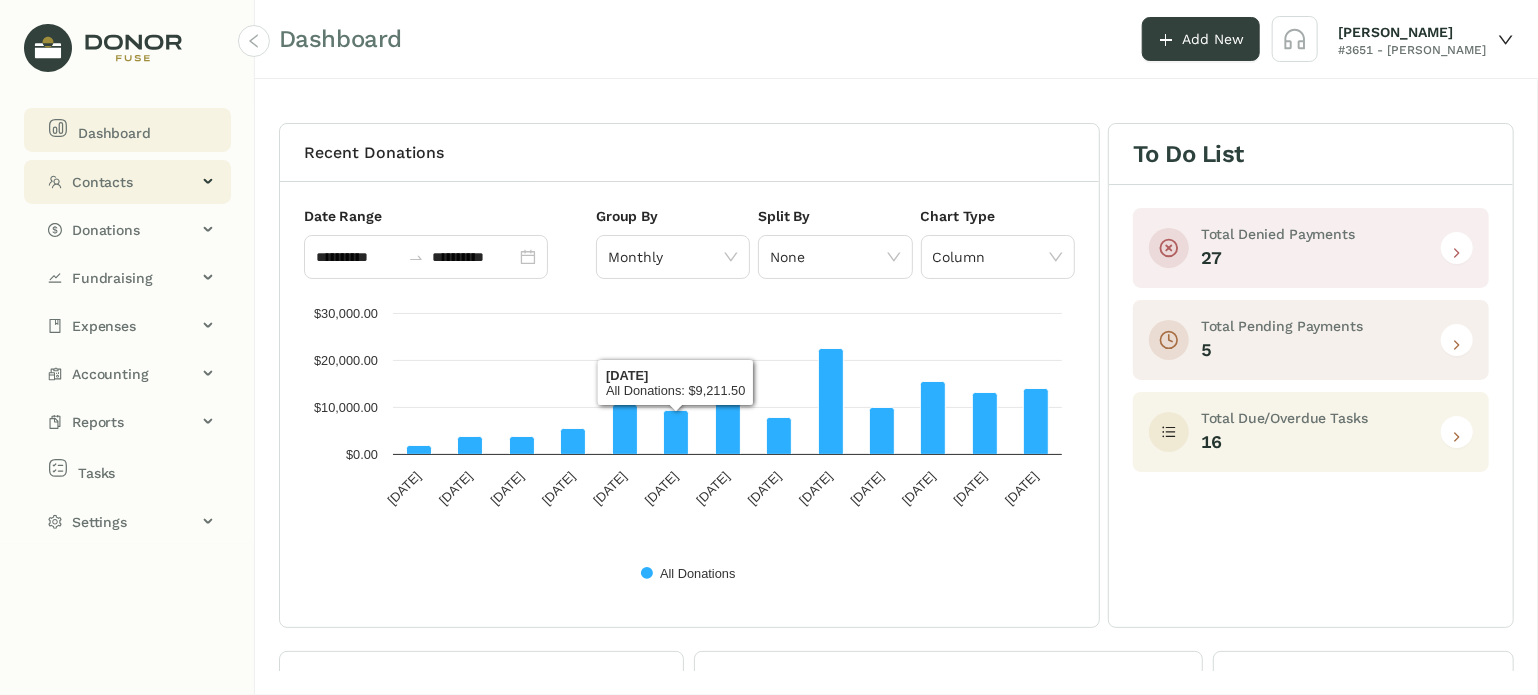 click on "Contacts" 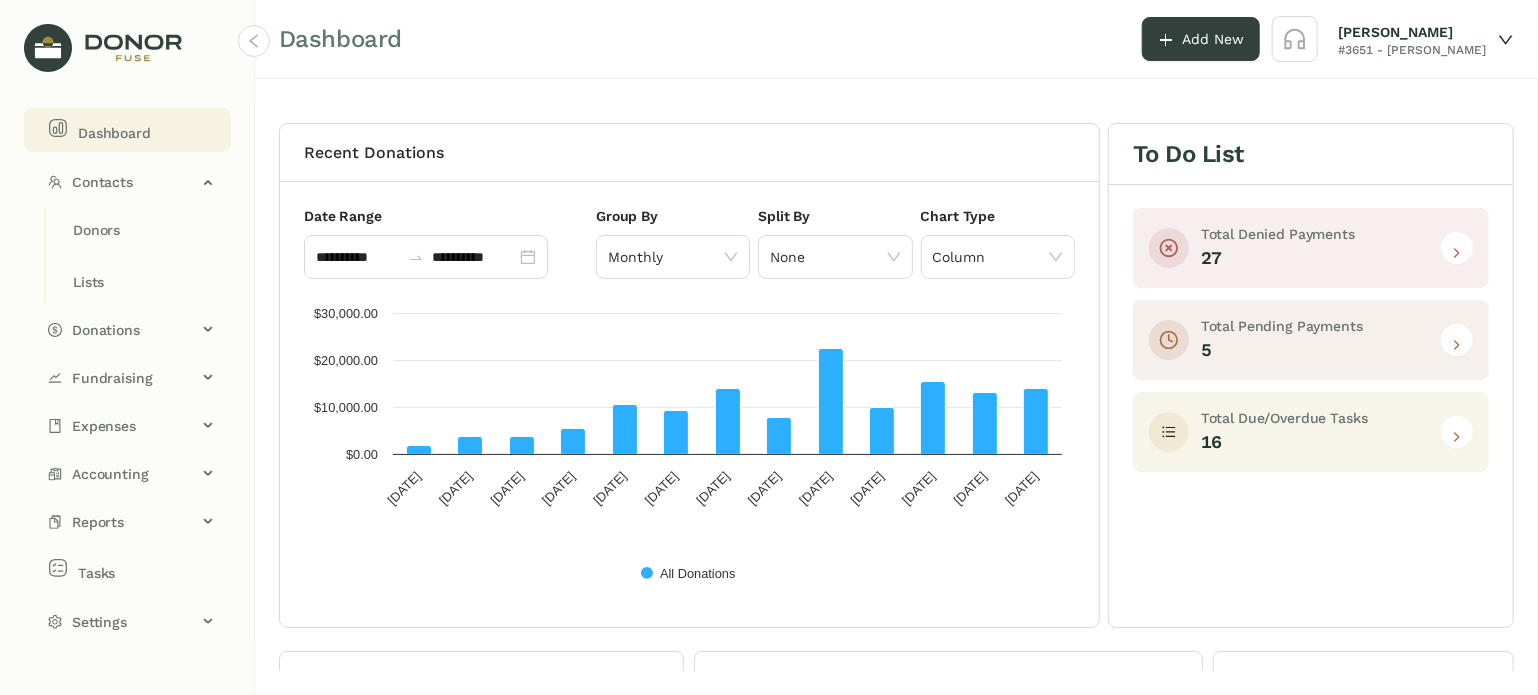 click on "Dashboard" 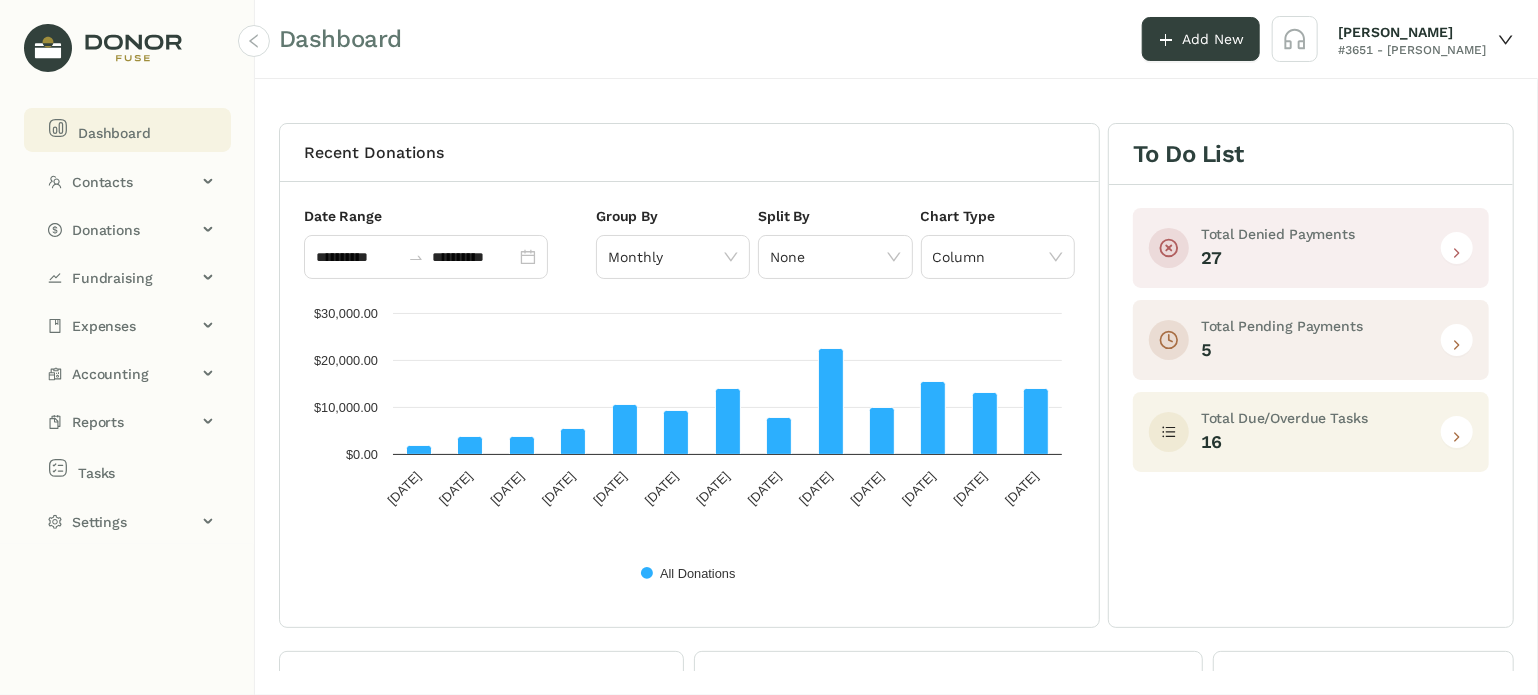 click 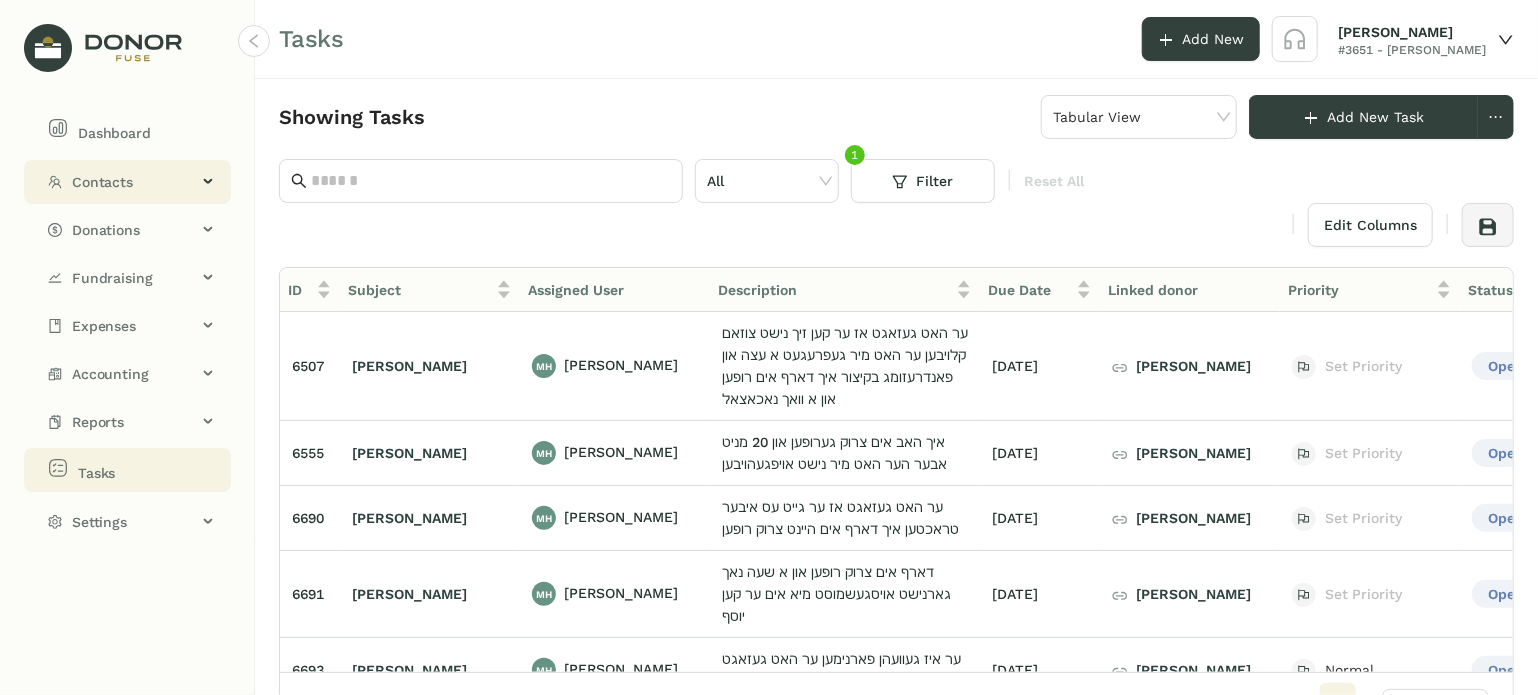 click on "Contacts" 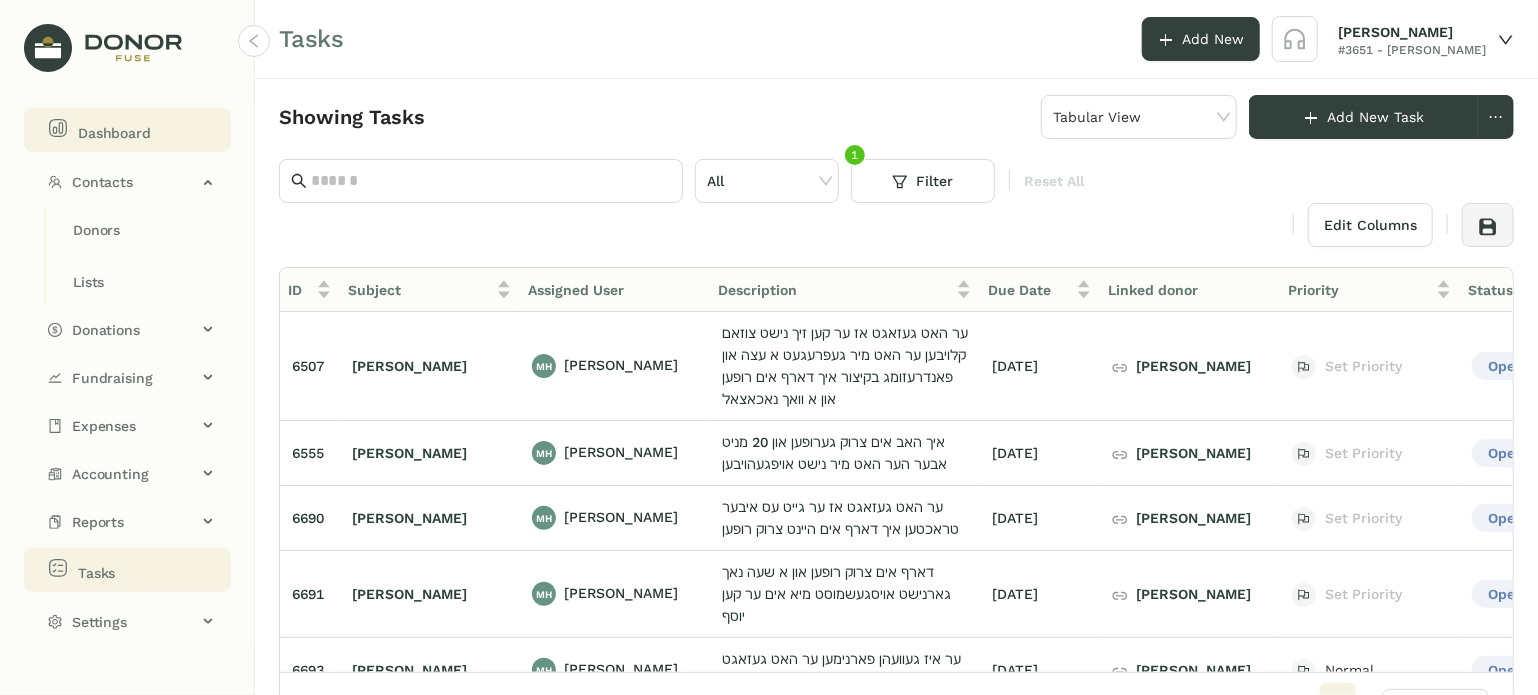 click on "Dashboard" 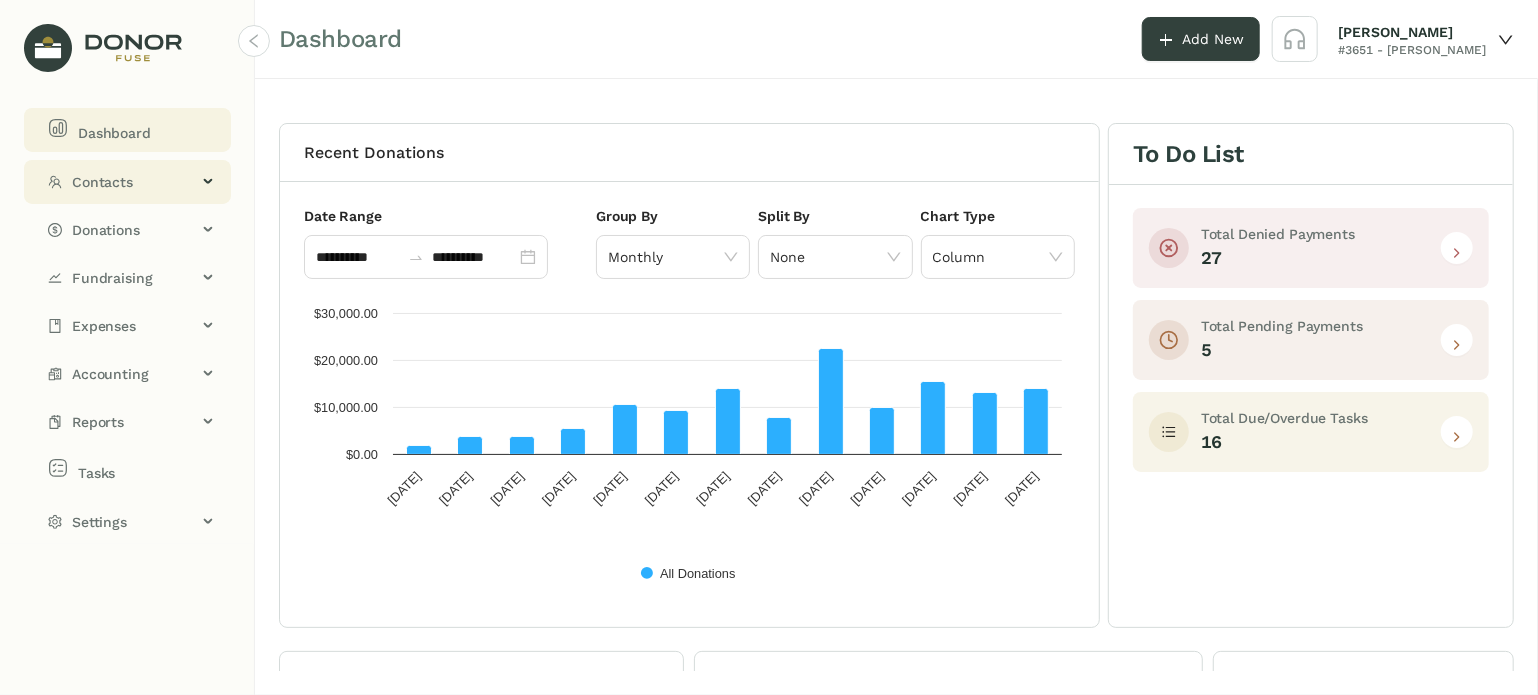 click on "Contacts" 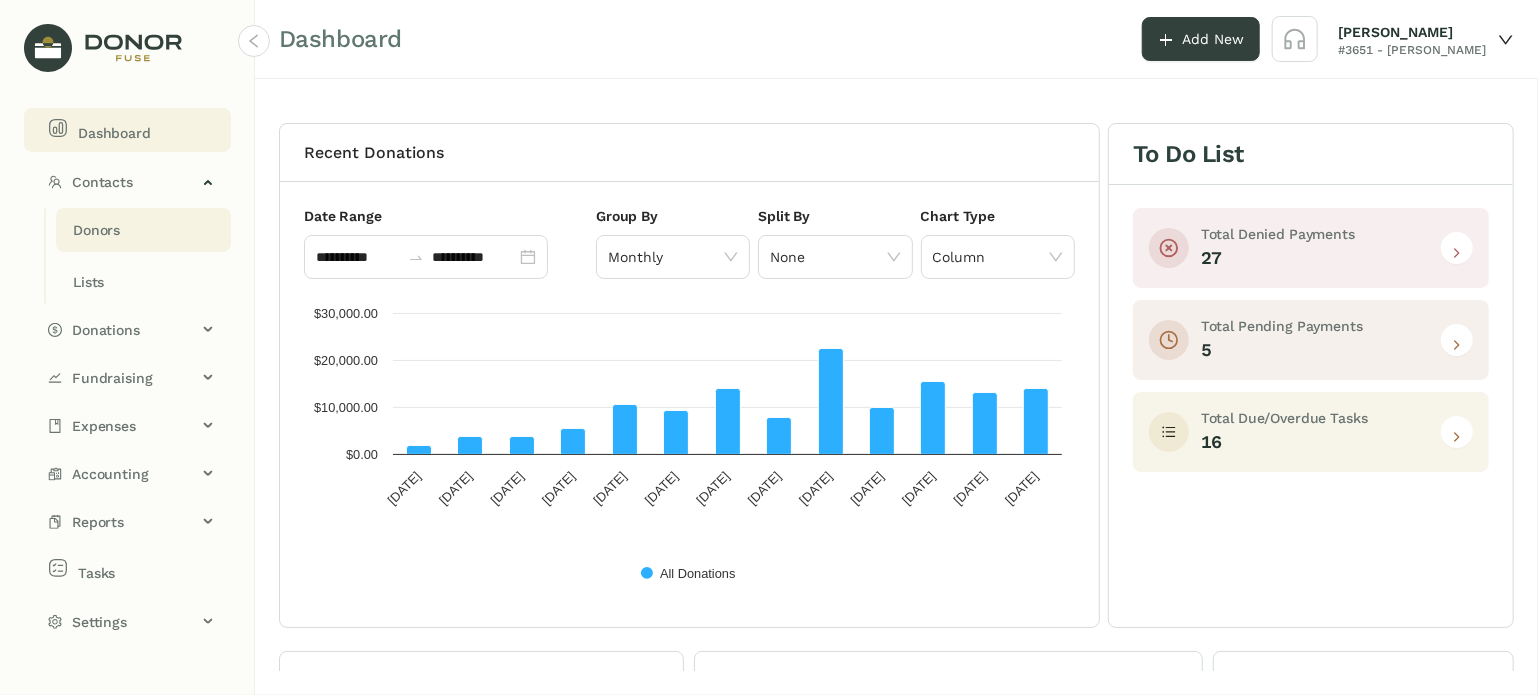 click on "Donors" 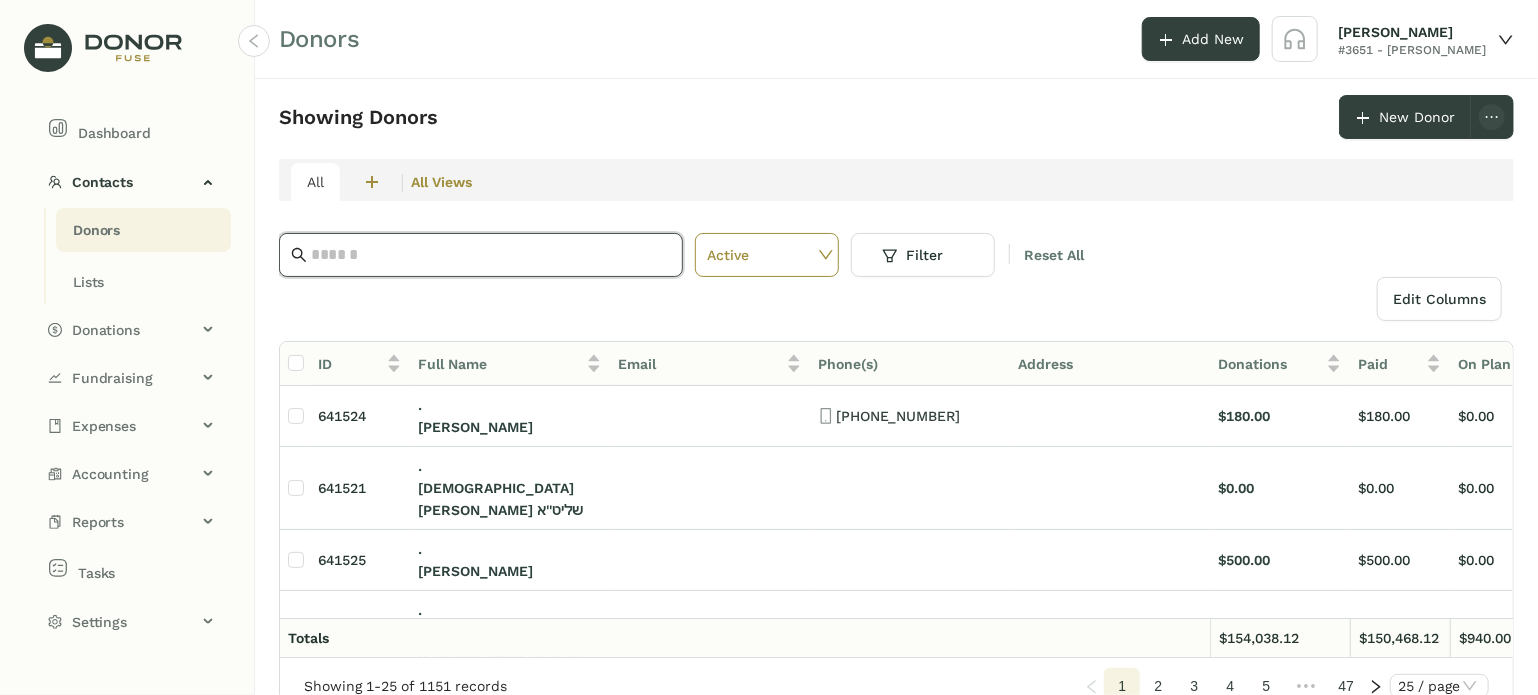click 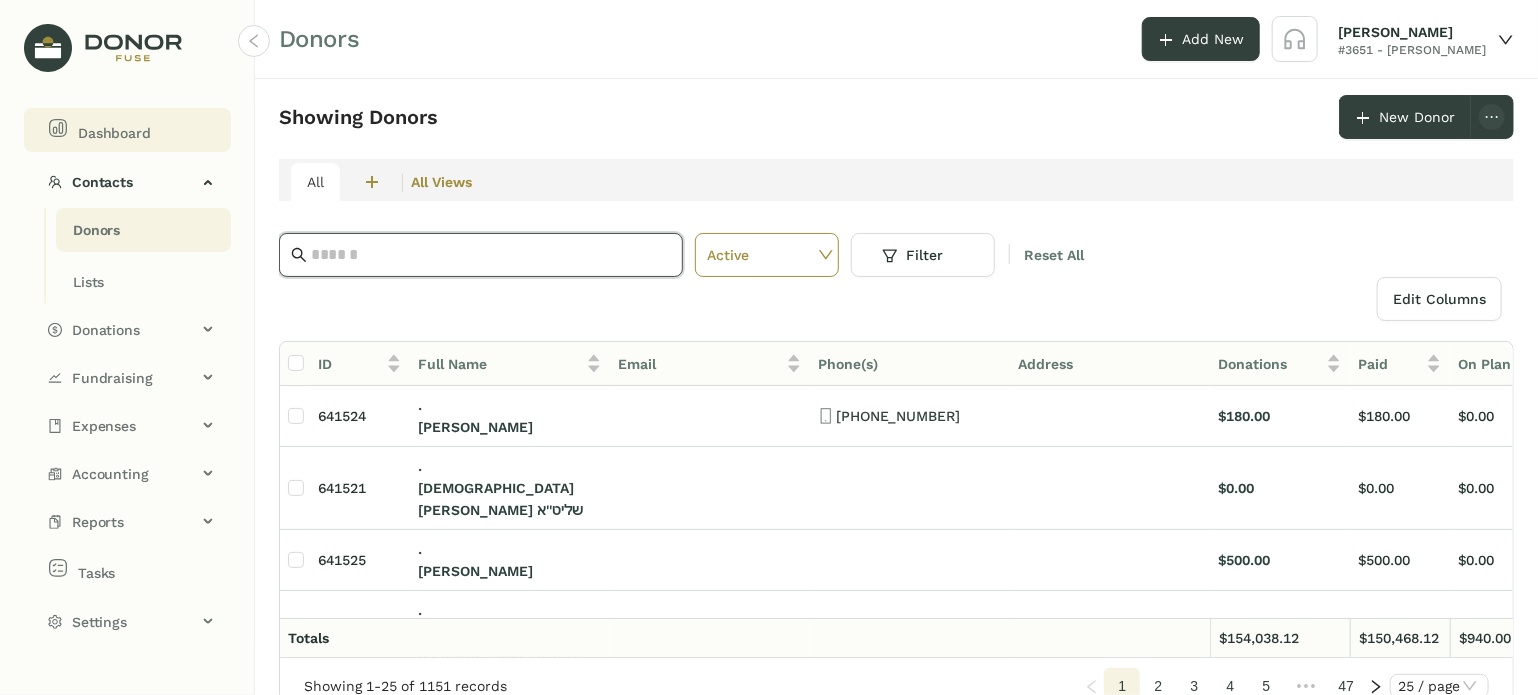 click on "Dashboard" 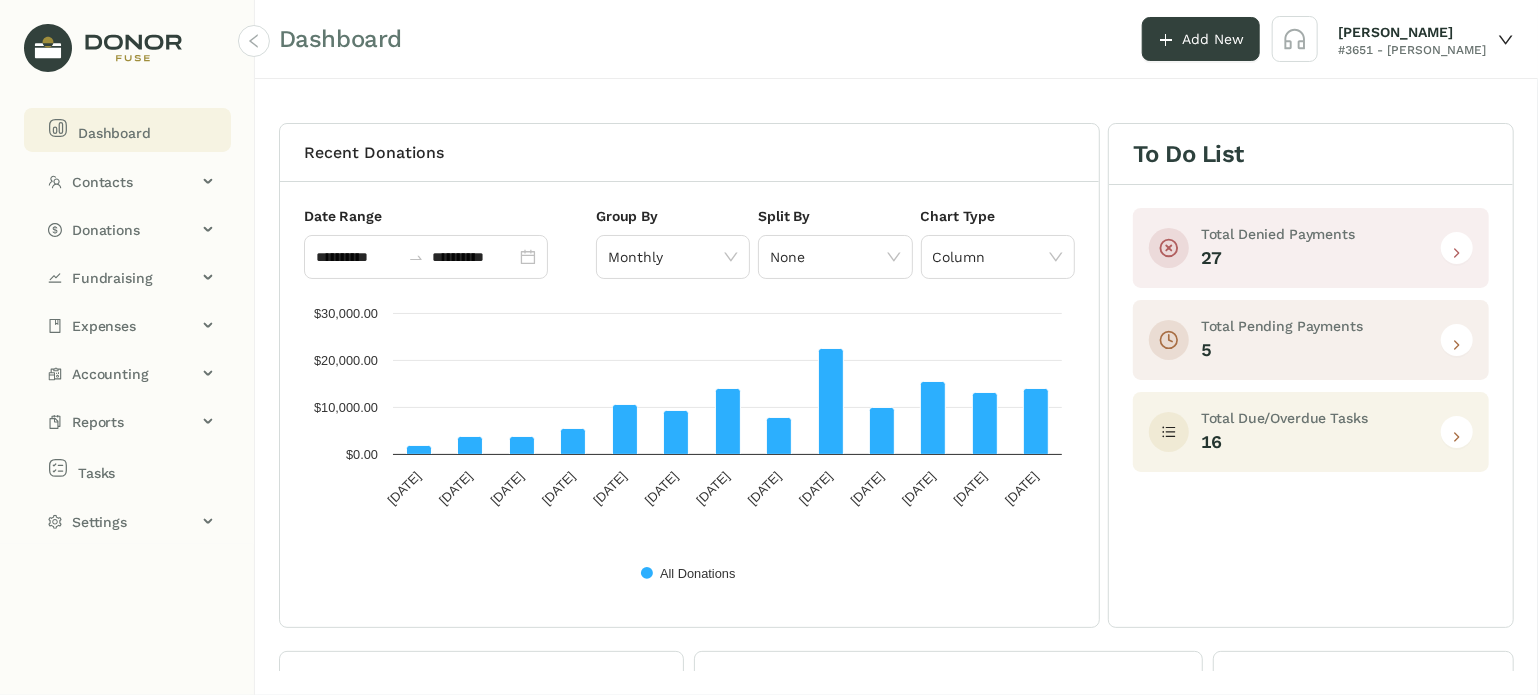 click 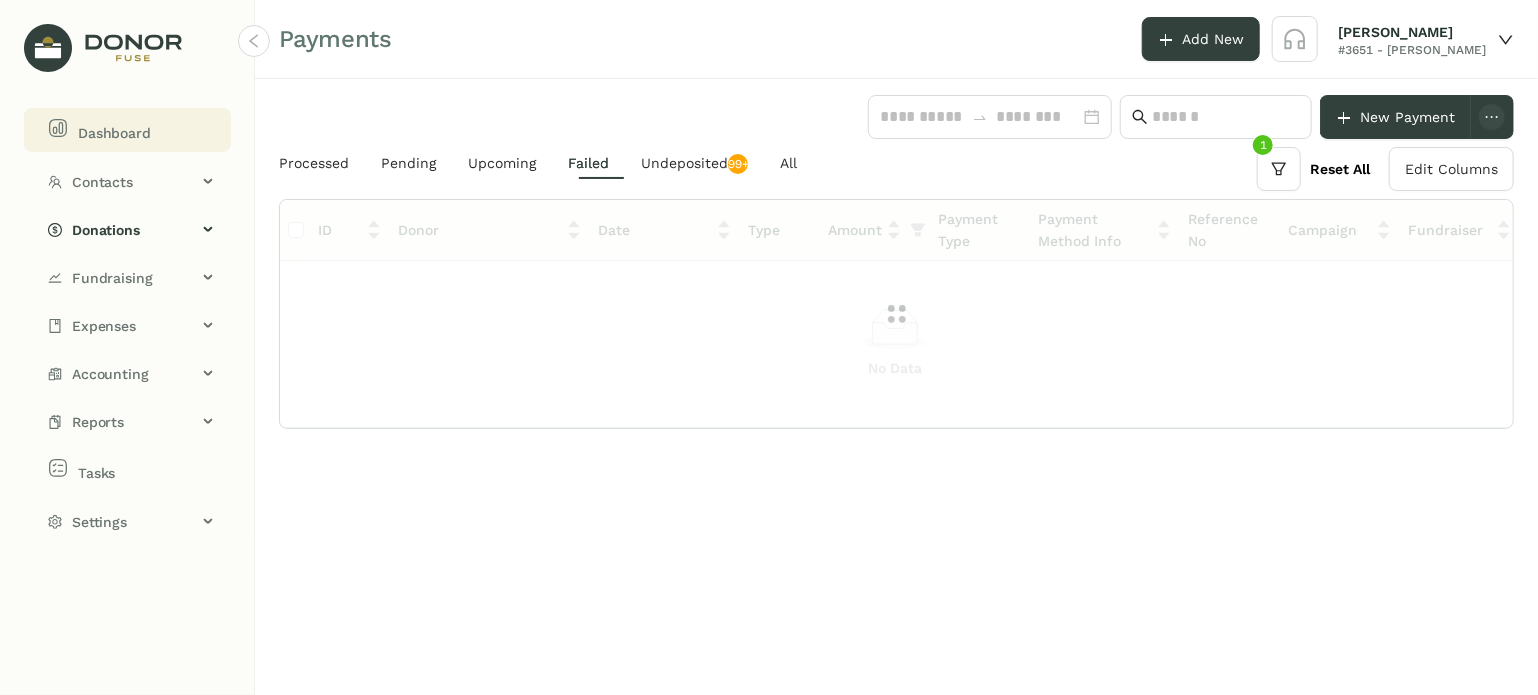 click on "Dashboard" 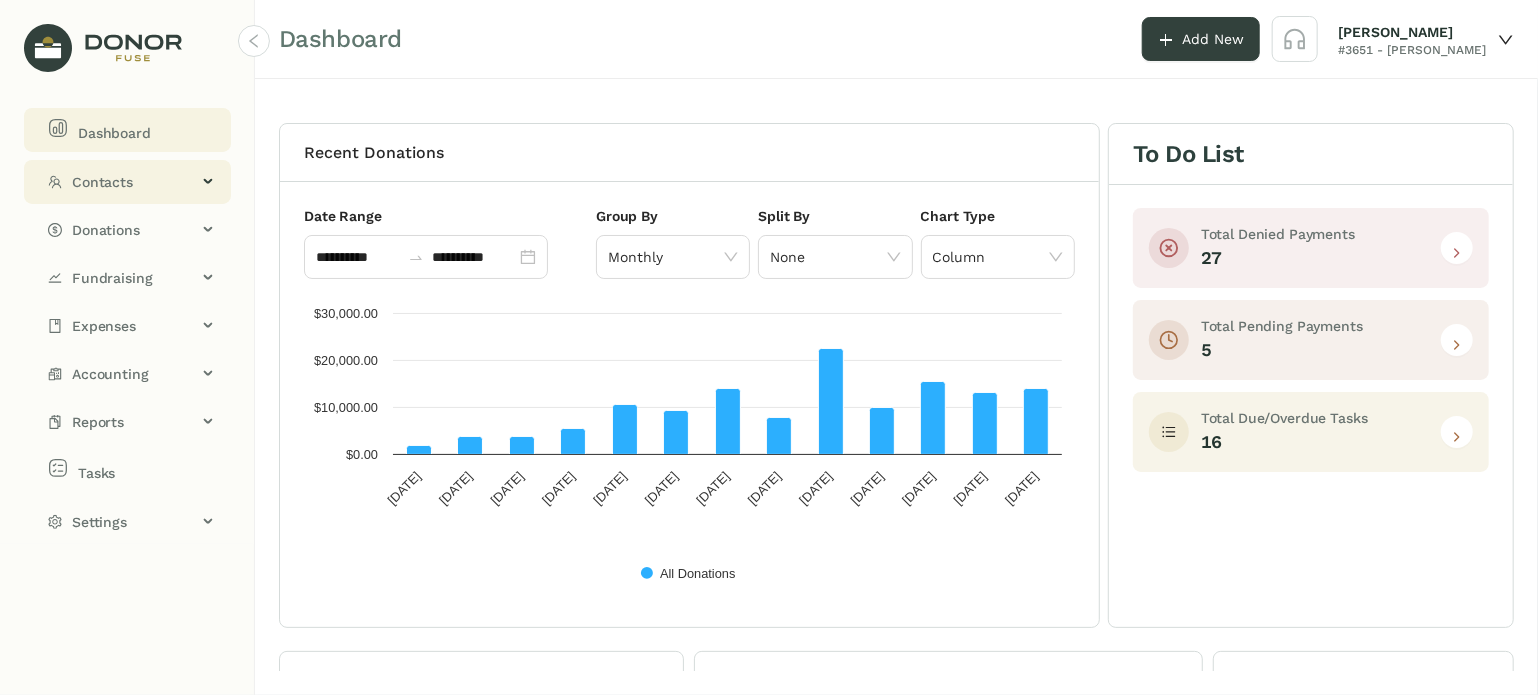 click on "Contacts" 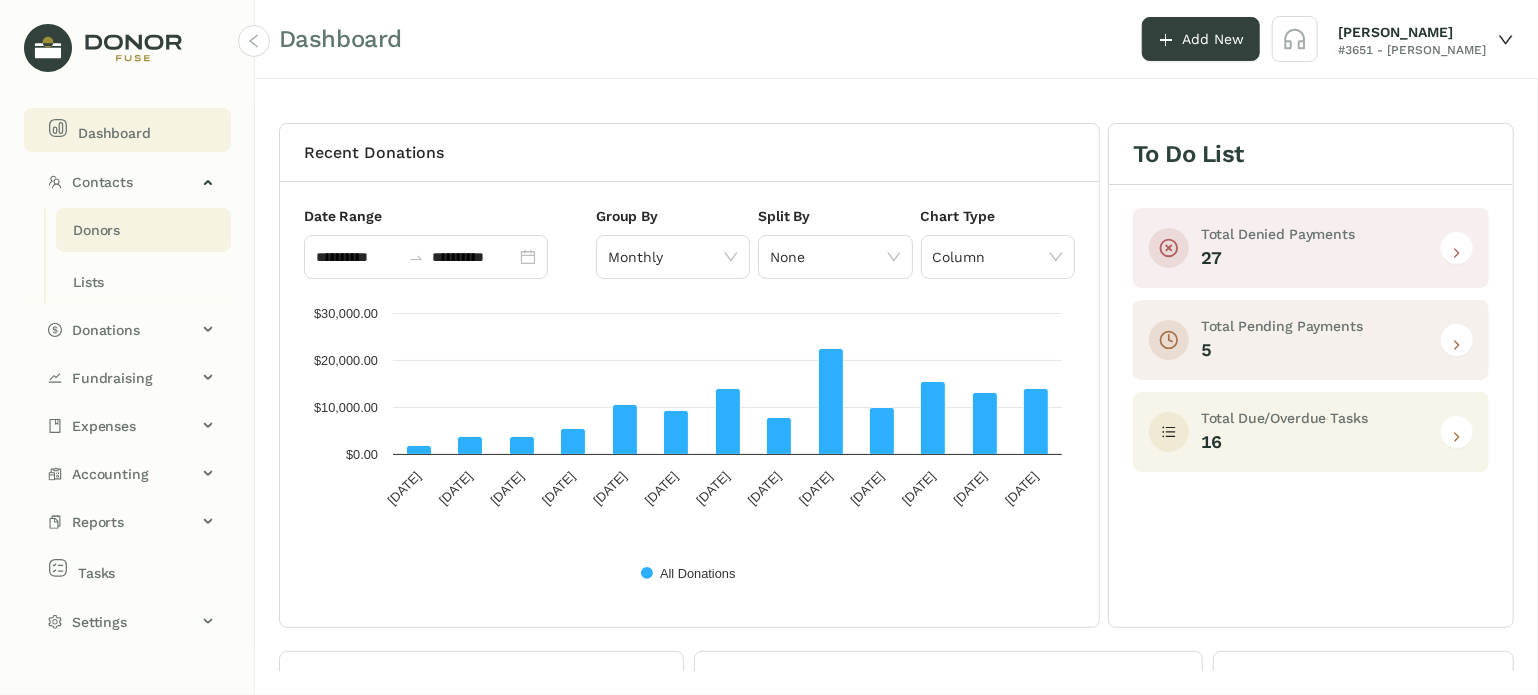click on "Donors" 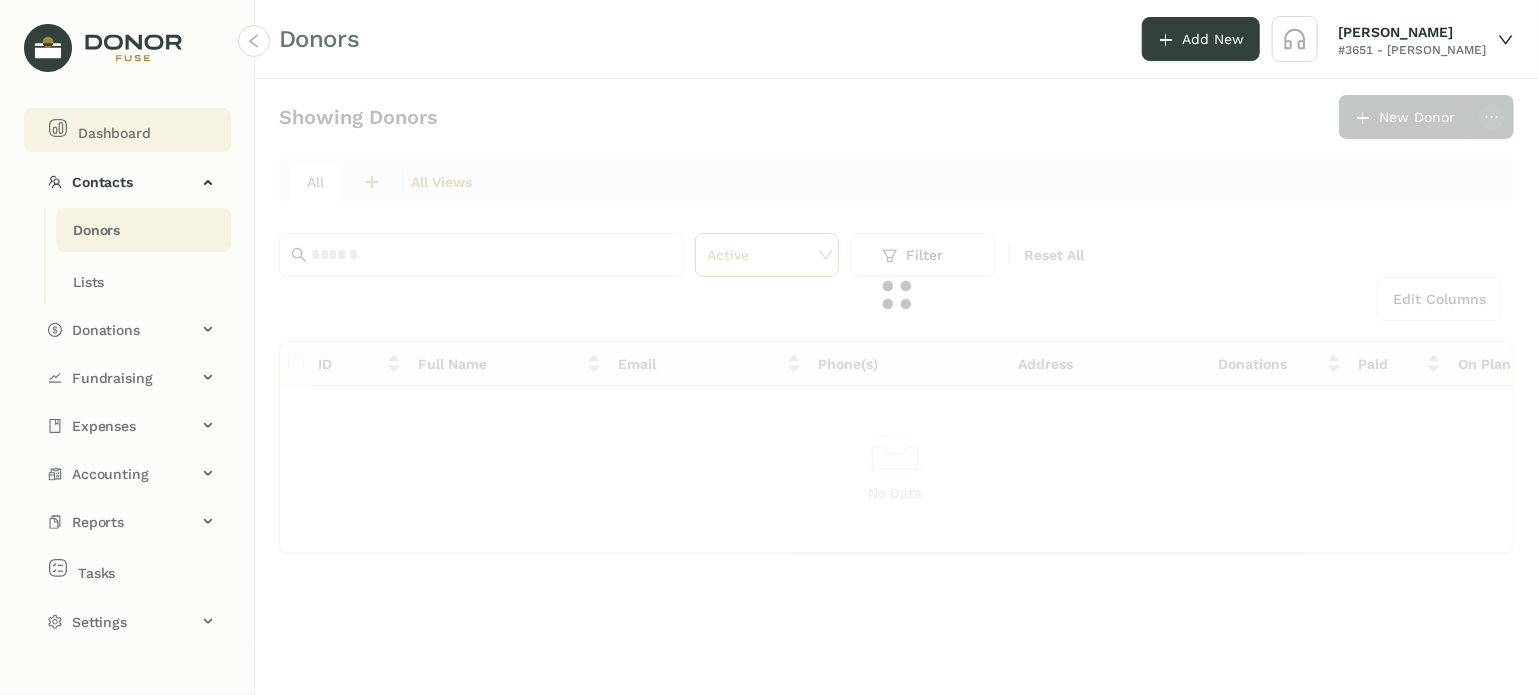 click on "Dashboard" 